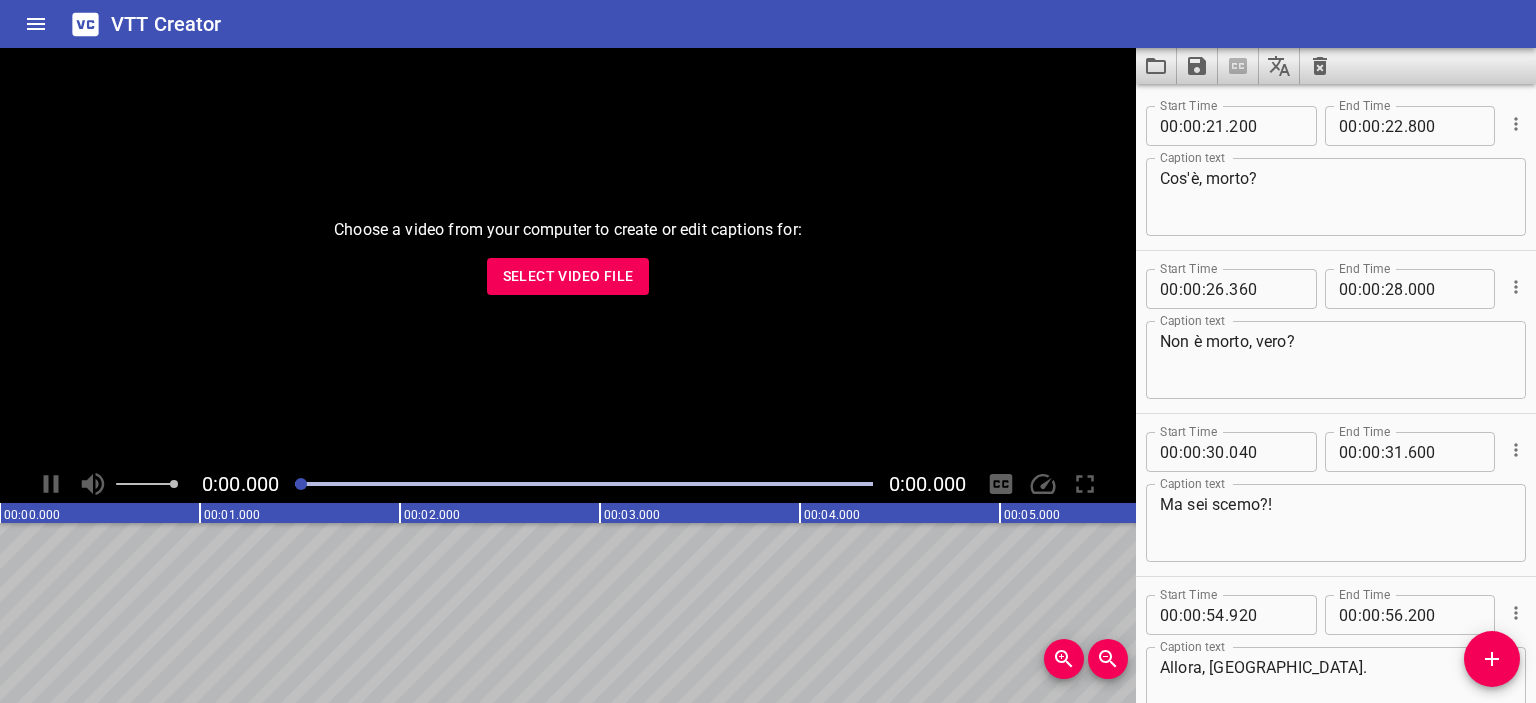 scroll, scrollTop: 0, scrollLeft: 0, axis: both 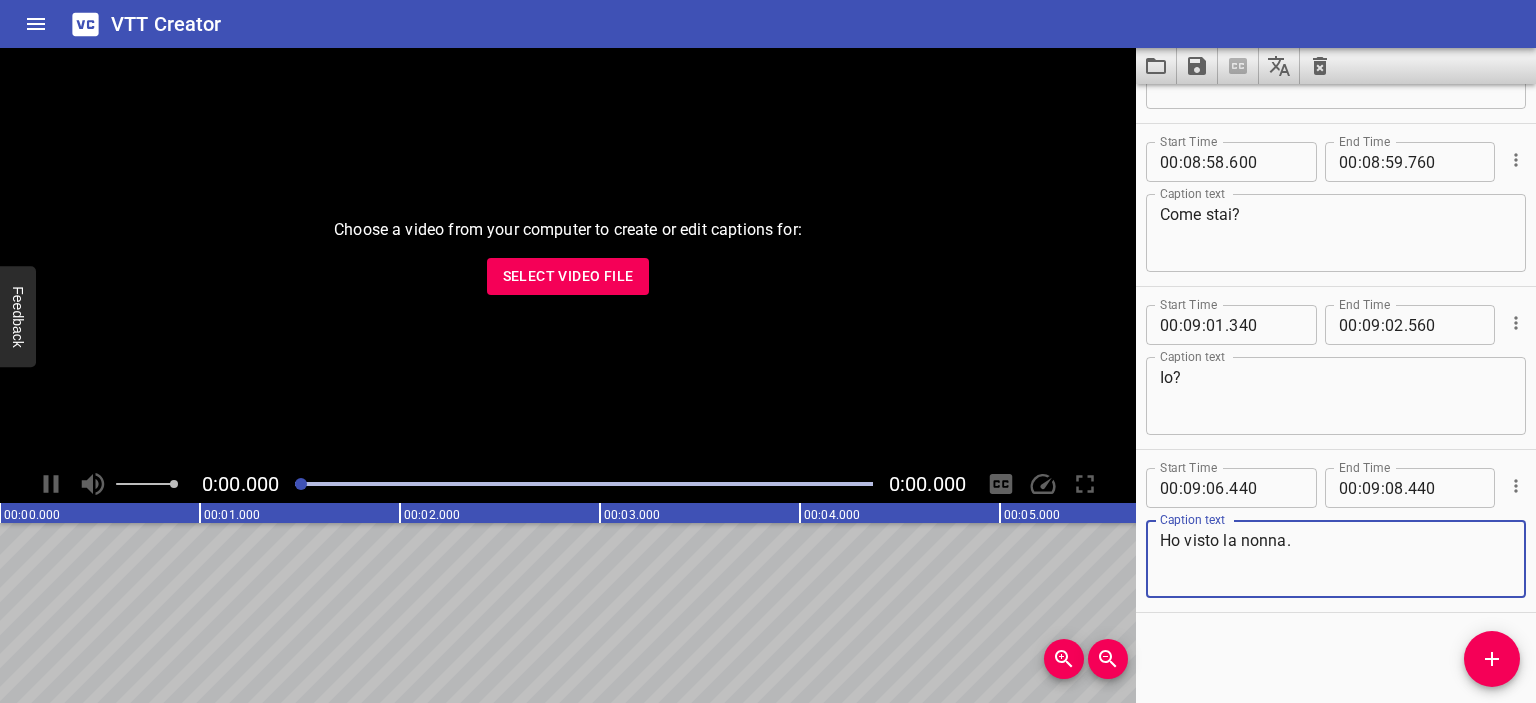 click at bounding box center (1320, 66) 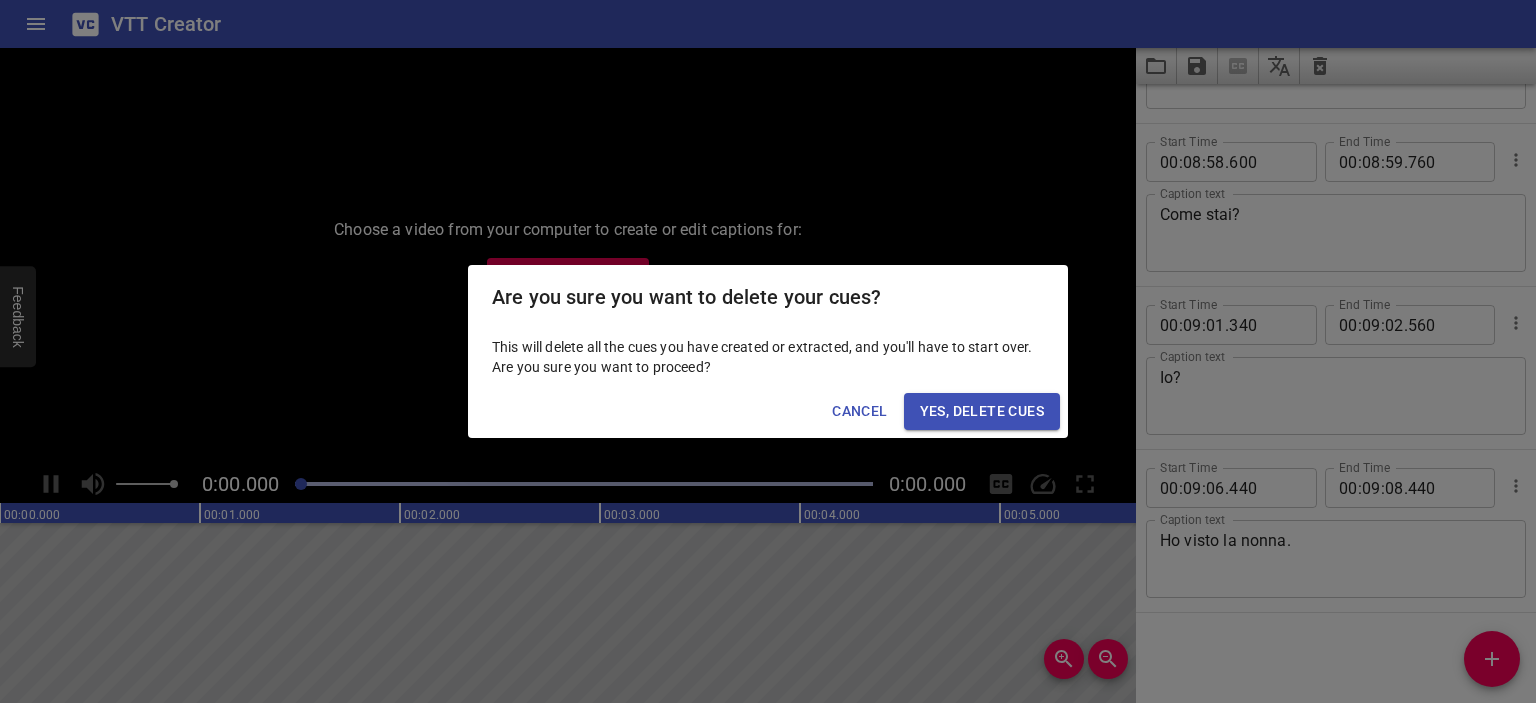 click on "Yes, Delete Cues" at bounding box center [982, 411] 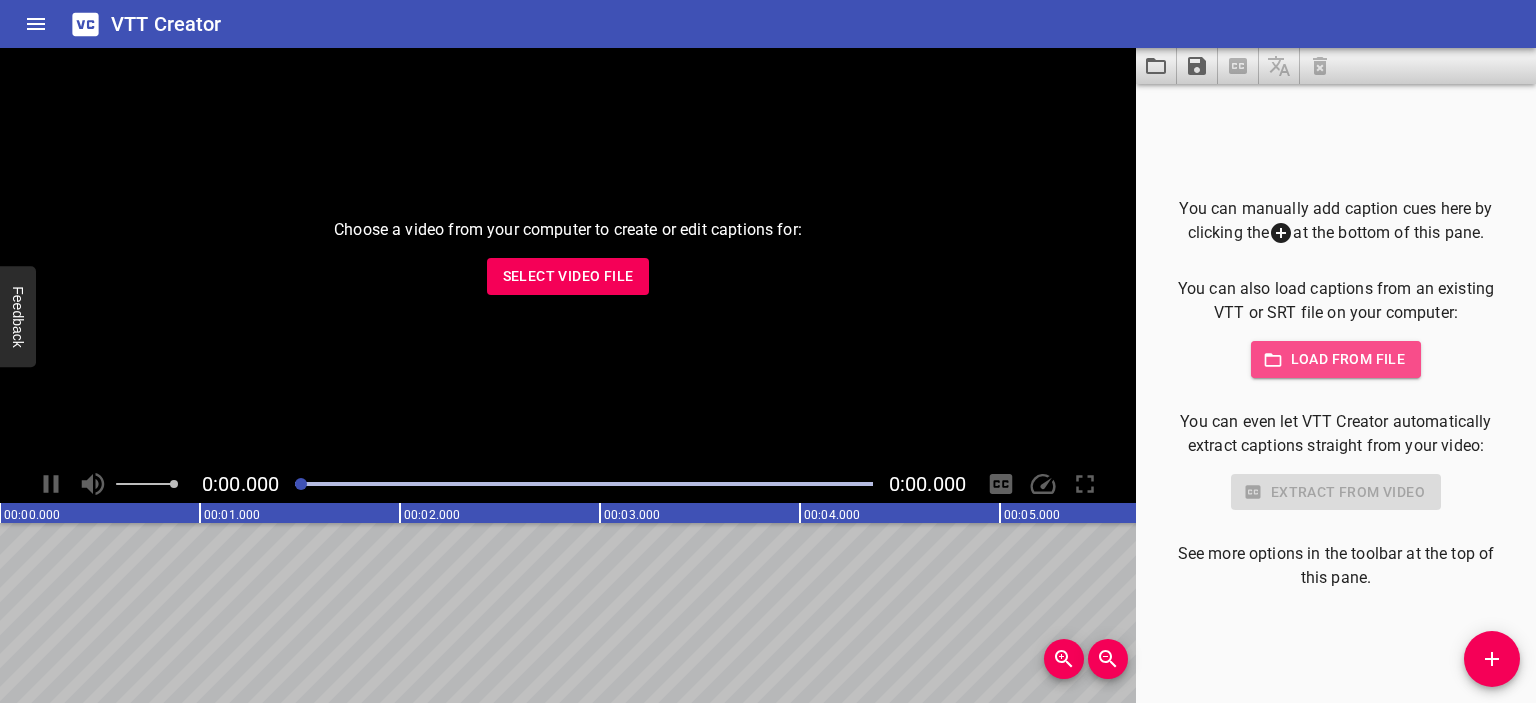 click on "Load from file" at bounding box center [1336, 359] 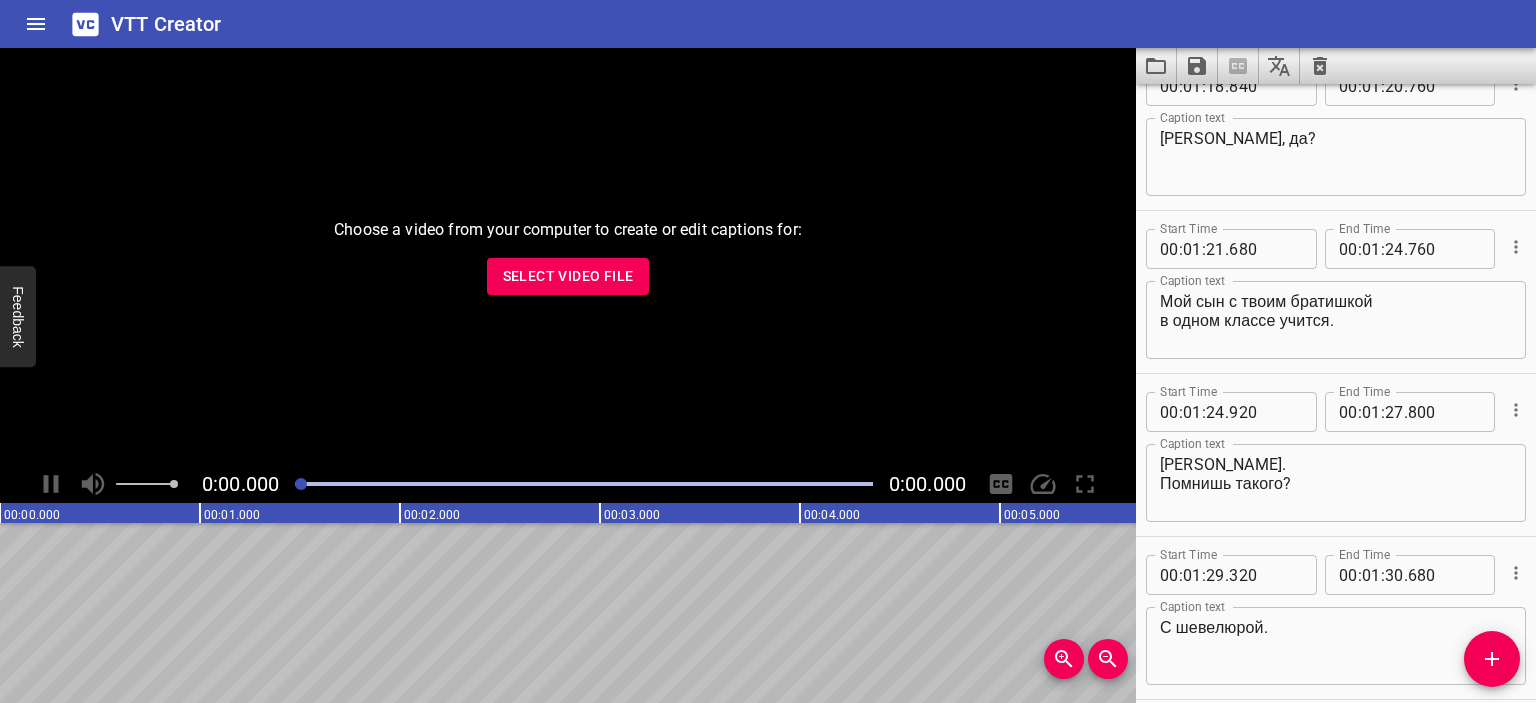 scroll, scrollTop: 0, scrollLeft: 0, axis: both 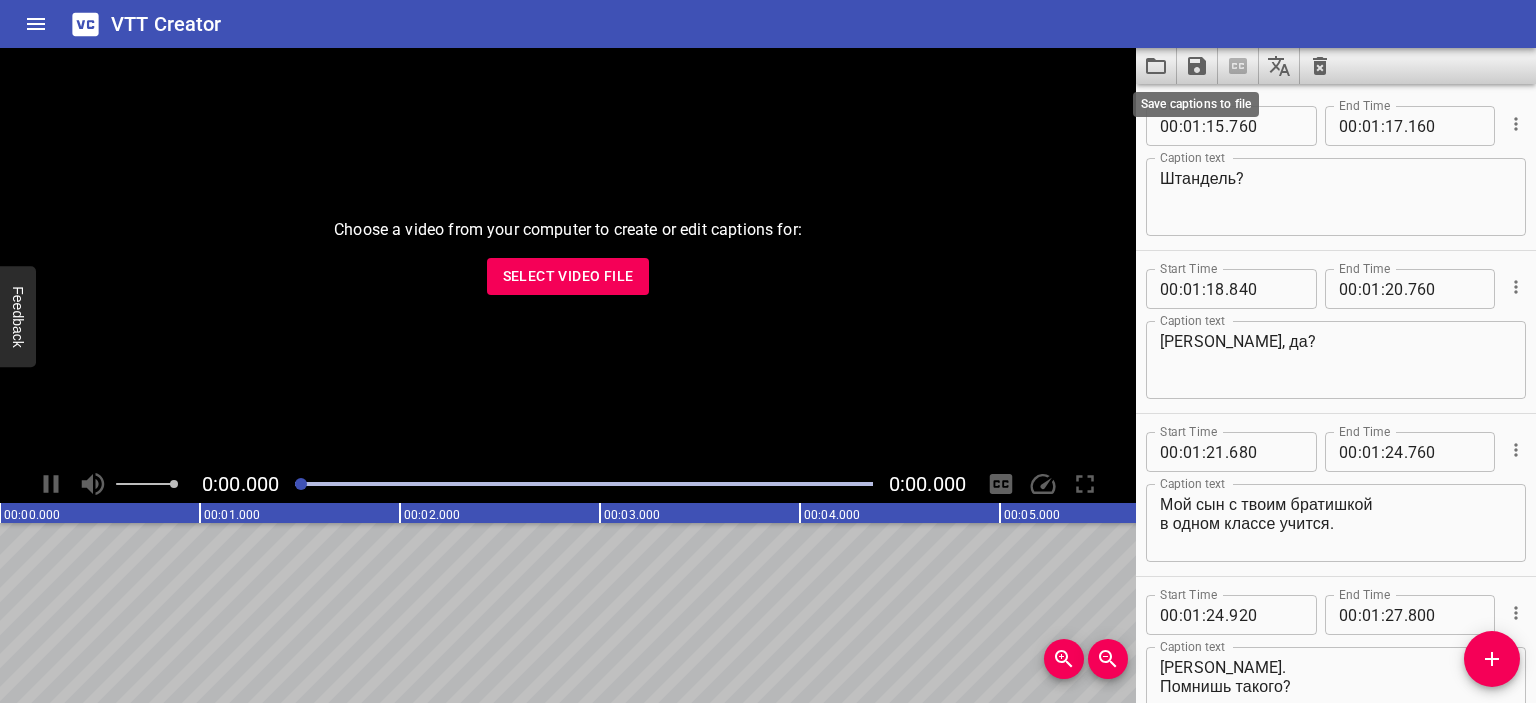 type on "ИЛЛЮЗИЯ КОНТРОЛЯ" 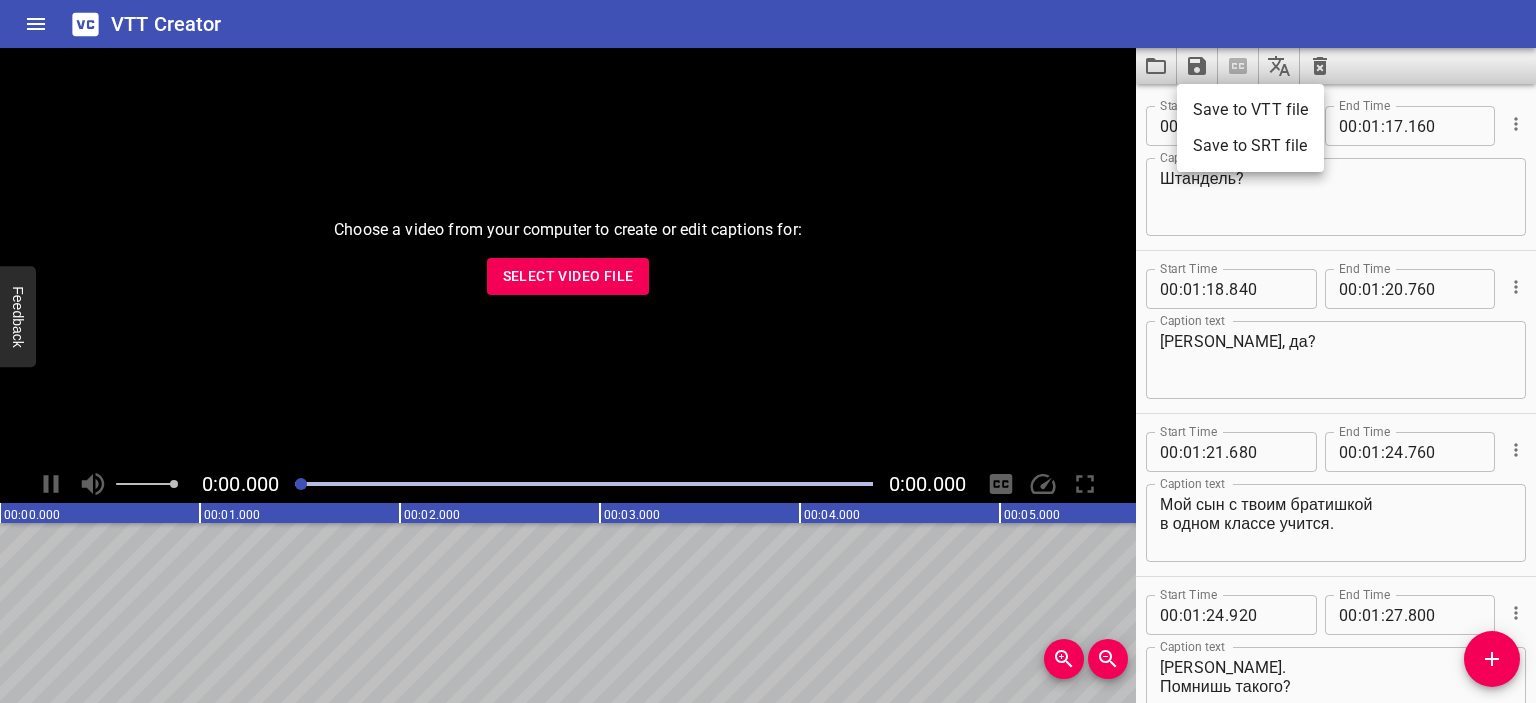 click on "Save to VTT file" at bounding box center [1250, 110] 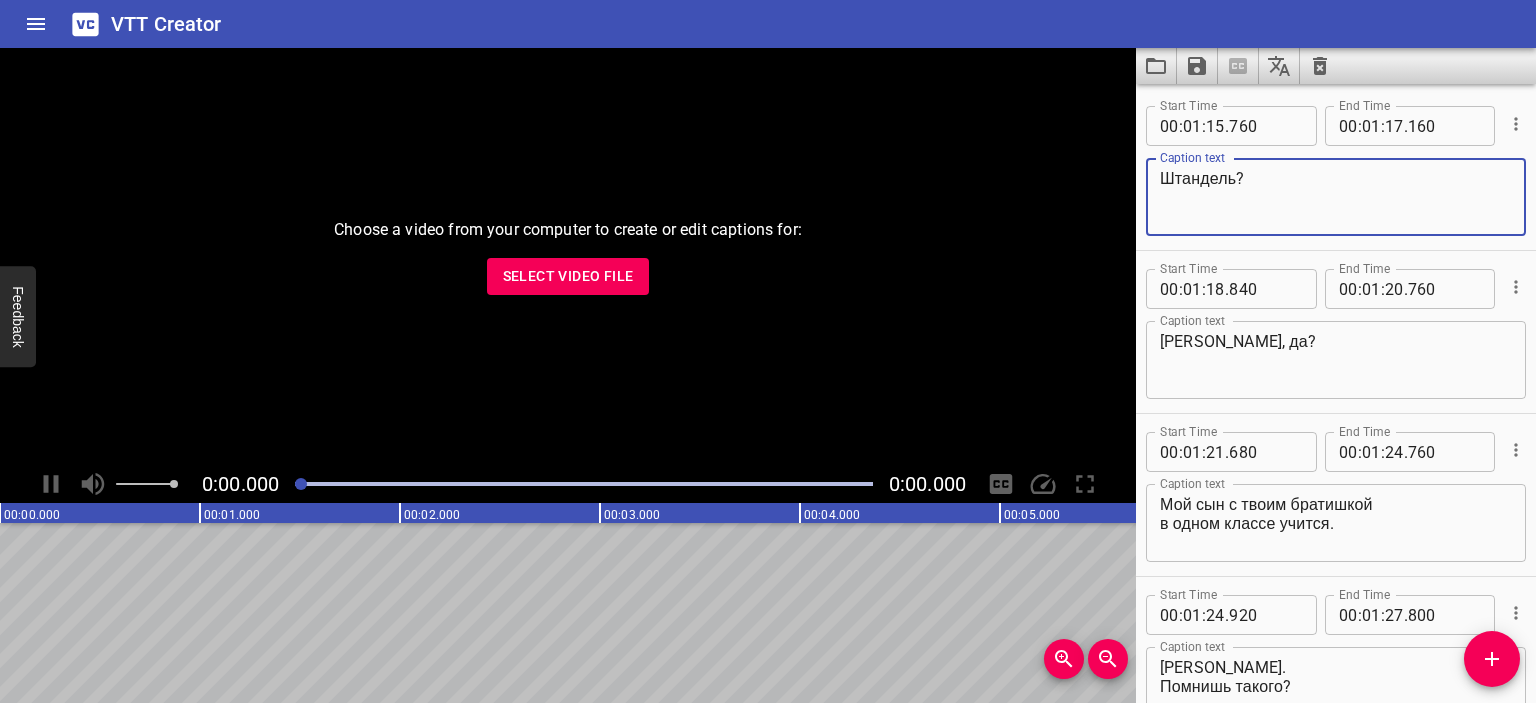 drag, startPoint x: 1236, startPoint y: 178, endPoint x: 1110, endPoint y: 176, distance: 126.01587 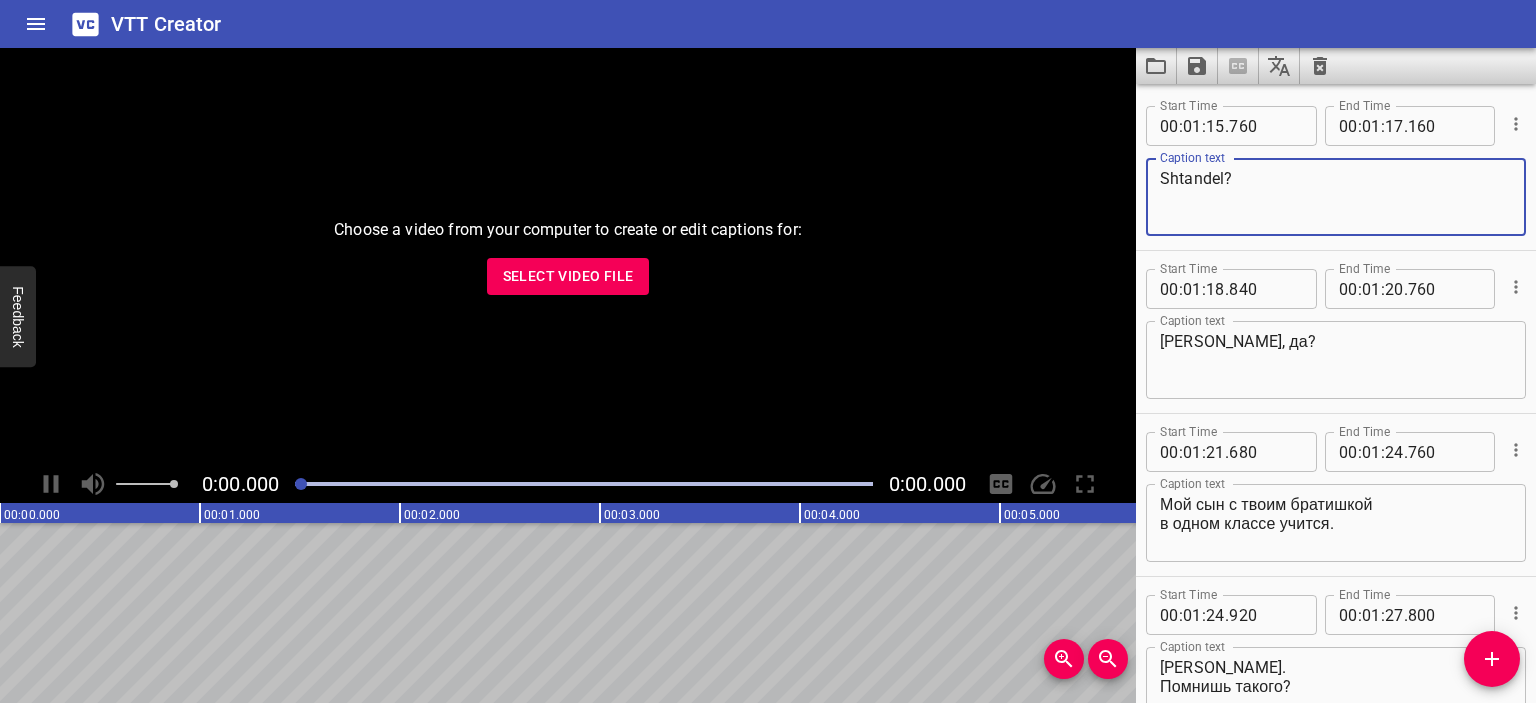 type on "Shtandel?" 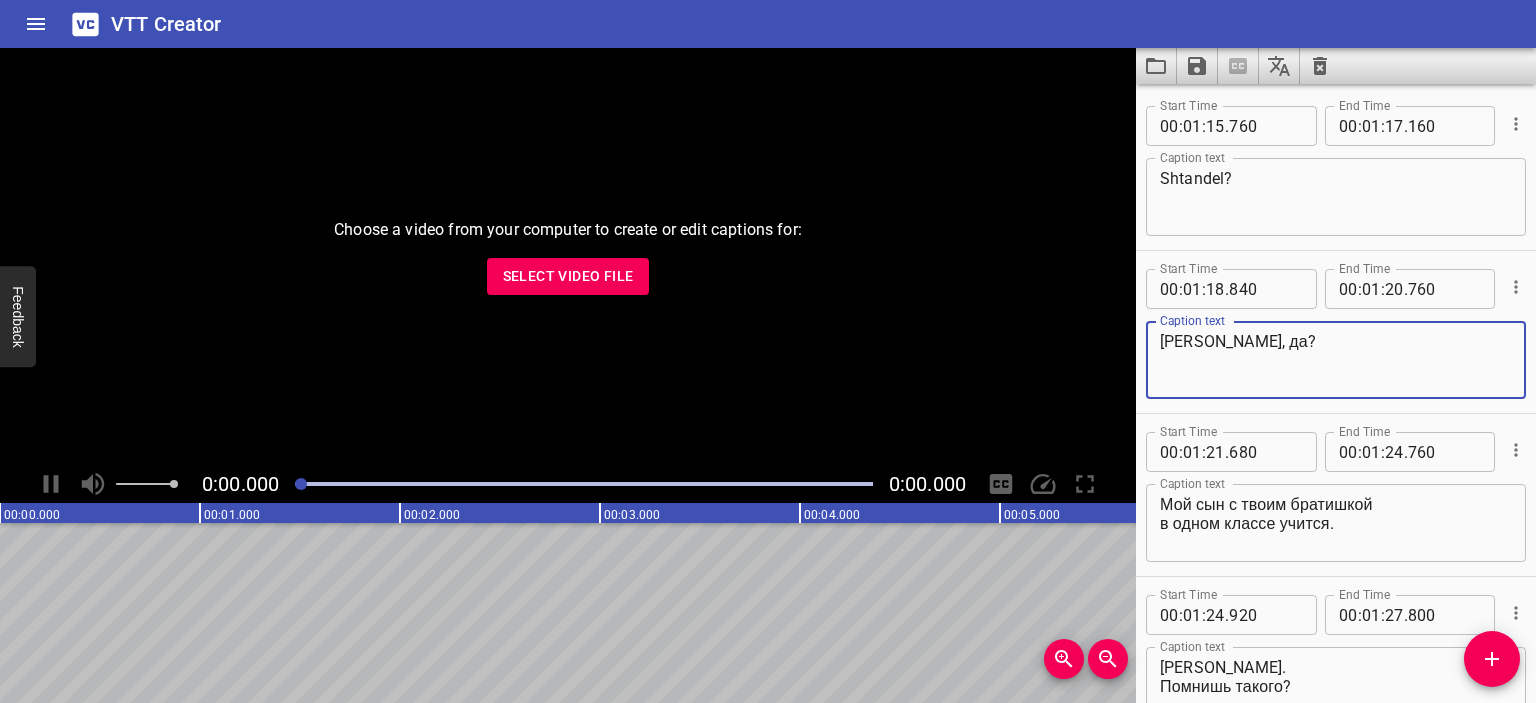 drag, startPoint x: 1310, startPoint y: 339, endPoint x: 1154, endPoint y: 331, distance: 156.20499 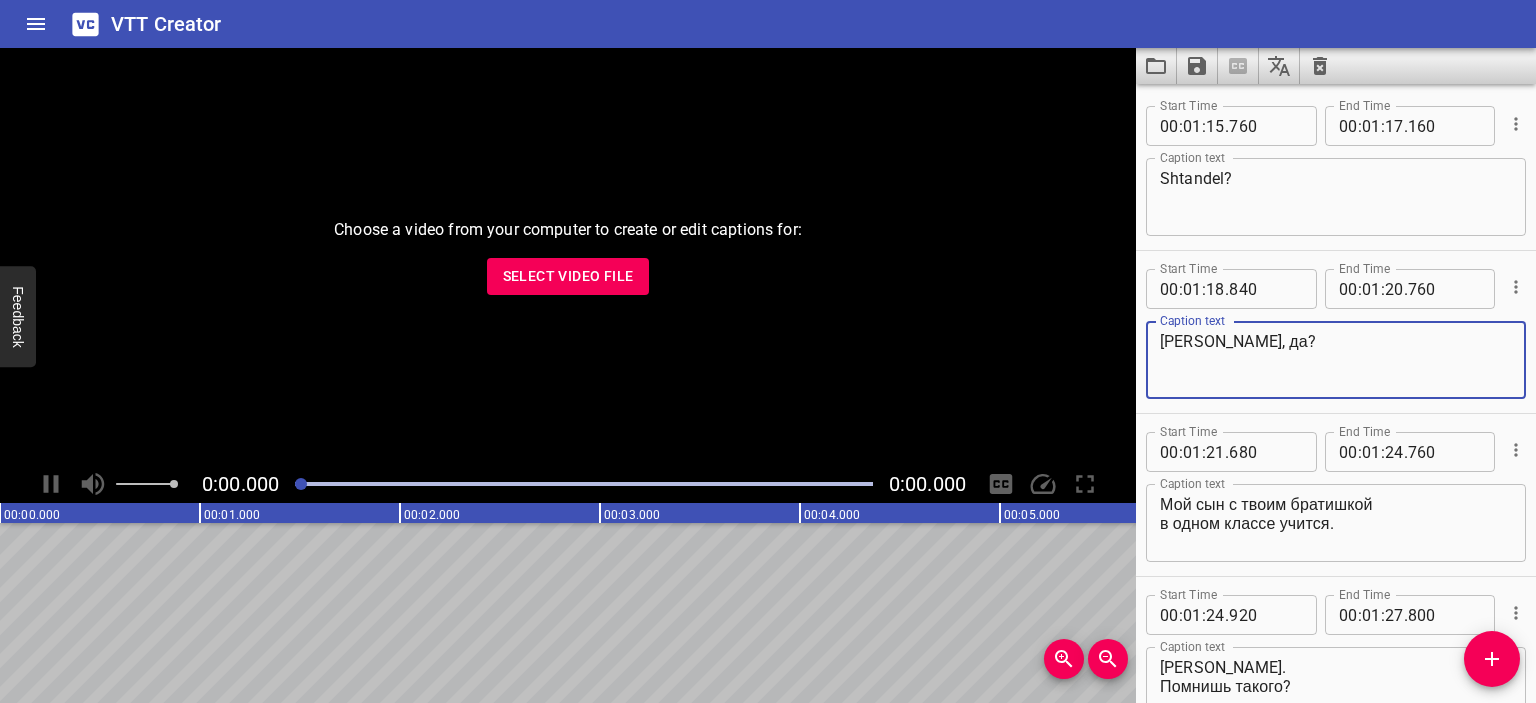 click on "[PERSON_NAME], да? Caption text" at bounding box center [1336, 360] 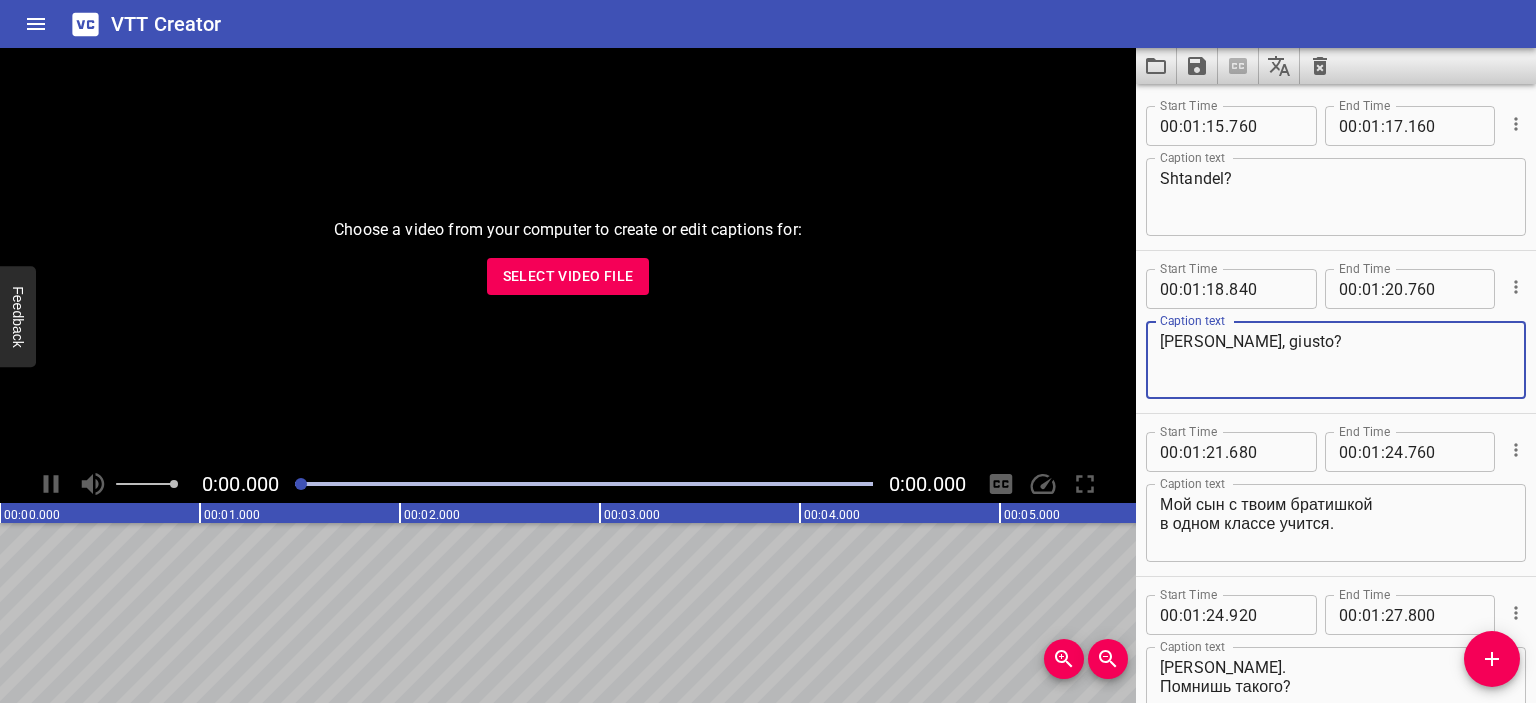 type on "[PERSON_NAME], giusto?" 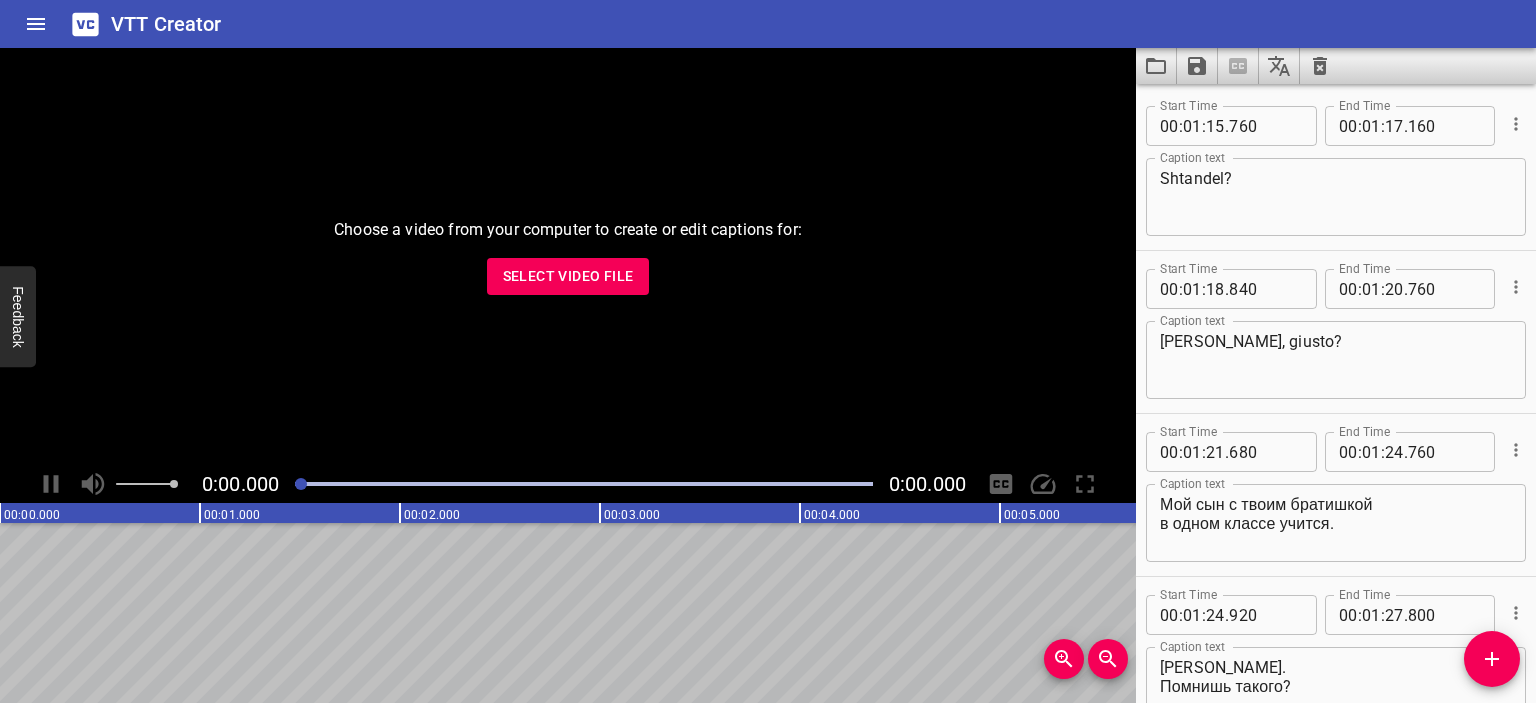 click on "Мой сын с твоим братишкой
в одном классе учится. Caption text" at bounding box center (1336, 523) 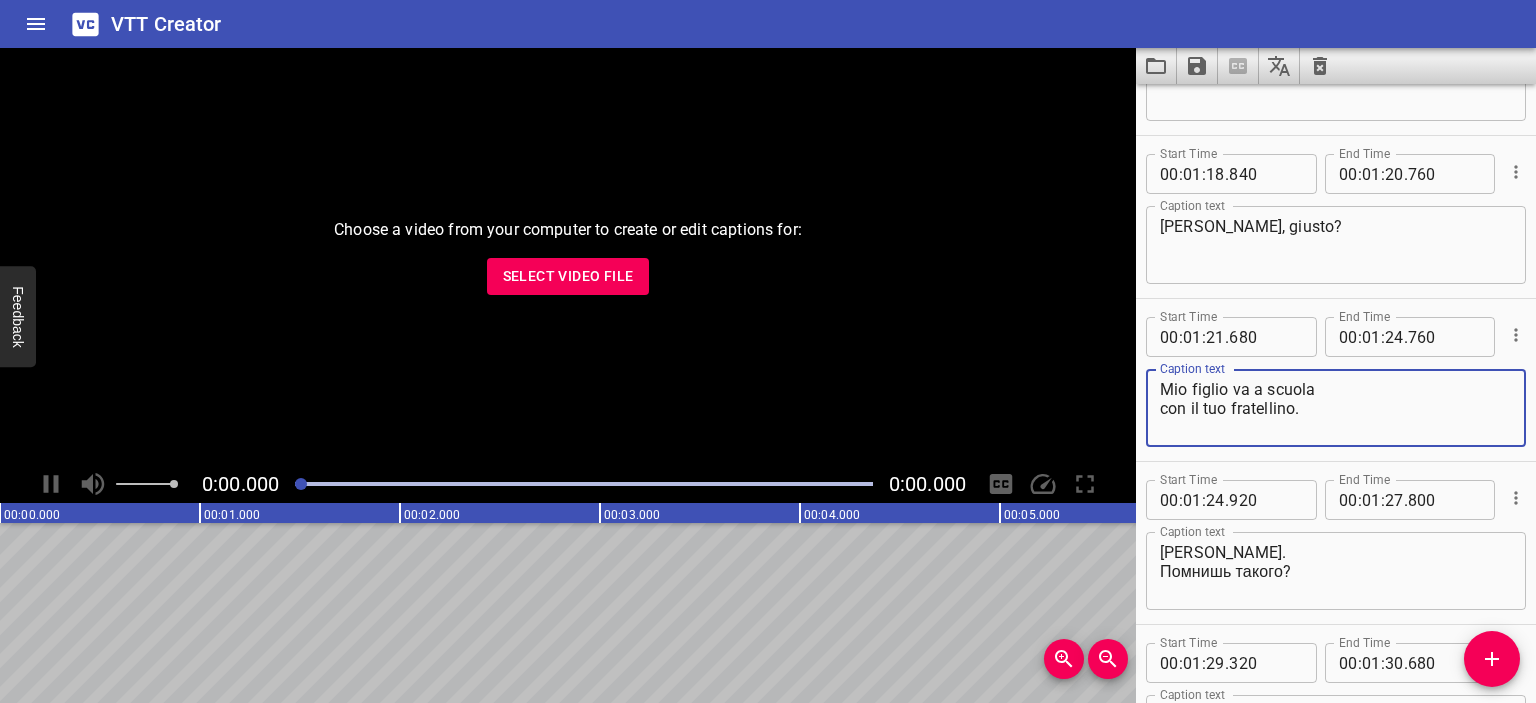 scroll, scrollTop: 120, scrollLeft: 0, axis: vertical 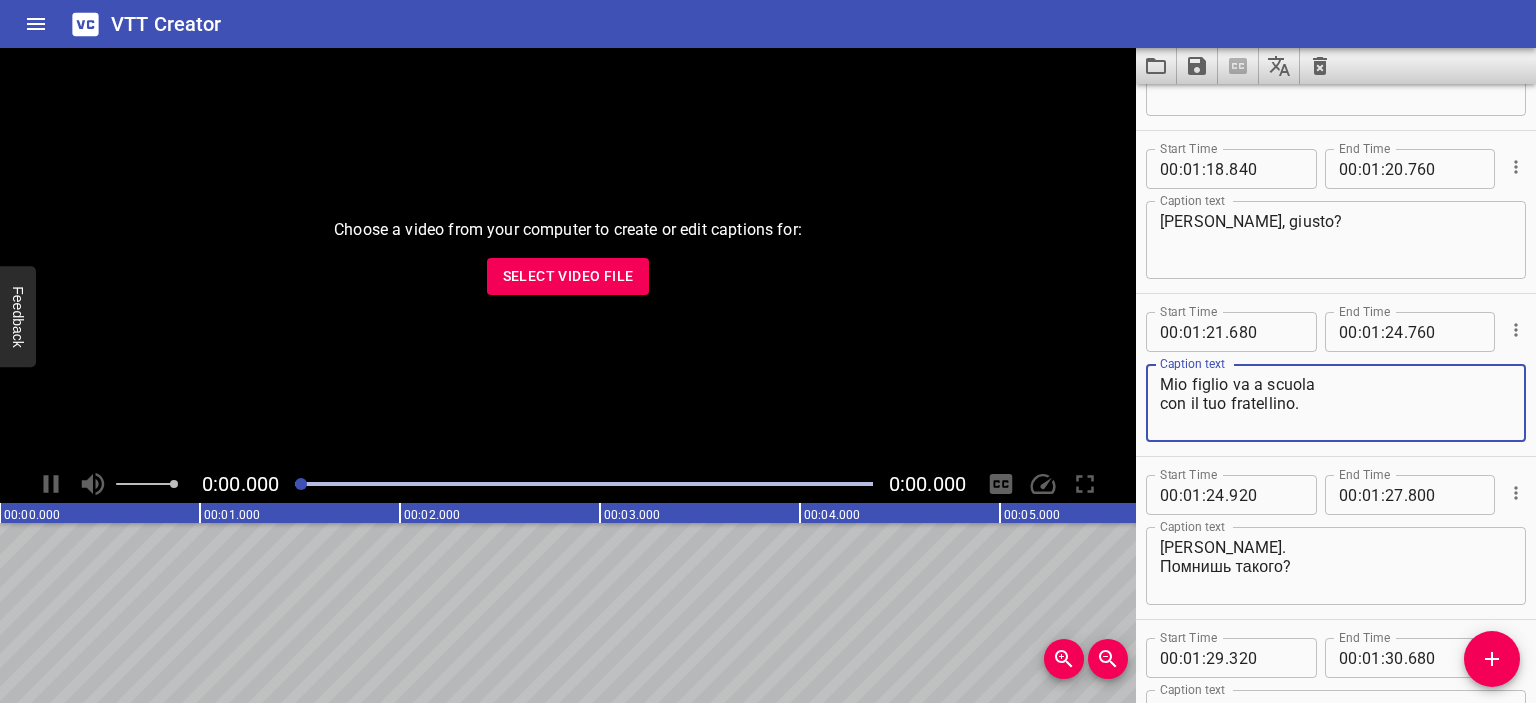 type on "Mio figlio va a scuola
con il tuo fratellino." 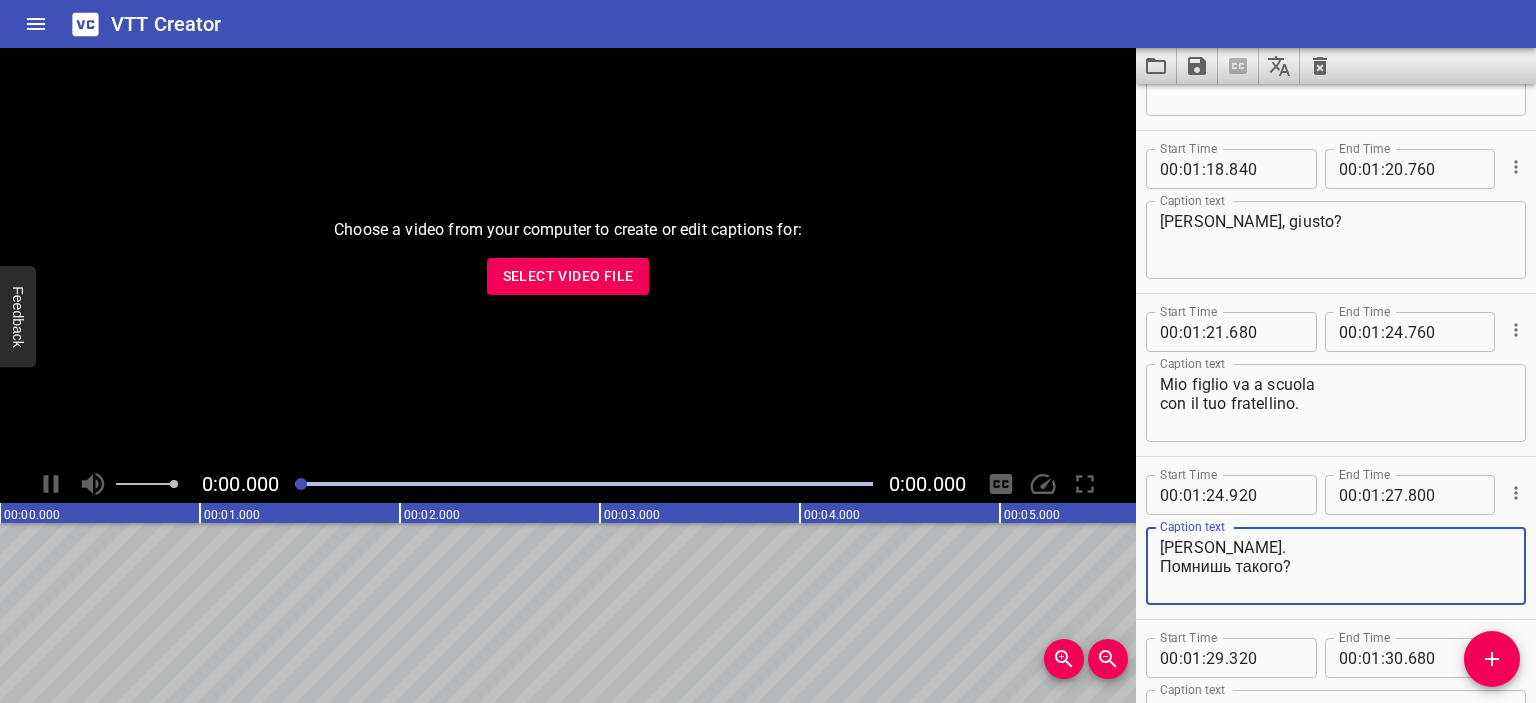 drag, startPoint x: 1283, startPoint y: 550, endPoint x: 1146, endPoint y: 530, distance: 138.45216 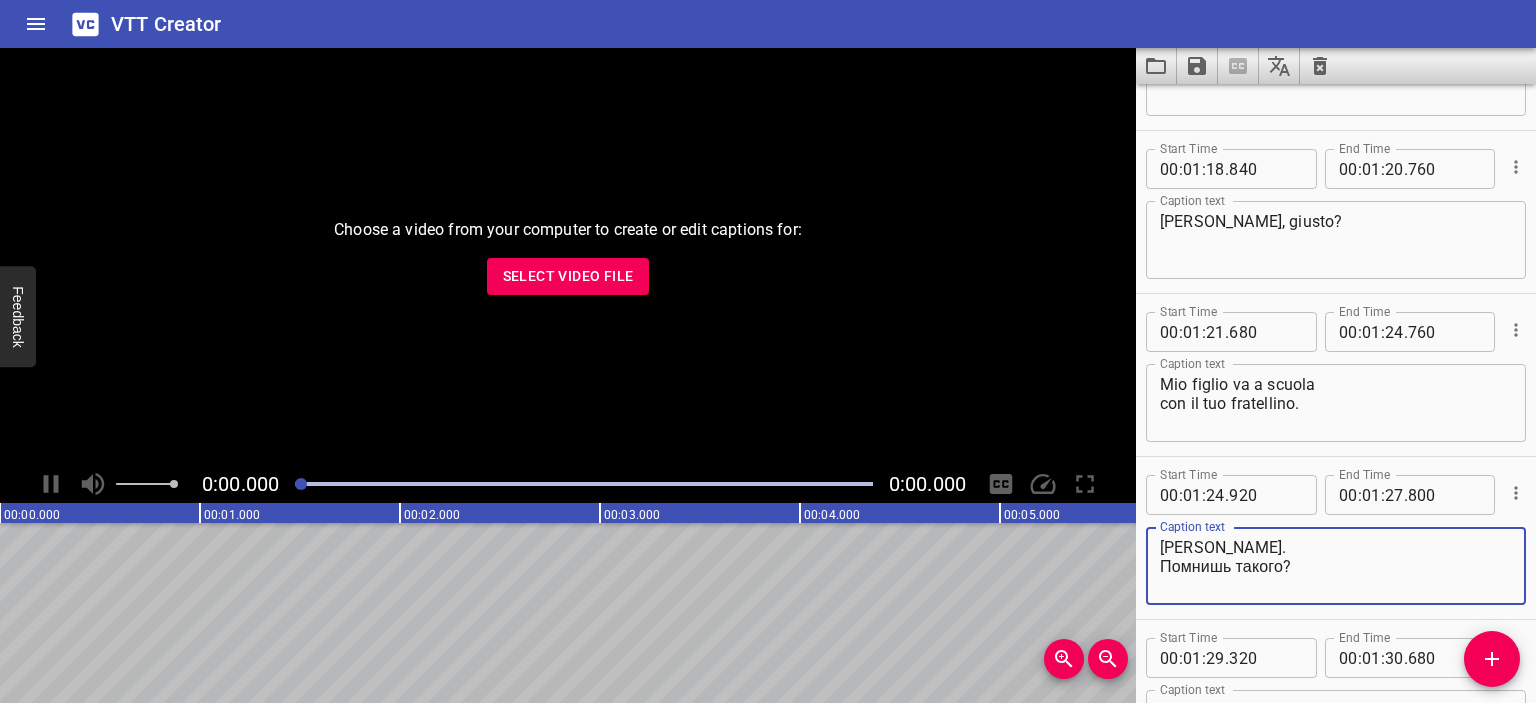 click on "[PERSON_NAME].
Помнишь такого? Caption text" at bounding box center (1336, 566) 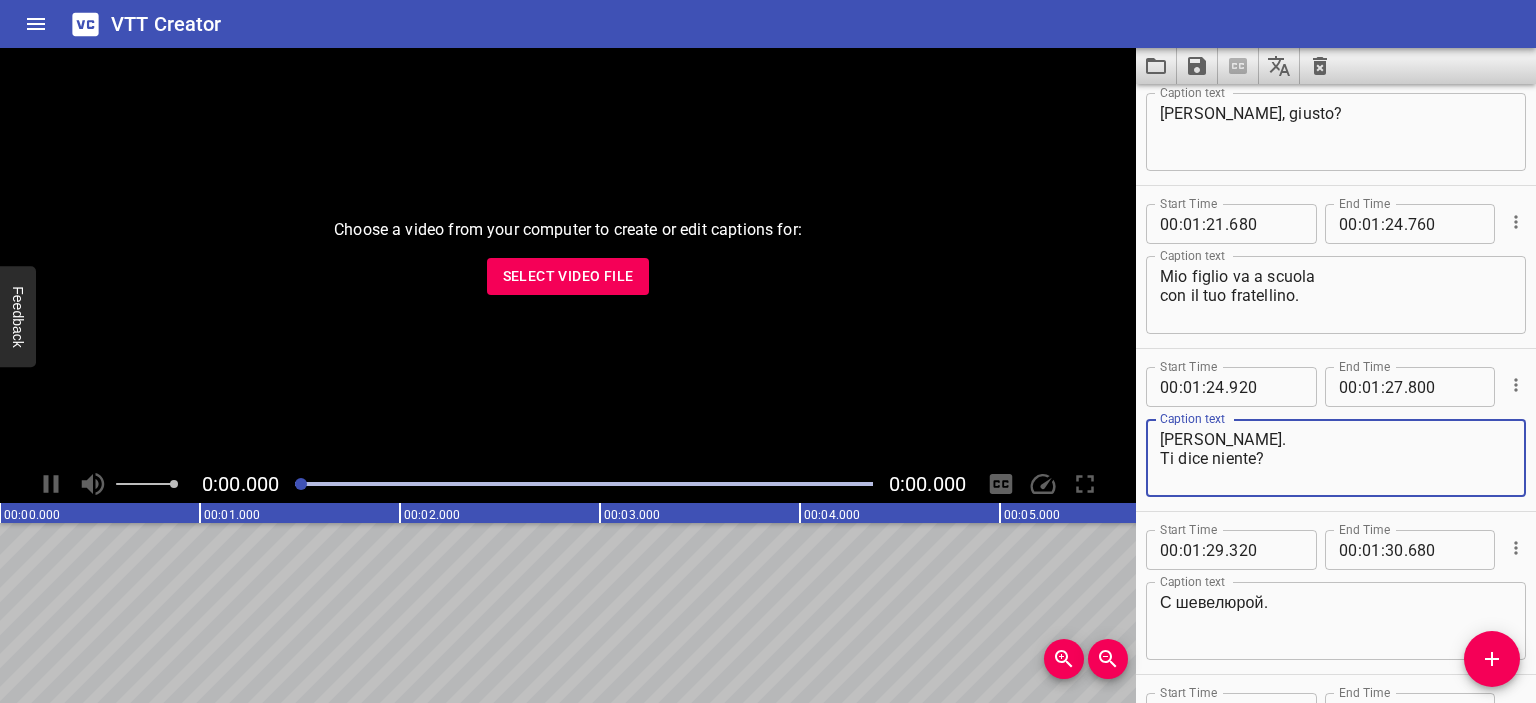 scroll, scrollTop: 250, scrollLeft: 0, axis: vertical 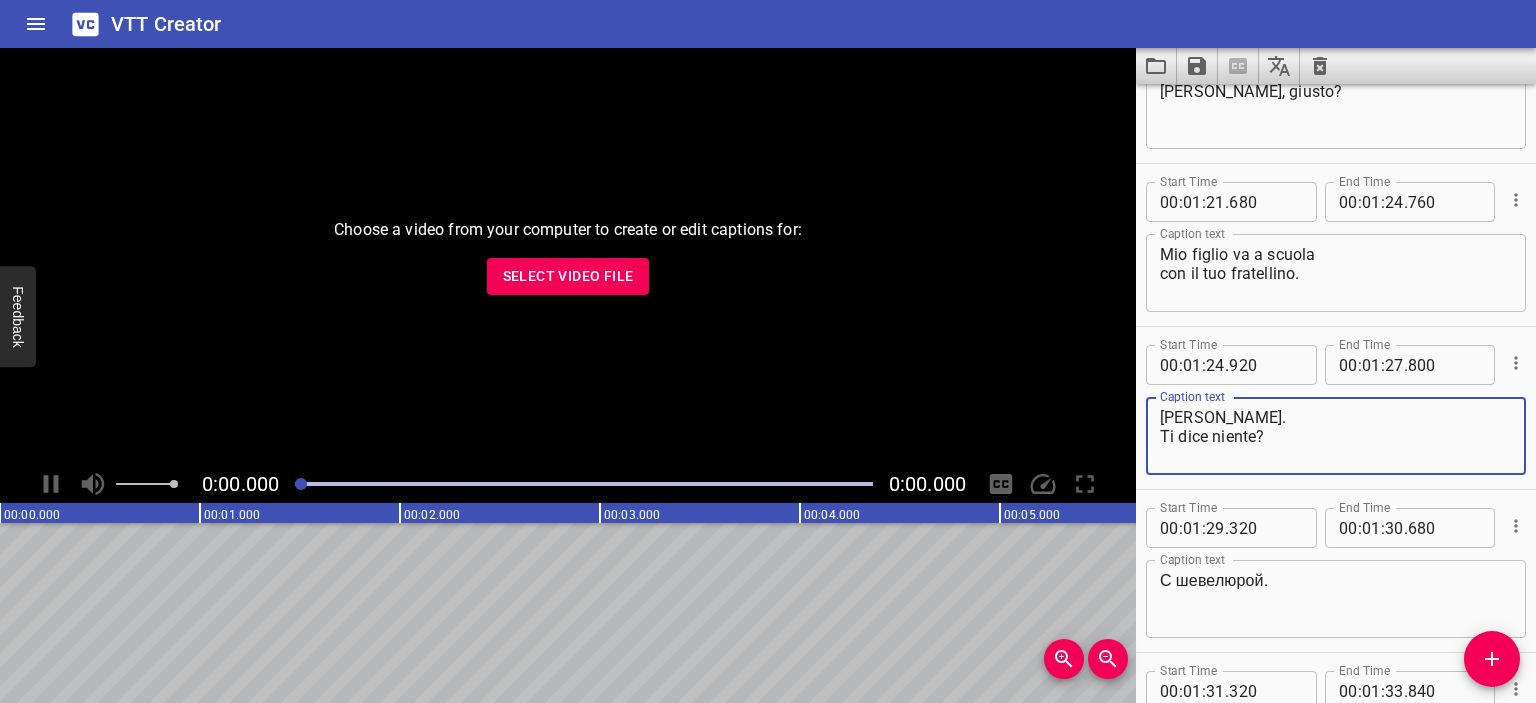 type on "[PERSON_NAME].
Ti dice niente?" 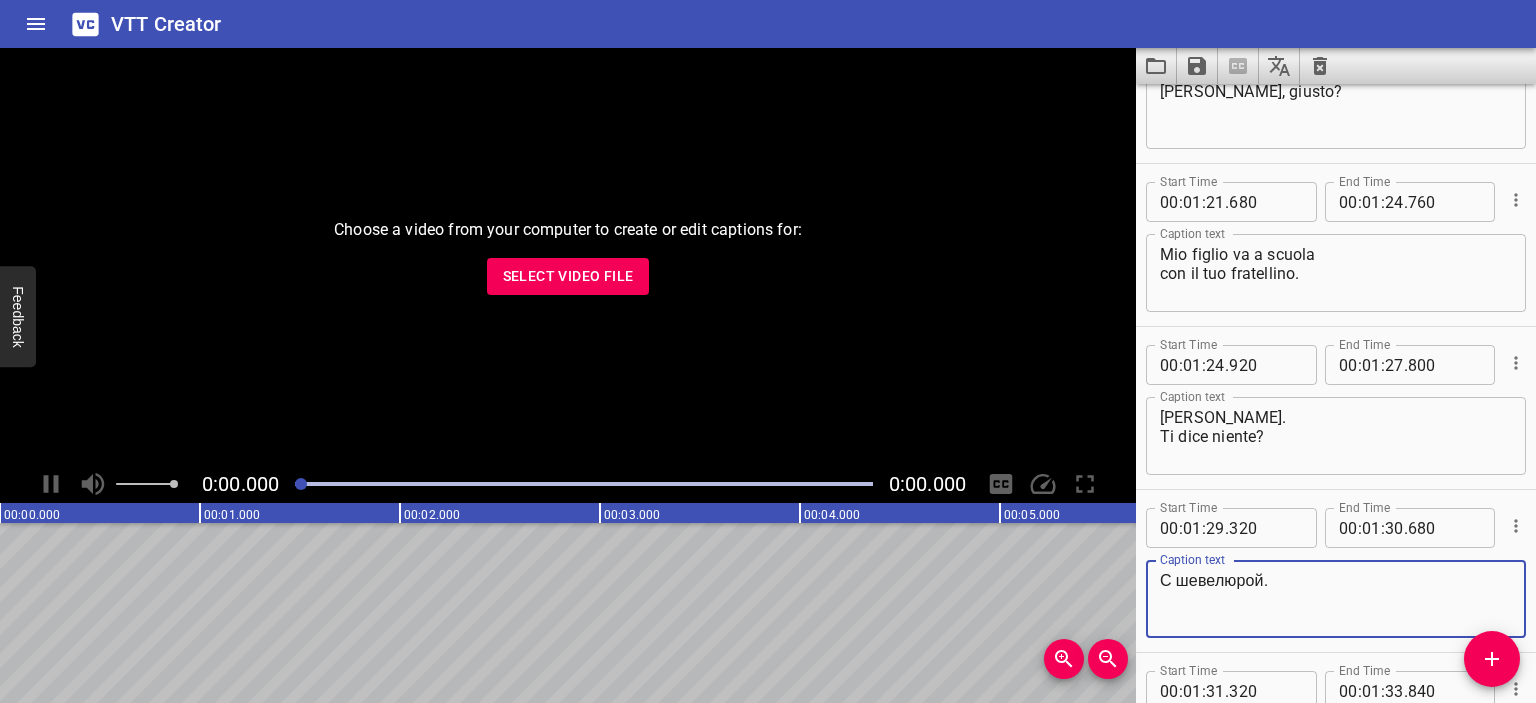 drag, startPoint x: 1263, startPoint y: 577, endPoint x: 1152, endPoint y: 576, distance: 111.0045 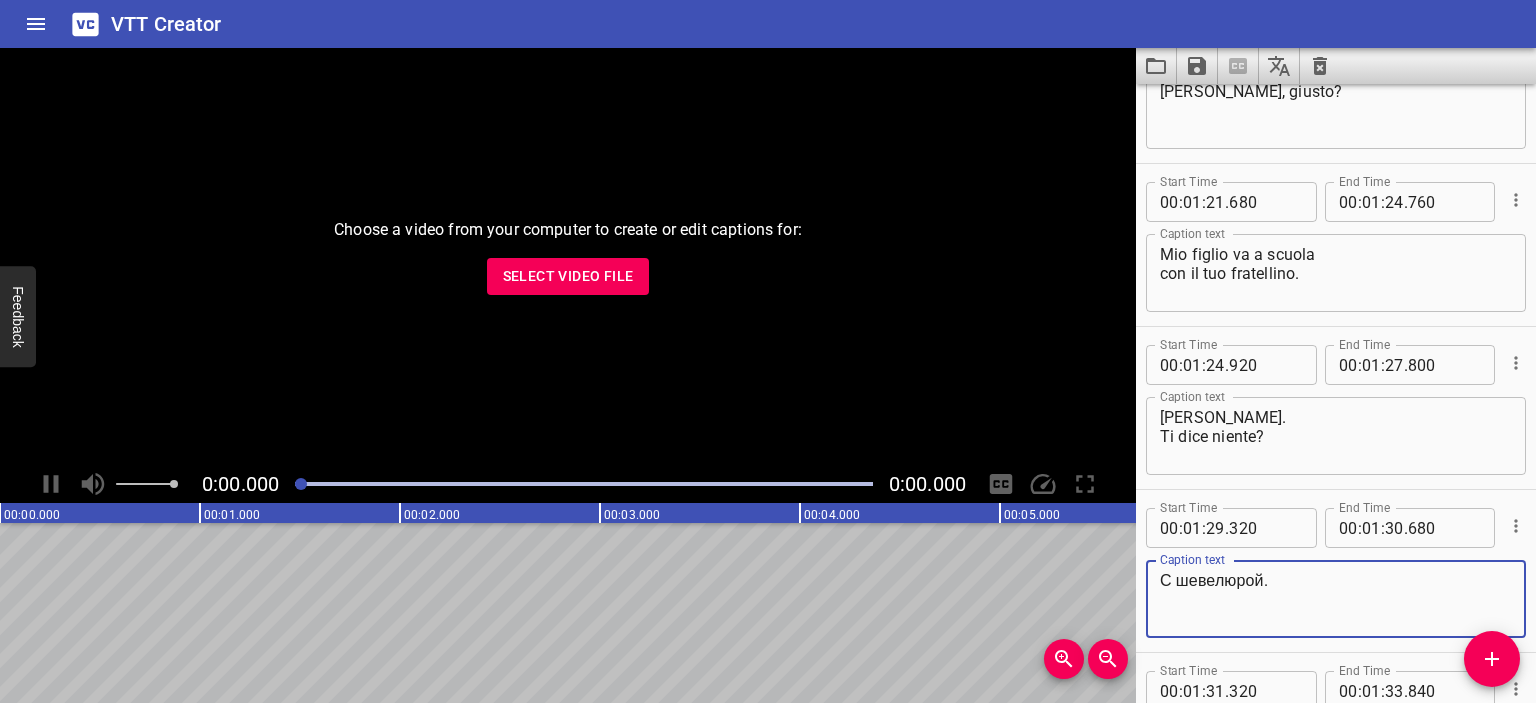 click on "С шевелюрой. Caption text" at bounding box center [1336, 599] 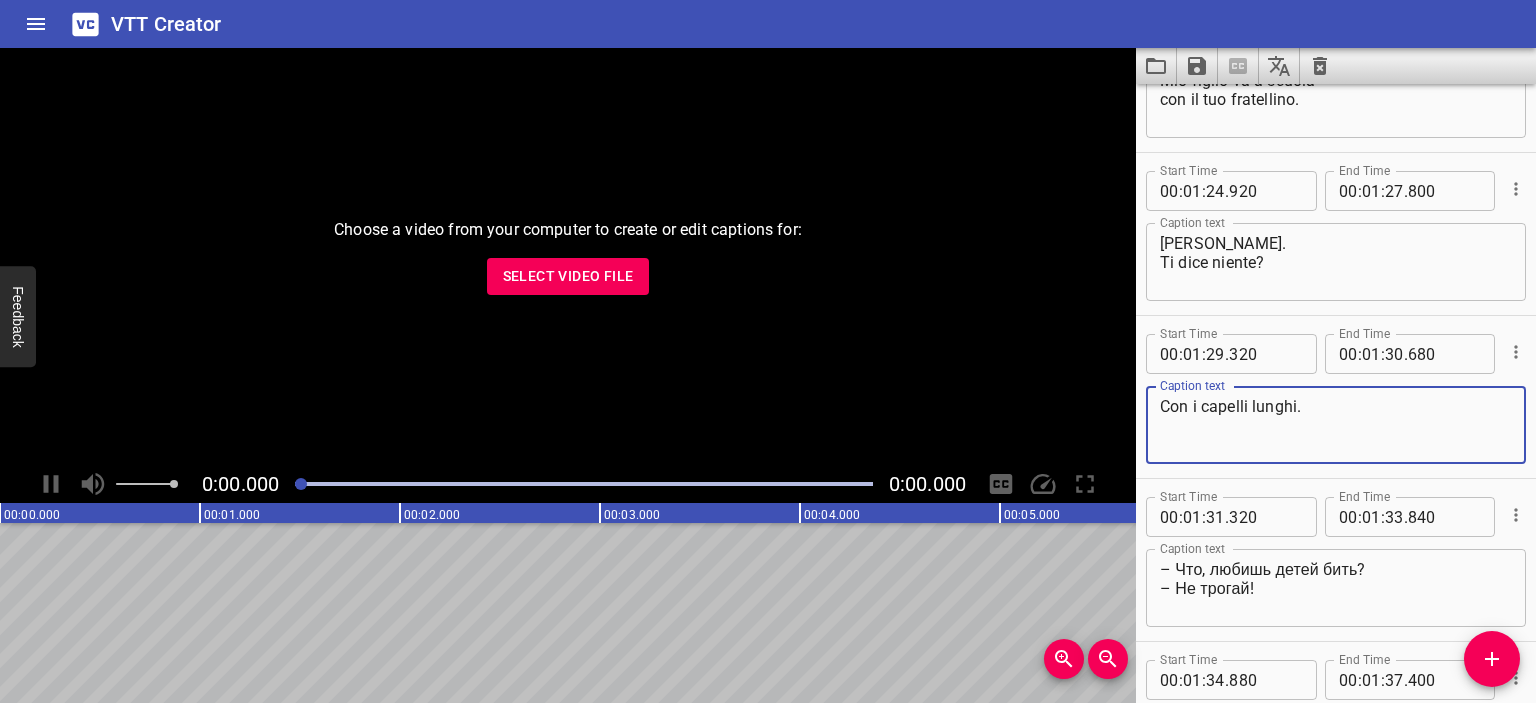 scroll, scrollTop: 466, scrollLeft: 0, axis: vertical 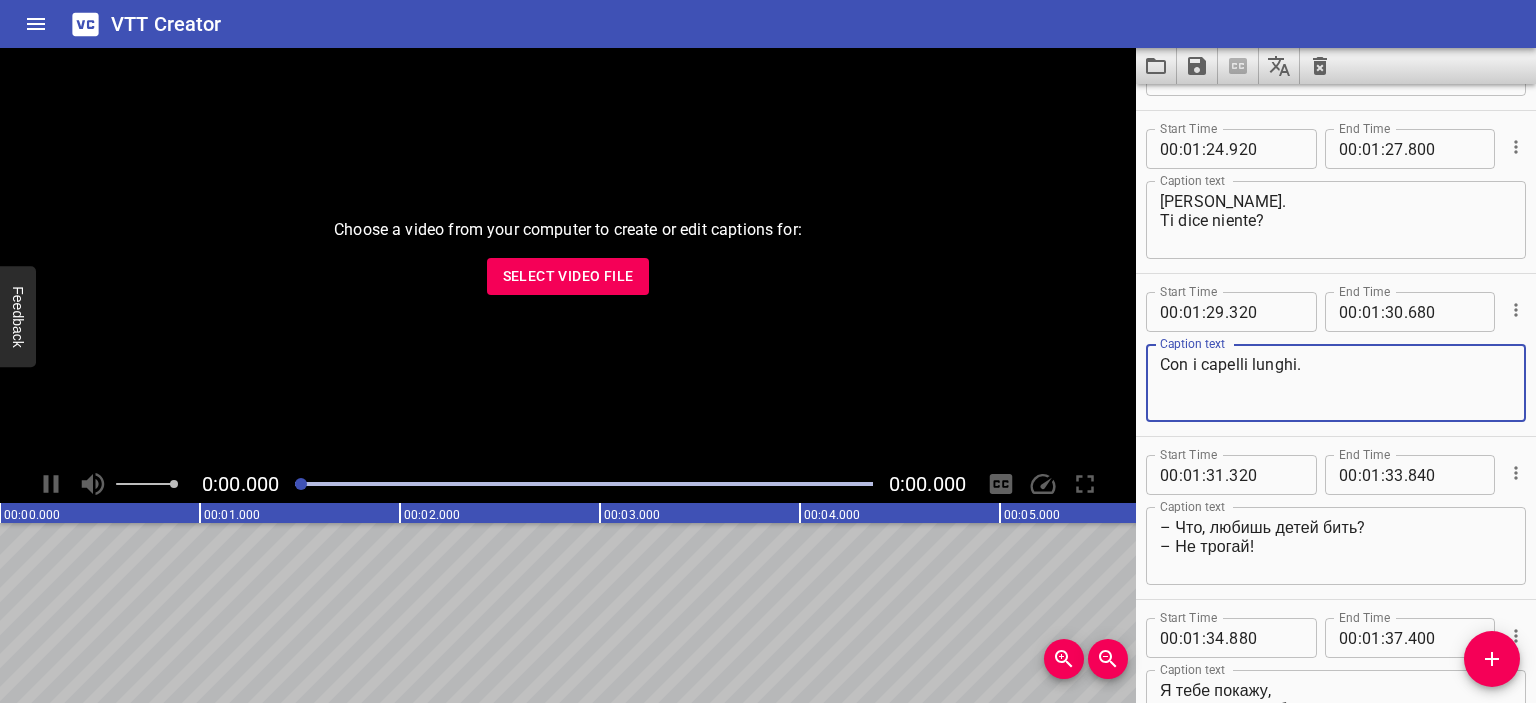 type on "Con i capelli lunghi." 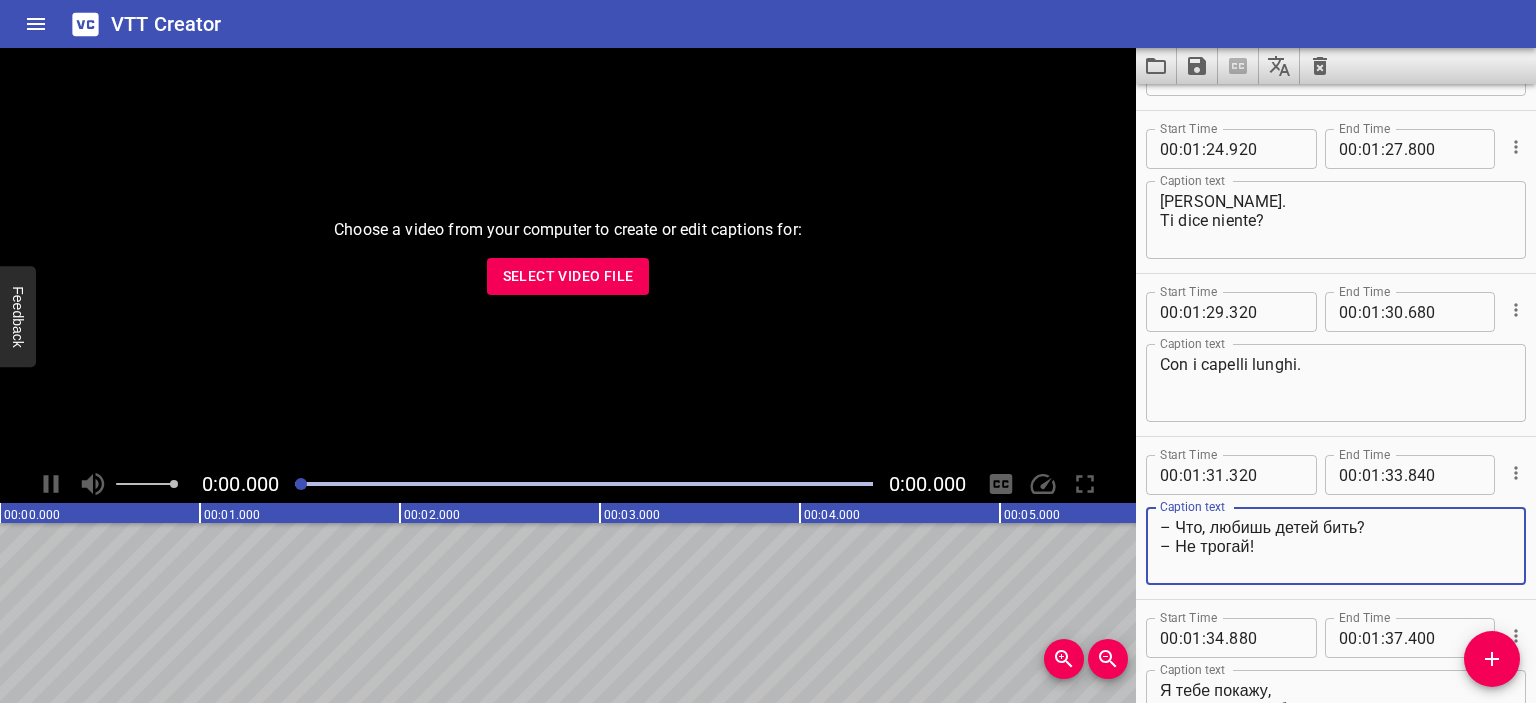 drag, startPoint x: 1360, startPoint y: 529, endPoint x: 1177, endPoint y: 523, distance: 183.09833 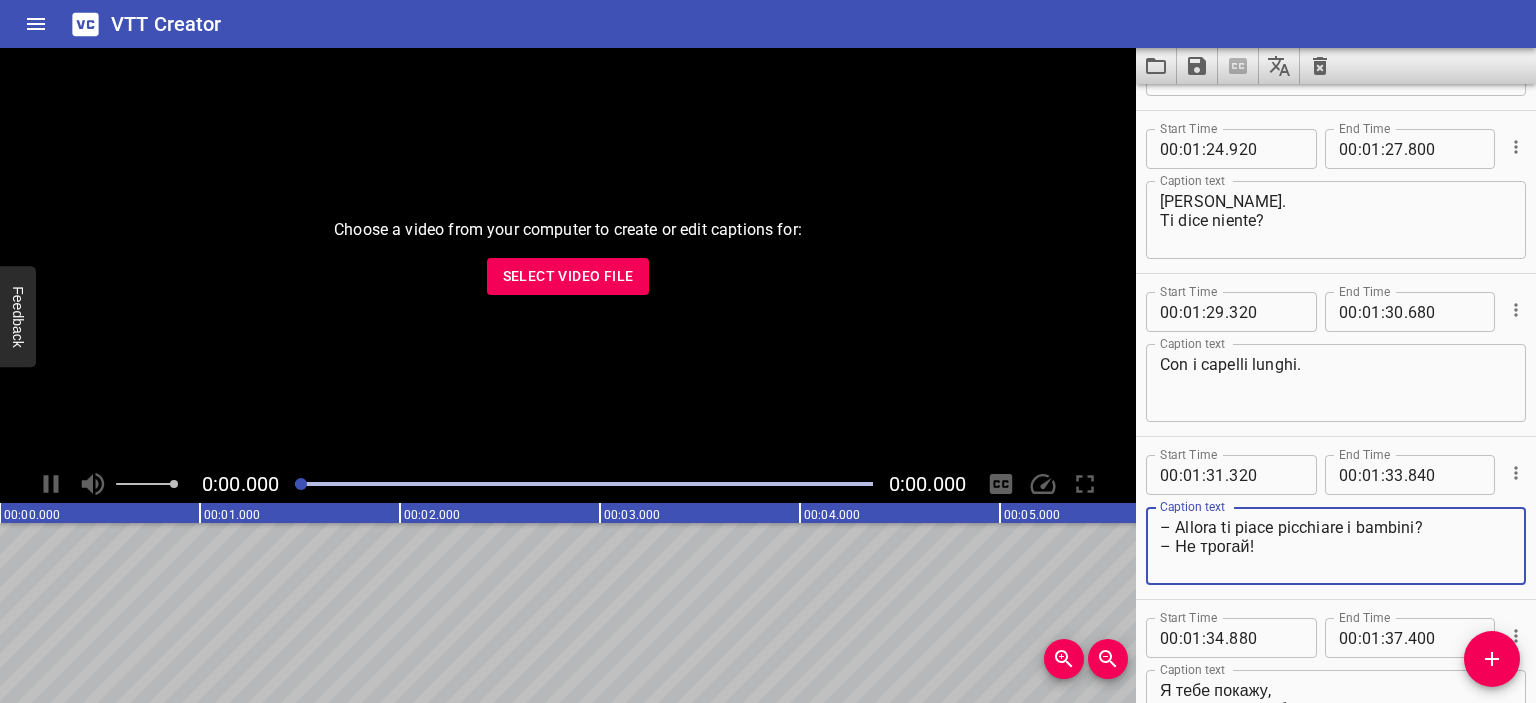 type on "– Allora ti piace picchiare i bambini?
– Не трогай!" 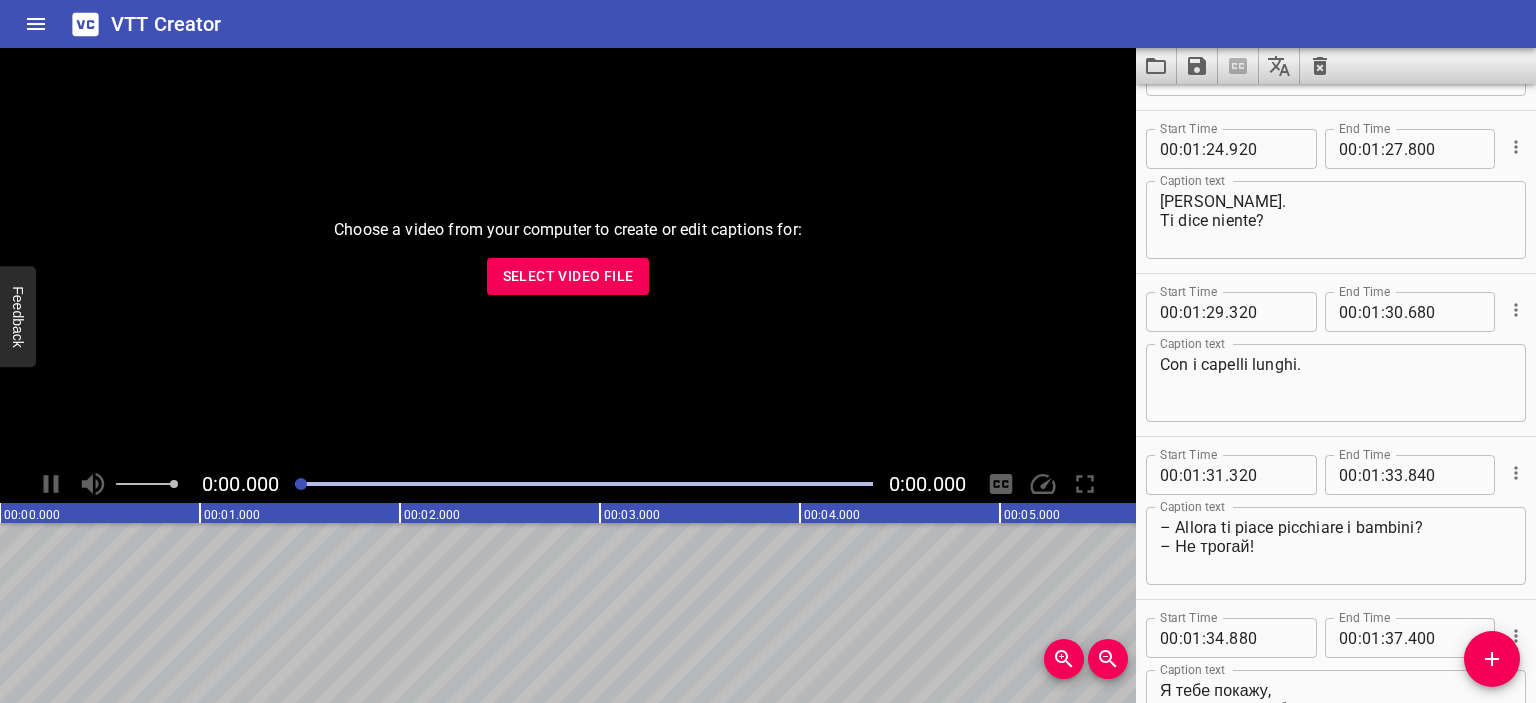 type on "Я тебе покажу,
как моего сына бить!" 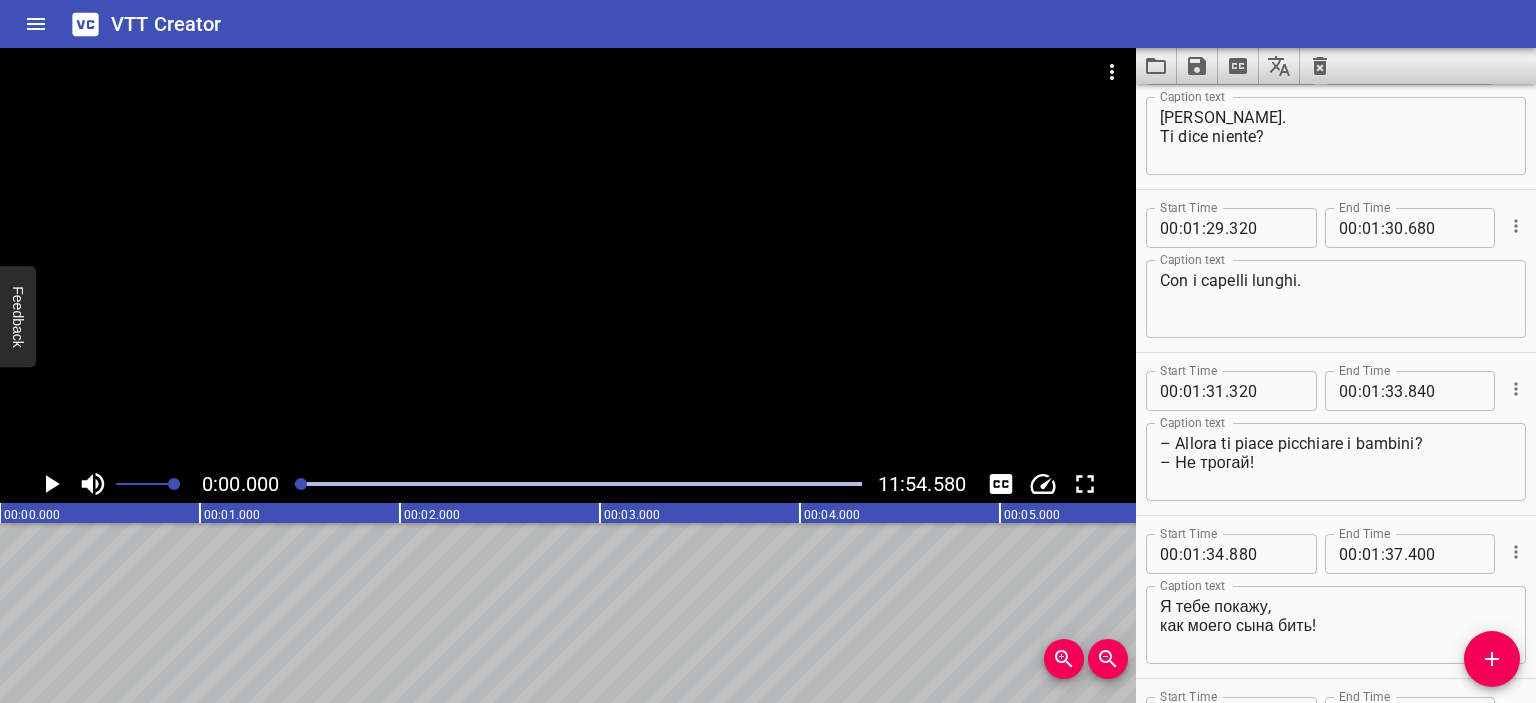 scroll, scrollTop: 556, scrollLeft: 0, axis: vertical 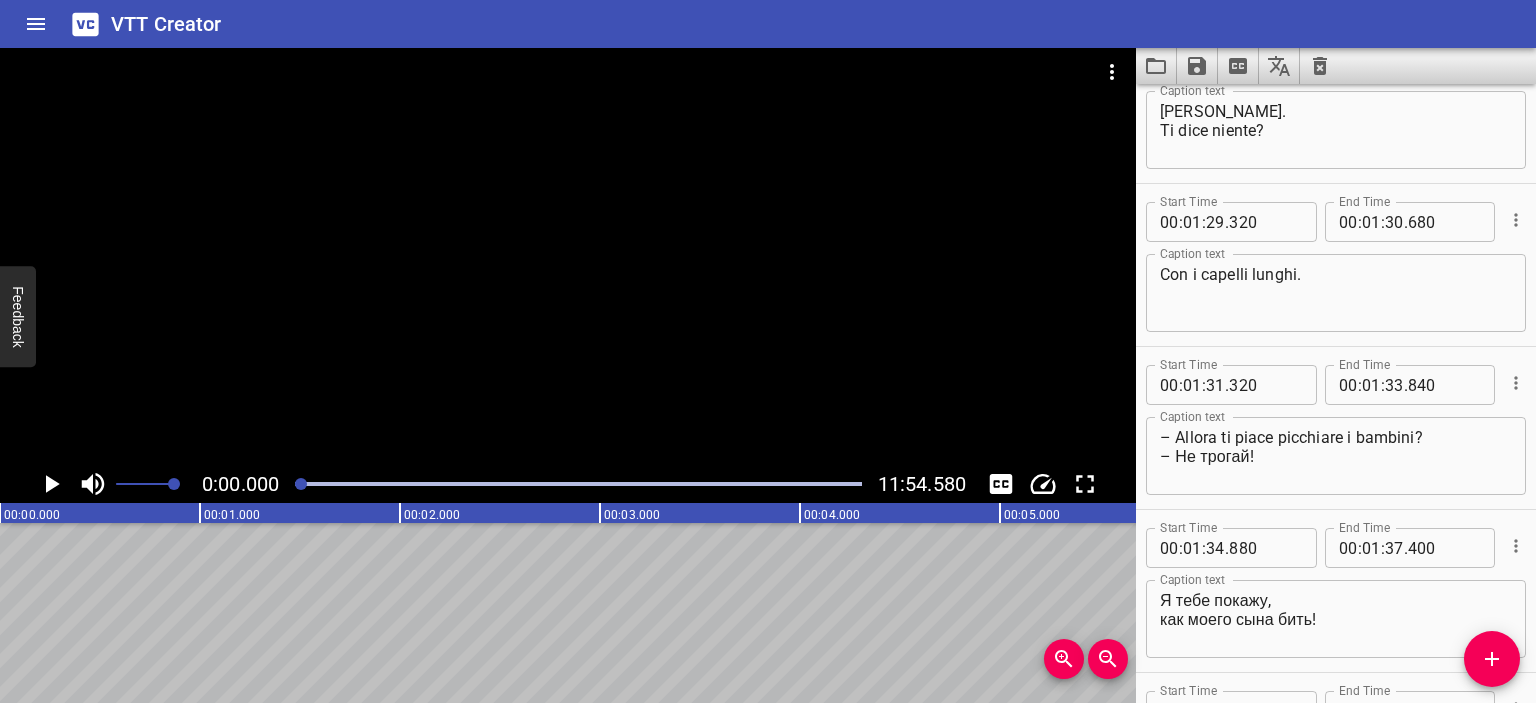 click at bounding box center (568, 256) 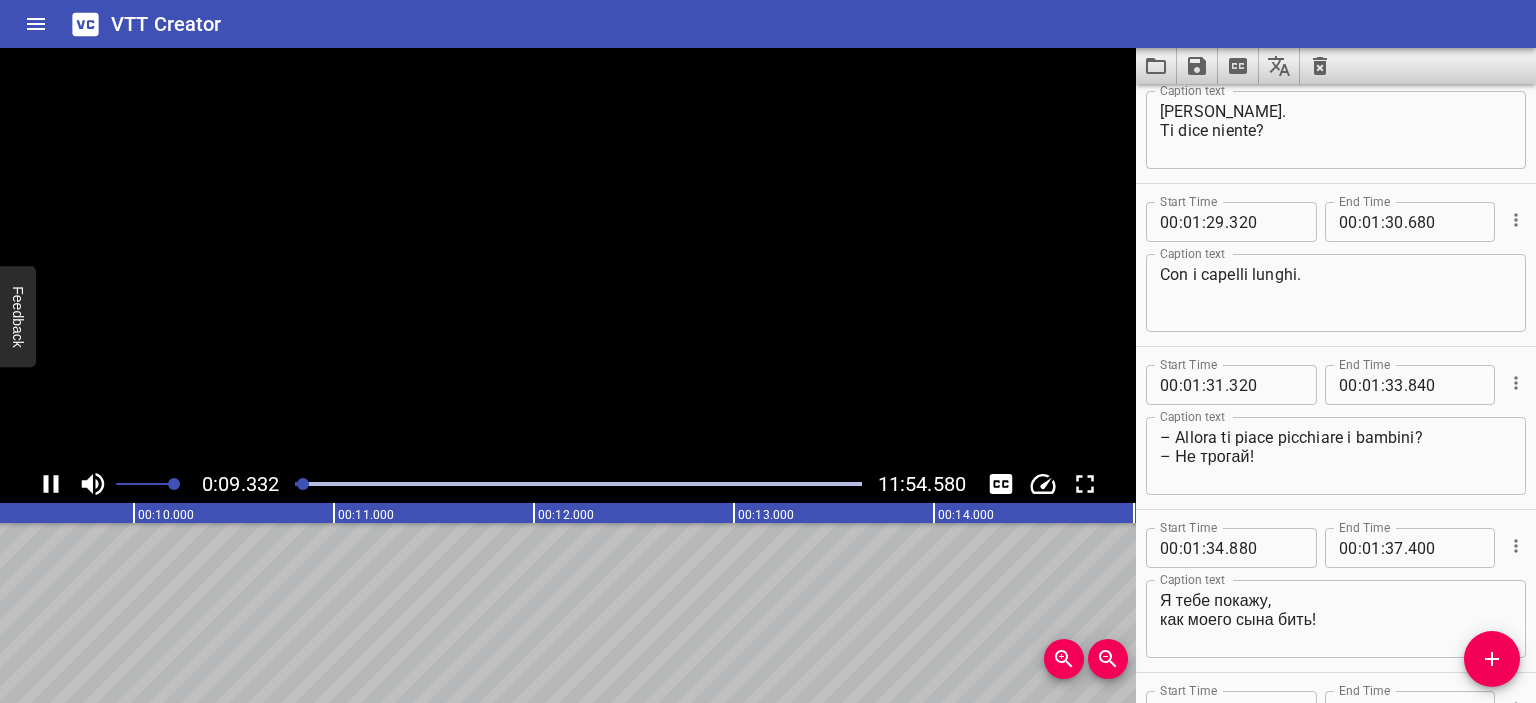 click at bounding box center (568, 256) 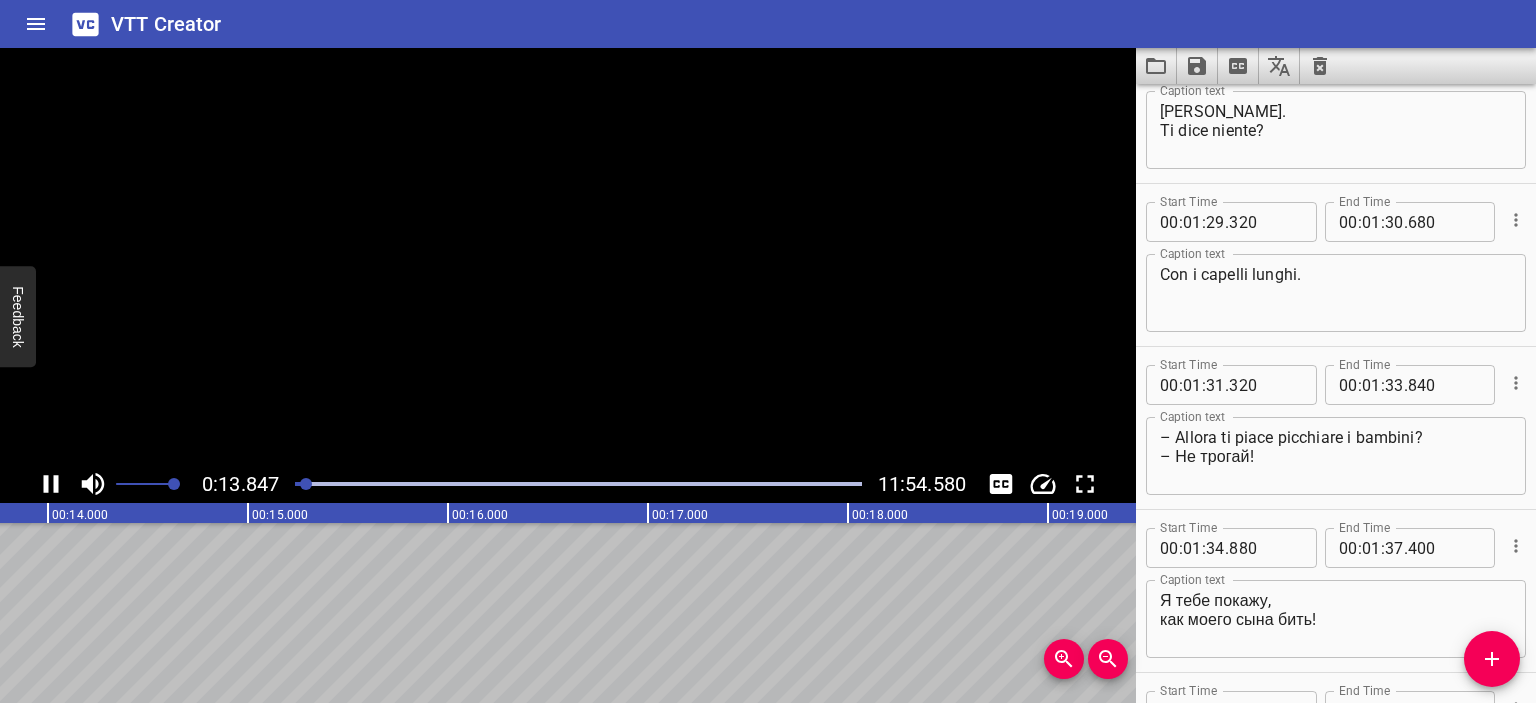 scroll, scrollTop: 0, scrollLeft: 2769, axis: horizontal 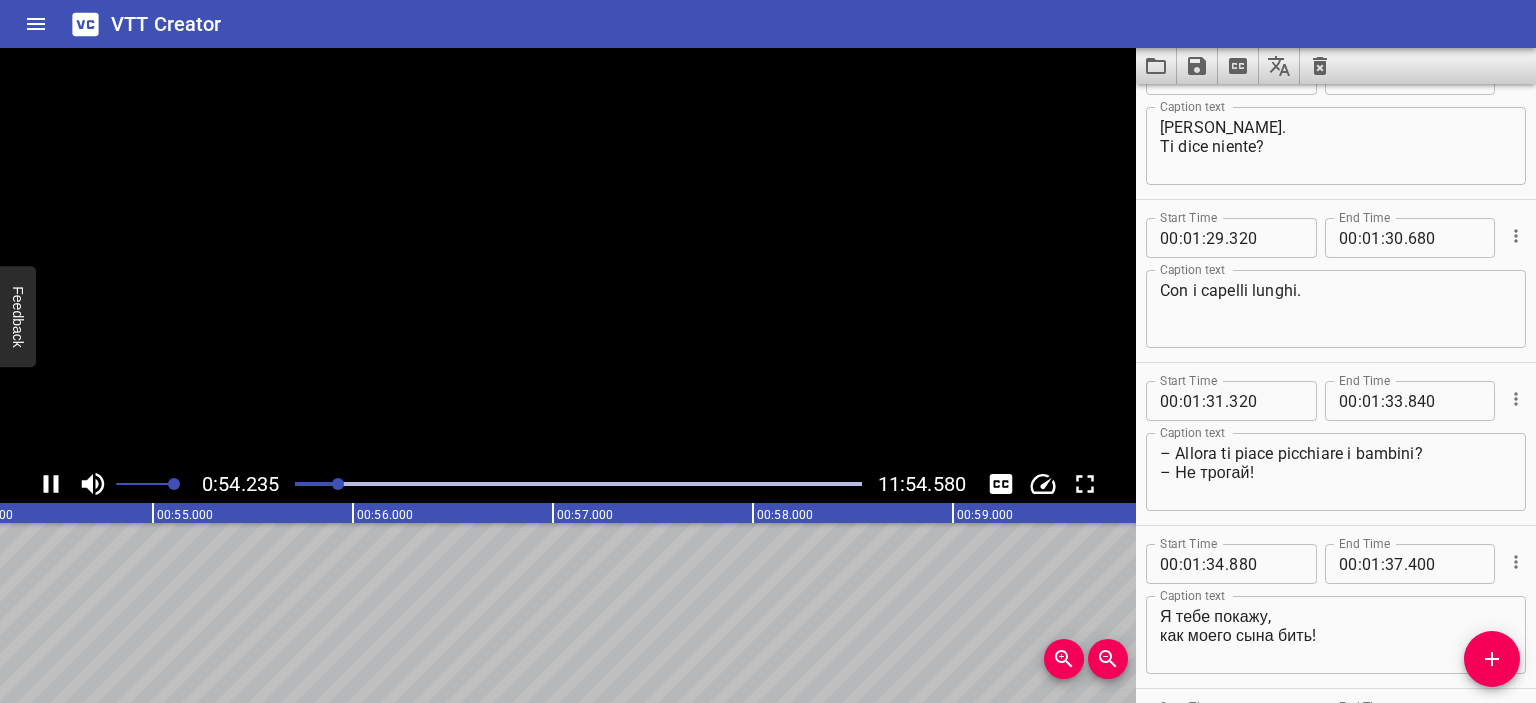 click at bounding box center (568, 256) 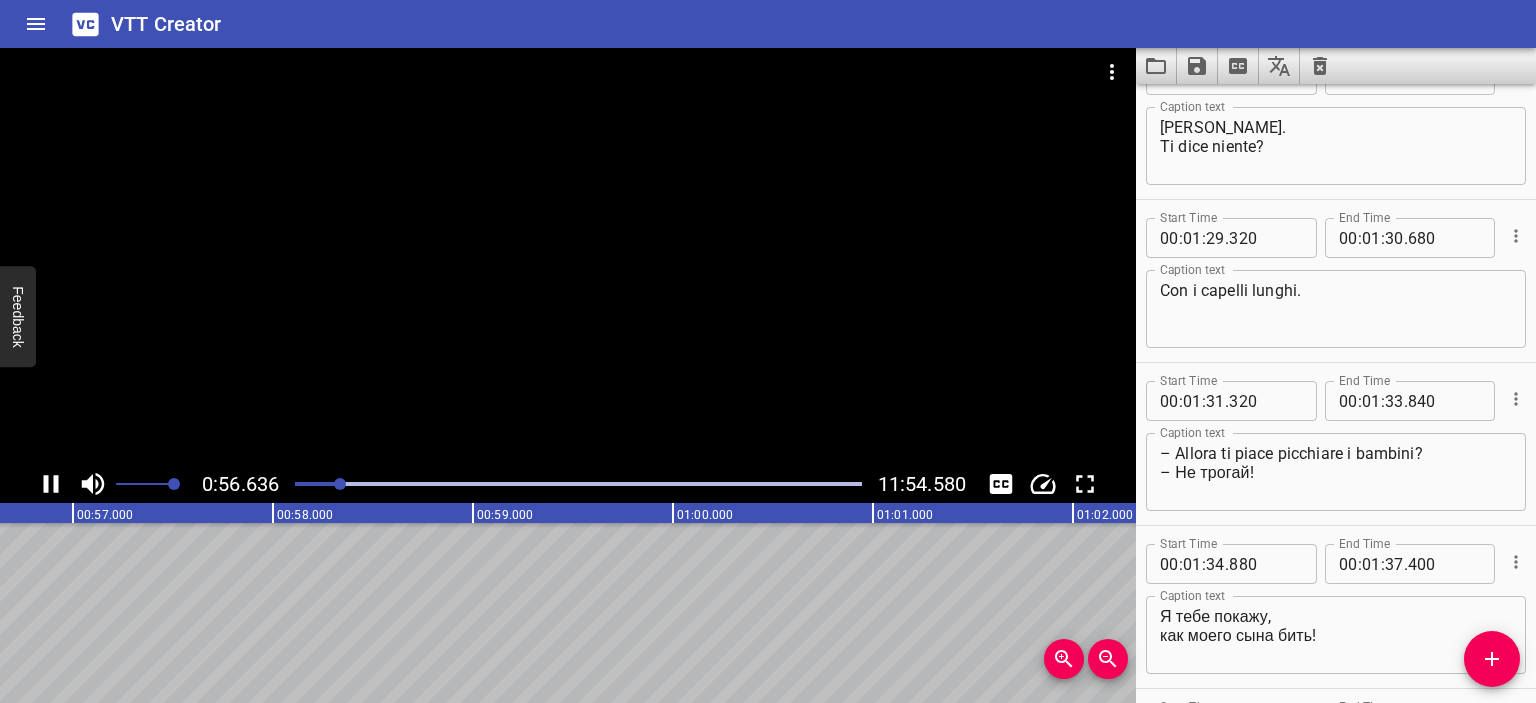 click at bounding box center [568, 256] 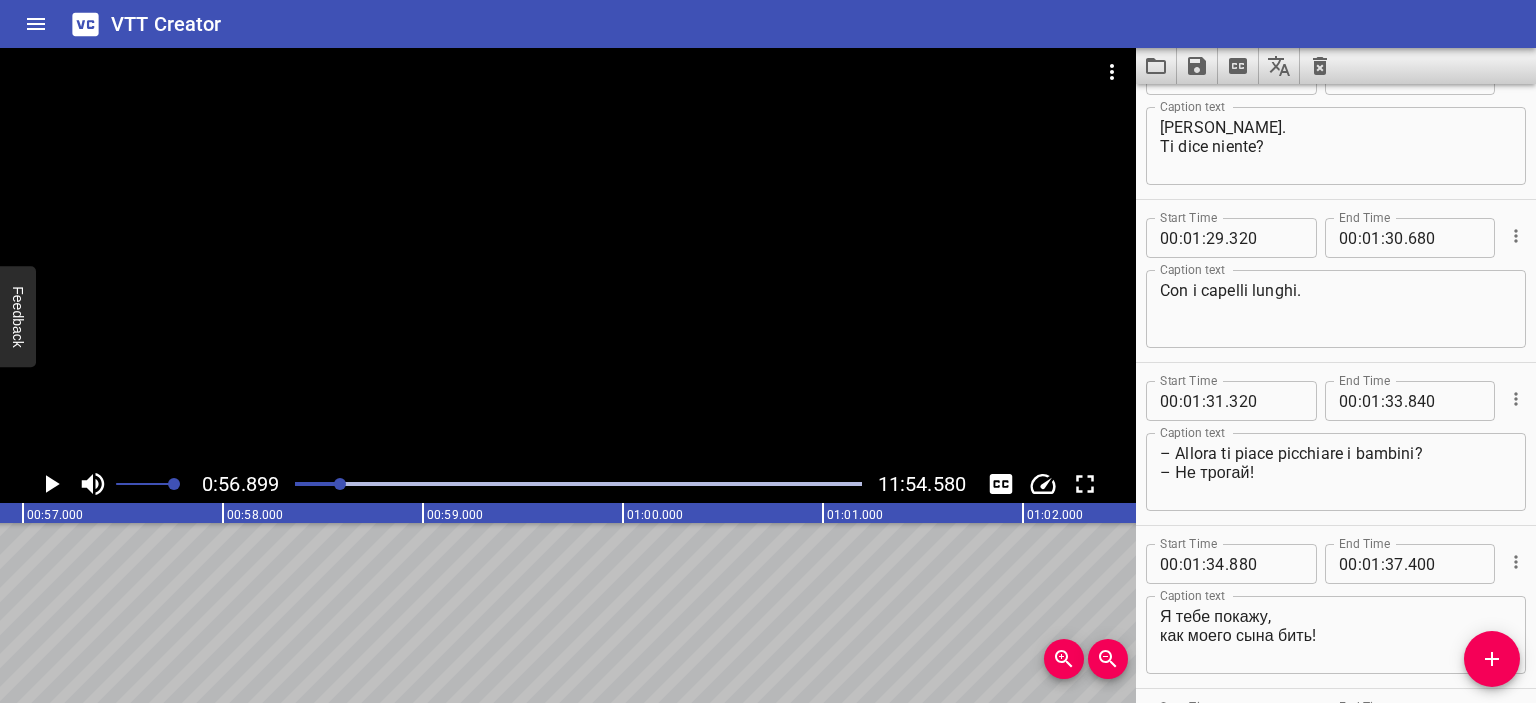 scroll, scrollTop: 0, scrollLeft: 11380, axis: horizontal 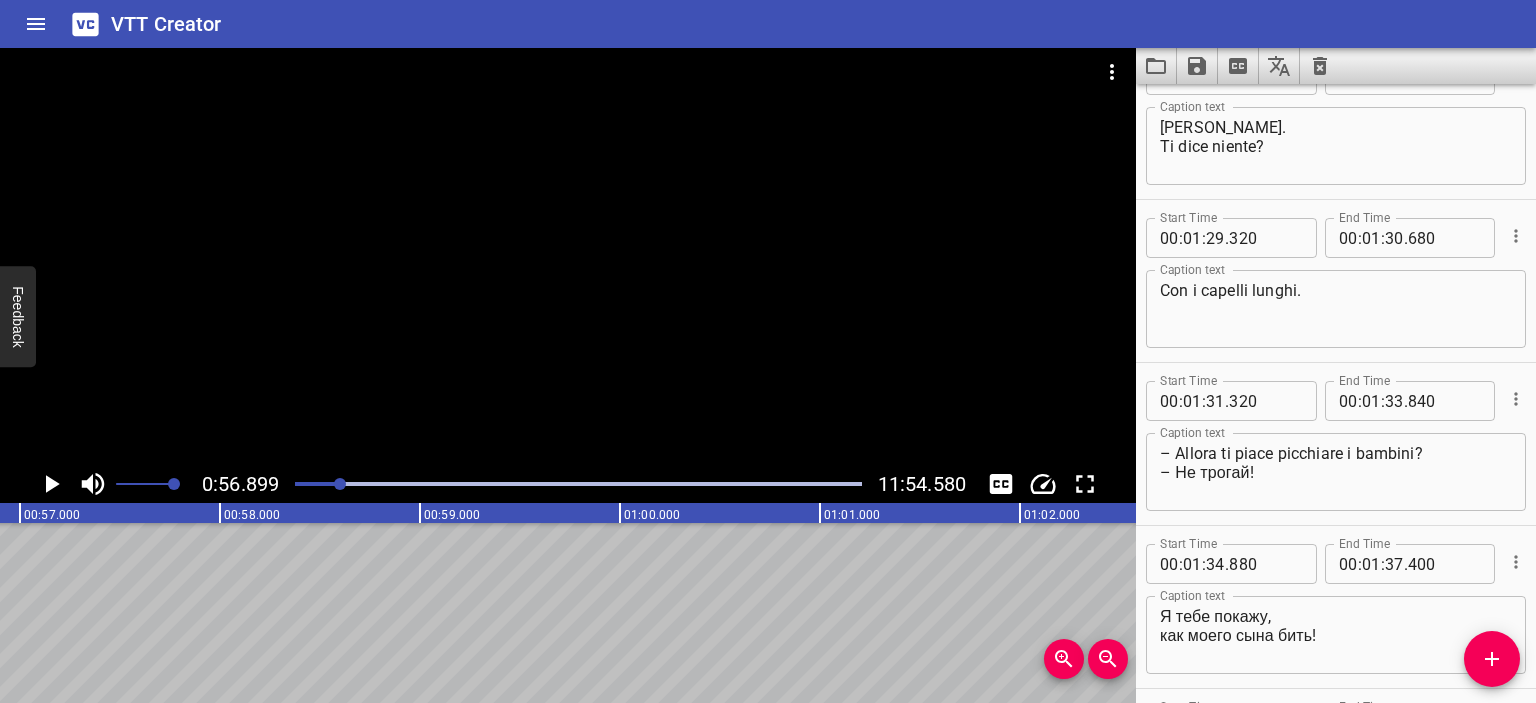click at bounding box center (568, 256) 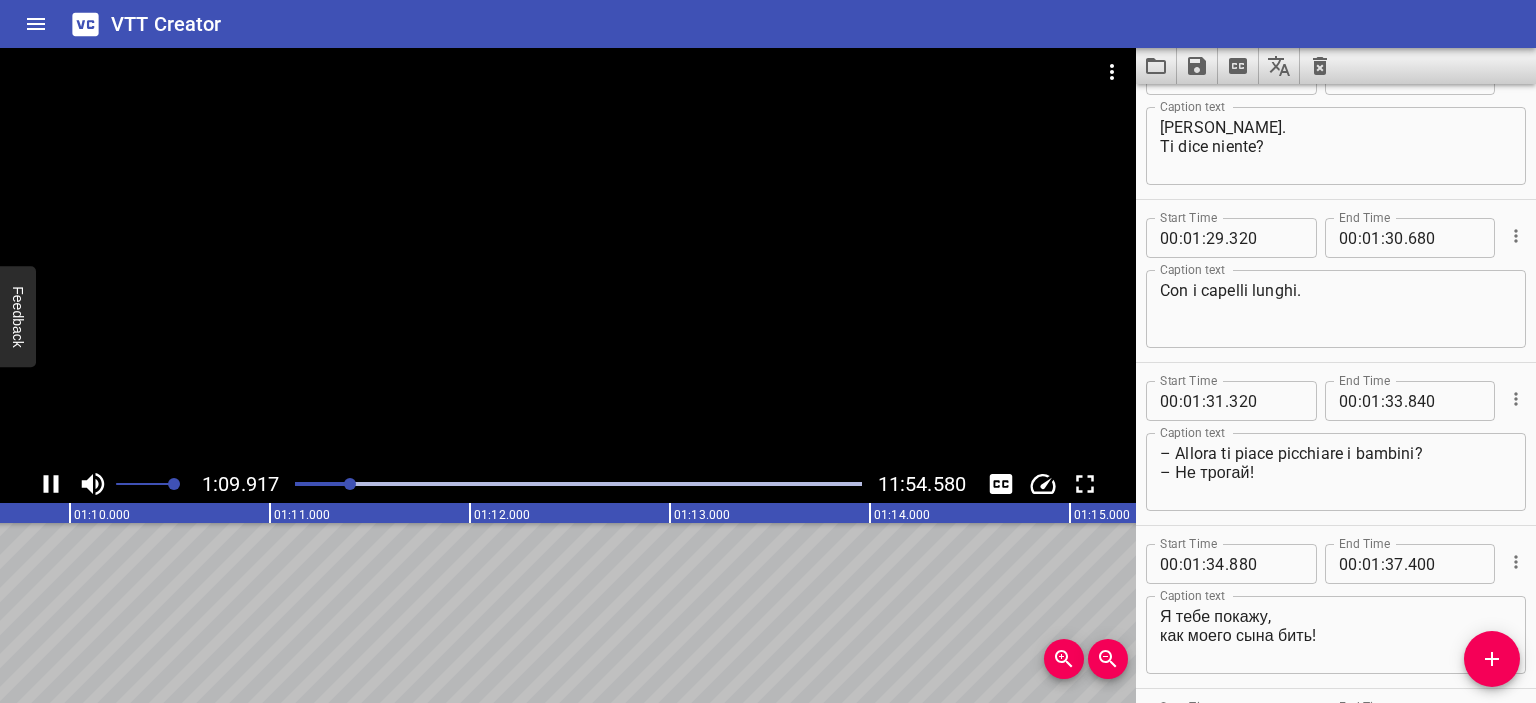 drag, startPoint x: 664, startPoint y: 253, endPoint x: 635, endPoint y: 255, distance: 29.068884 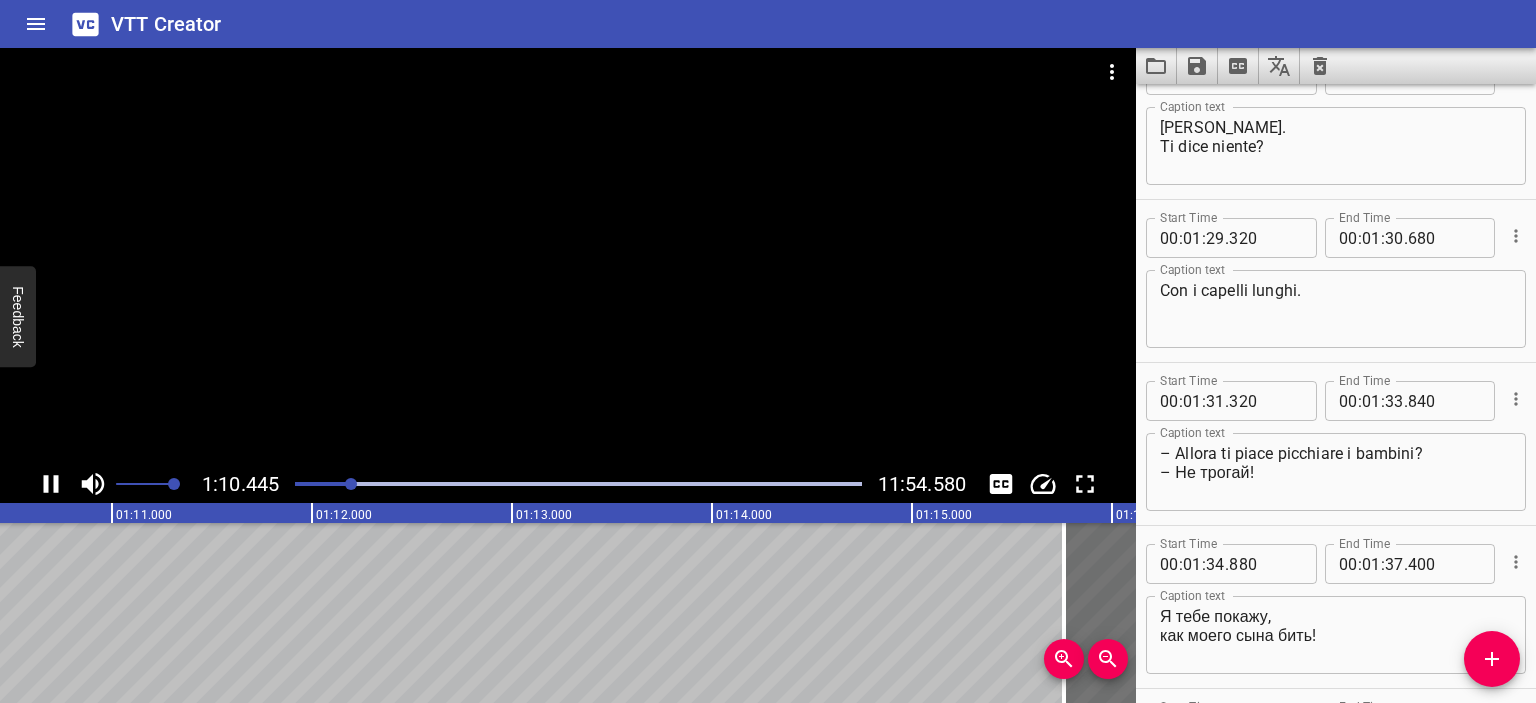 click at bounding box center (568, 256) 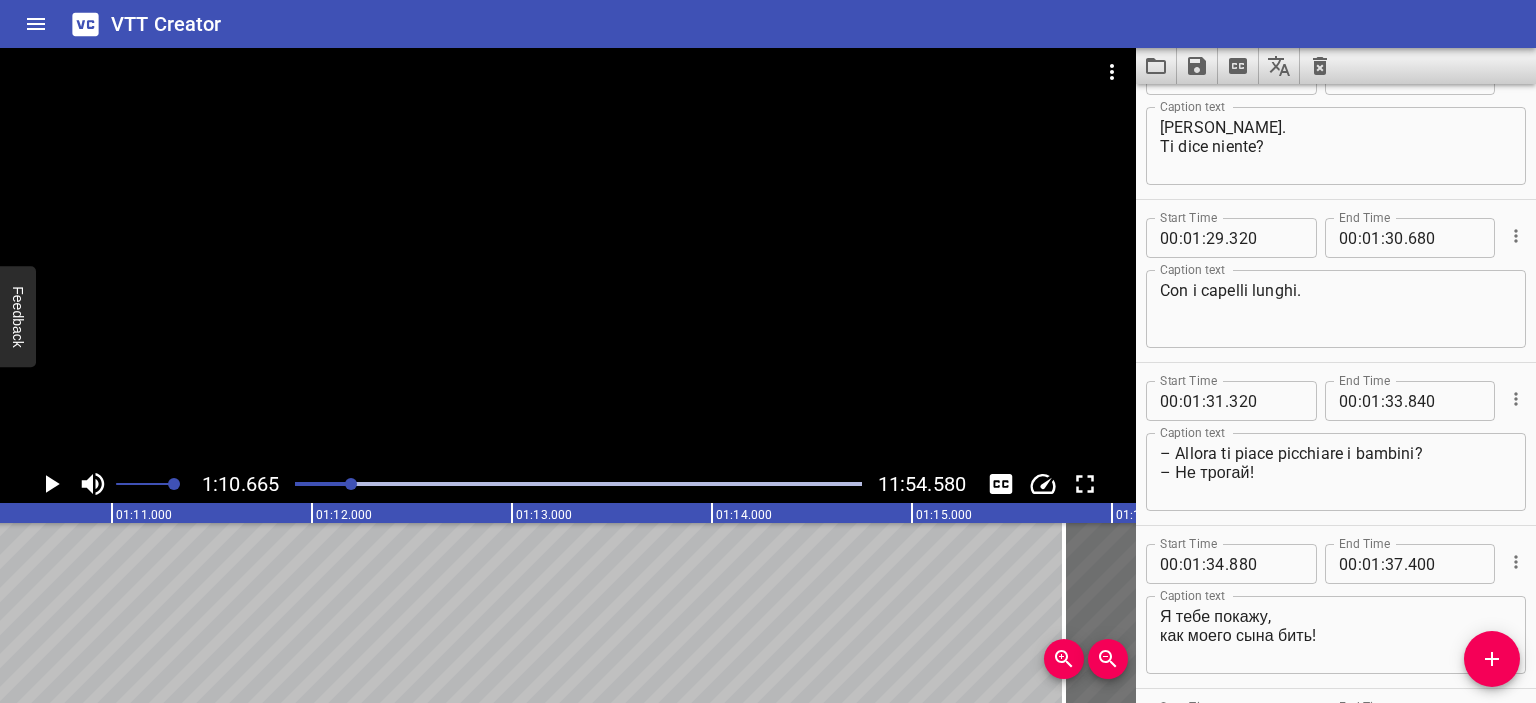 scroll, scrollTop: 0, scrollLeft: 14132, axis: horizontal 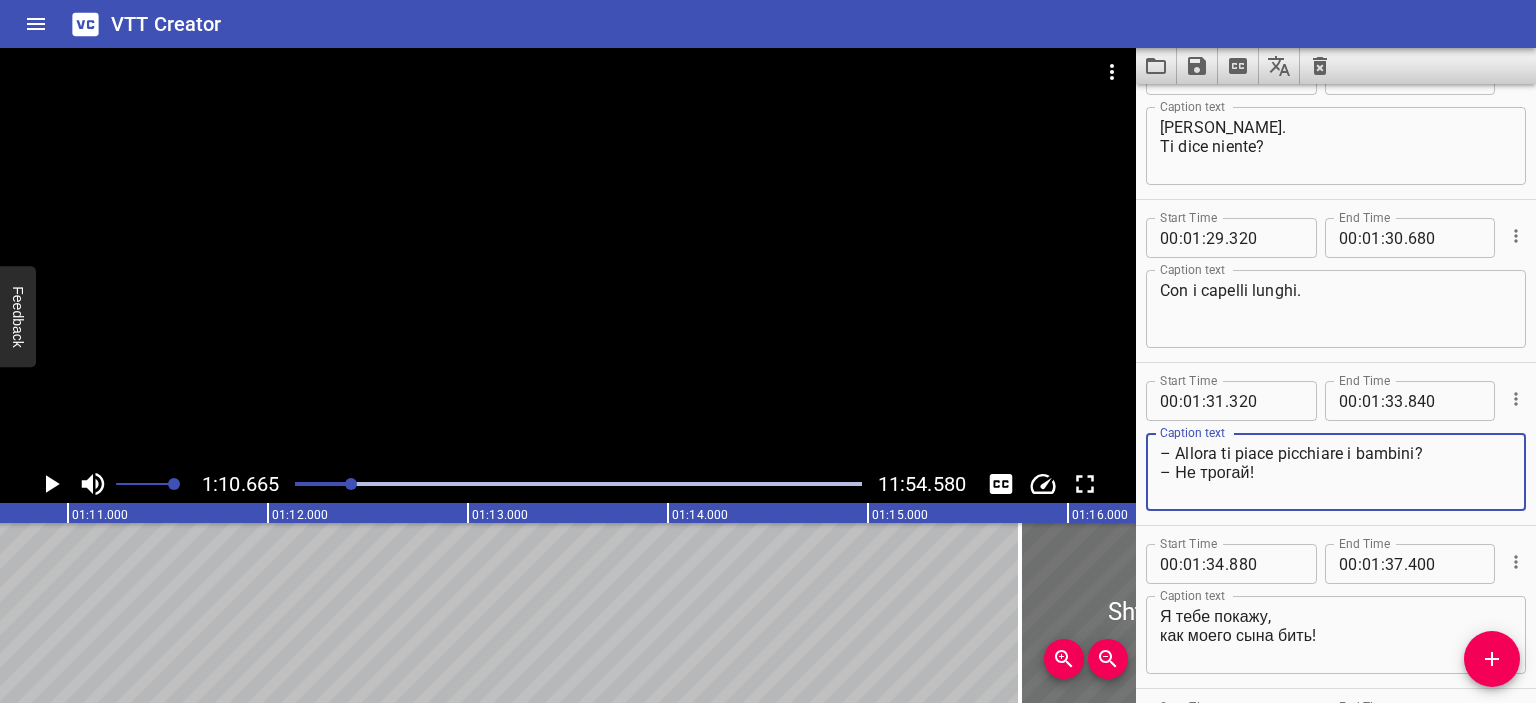 drag, startPoint x: 1248, startPoint y: 475, endPoint x: 1175, endPoint y: 471, distance: 73.109505 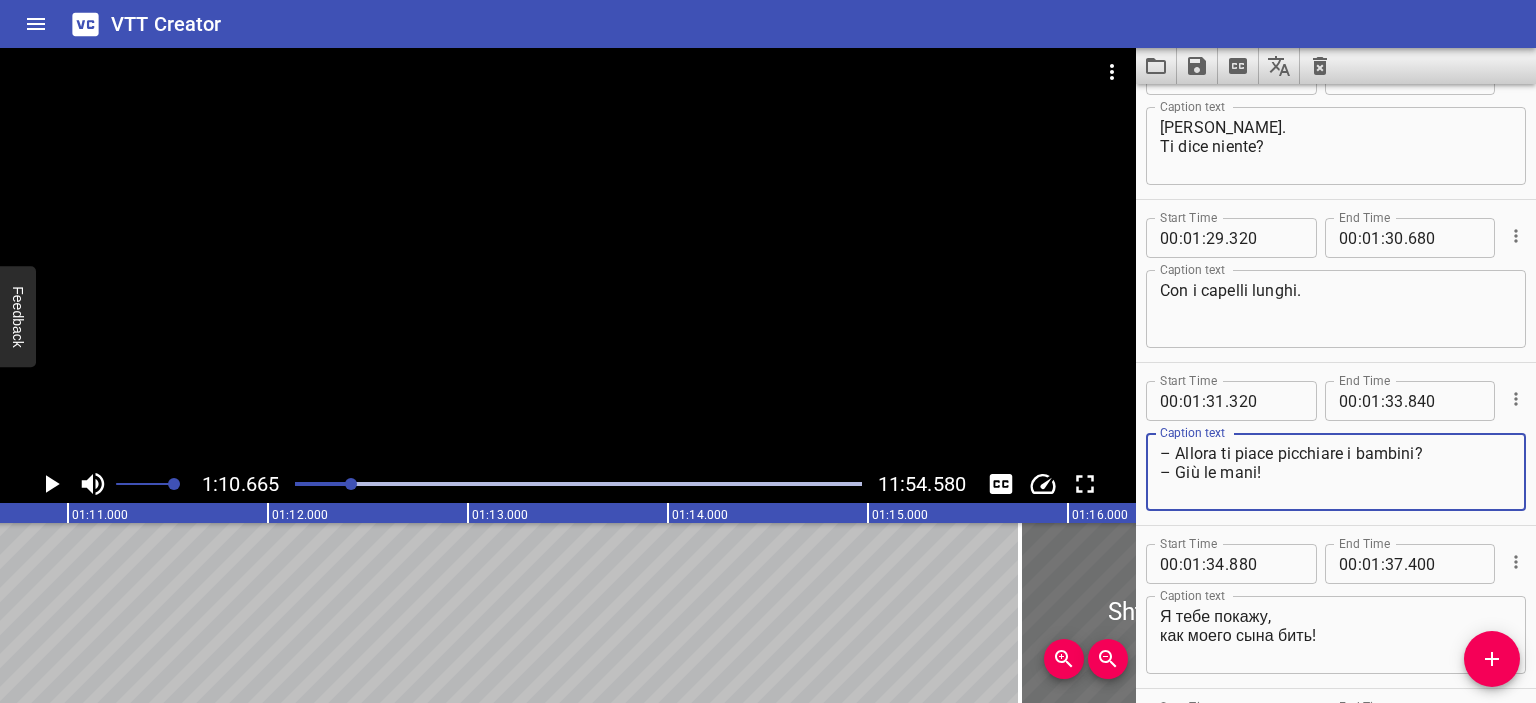 type on "– Allora ti piace picchiare i bambini?
– Giù le mani!" 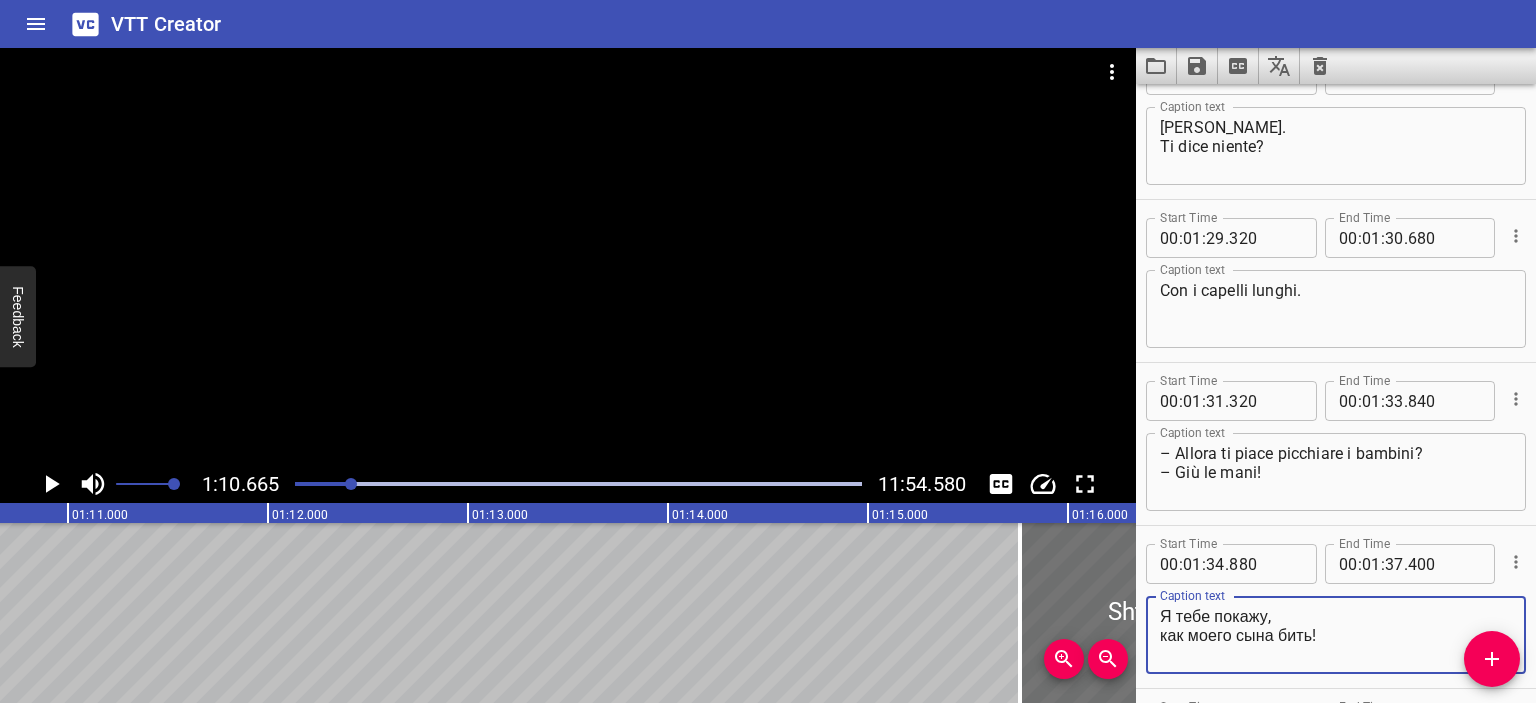 drag, startPoint x: 1316, startPoint y: 635, endPoint x: 1145, endPoint y: 614, distance: 172.28465 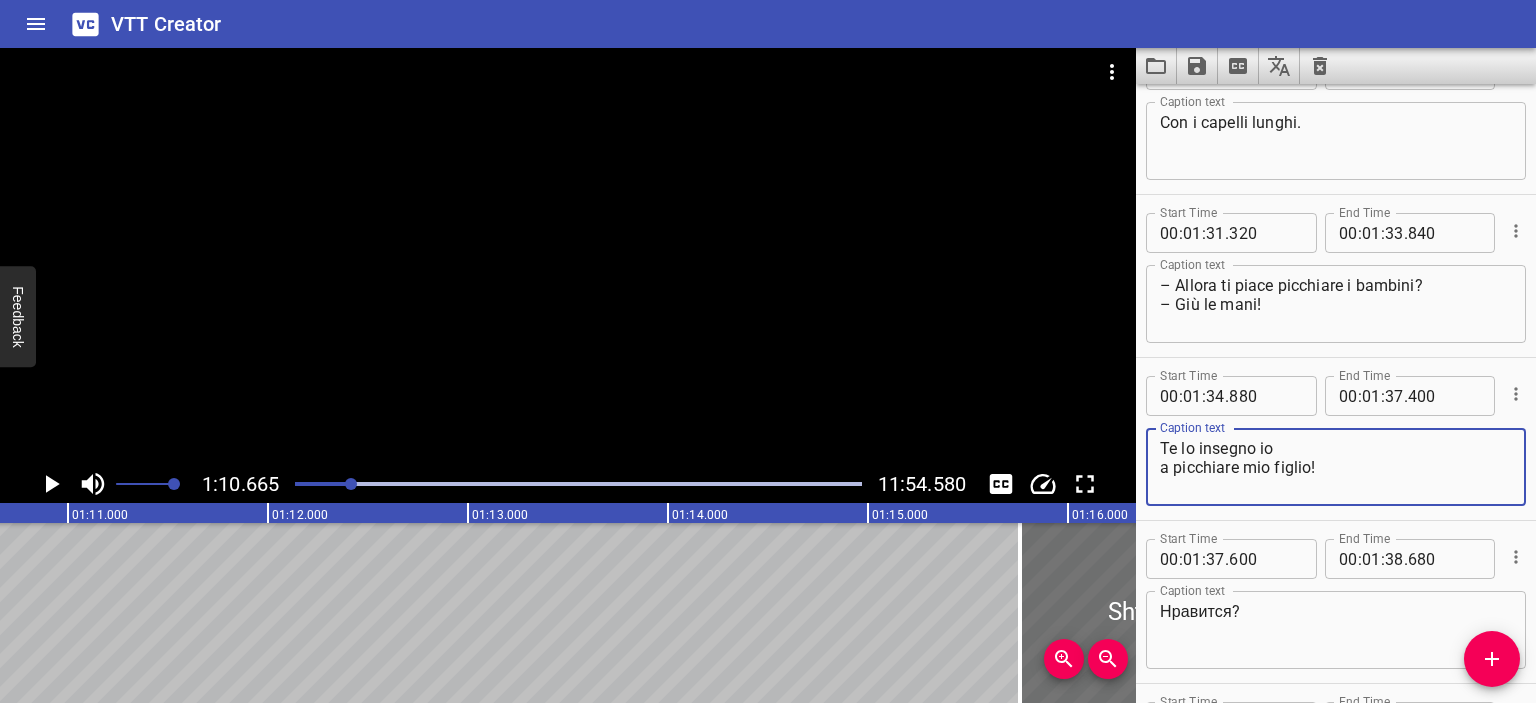 scroll, scrollTop: 772, scrollLeft: 0, axis: vertical 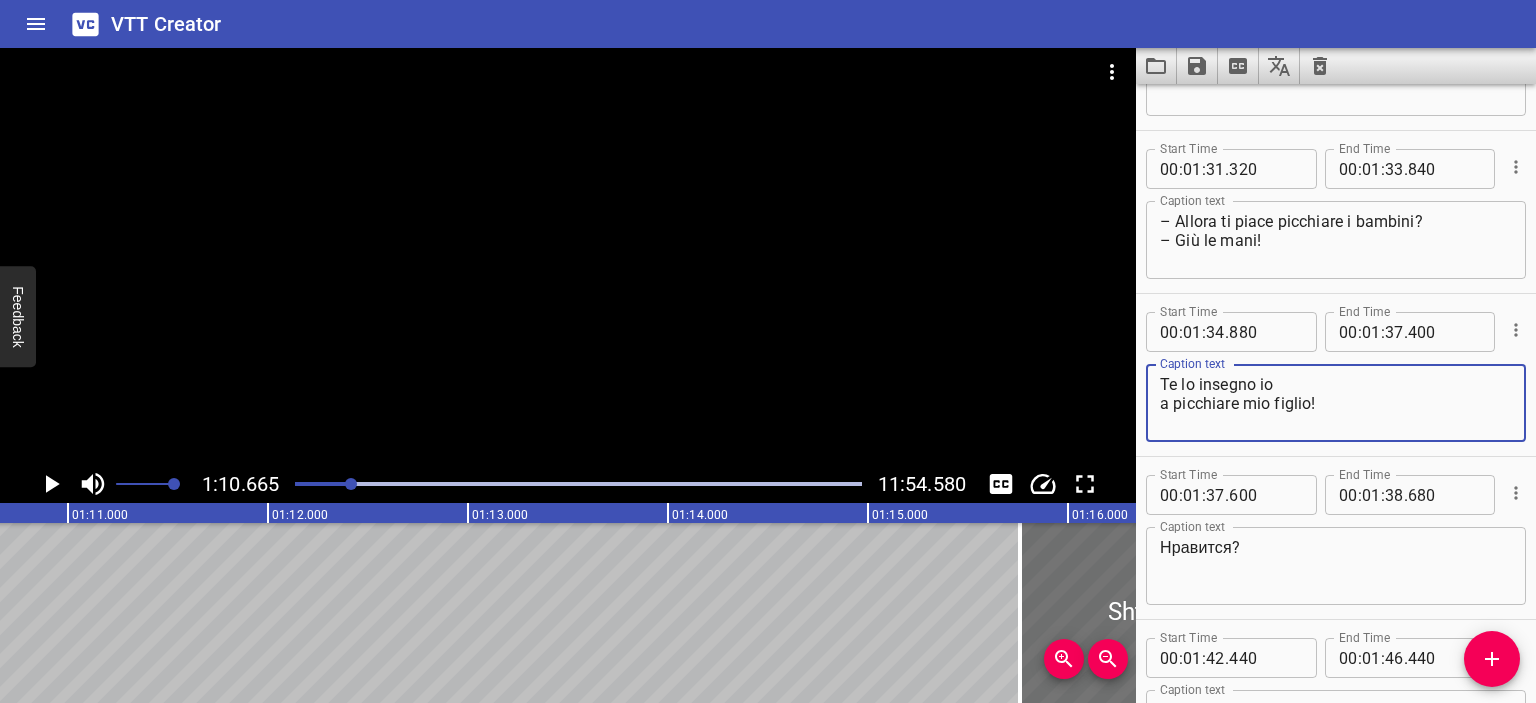 type on "Te lo insegno io
a picchiare mio figlio!" 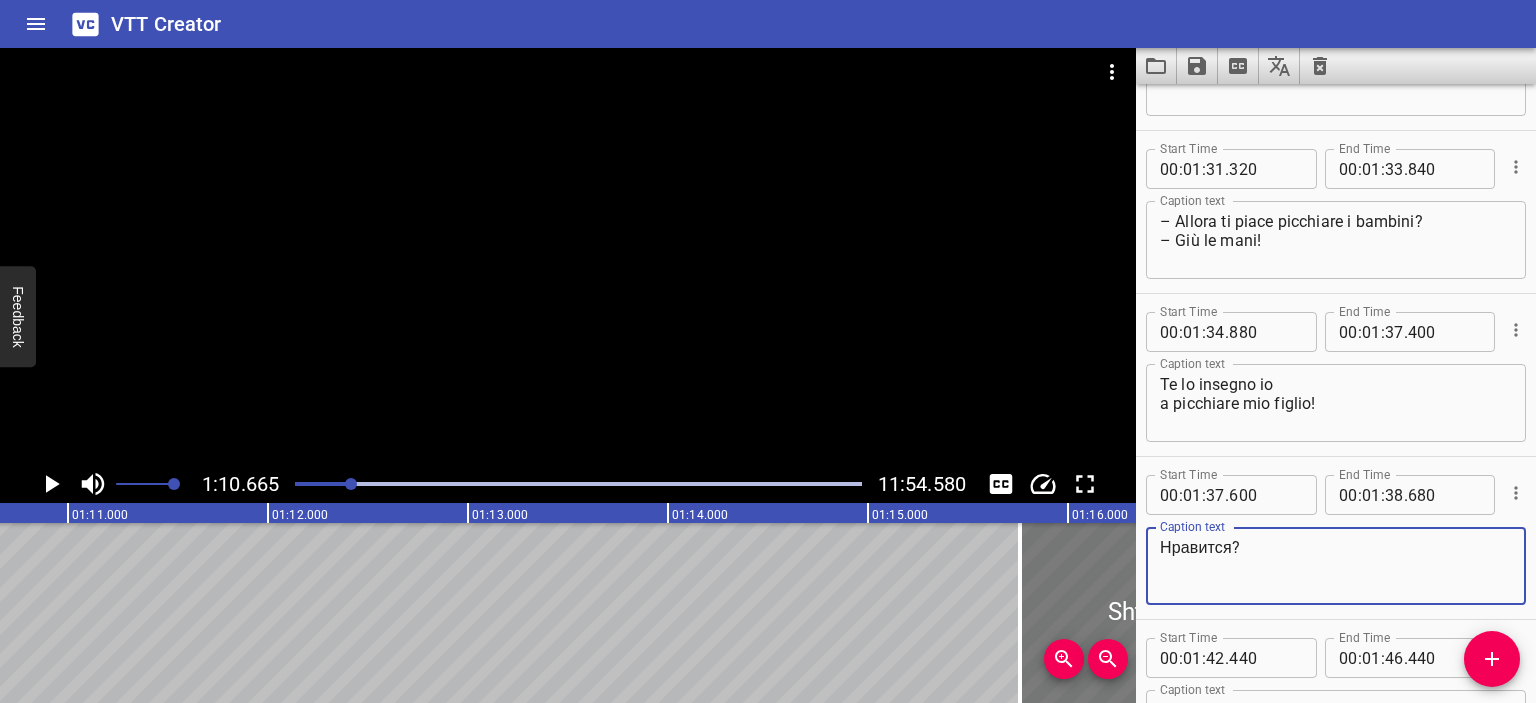 drag, startPoint x: 1231, startPoint y: 547, endPoint x: 1119, endPoint y: 542, distance: 112.11155 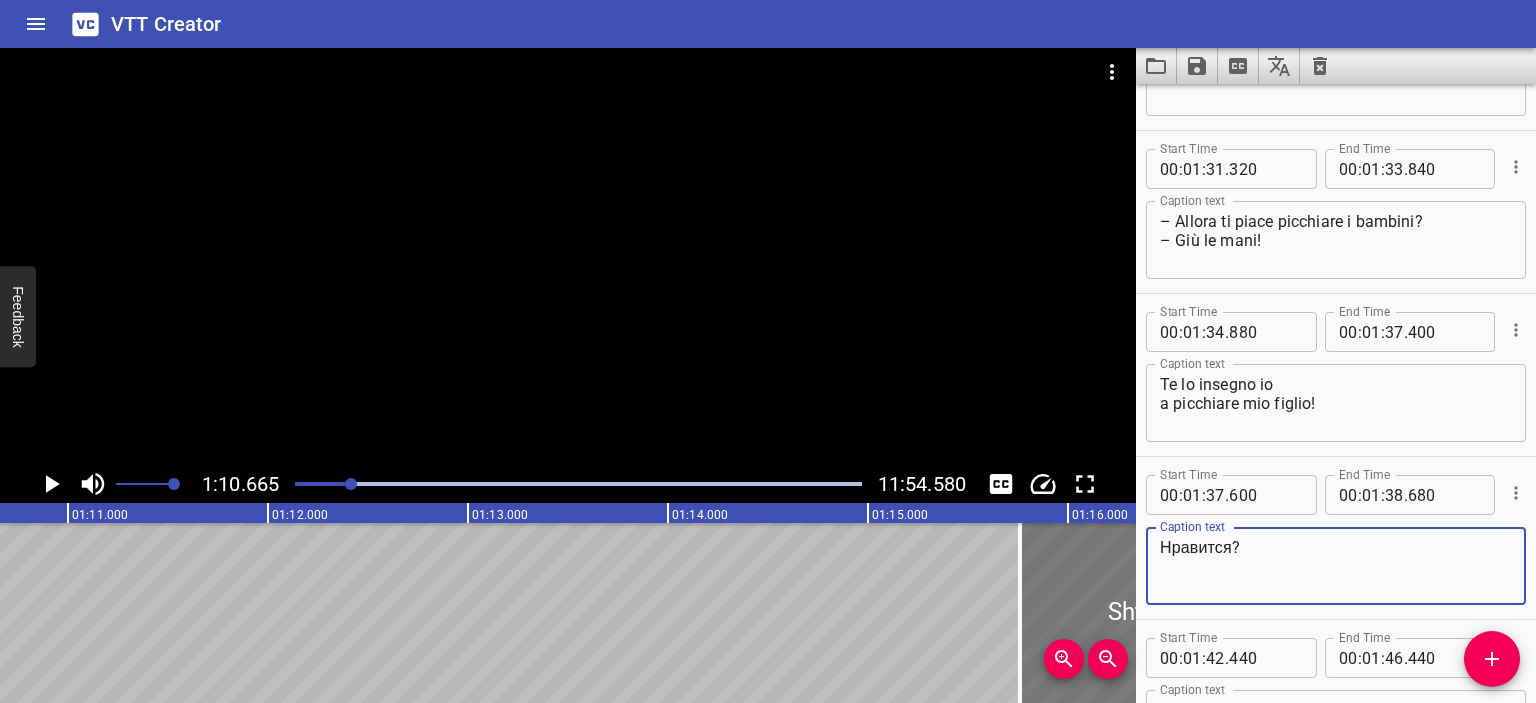 click on "1:10.665 11:54.580 00:00.000 00:01.000 00:02.000 00:03.000 00:04.000 00:05.000 00:06.000 00:07.000 00:08.000 00:09.000 00:10.000 00:11.000 00:12.000 00:13.000 00:14.000 00:15.000 00:16.000 00:17.000 00:18.000 00:19.000 00:20.000 00:21.000 00:22.000 00:23.000 00:24.000 00:25.000 00:25.000 00:26.000 00:27.000 00:28.000 00:29.000 00:30.000 00:31.000 00:32.000 00:33.000 00:34.000 00:35.000 00:36.000 00:37.000 00:38.000 00:39.000 00:40.000 00:41.000 00:42.000 00:43.000 00:44.000 00:45.000 00:46.000 00:47.000 00:48.000 00:49.000 00:50.000 00:50.000 00:51.000 00:52.000 00:53.000 00:54.000 00:55.000 00:56.000 00:57.000 00:58.000 00:59.000 01:00.000 01:01.000 01:02.000 01:03.000 01:04.000 01:05.000 01:06.000 01:07.000 01:08.000 01:09.000 01:10.000 01:11.000 01:12.000 01:13.000 01:14.000 01:15.000 01:15.000 01:16.000 01:17.000 01:18.000 01:19.000 01:20.000 01:21.000 01:22.000 01:23.000 01:24.000 01:25.000 01:26.000 01:27.000 01:28.000 01:29.000 01:30.000 01:31.000 01:32.000 01:33.000 01:34.000 01:35.000 01:36.000 00 :" at bounding box center [768, 375] 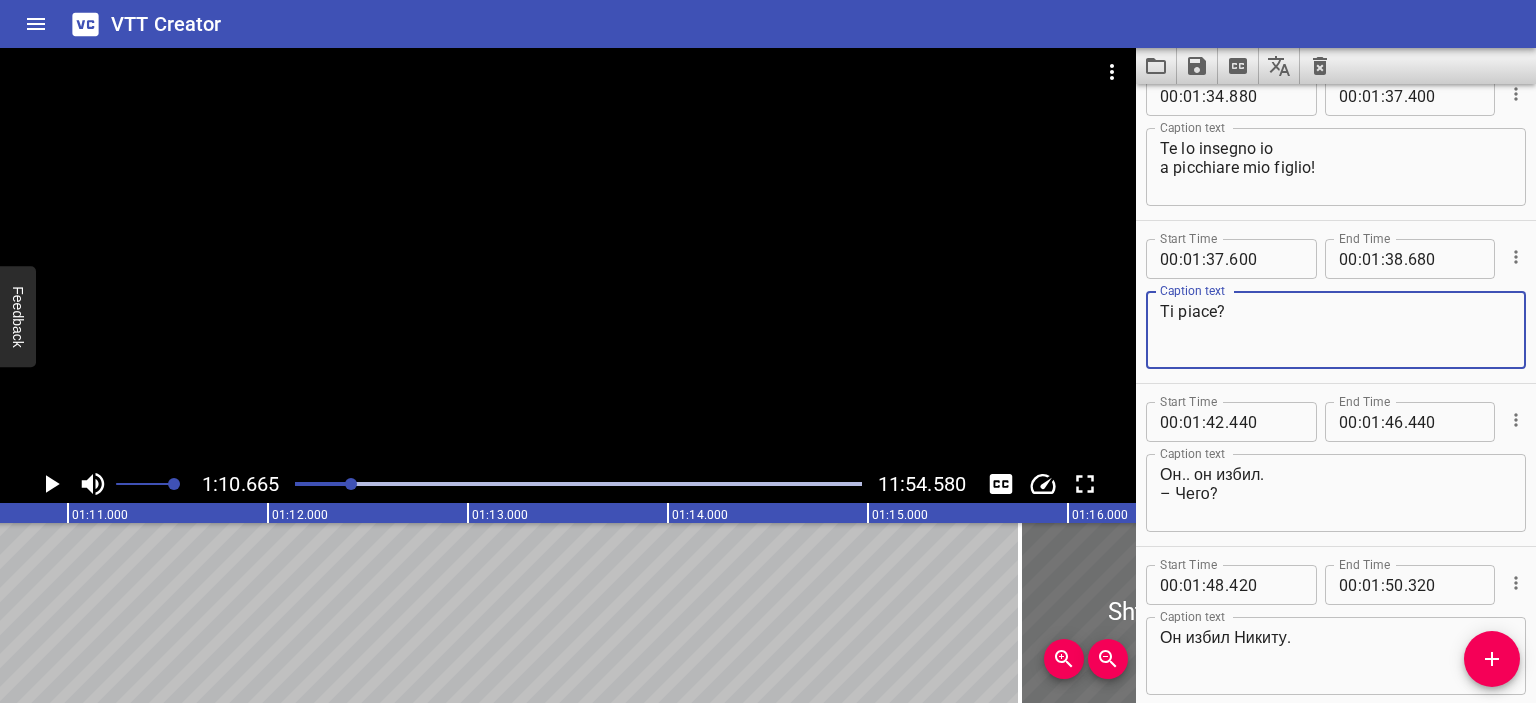 scroll, scrollTop: 1008, scrollLeft: 0, axis: vertical 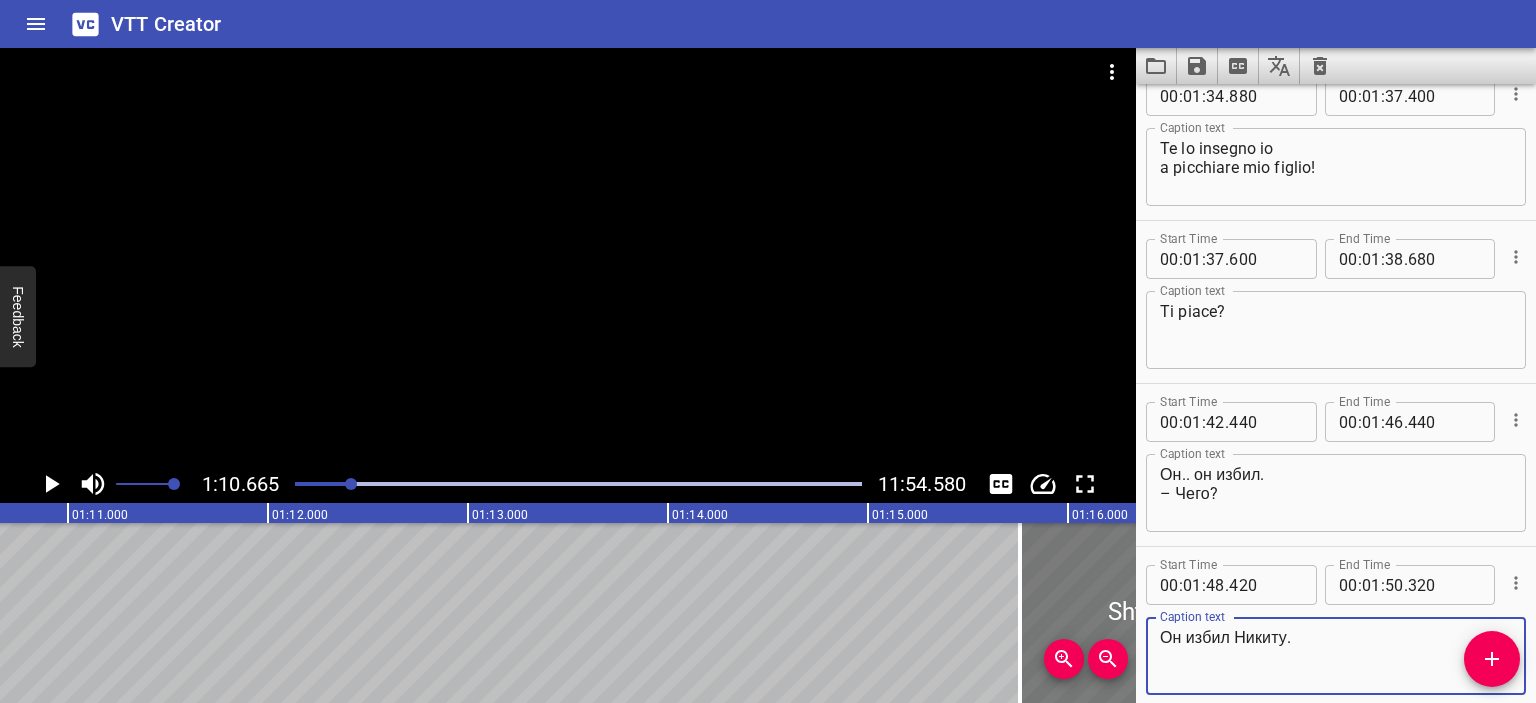 drag, startPoint x: 1288, startPoint y: 635, endPoint x: 1134, endPoint y: 628, distance: 154.15901 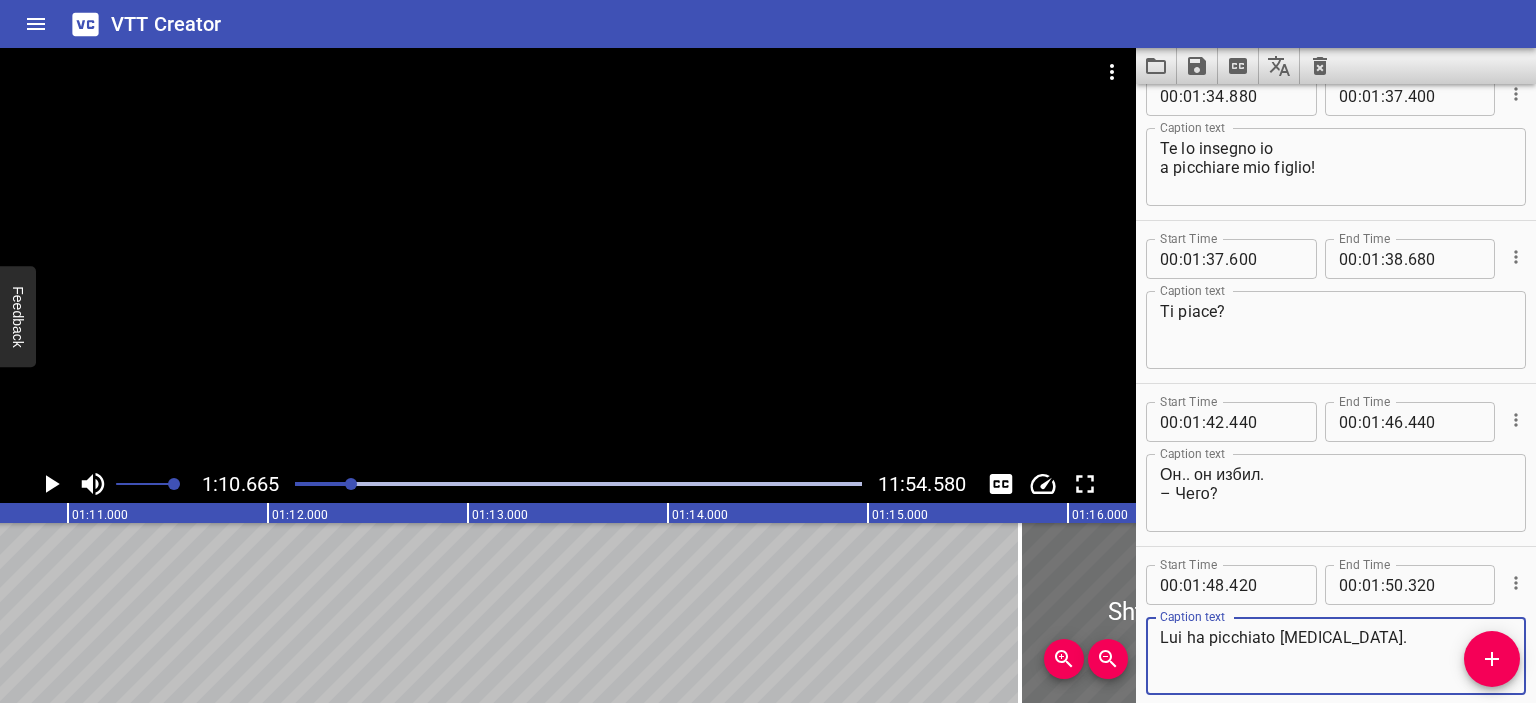 type on "Lui ha picchiato [MEDICAL_DATA]." 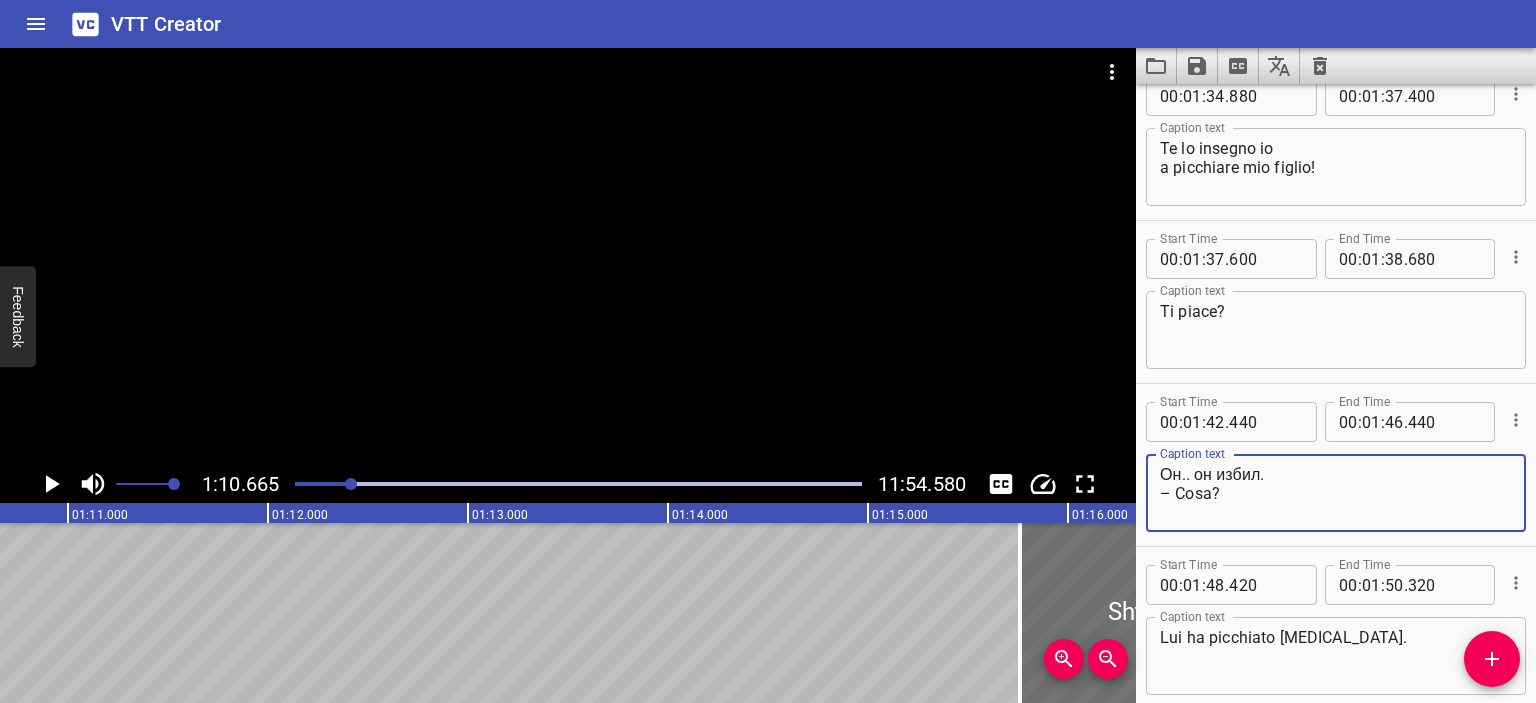 drag, startPoint x: 1262, startPoint y: 475, endPoint x: 1108, endPoint y: 467, distance: 154.20766 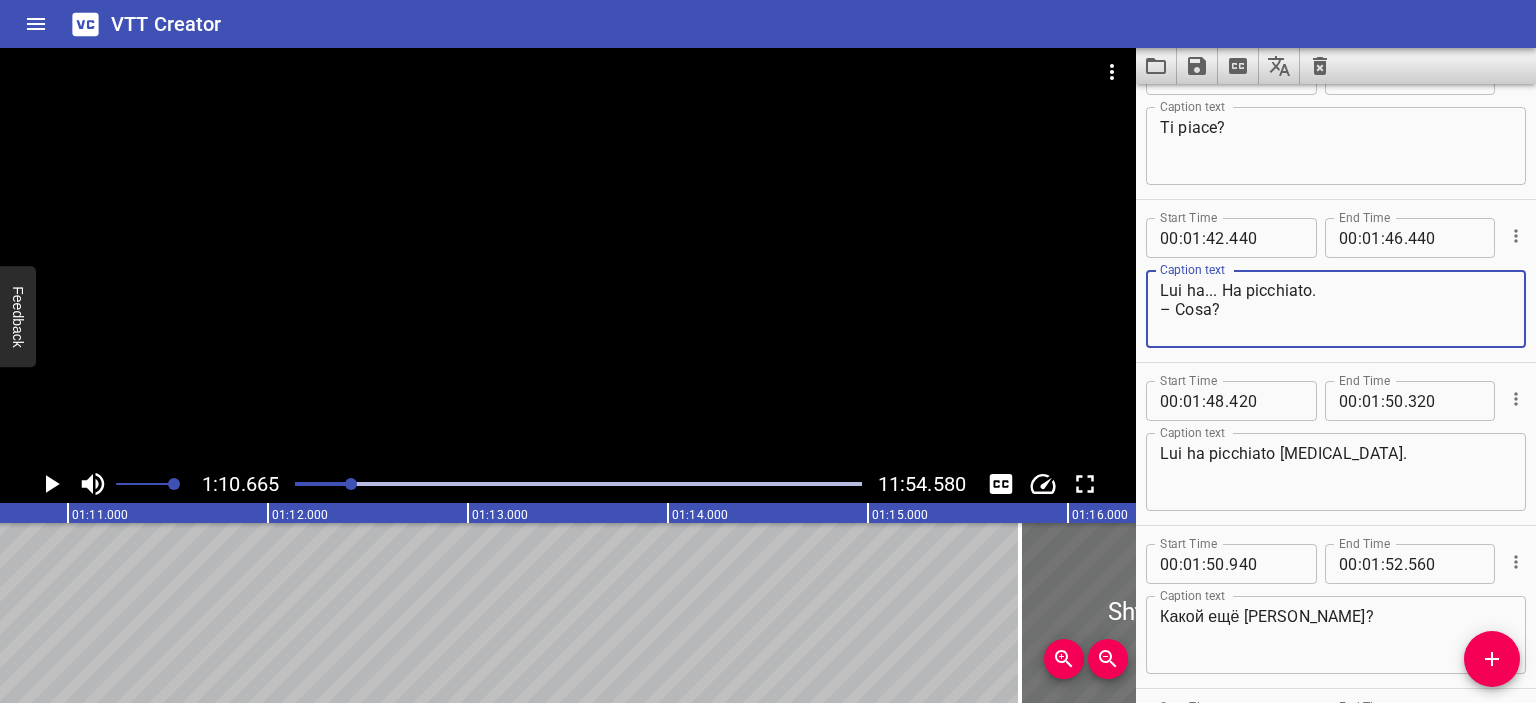 scroll, scrollTop: 1248, scrollLeft: 0, axis: vertical 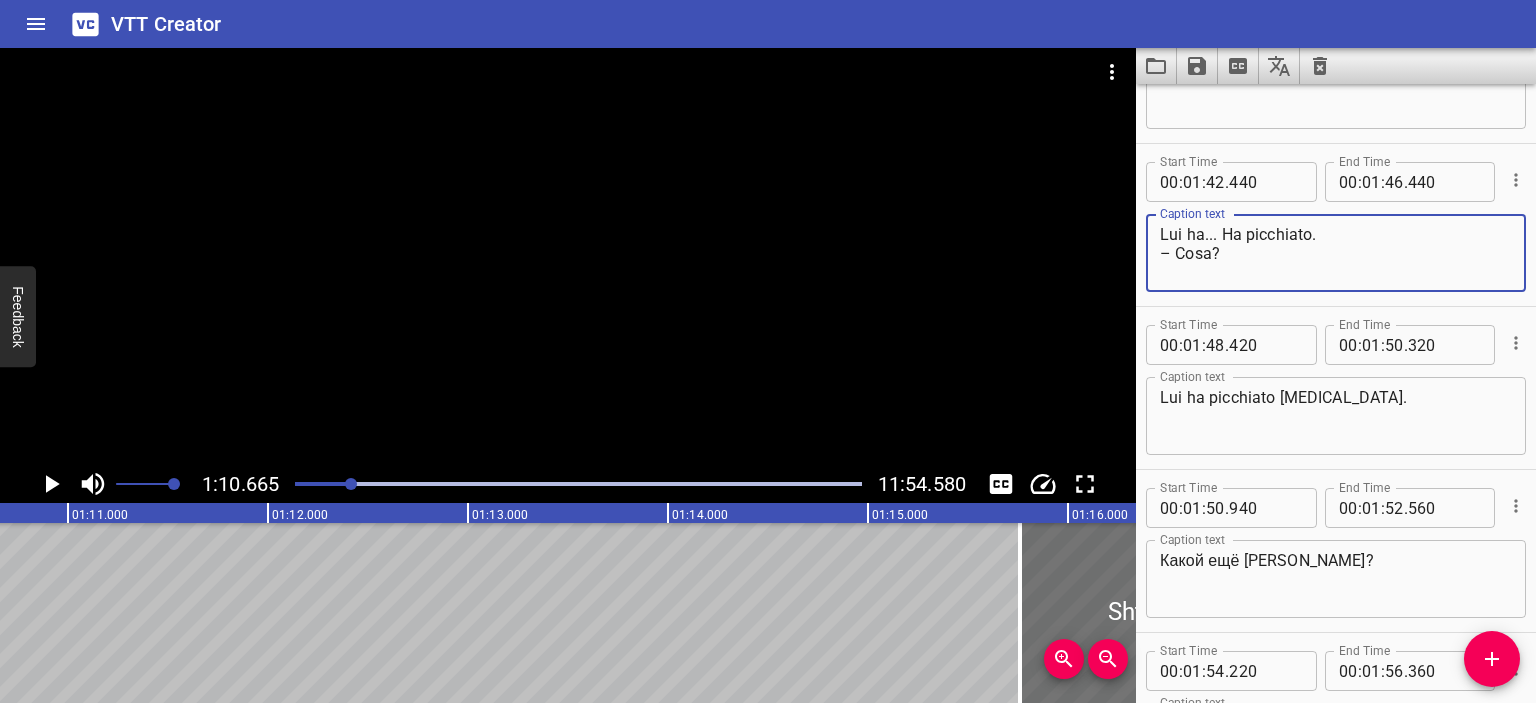 type on "Lui ha... Ha picchiato.
– Cosa?" 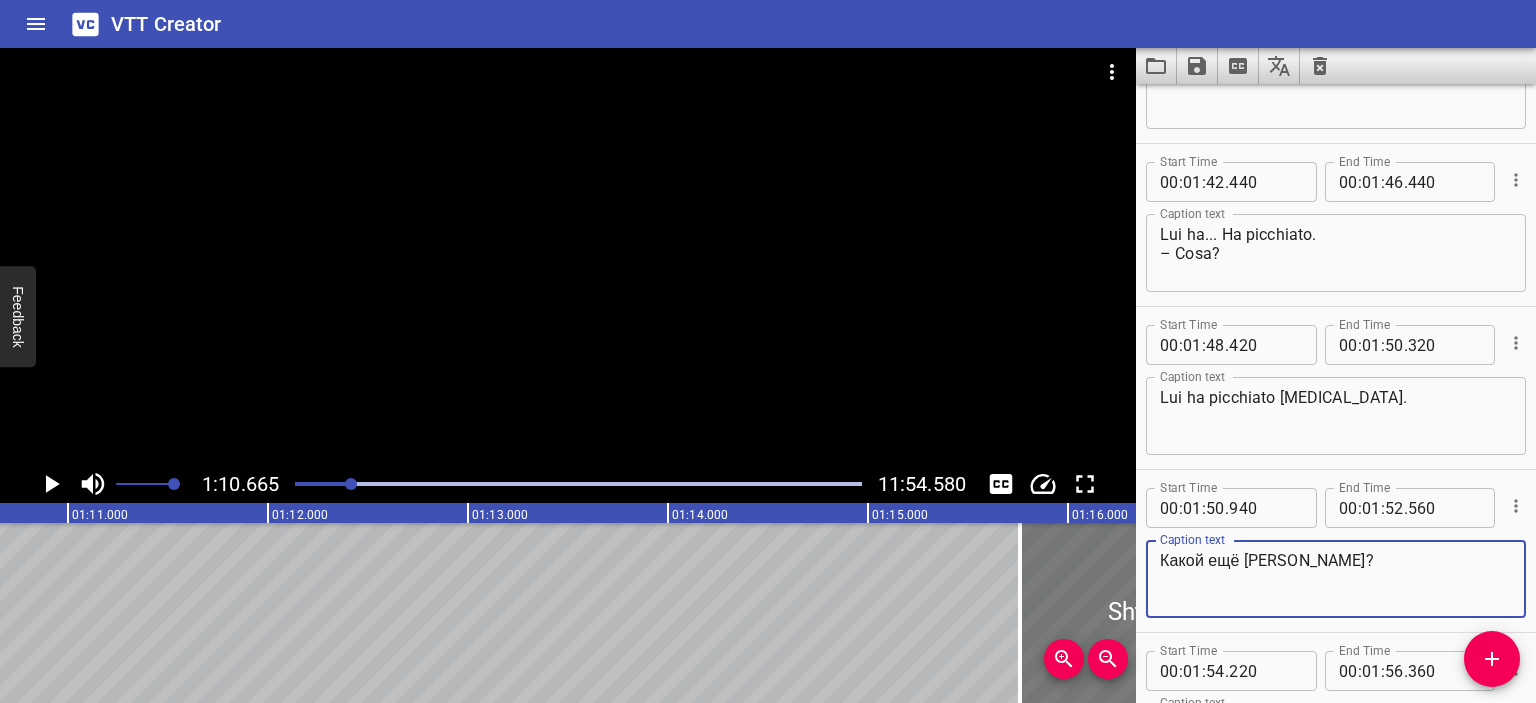 drag, startPoint x: 1300, startPoint y: 559, endPoint x: 1100, endPoint y: 545, distance: 200.4894 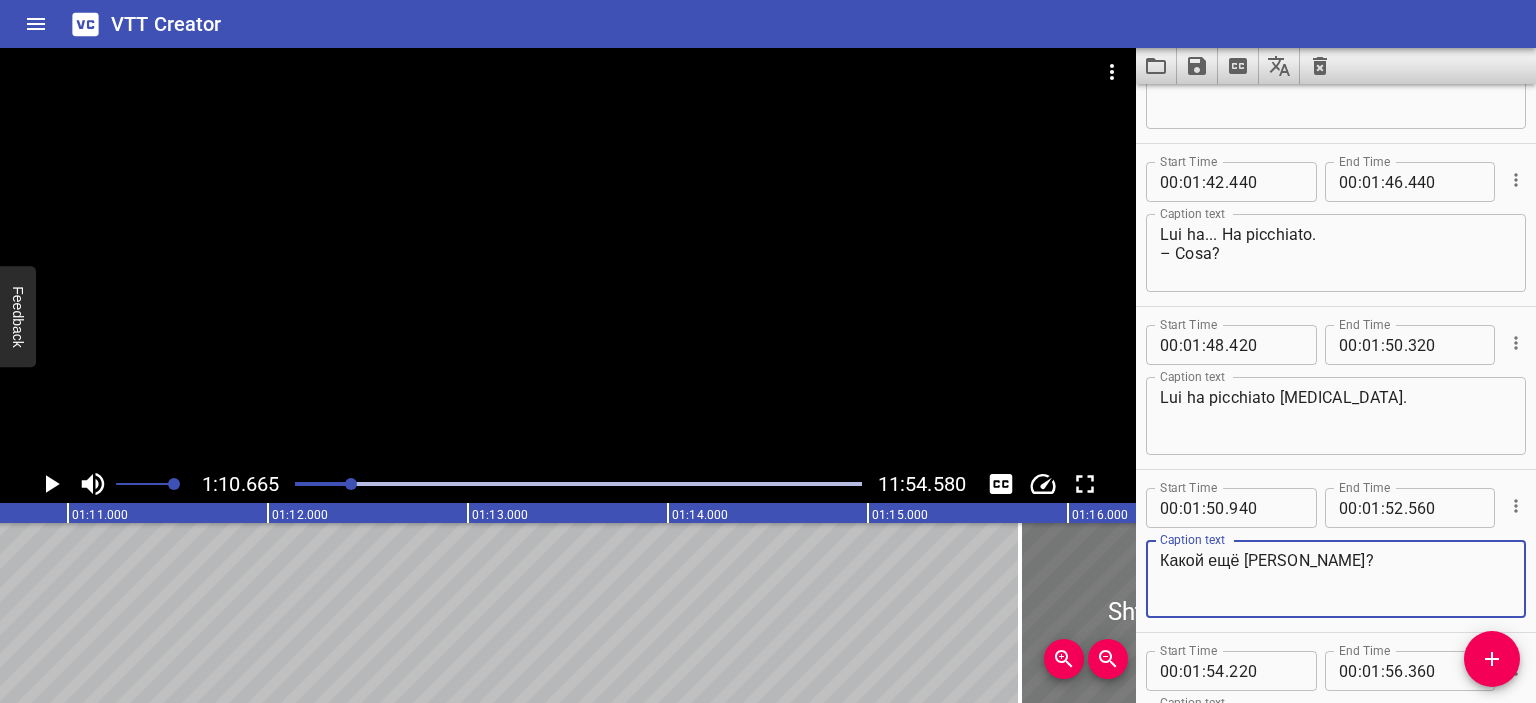 click on "1:10.665 11:54.580 00:00.000 00:01.000 00:02.000 00:03.000 00:04.000 00:05.000 00:06.000 00:07.000 00:08.000 00:09.000 00:10.000 00:11.000 00:12.000 00:13.000 00:14.000 00:15.000 00:16.000 00:17.000 00:18.000 00:19.000 00:20.000 00:21.000 00:22.000 00:23.000 00:24.000 00:25.000 00:25.000 00:26.000 00:27.000 00:28.000 00:29.000 00:30.000 00:31.000 00:32.000 00:33.000 00:34.000 00:35.000 00:36.000 00:37.000 00:38.000 00:39.000 00:40.000 00:41.000 00:42.000 00:43.000 00:44.000 00:45.000 00:46.000 00:47.000 00:48.000 00:49.000 00:50.000 00:50.000 00:51.000 00:52.000 00:53.000 00:54.000 00:55.000 00:56.000 00:57.000 00:58.000 00:59.000 01:00.000 01:01.000 01:02.000 01:03.000 01:04.000 01:05.000 01:06.000 01:07.000 01:08.000 01:09.000 01:10.000 01:11.000 01:12.000 01:13.000 01:14.000 01:15.000 01:15.000 01:16.000 01:17.000 01:18.000 01:19.000 01:20.000 01:21.000 01:22.000 01:23.000 01:24.000 01:25.000 01:26.000 01:27.000 01:28.000 01:29.000 01:30.000 01:31.000 01:32.000 01:33.000 01:34.000 01:35.000 01:36.000 00 :" at bounding box center (768, 375) 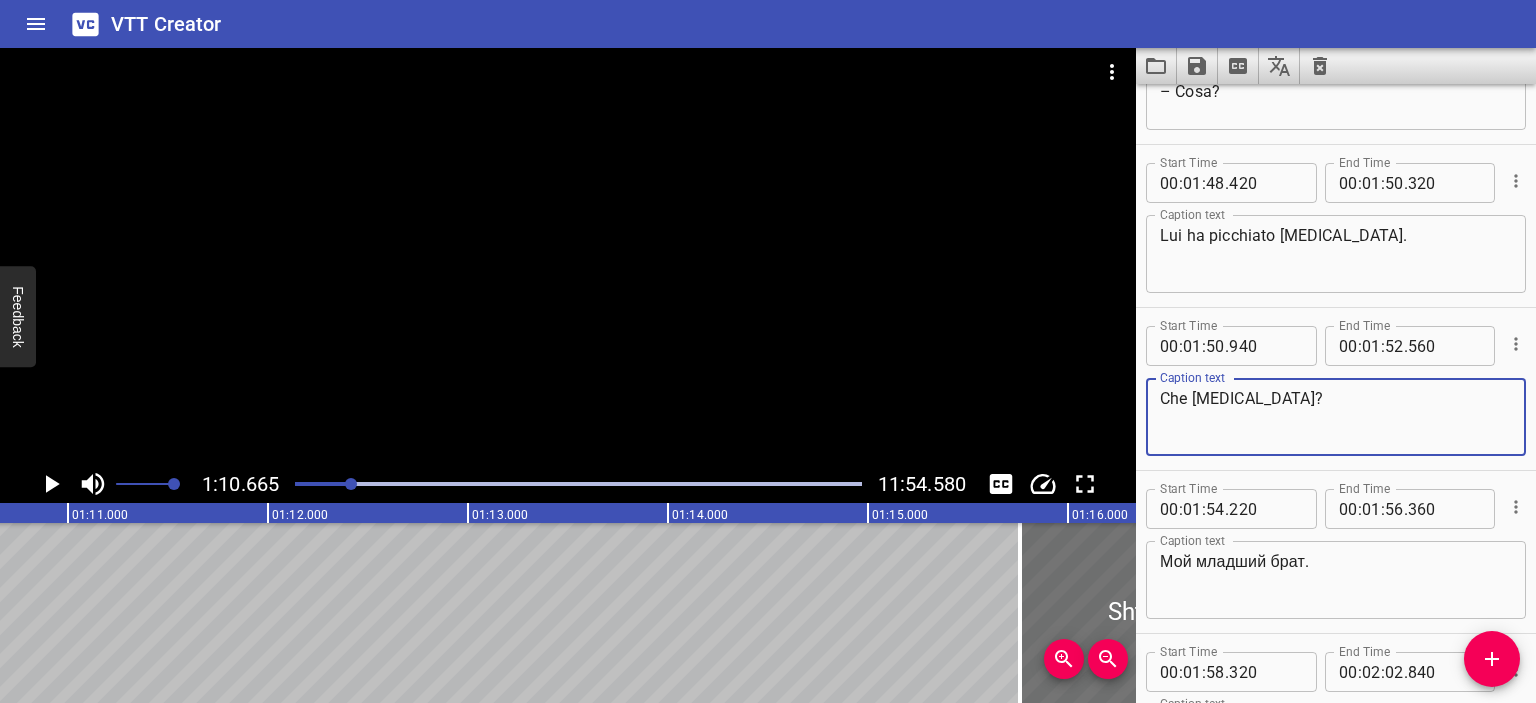 scroll, scrollTop: 1424, scrollLeft: 0, axis: vertical 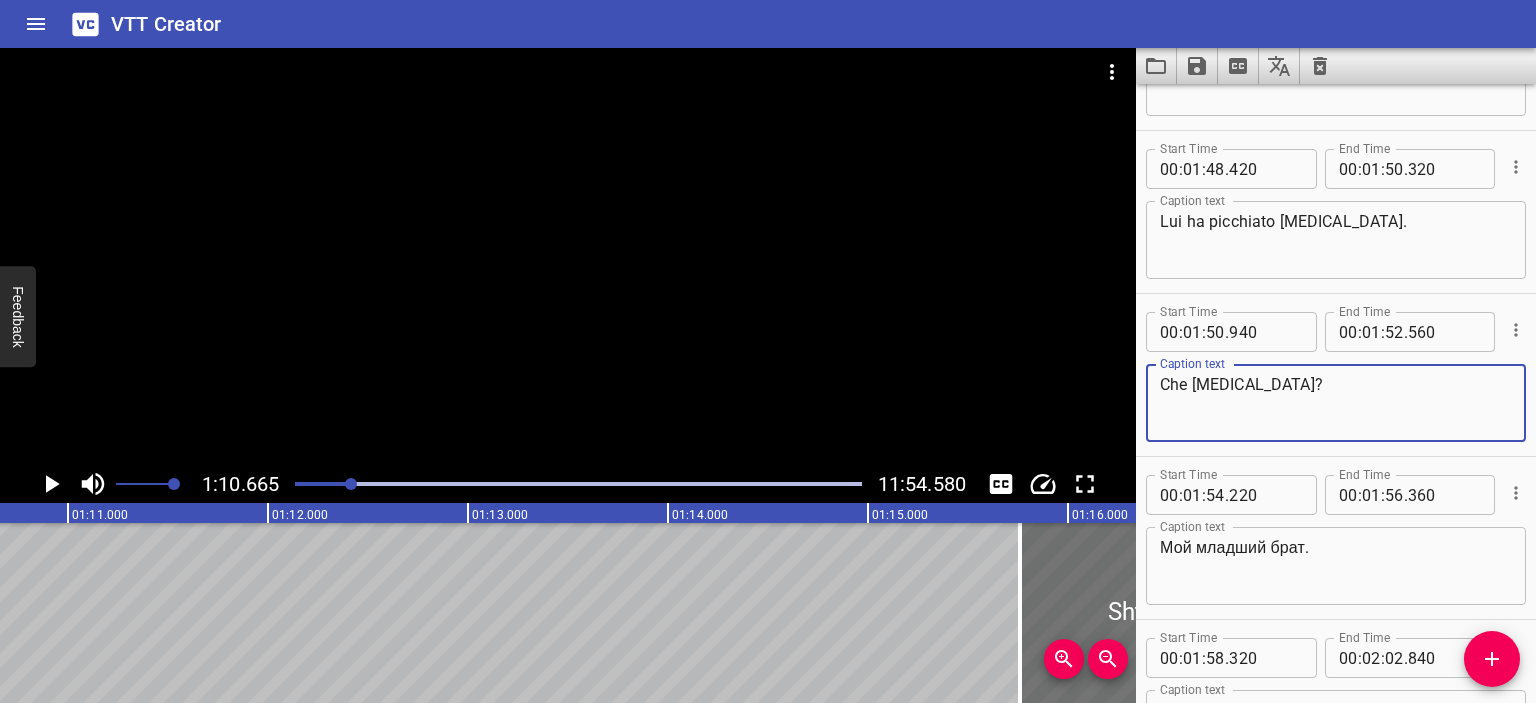 type on "Che [MEDICAL_DATA]?" 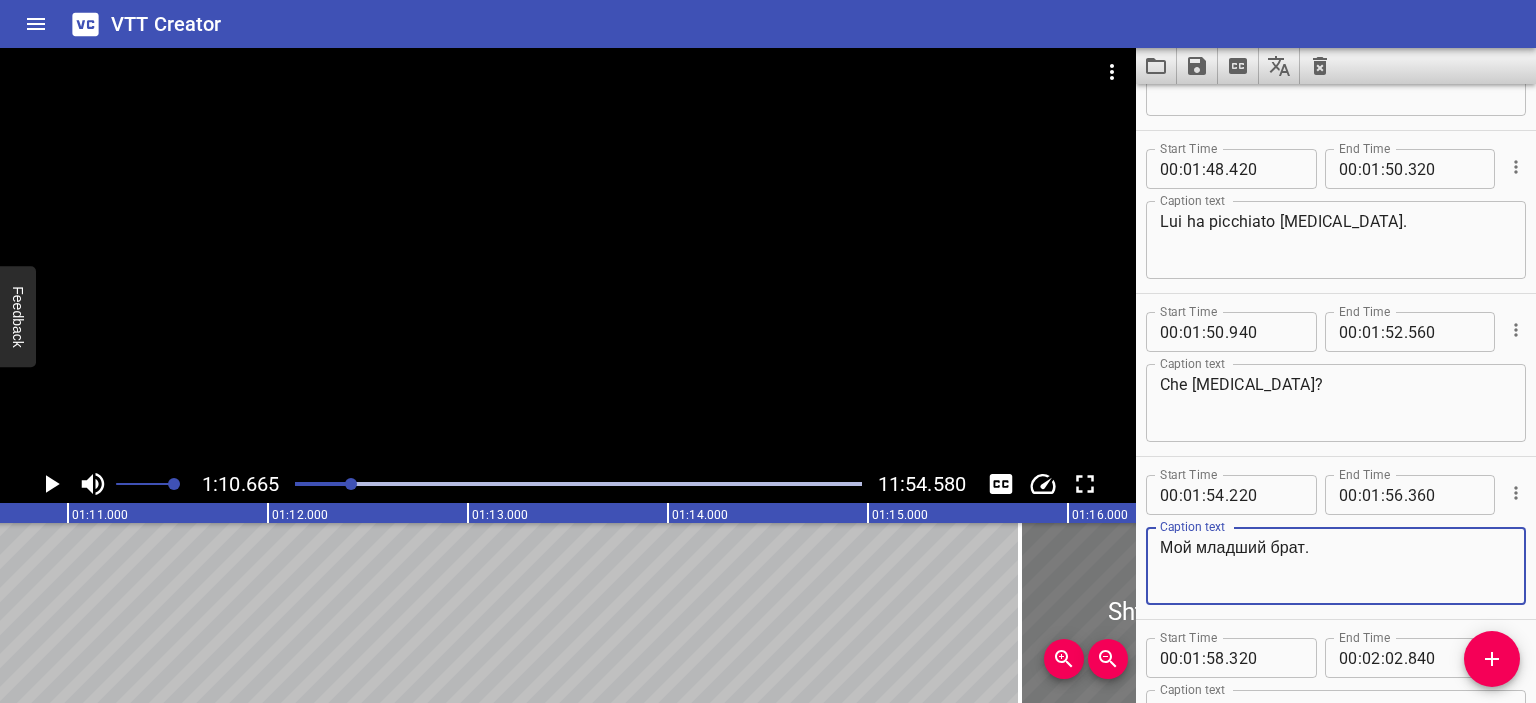 drag, startPoint x: 1308, startPoint y: 547, endPoint x: 1135, endPoint y: 536, distance: 173.34937 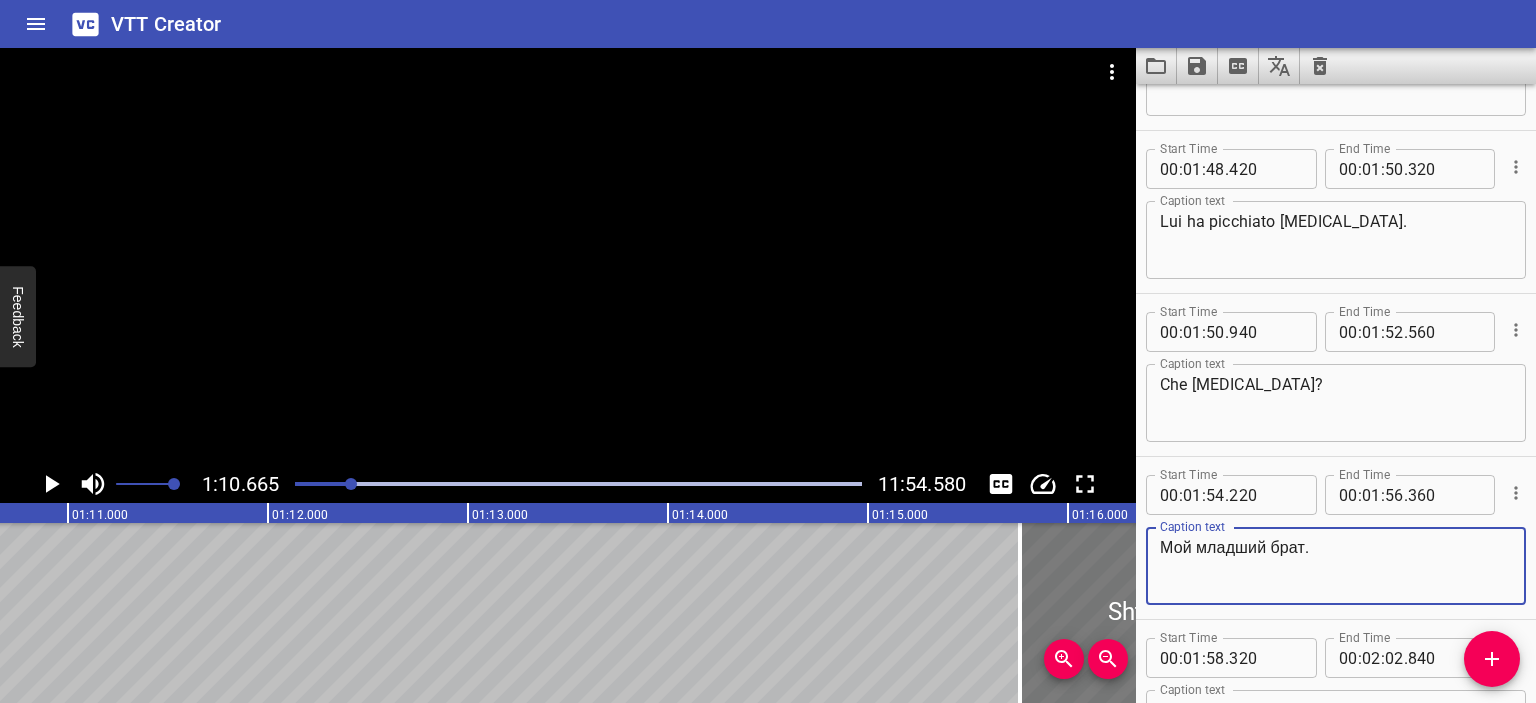 click on "1:10.665 11:54.580 00:00.000 00:01.000 00:02.000 00:03.000 00:04.000 00:05.000 00:06.000 00:07.000 00:08.000 00:09.000 00:10.000 00:11.000 00:12.000 00:13.000 00:14.000 00:15.000 00:16.000 00:17.000 00:18.000 00:19.000 00:20.000 00:21.000 00:22.000 00:23.000 00:24.000 00:25.000 00:25.000 00:26.000 00:27.000 00:28.000 00:29.000 00:30.000 00:31.000 00:32.000 00:33.000 00:34.000 00:35.000 00:36.000 00:37.000 00:38.000 00:39.000 00:40.000 00:41.000 00:42.000 00:43.000 00:44.000 00:45.000 00:46.000 00:47.000 00:48.000 00:49.000 00:50.000 00:50.000 00:51.000 00:52.000 00:53.000 00:54.000 00:55.000 00:56.000 00:57.000 00:58.000 00:59.000 01:00.000 01:01.000 01:02.000 01:03.000 01:04.000 01:05.000 01:06.000 01:07.000 01:08.000 01:09.000 01:10.000 01:11.000 01:12.000 01:13.000 01:14.000 01:15.000 01:15.000 01:16.000 01:17.000 01:18.000 01:19.000 01:20.000 01:21.000 01:22.000 01:23.000 01:24.000 01:25.000 01:26.000 01:27.000 01:28.000 01:29.000 01:30.000 01:31.000 01:32.000 01:33.000 01:34.000 01:35.000 01:36.000 00 :" at bounding box center (768, 375) 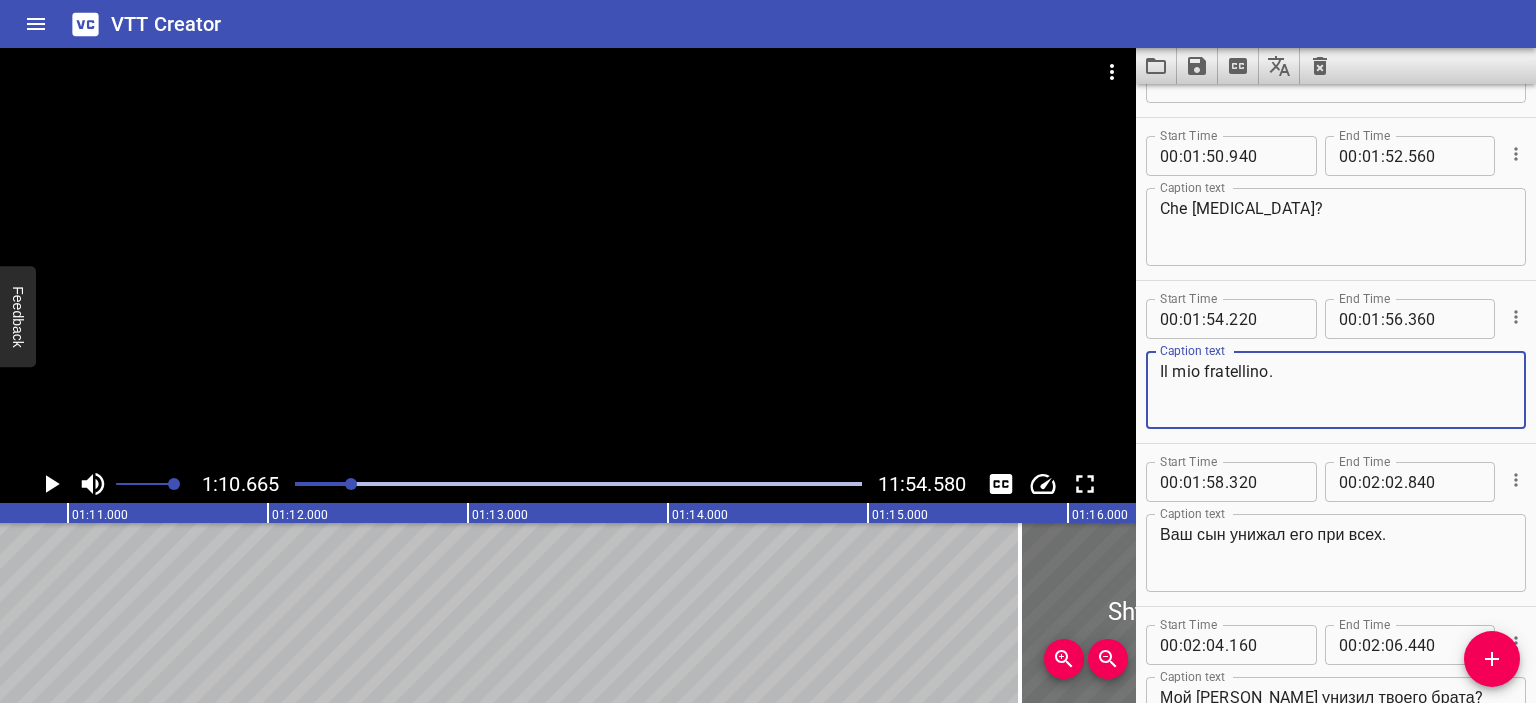 scroll, scrollTop: 1602, scrollLeft: 0, axis: vertical 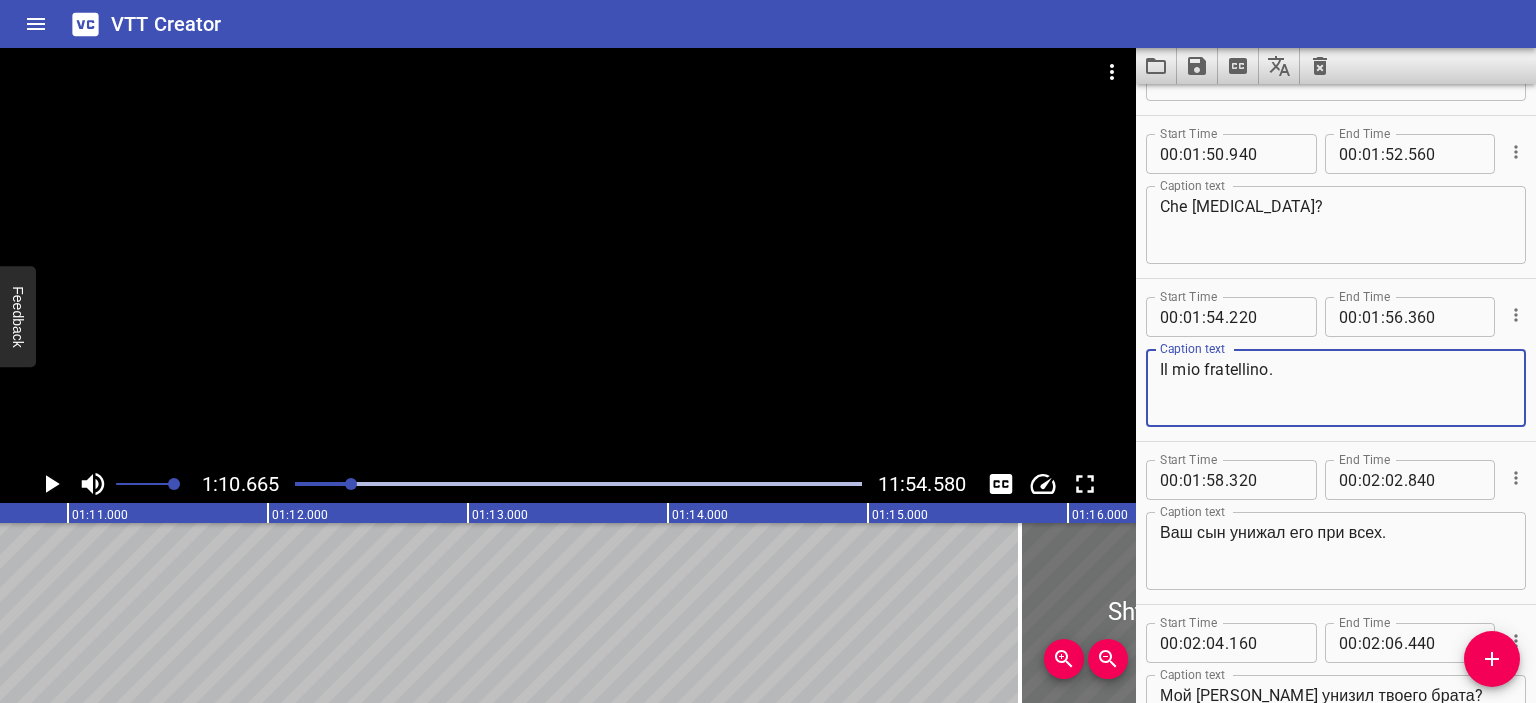 type on "Il mio fratellino." 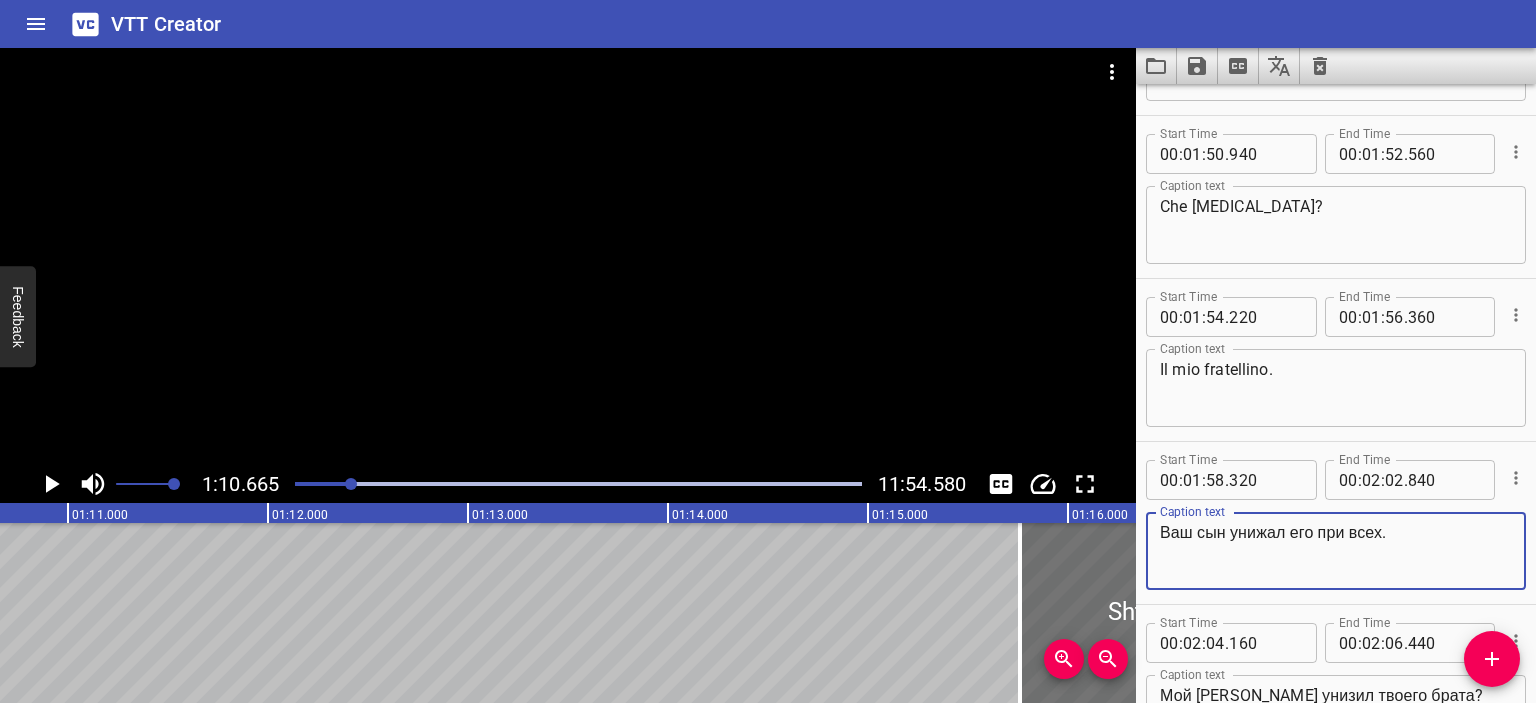 drag, startPoint x: 1388, startPoint y: 533, endPoint x: 1156, endPoint y: 528, distance: 232.05388 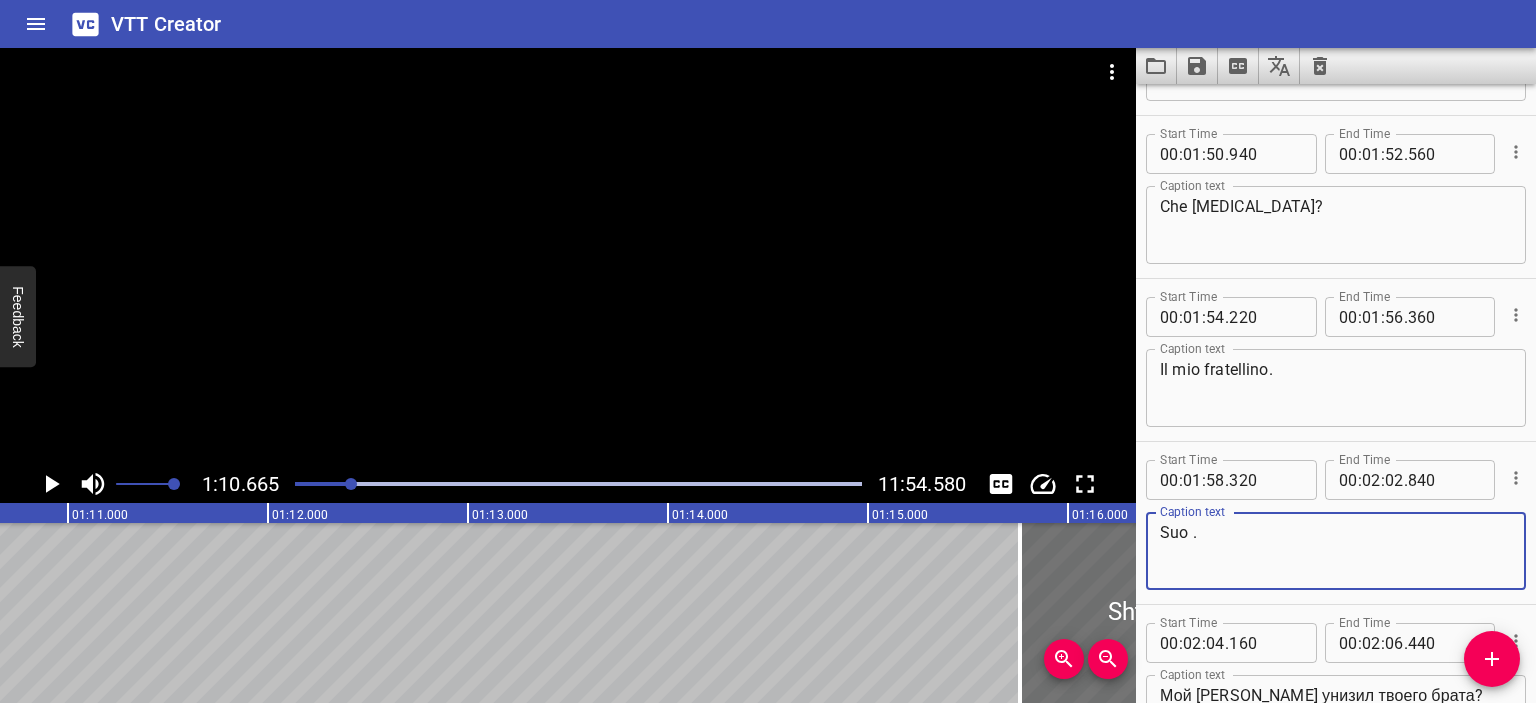 paste on "Tuo figlio lo ha umiliato a tutti" 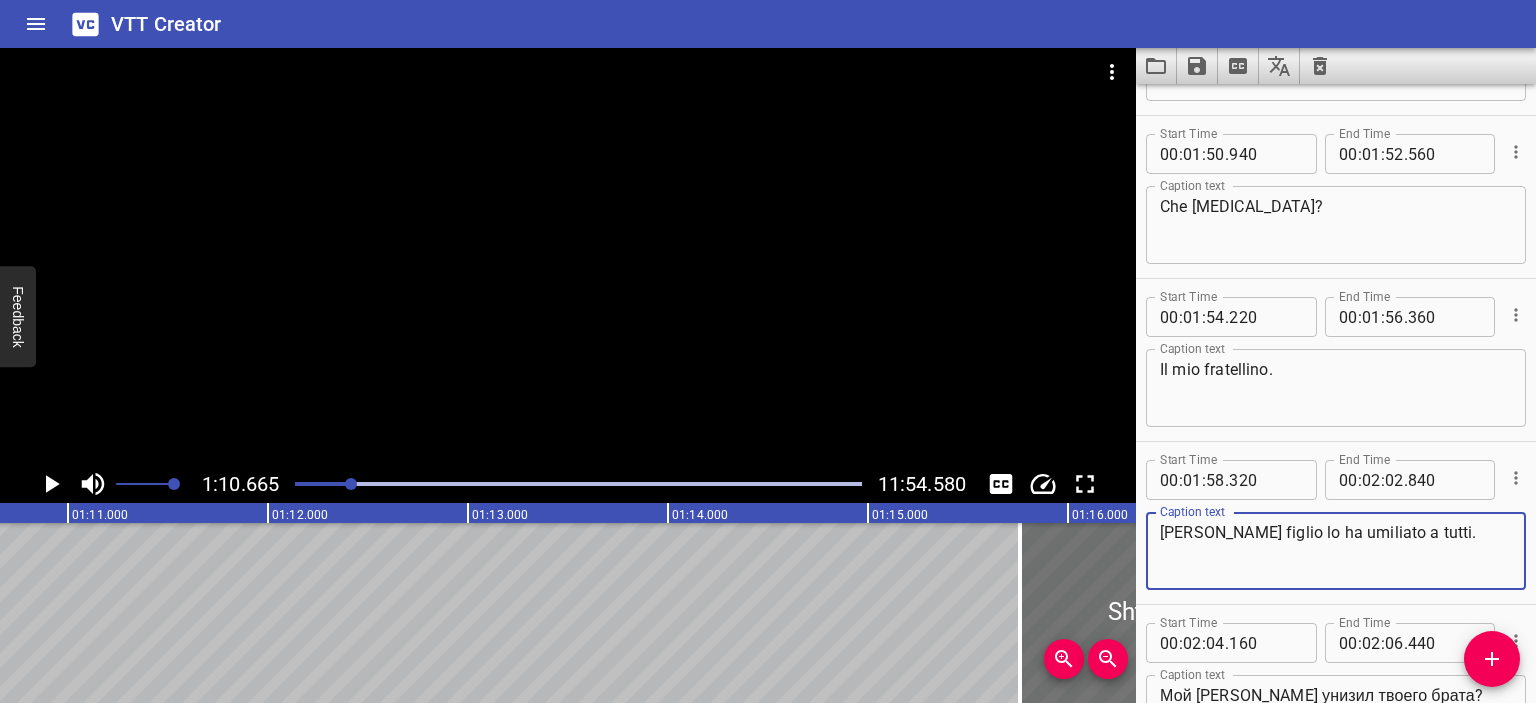click on "[PERSON_NAME] figlio lo ha umiliato a tutti." at bounding box center [1336, 551] 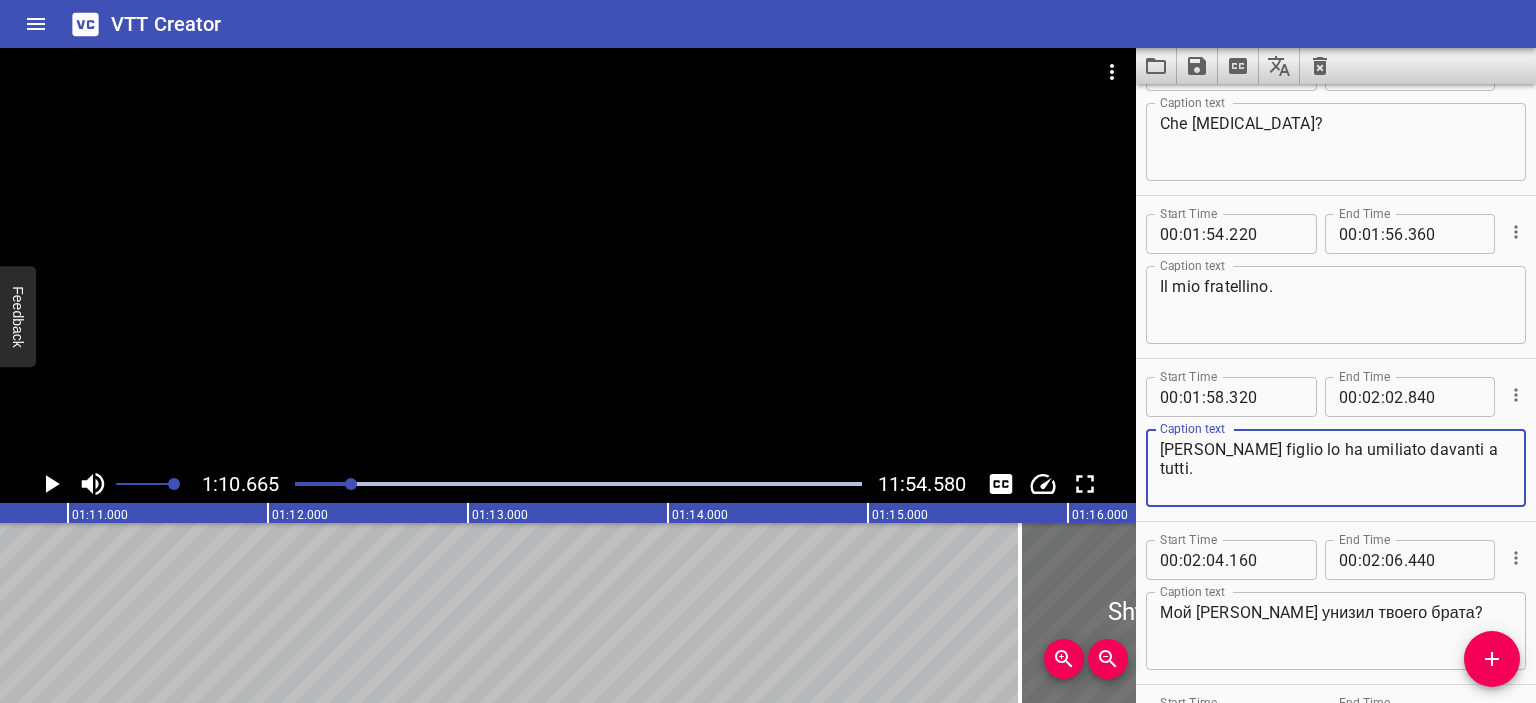scroll, scrollTop: 1744, scrollLeft: 0, axis: vertical 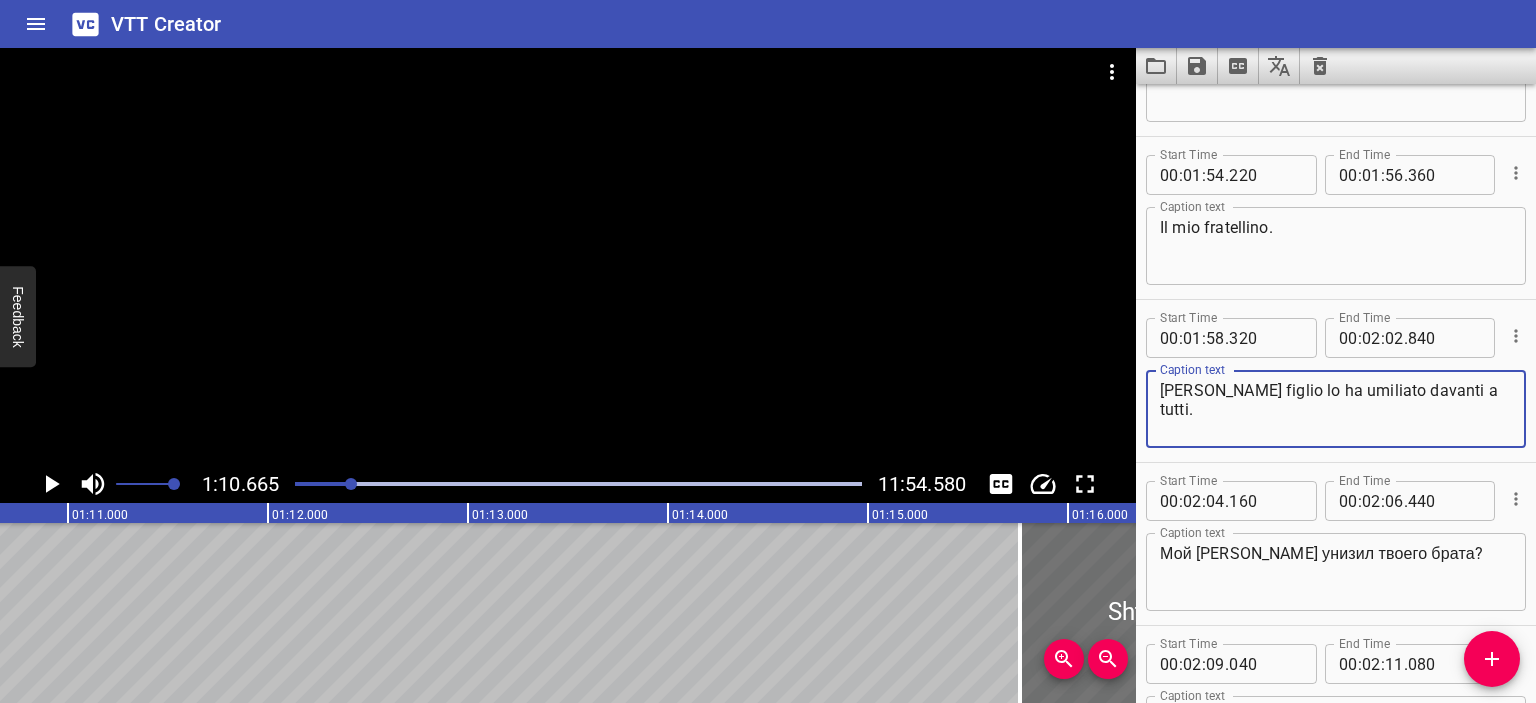 type on "[PERSON_NAME] figlio lo ha umiliato davanti a tutti." 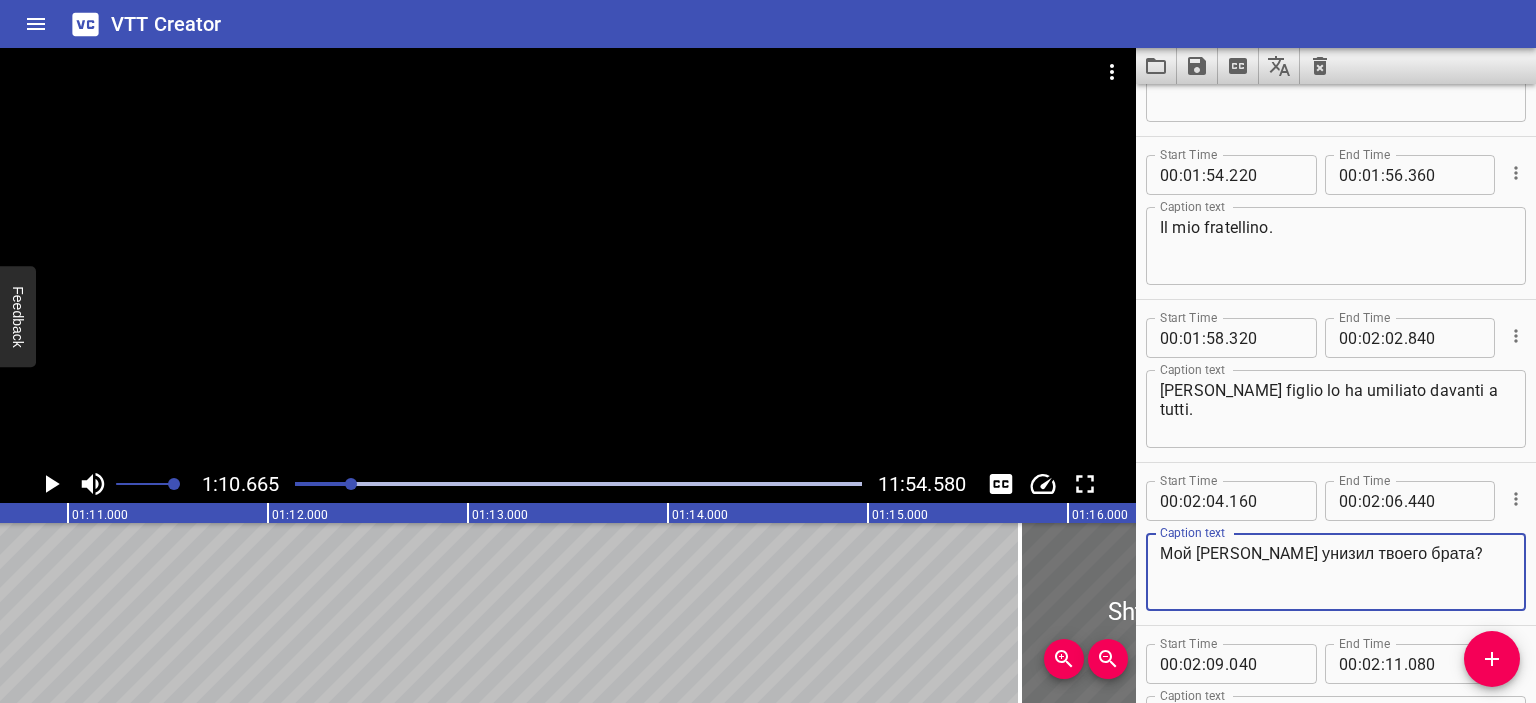 drag, startPoint x: 1404, startPoint y: 555, endPoint x: 1151, endPoint y: 551, distance: 253.03162 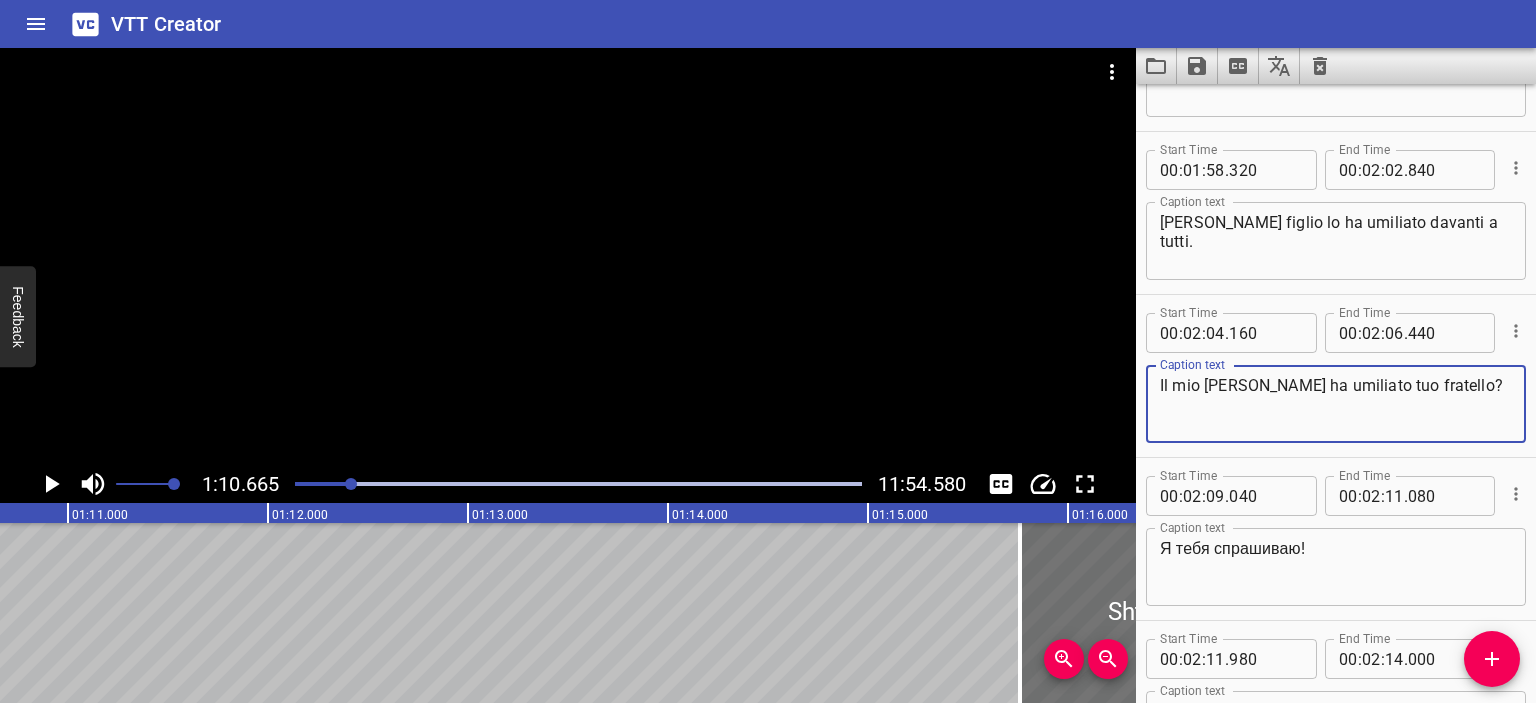 scroll, scrollTop: 1914, scrollLeft: 0, axis: vertical 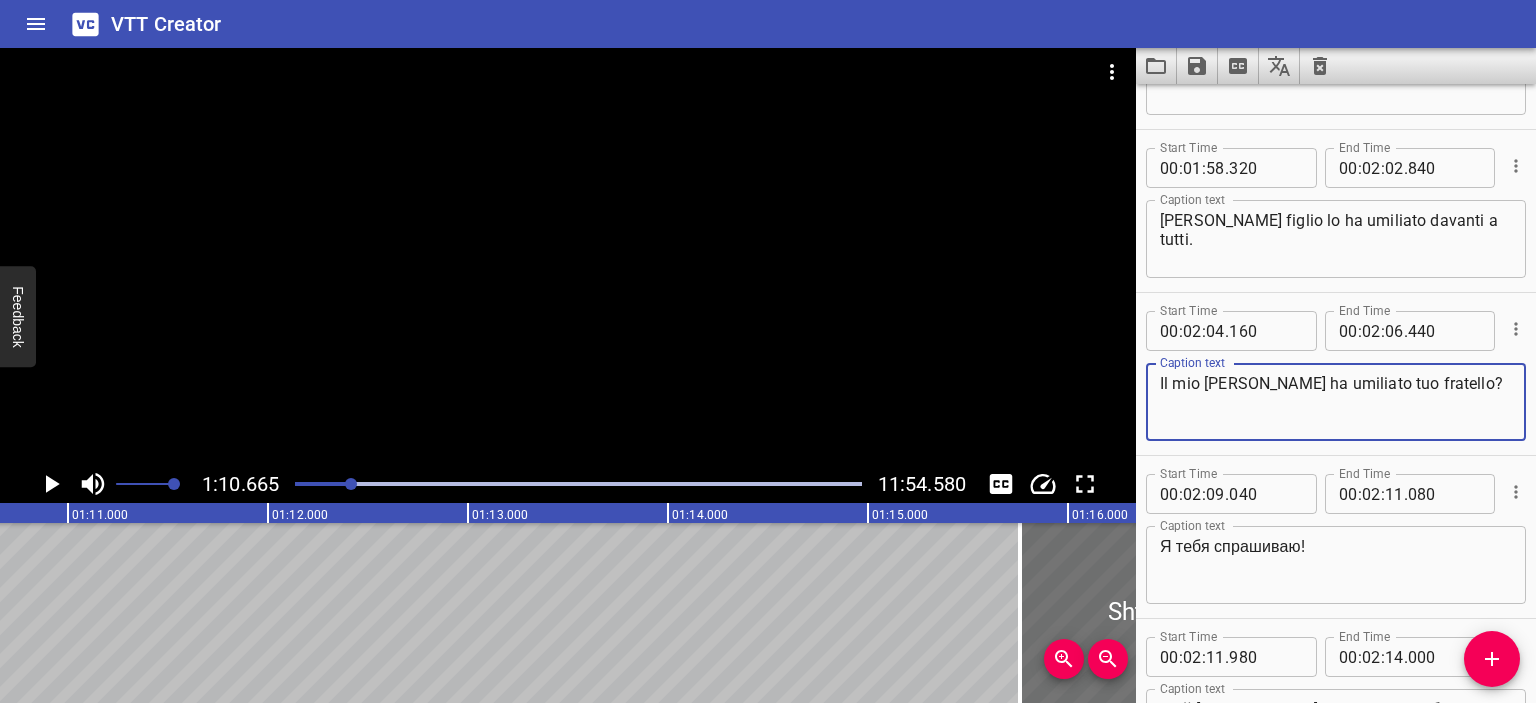 type on "Il mio [PERSON_NAME] ha umiliato tuo fratello?" 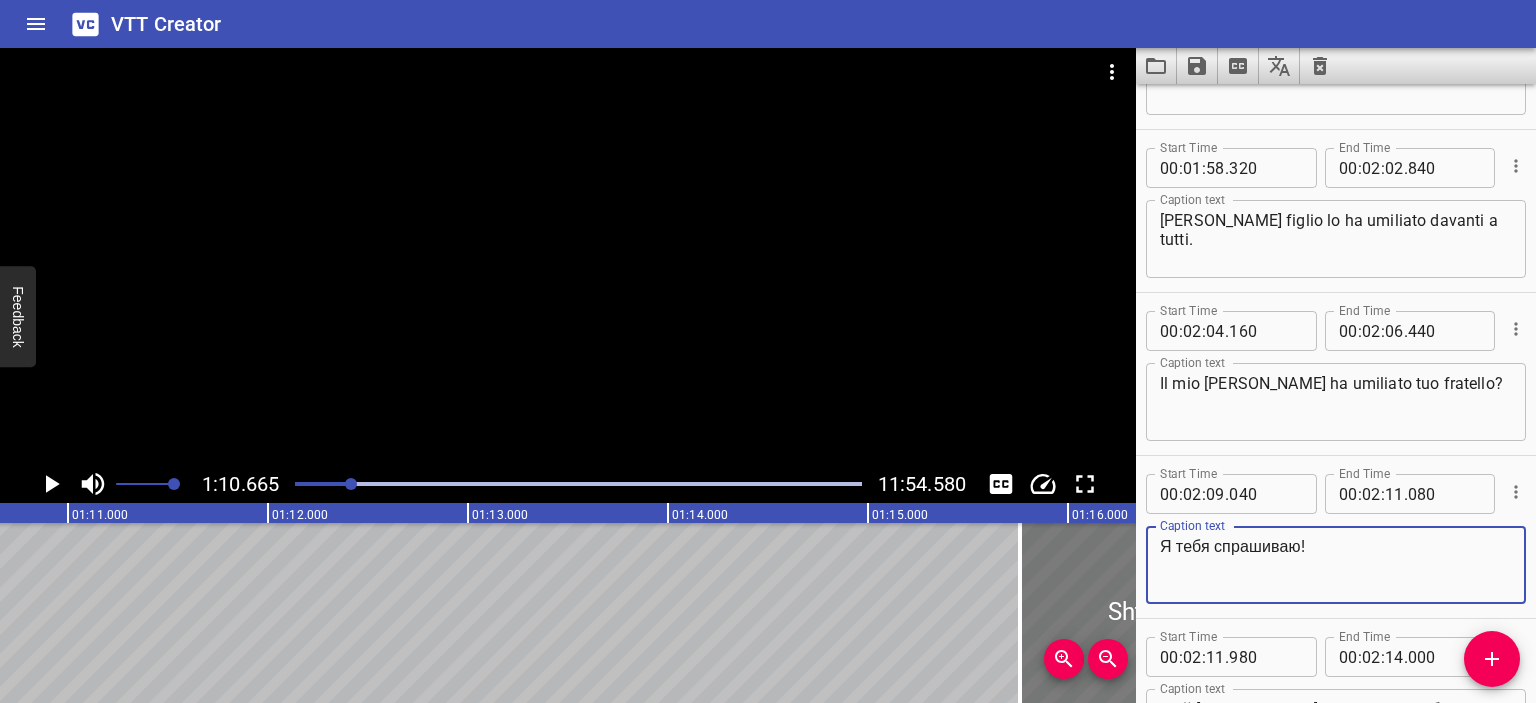 drag, startPoint x: 1300, startPoint y: 548, endPoint x: 1113, endPoint y: 536, distance: 187.38463 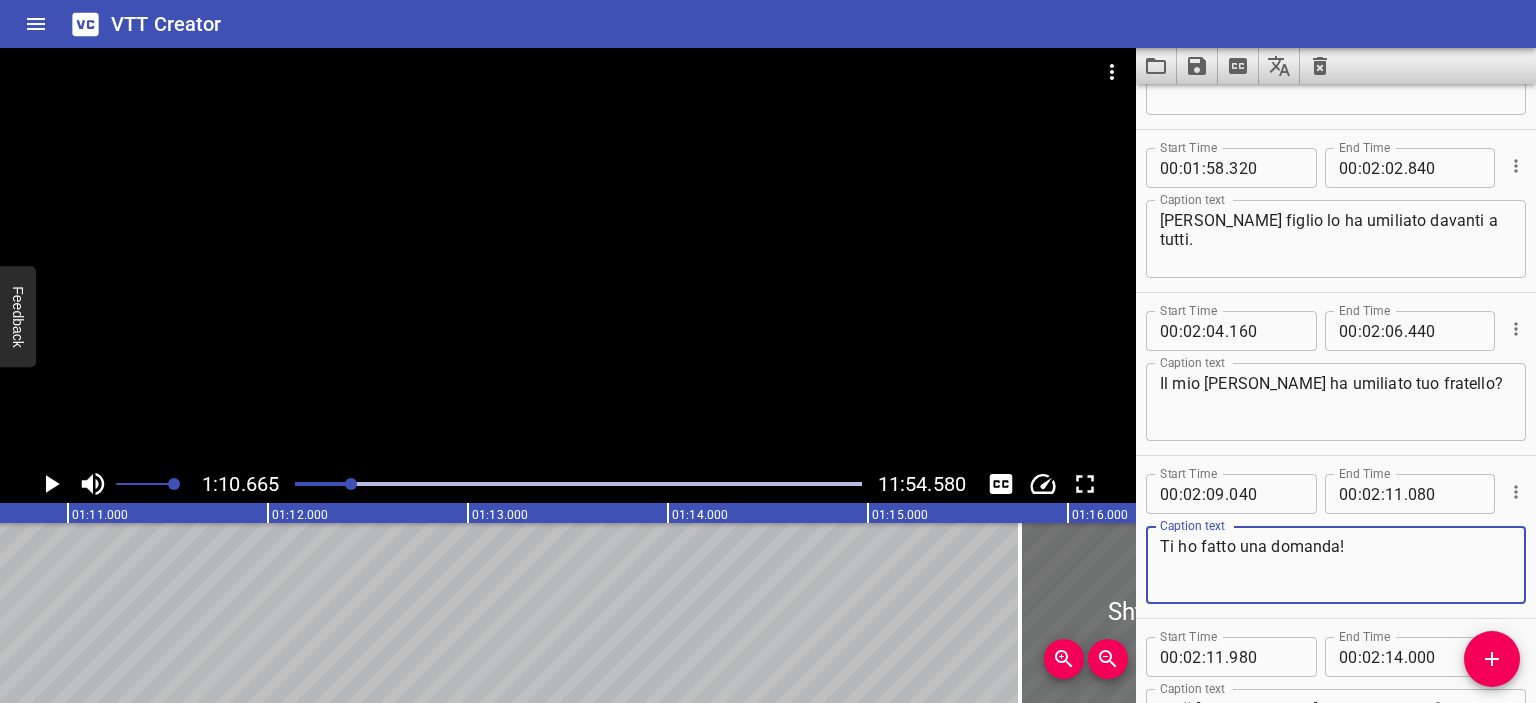 scroll, scrollTop: 2100, scrollLeft: 0, axis: vertical 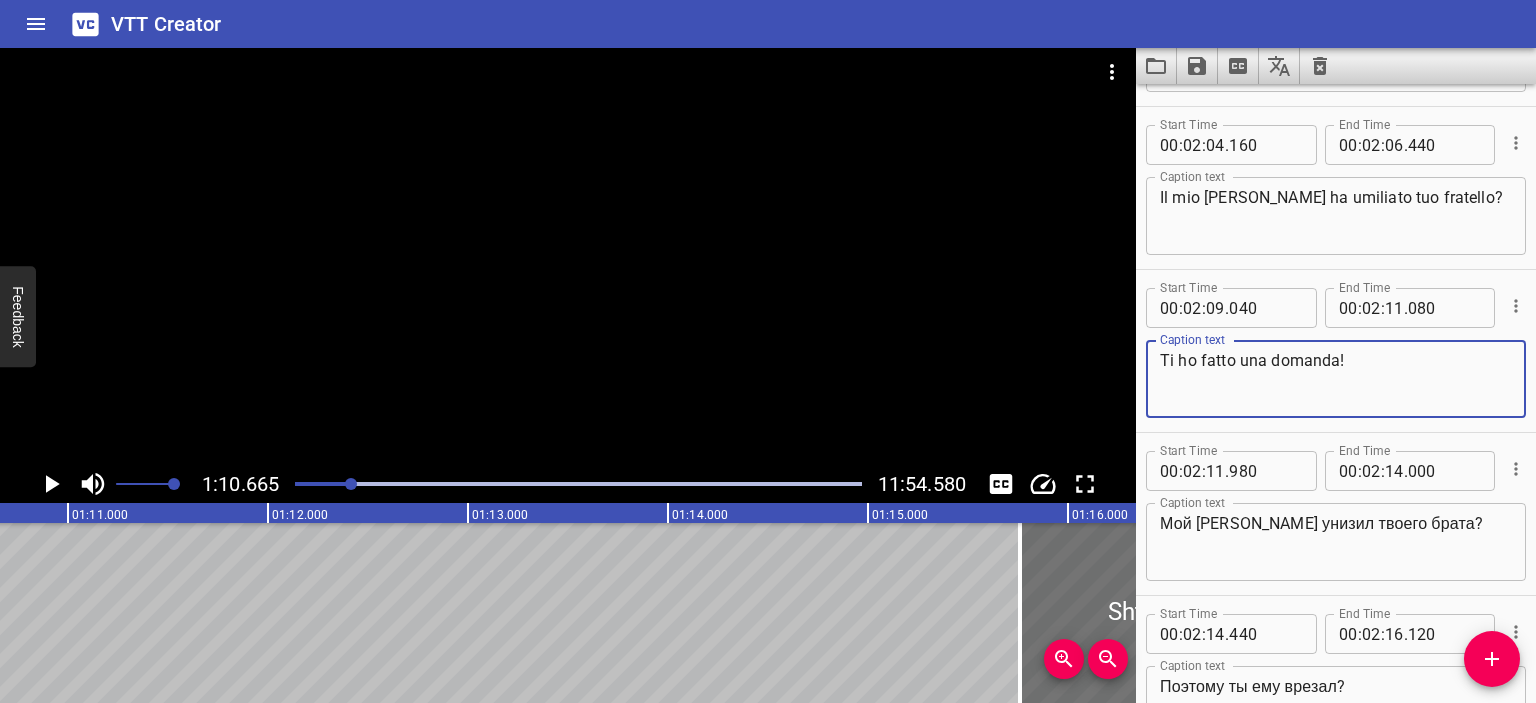 type on "Ti ho fatto una domanda!" 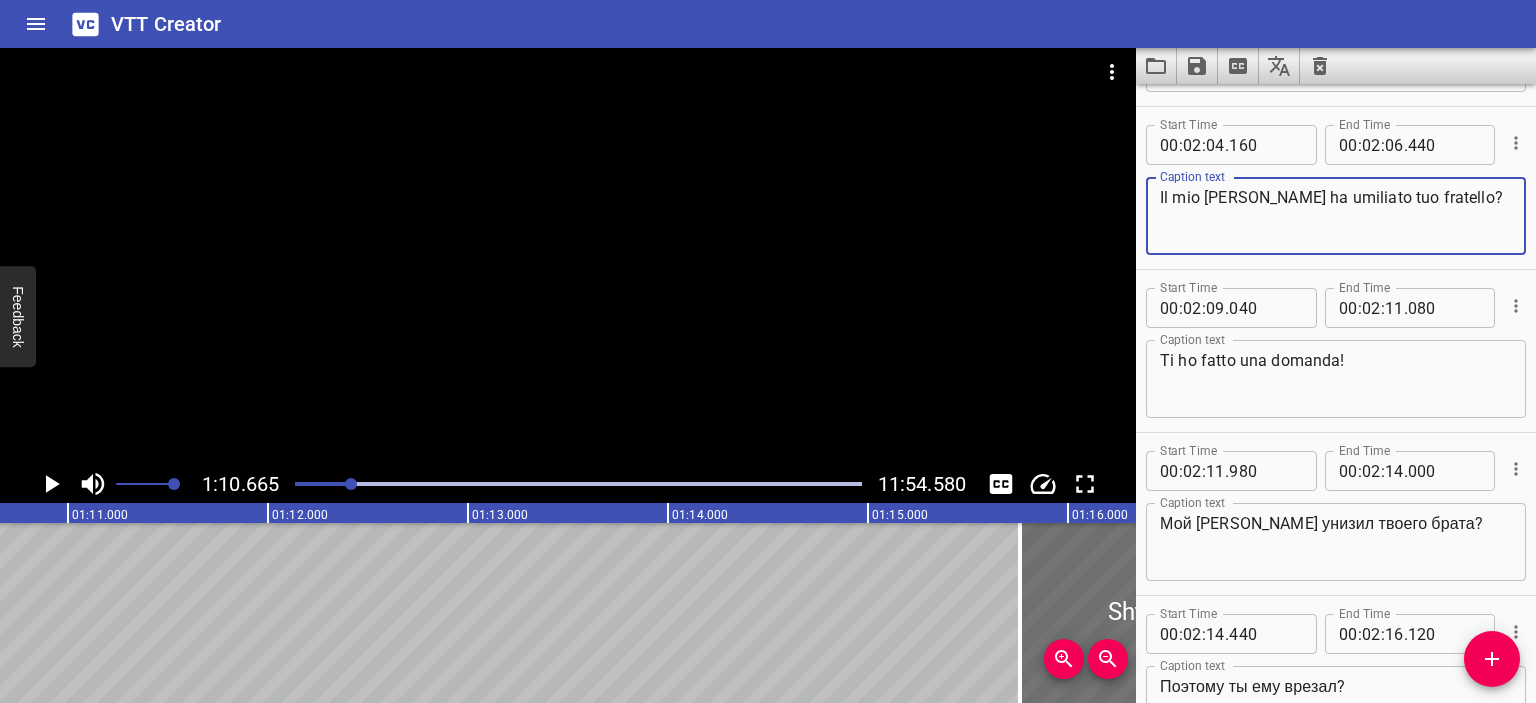 drag, startPoint x: 1444, startPoint y: 199, endPoint x: 1154, endPoint y: 201, distance: 290.0069 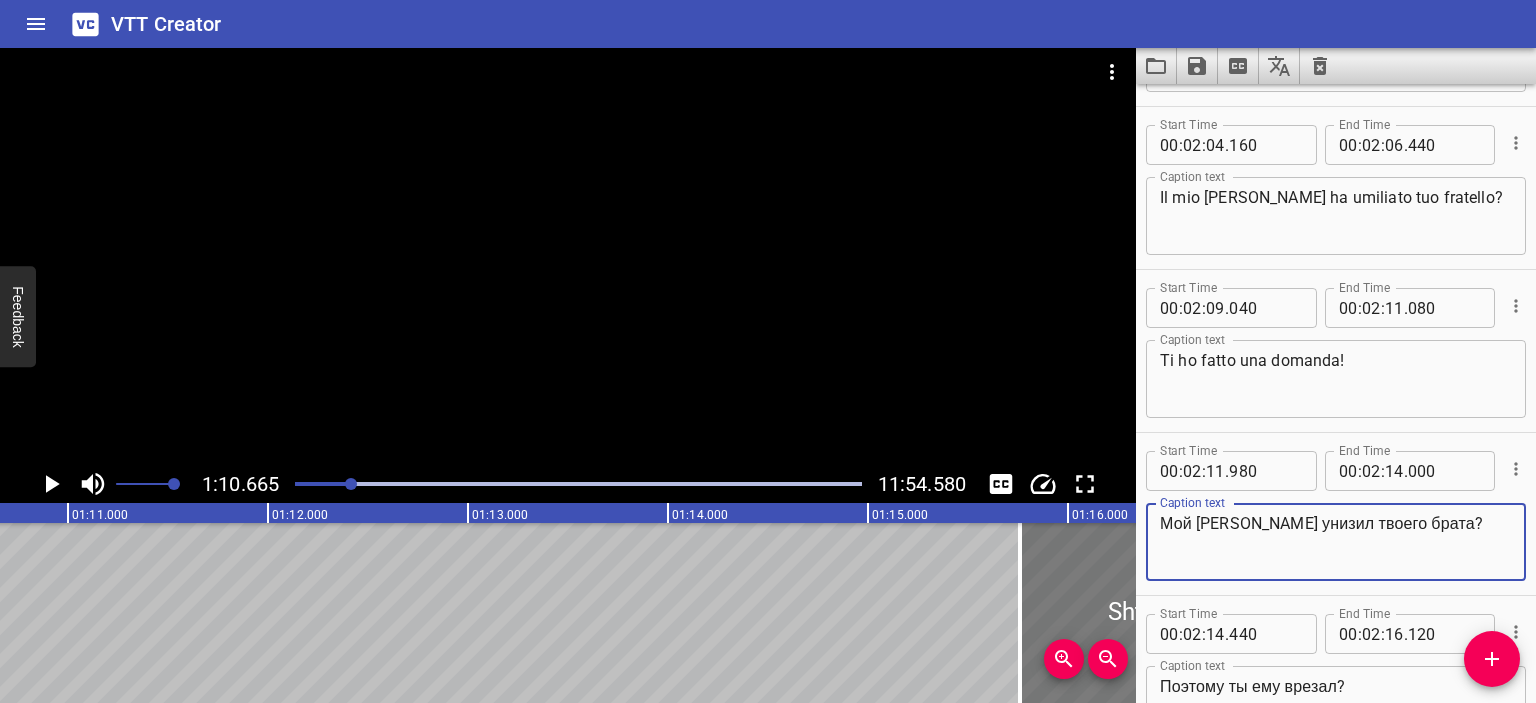 drag, startPoint x: 1420, startPoint y: 522, endPoint x: 1126, endPoint y: 527, distance: 294.0425 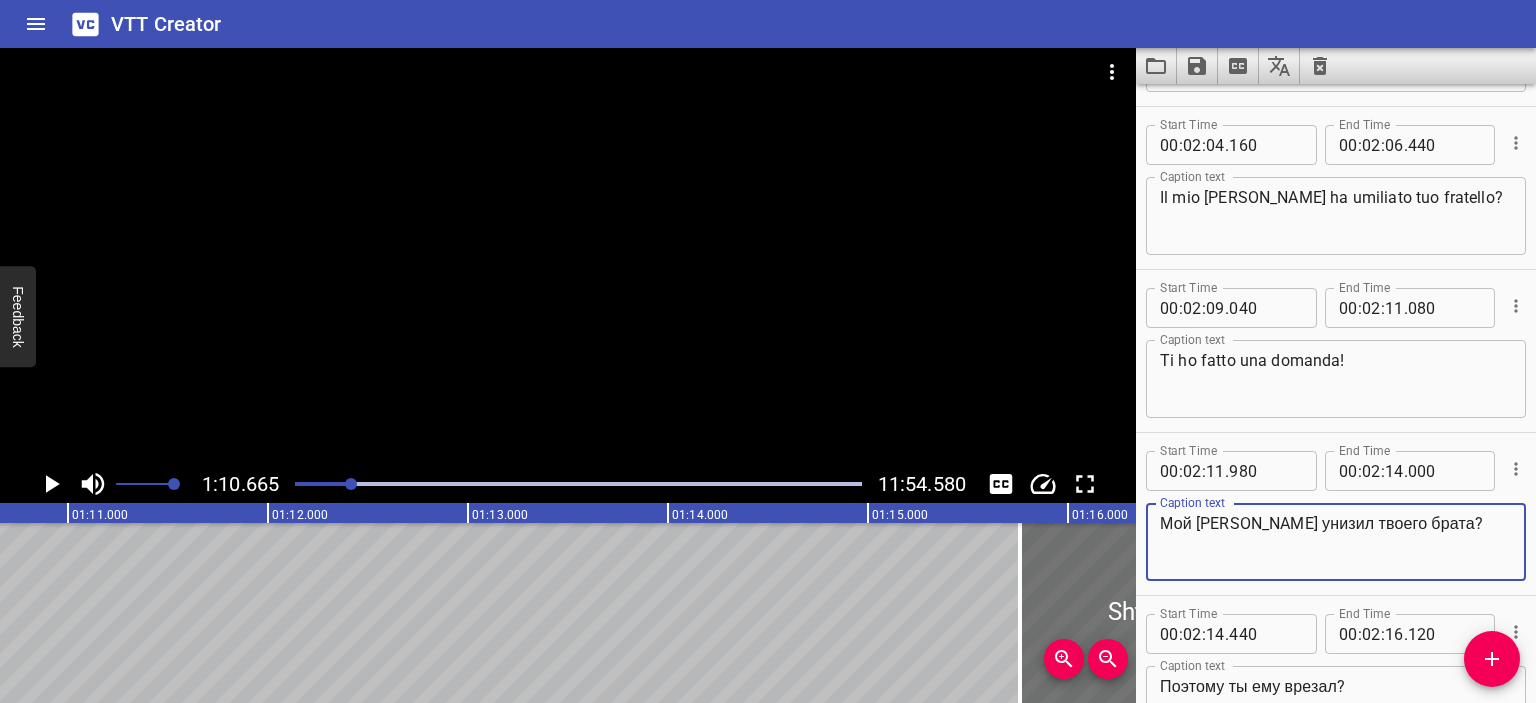 paste on "Il mio [PERSON_NAME] ha umiliato tuo fratello" 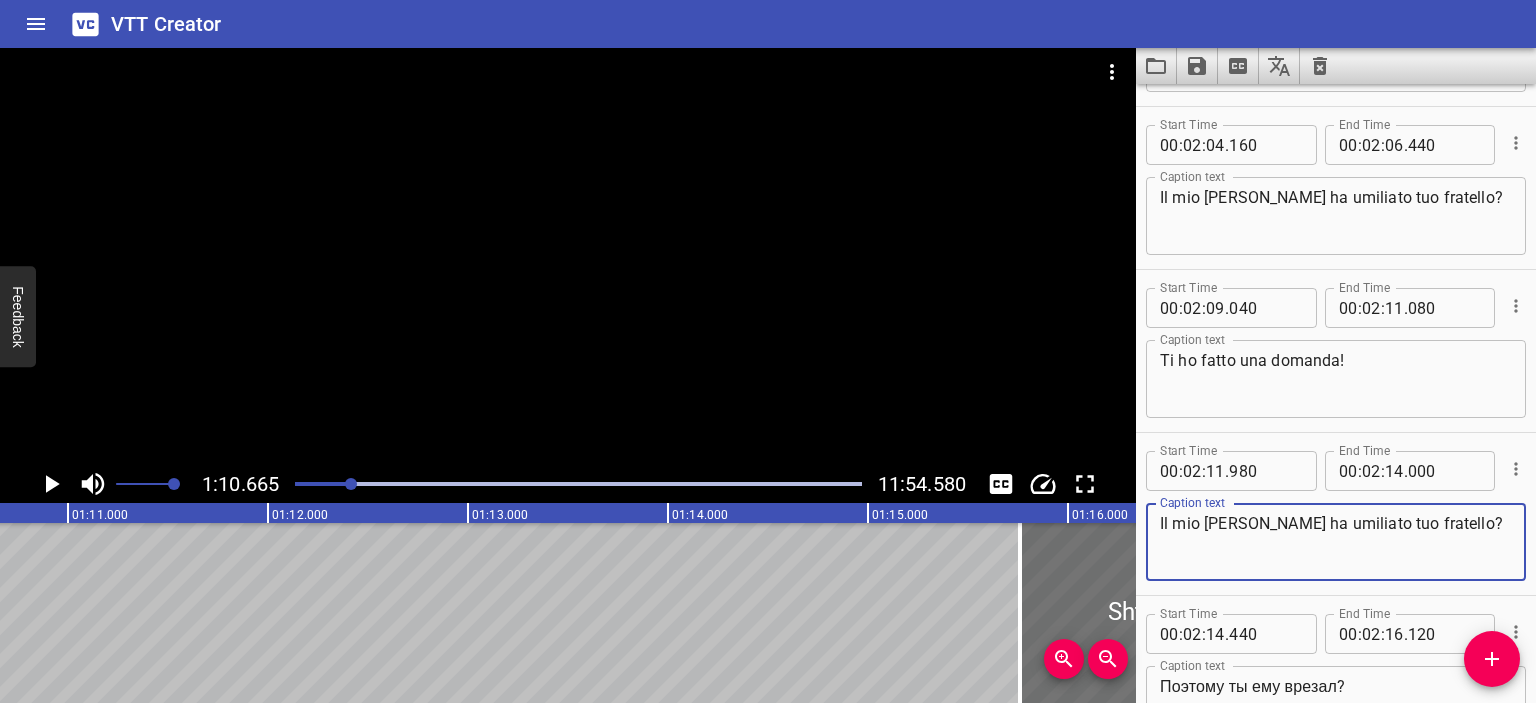 scroll, scrollTop: 2240, scrollLeft: 0, axis: vertical 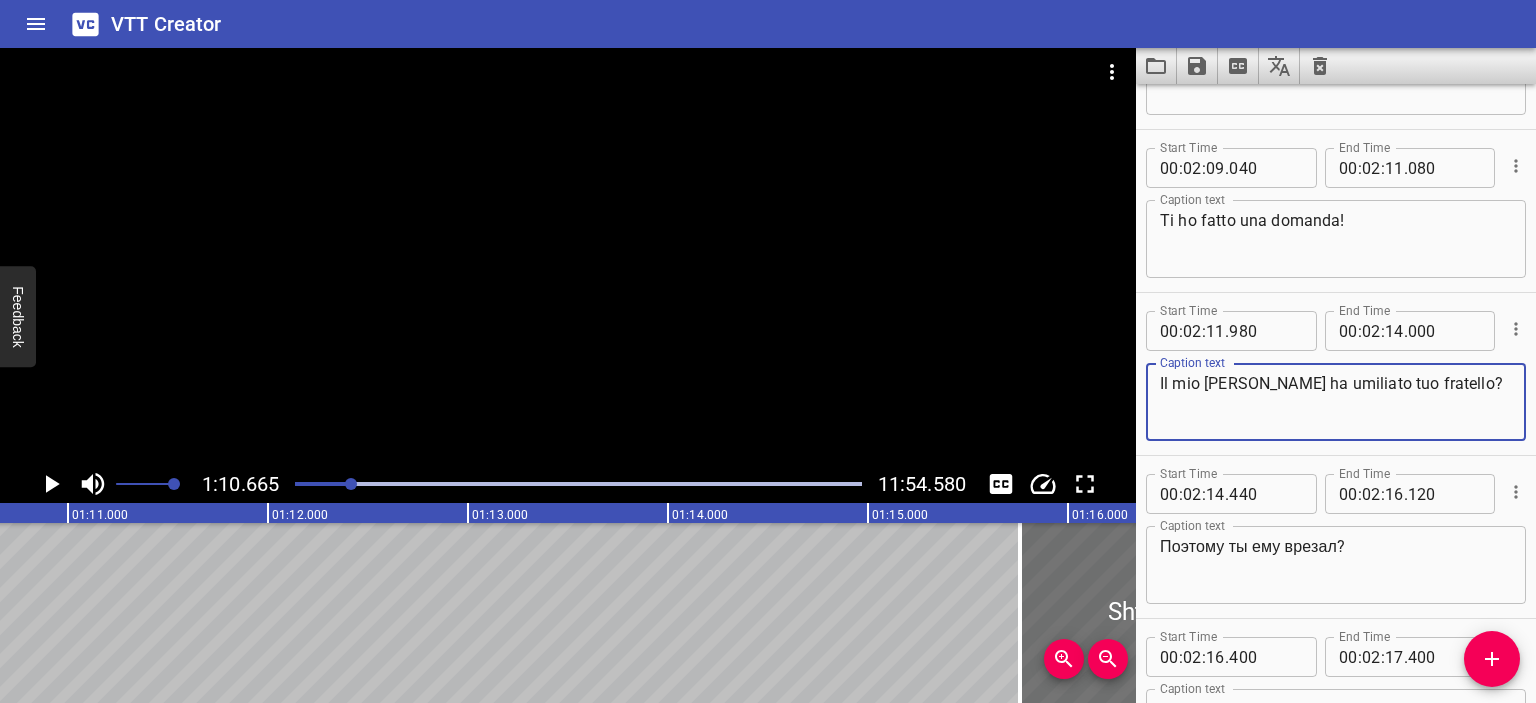 type on "Il mio [PERSON_NAME] ha umiliato tuo fratello?" 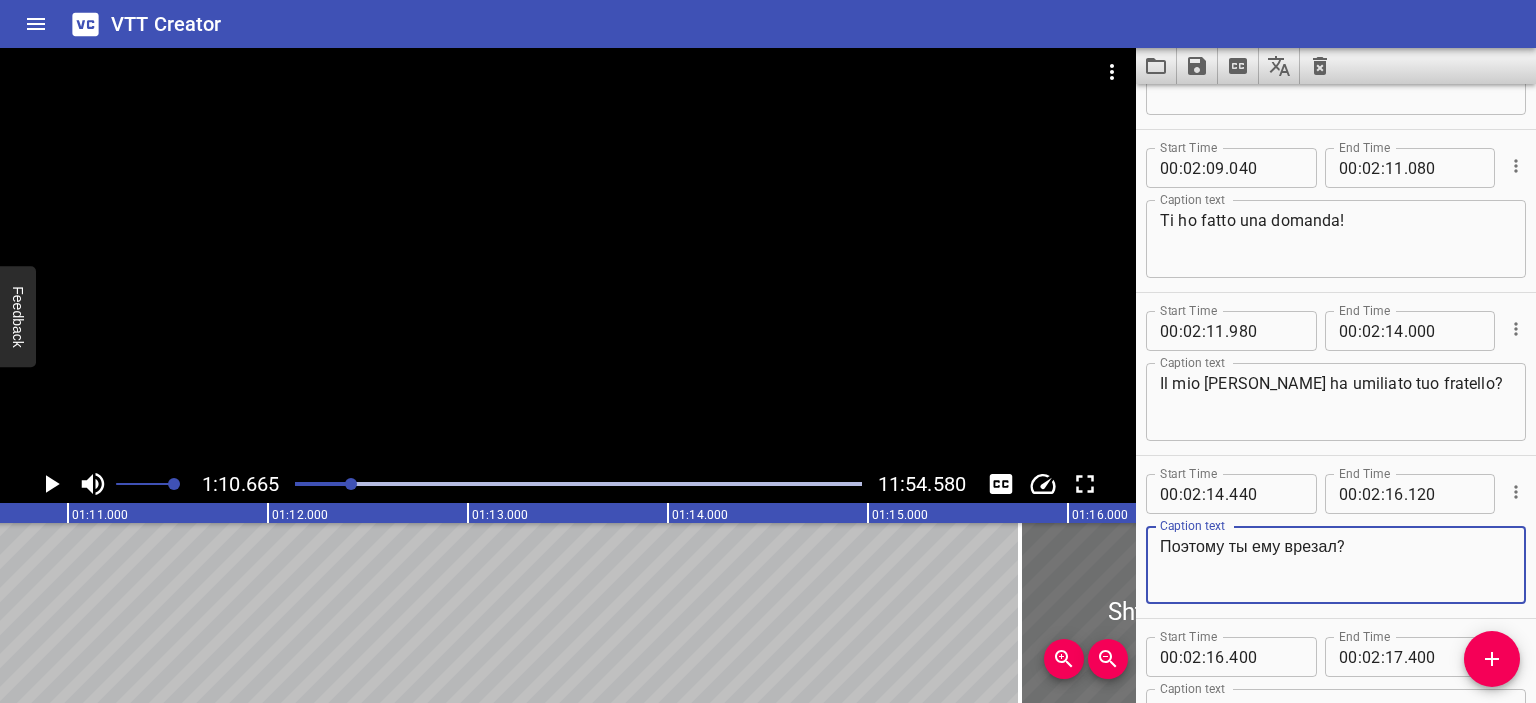 drag, startPoint x: 1338, startPoint y: 543, endPoint x: 1139, endPoint y: 540, distance: 199.02261 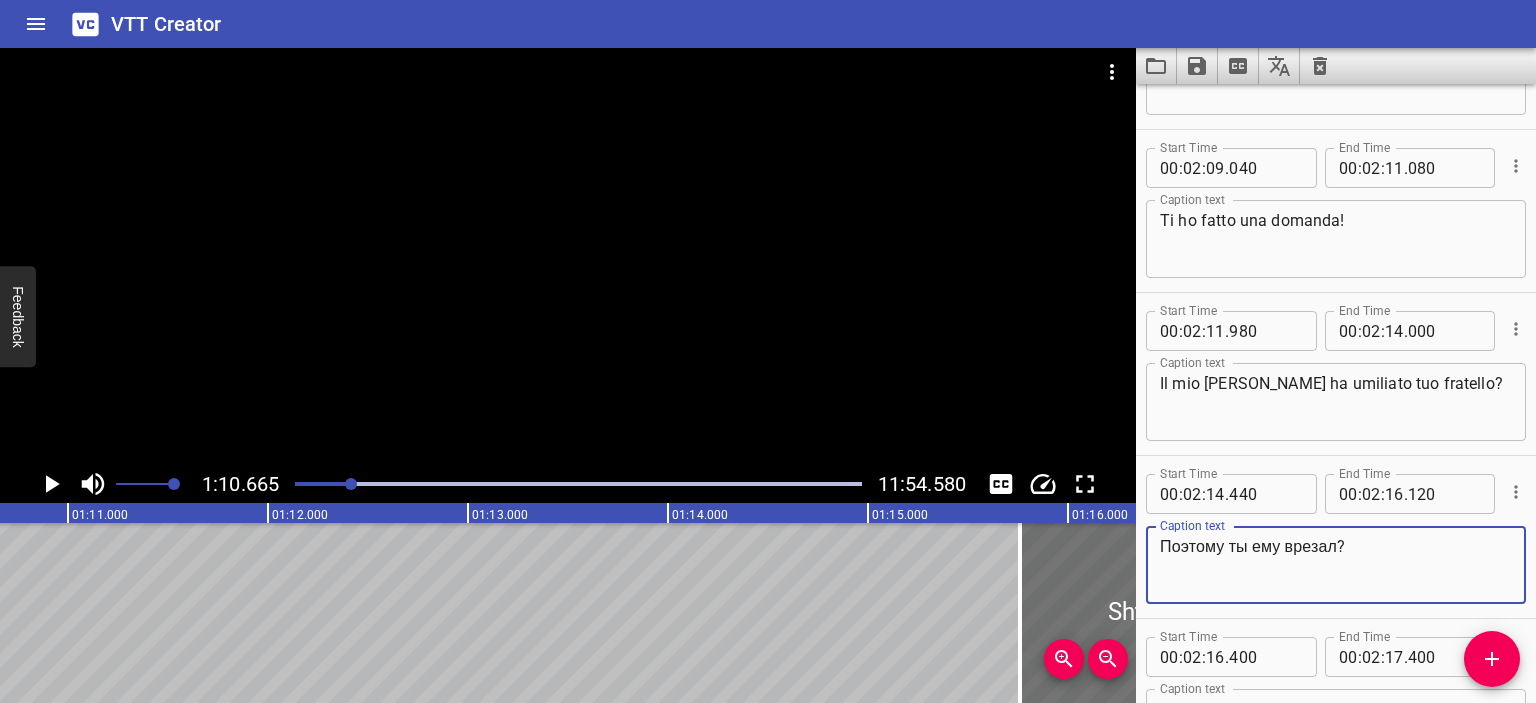 click on "Start Time 00 : 02 : 14 . 440 Start Time End Time 00 : 02 : 16 . 120 End Time Caption text Поэтому ты ему врезал? Caption text" at bounding box center [1336, 537] 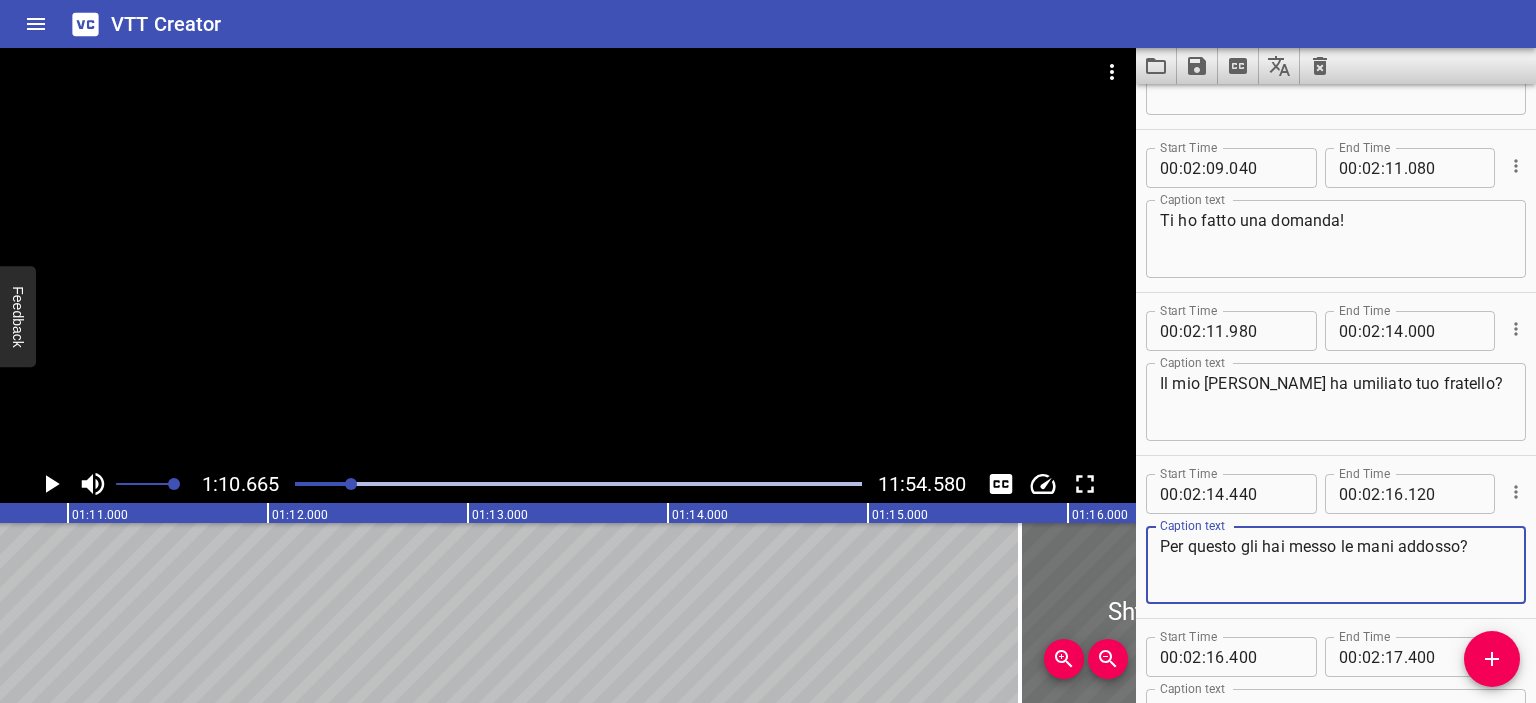drag, startPoint x: 1484, startPoint y: 546, endPoint x: 1292, endPoint y: 546, distance: 192 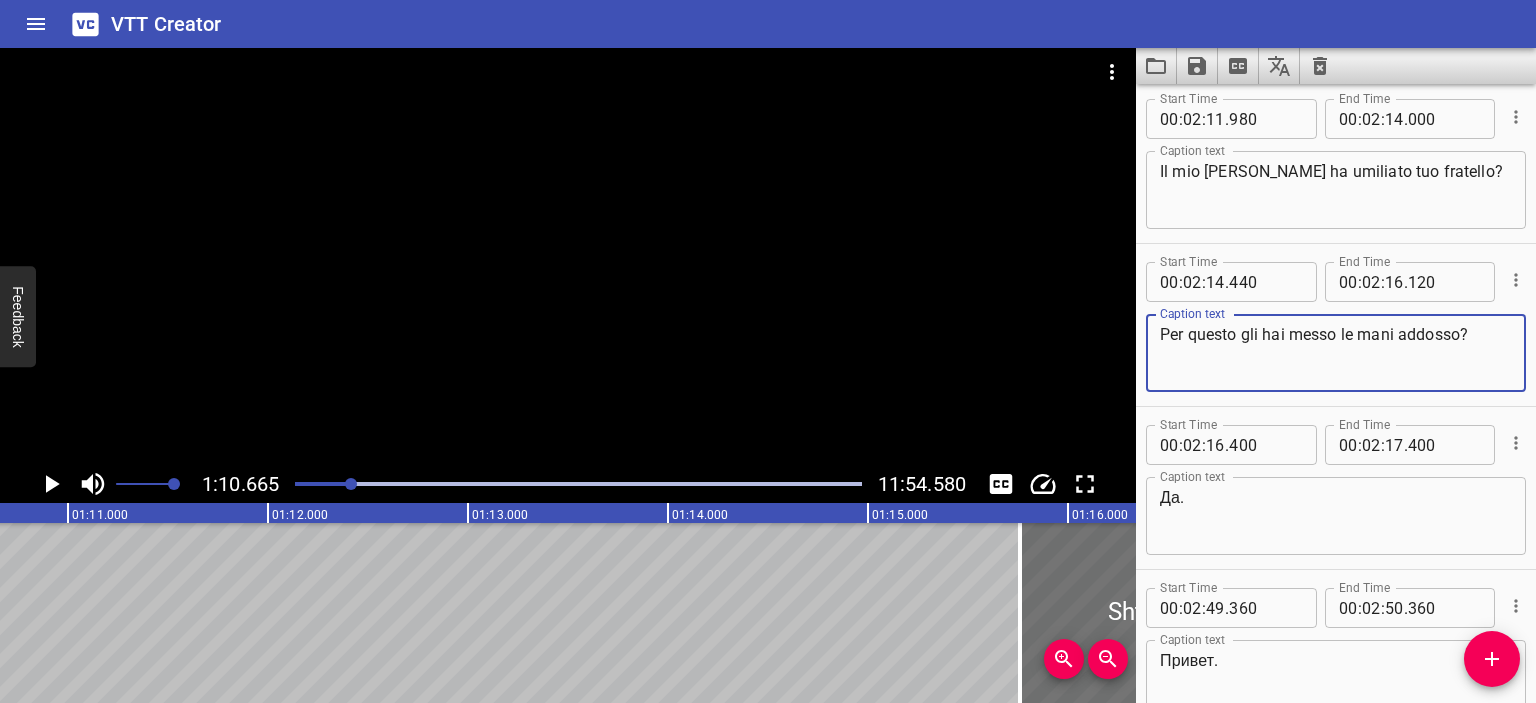 scroll, scrollTop: 2456, scrollLeft: 0, axis: vertical 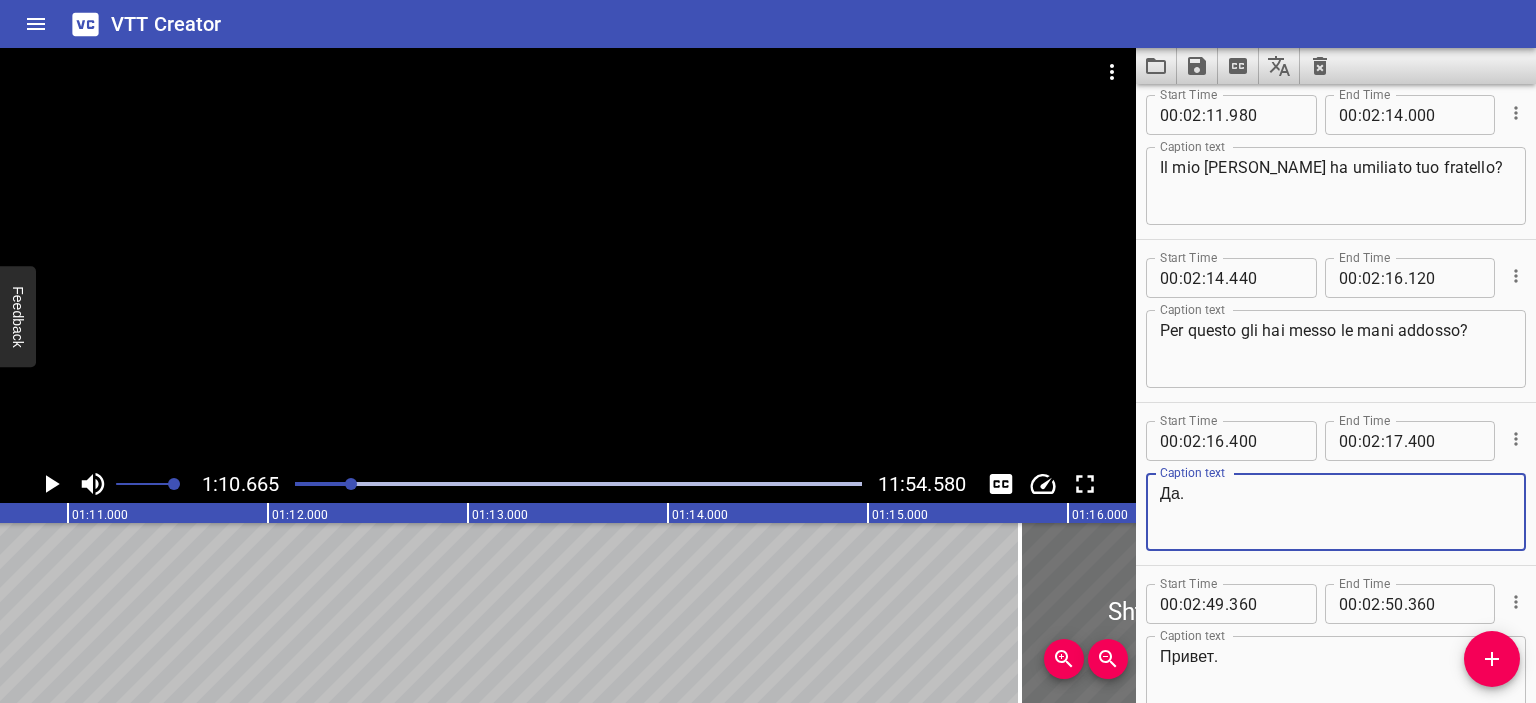 drag, startPoint x: 1192, startPoint y: 507, endPoint x: 1154, endPoint y: 496, distance: 39.56008 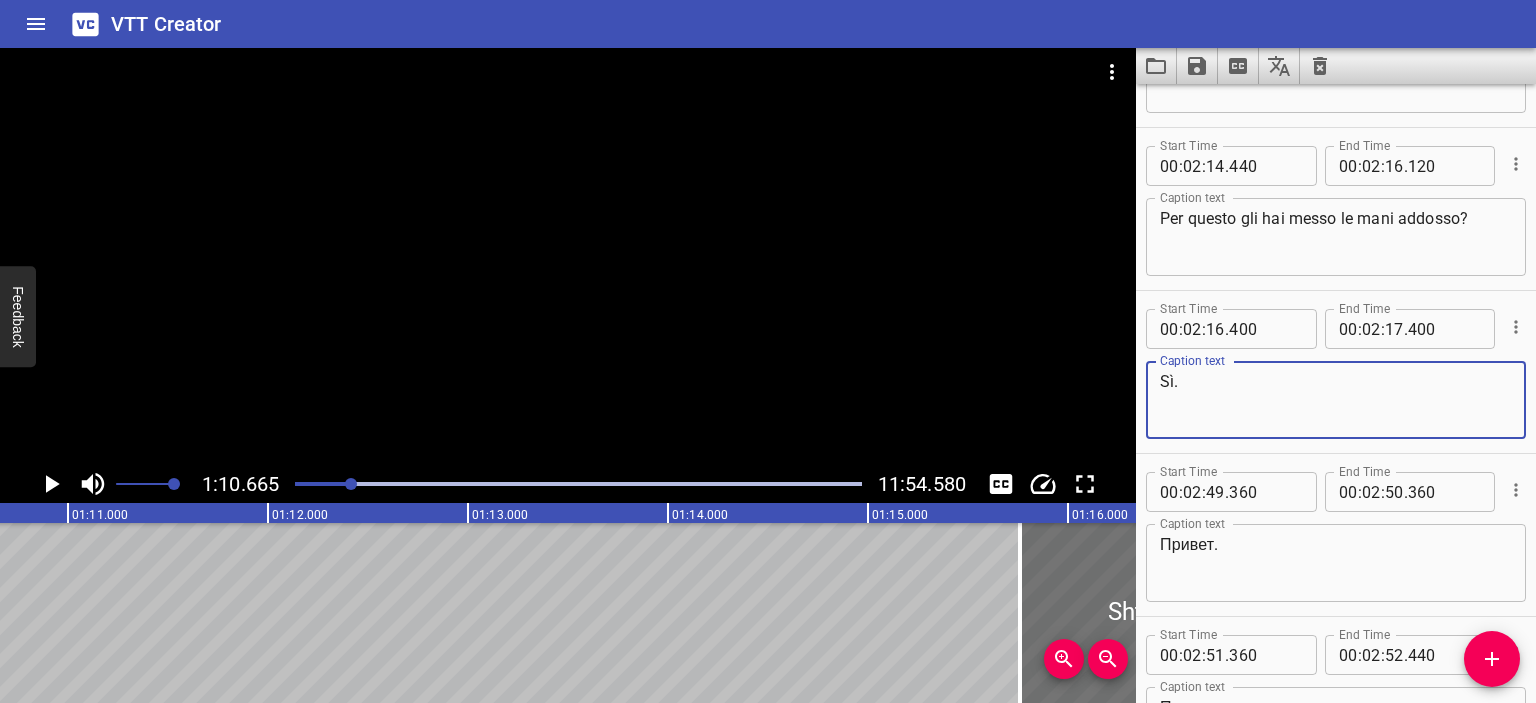 scroll, scrollTop: 2588, scrollLeft: 0, axis: vertical 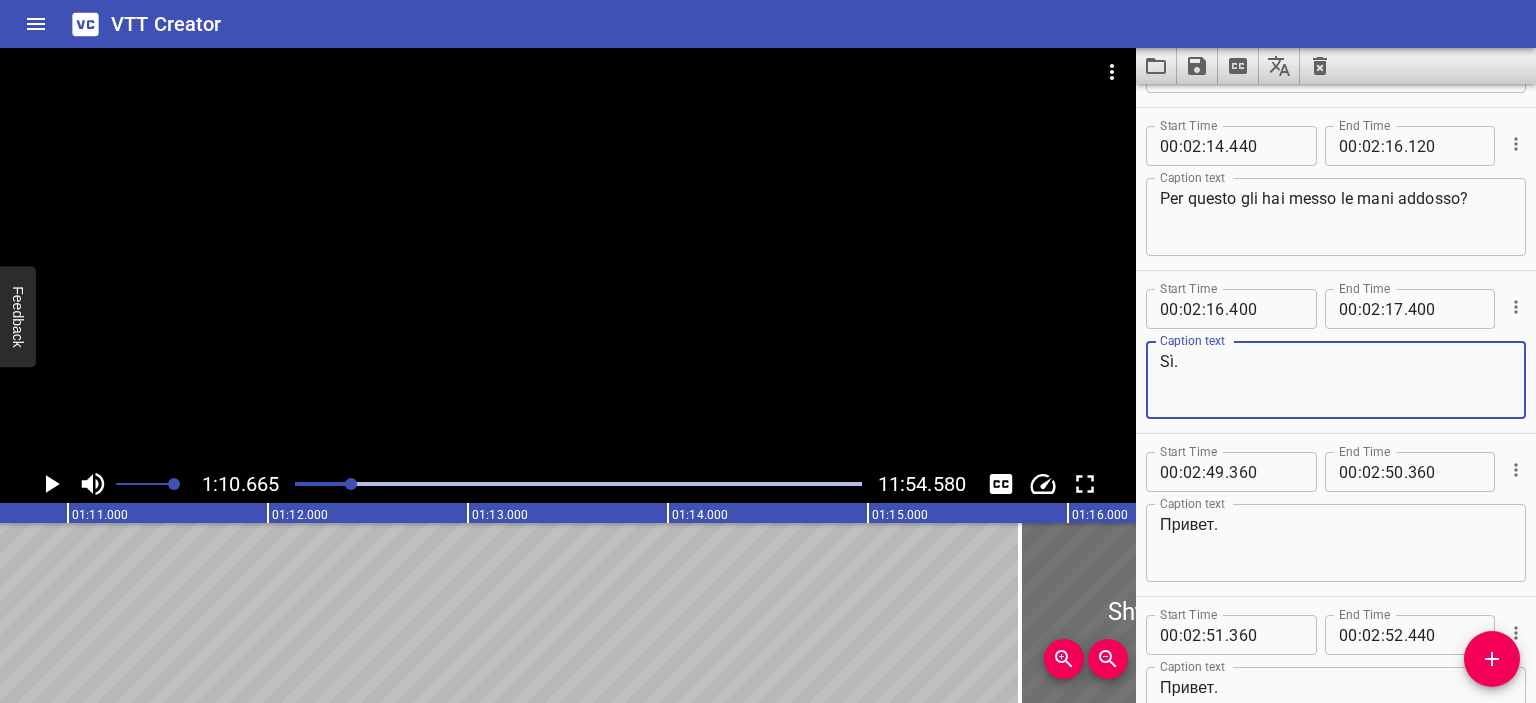 type on "Sì." 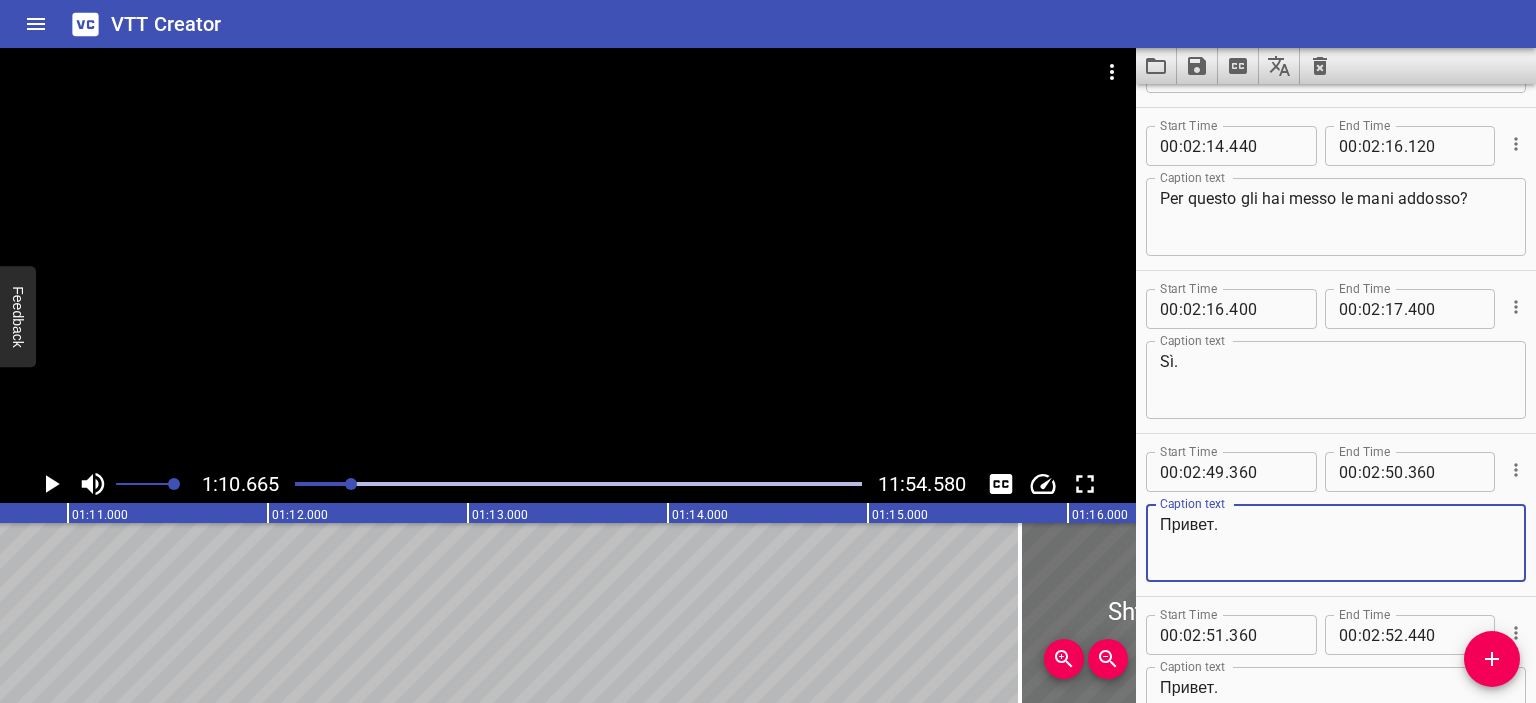 drag, startPoint x: 1217, startPoint y: 527, endPoint x: 1138, endPoint y: 526, distance: 79.00633 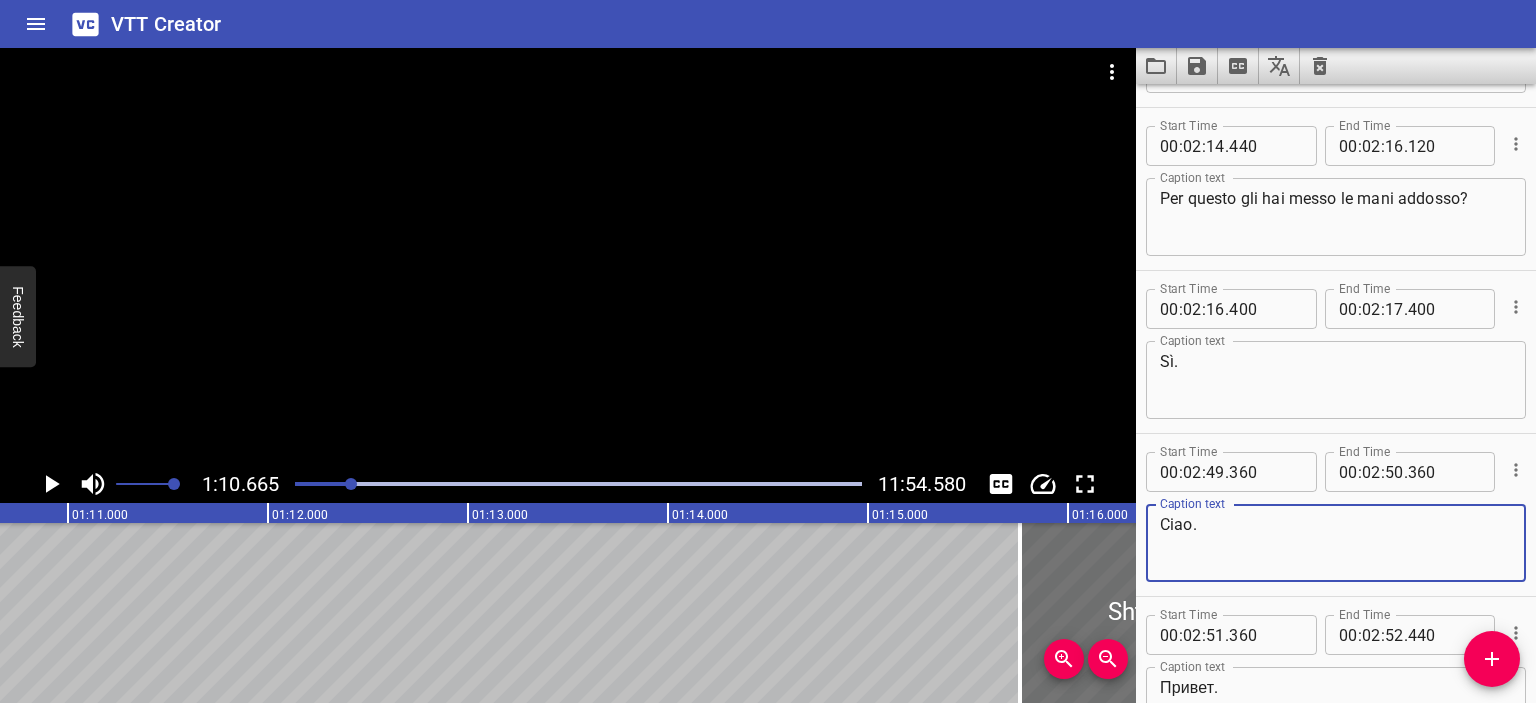 drag, startPoint x: 1207, startPoint y: 523, endPoint x: 1156, endPoint y: 523, distance: 51 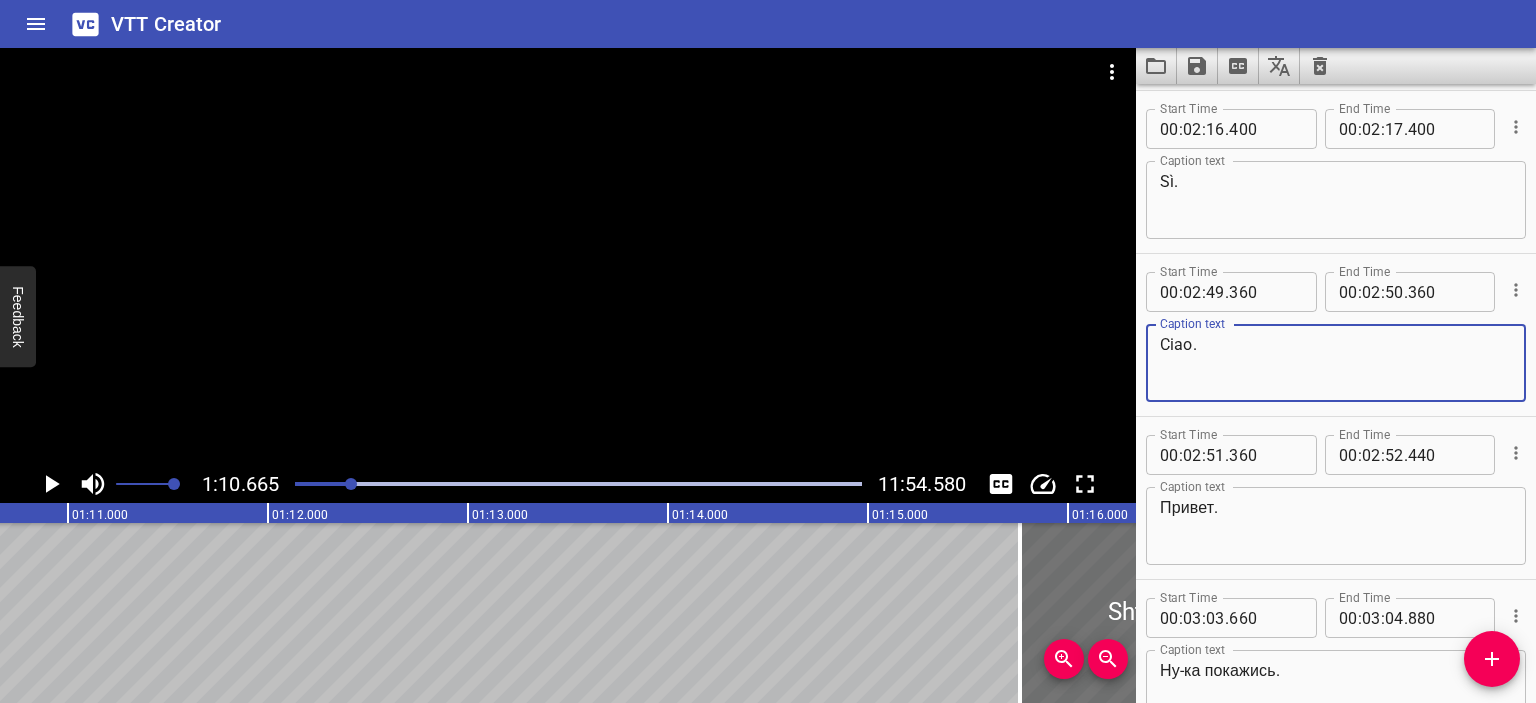 scroll, scrollTop: 2768, scrollLeft: 0, axis: vertical 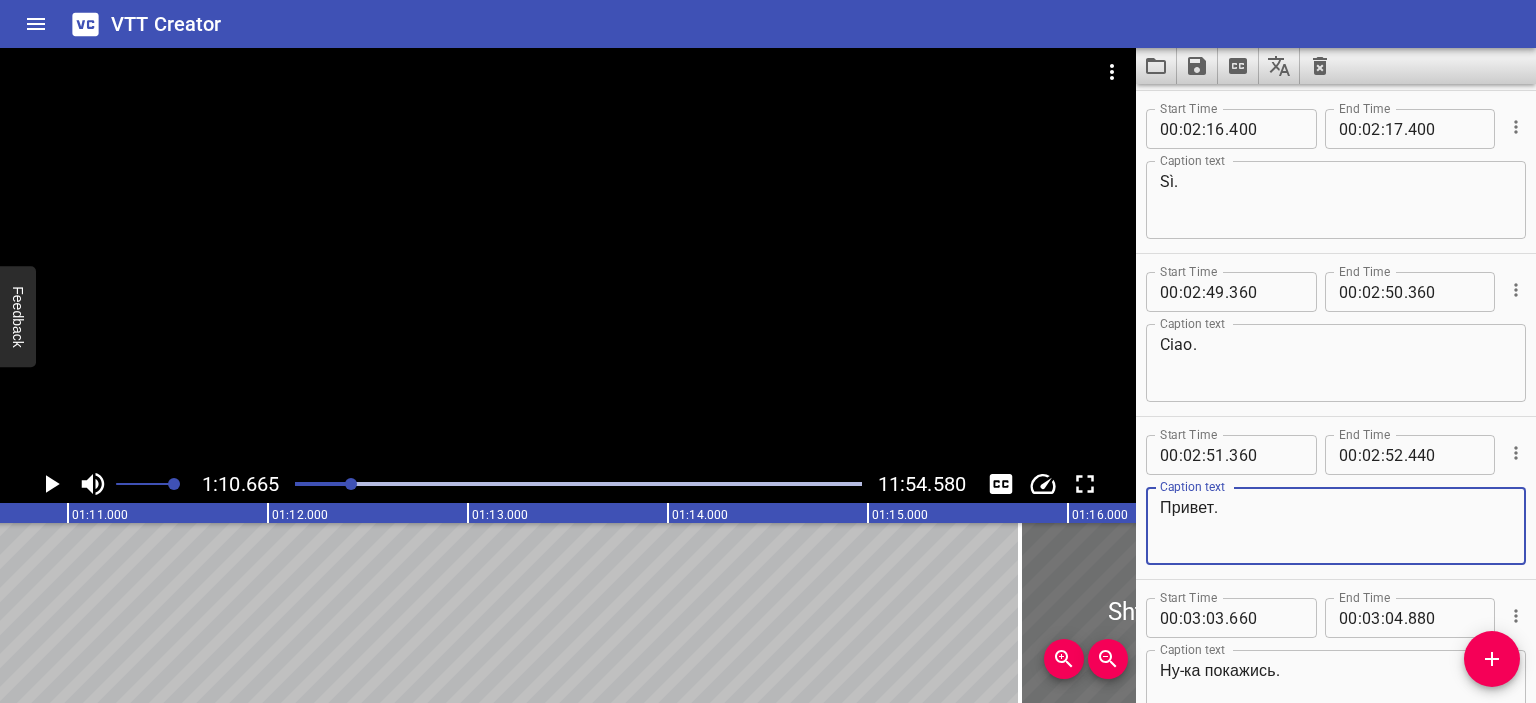 drag, startPoint x: 1230, startPoint y: 512, endPoint x: 1136, endPoint y: 507, distance: 94.13288 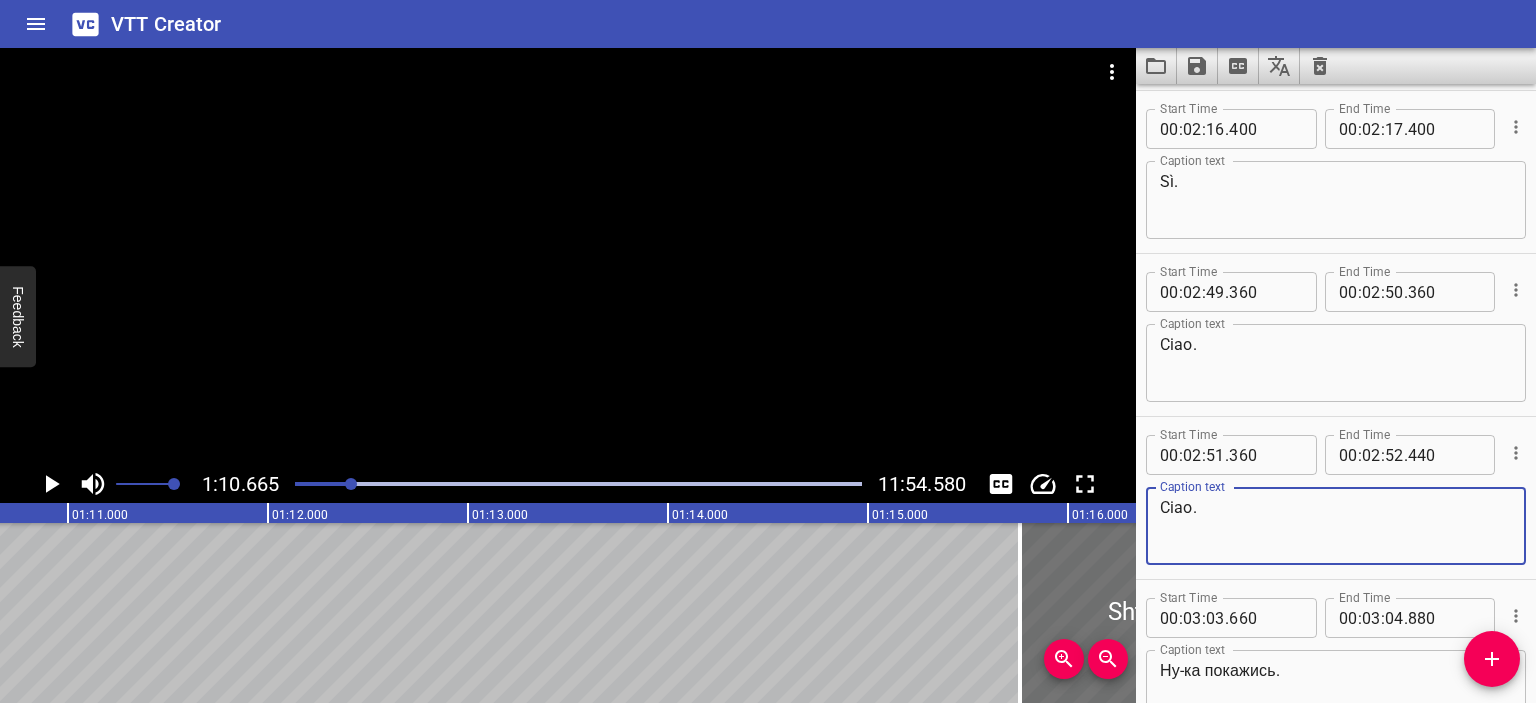 type on "Ciao." 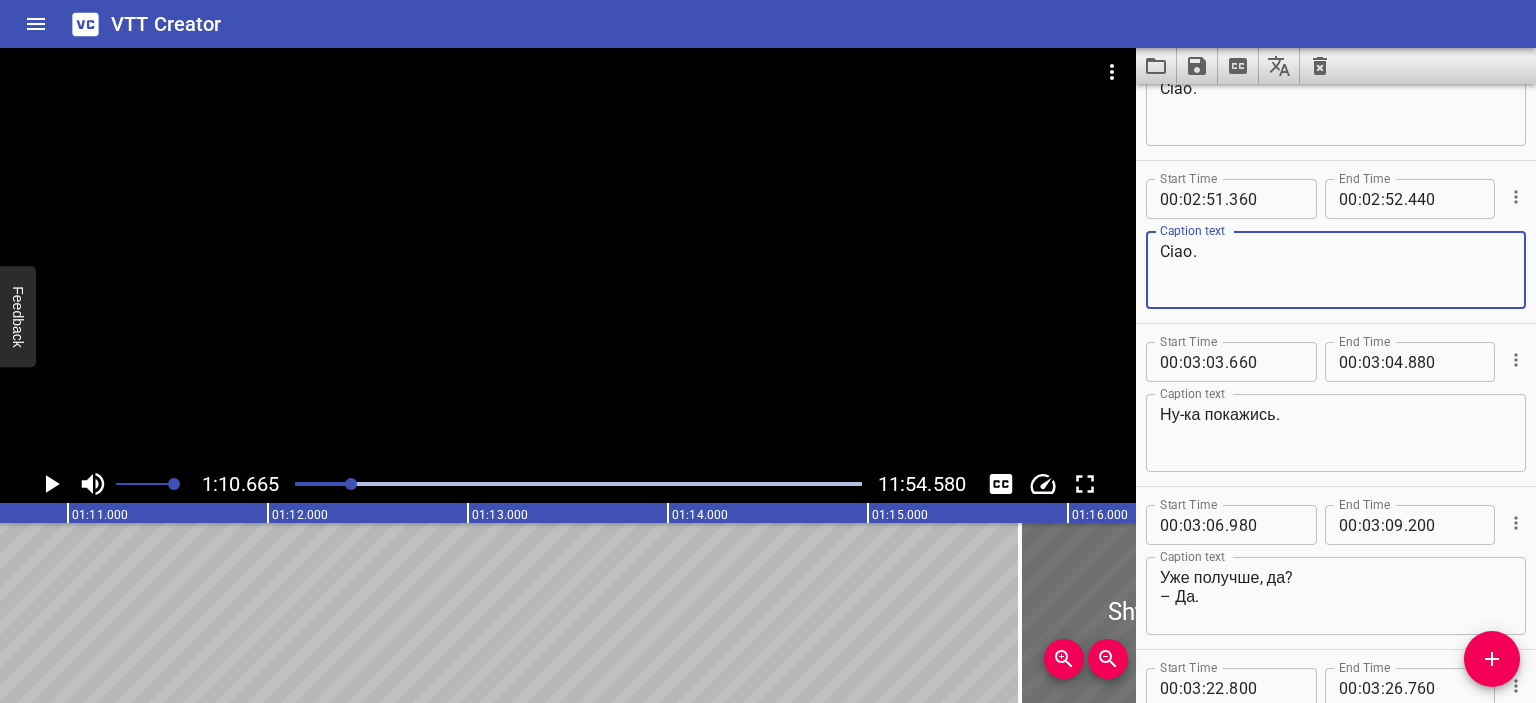 scroll, scrollTop: 3028, scrollLeft: 0, axis: vertical 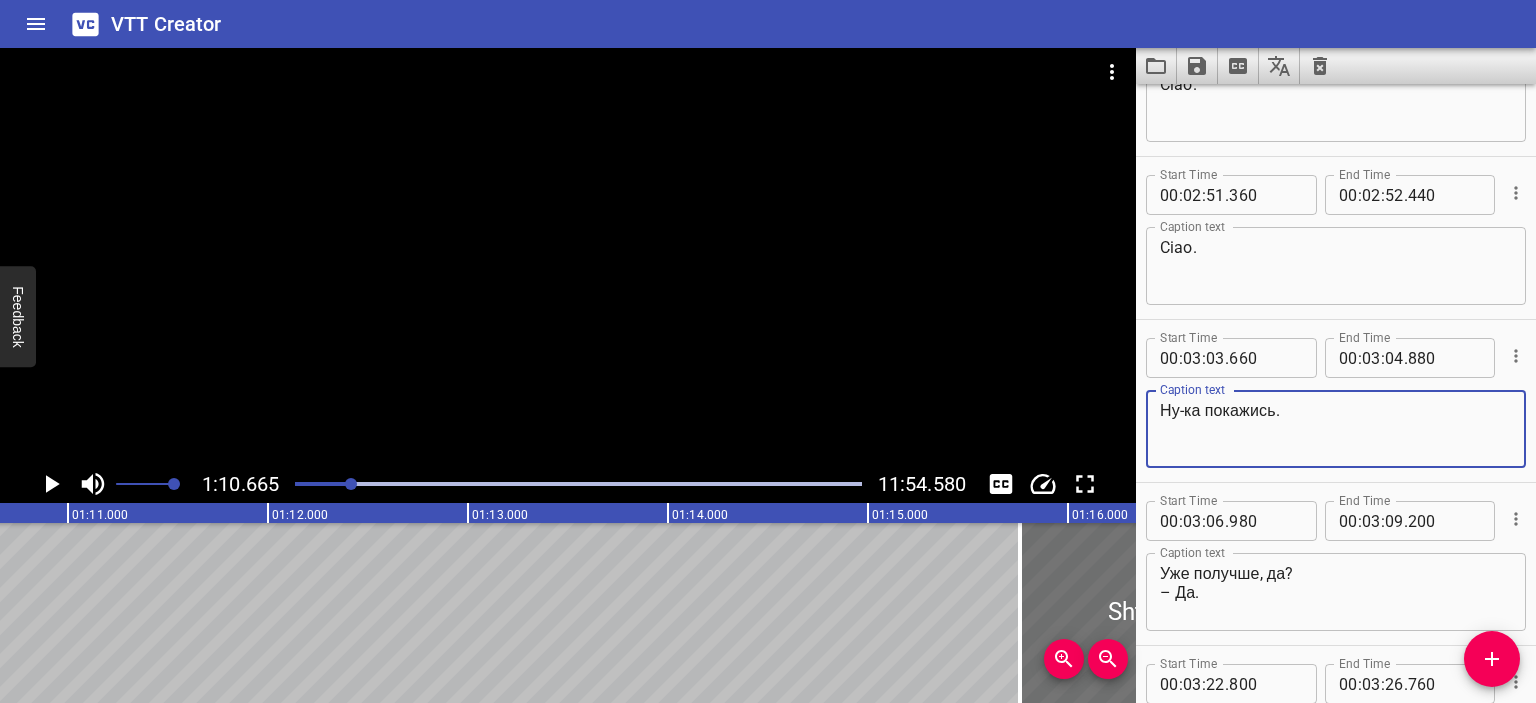 drag, startPoint x: 1280, startPoint y: 418, endPoint x: 1132, endPoint y: 399, distance: 149.21461 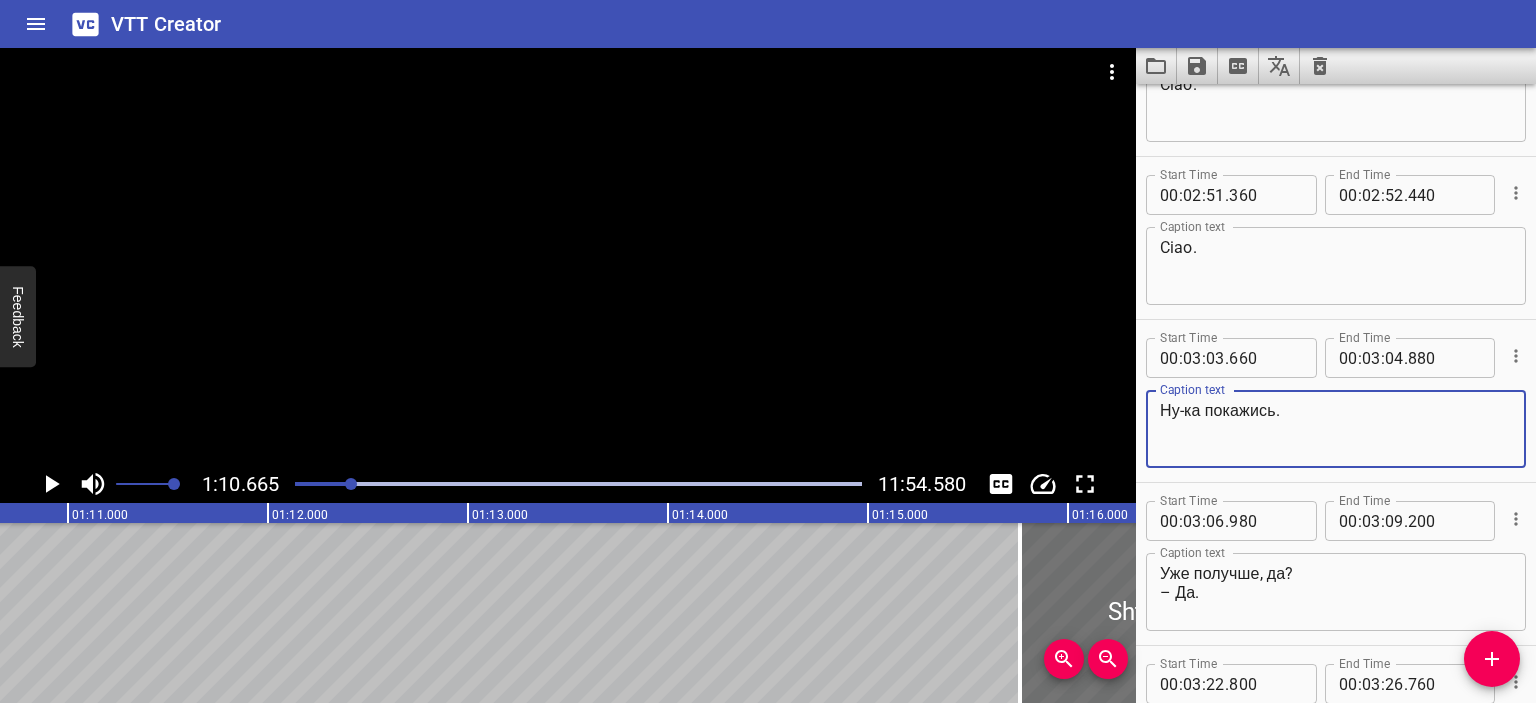 click on "1:10.665 11:54.580 00:00.000 00:01.000 00:02.000 00:03.000 00:04.000 00:05.000 00:06.000 00:07.000 00:08.000 00:09.000 00:10.000 00:11.000 00:12.000 00:13.000 00:14.000 00:15.000 00:16.000 00:17.000 00:18.000 00:19.000 00:20.000 00:21.000 00:22.000 00:23.000 00:24.000 00:25.000 00:25.000 00:26.000 00:27.000 00:28.000 00:29.000 00:30.000 00:31.000 00:32.000 00:33.000 00:34.000 00:35.000 00:36.000 00:37.000 00:38.000 00:39.000 00:40.000 00:41.000 00:42.000 00:43.000 00:44.000 00:45.000 00:46.000 00:47.000 00:48.000 00:49.000 00:50.000 00:50.000 00:51.000 00:52.000 00:53.000 00:54.000 00:55.000 00:56.000 00:57.000 00:58.000 00:59.000 01:00.000 01:01.000 01:02.000 01:03.000 01:04.000 01:05.000 01:06.000 01:07.000 01:08.000 01:09.000 01:10.000 01:11.000 01:12.000 01:13.000 01:14.000 01:15.000 01:15.000 01:16.000 01:17.000 01:18.000 01:19.000 01:20.000 01:21.000 01:22.000 01:23.000 01:24.000 01:25.000 01:26.000 01:27.000 01:28.000 01:29.000 01:30.000 01:31.000 01:32.000 01:33.000 01:34.000 01:35.000 01:36.000 Sì." at bounding box center (768, 375) 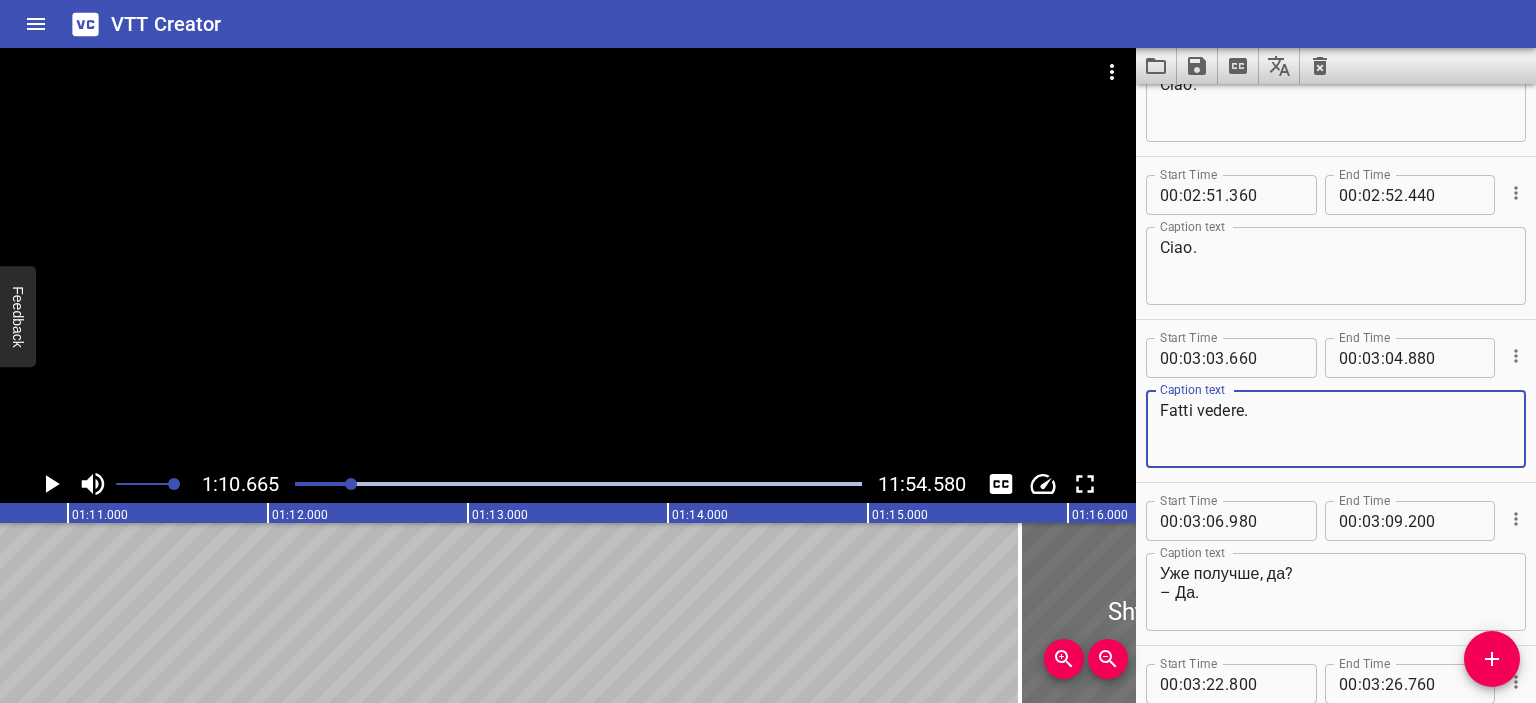 type on "Fatti vedere." 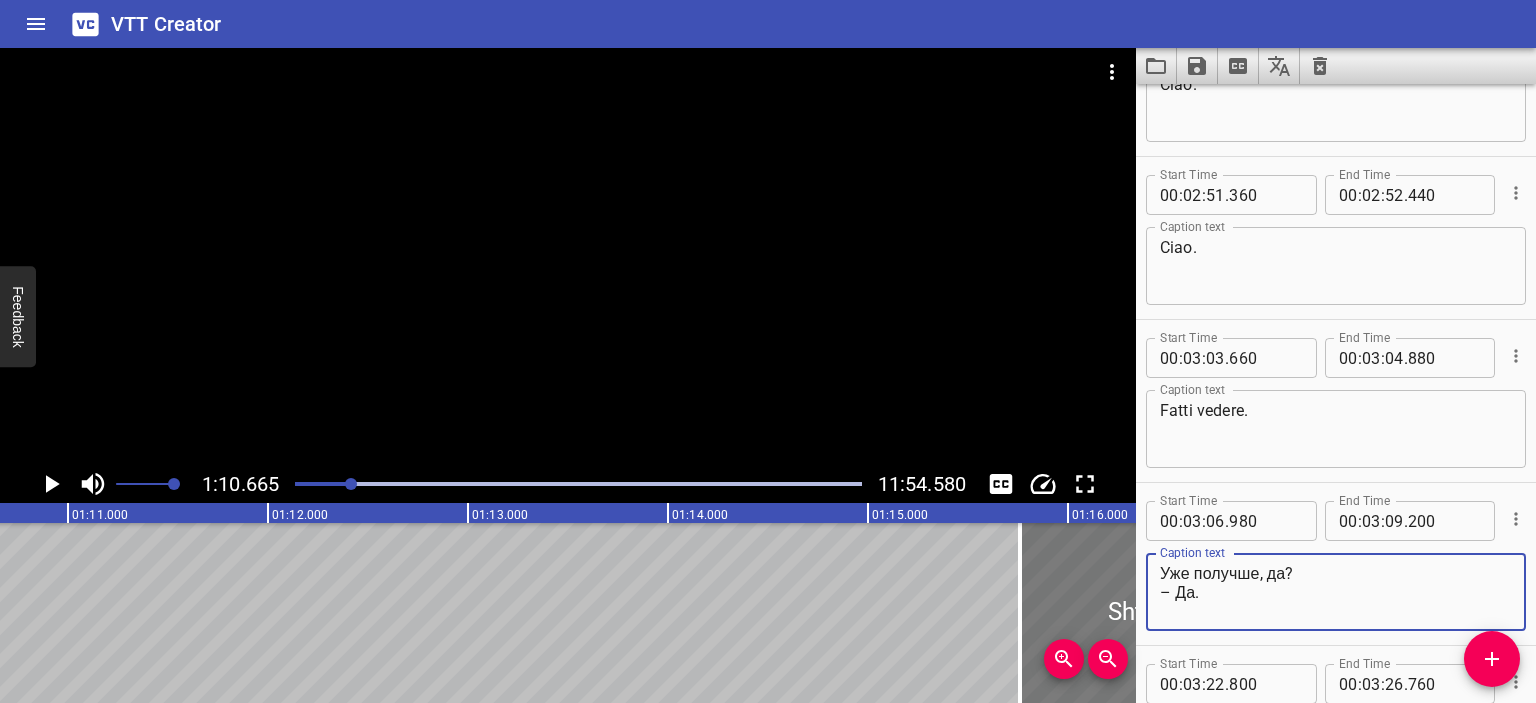 drag, startPoint x: 1292, startPoint y: 575, endPoint x: 1120, endPoint y: 562, distance: 172.49059 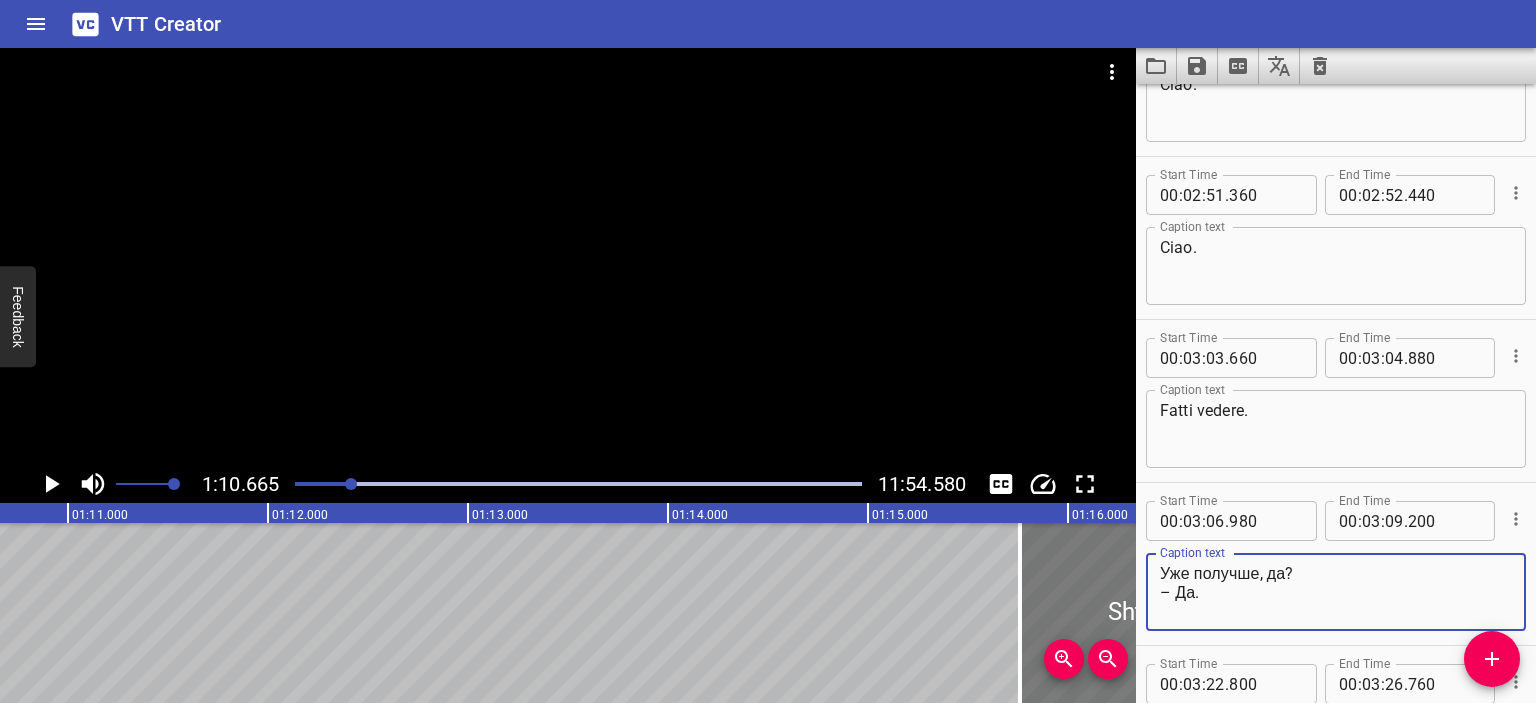 click on "1:10.665 11:54.580 00:00.000 00:01.000 00:02.000 00:03.000 00:04.000 00:05.000 00:06.000 00:07.000 00:08.000 00:09.000 00:10.000 00:11.000 00:12.000 00:13.000 00:14.000 00:15.000 00:16.000 00:17.000 00:18.000 00:19.000 00:20.000 00:21.000 00:22.000 00:23.000 00:24.000 00:25.000 00:25.000 00:26.000 00:27.000 00:28.000 00:29.000 00:30.000 00:31.000 00:32.000 00:33.000 00:34.000 00:35.000 00:36.000 00:37.000 00:38.000 00:39.000 00:40.000 00:41.000 00:42.000 00:43.000 00:44.000 00:45.000 00:46.000 00:47.000 00:48.000 00:49.000 00:50.000 00:50.000 00:51.000 00:52.000 00:53.000 00:54.000 00:55.000 00:56.000 00:57.000 00:58.000 00:59.000 01:00.000 01:01.000 01:02.000 01:03.000 01:04.000 01:05.000 01:06.000 01:07.000 01:08.000 01:09.000 01:10.000 01:11.000 01:12.000 01:13.000 01:14.000 01:15.000 01:15.000 01:16.000 01:17.000 01:18.000 01:19.000 01:20.000 01:21.000 01:22.000 01:23.000 01:24.000 01:25.000 01:26.000 01:27.000 01:28.000 01:29.000 01:30.000 01:31.000 01:32.000 01:33.000 01:34.000 01:35.000 01:36.000 Sì." at bounding box center [768, 375] 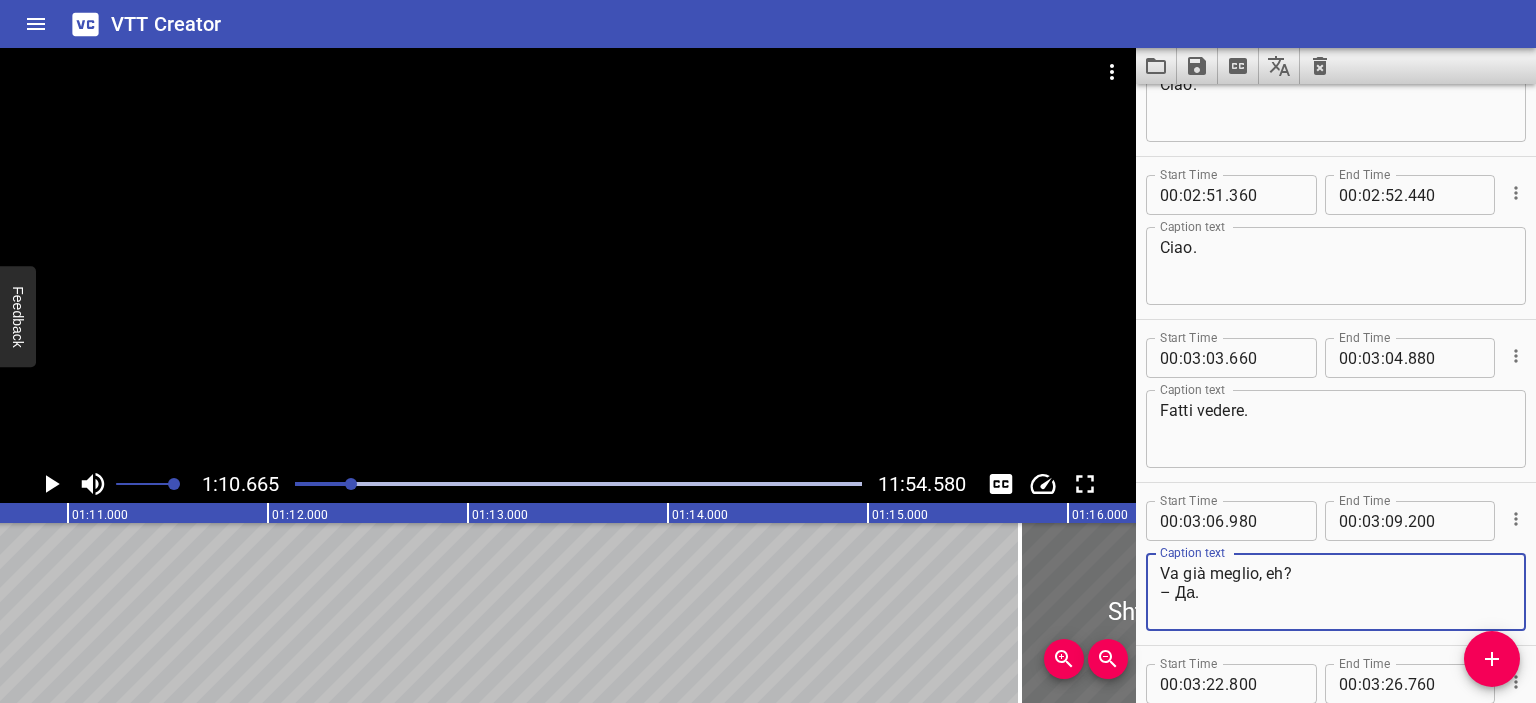 click on "Va già meglio, eh?
– Да." at bounding box center (1336, 592) 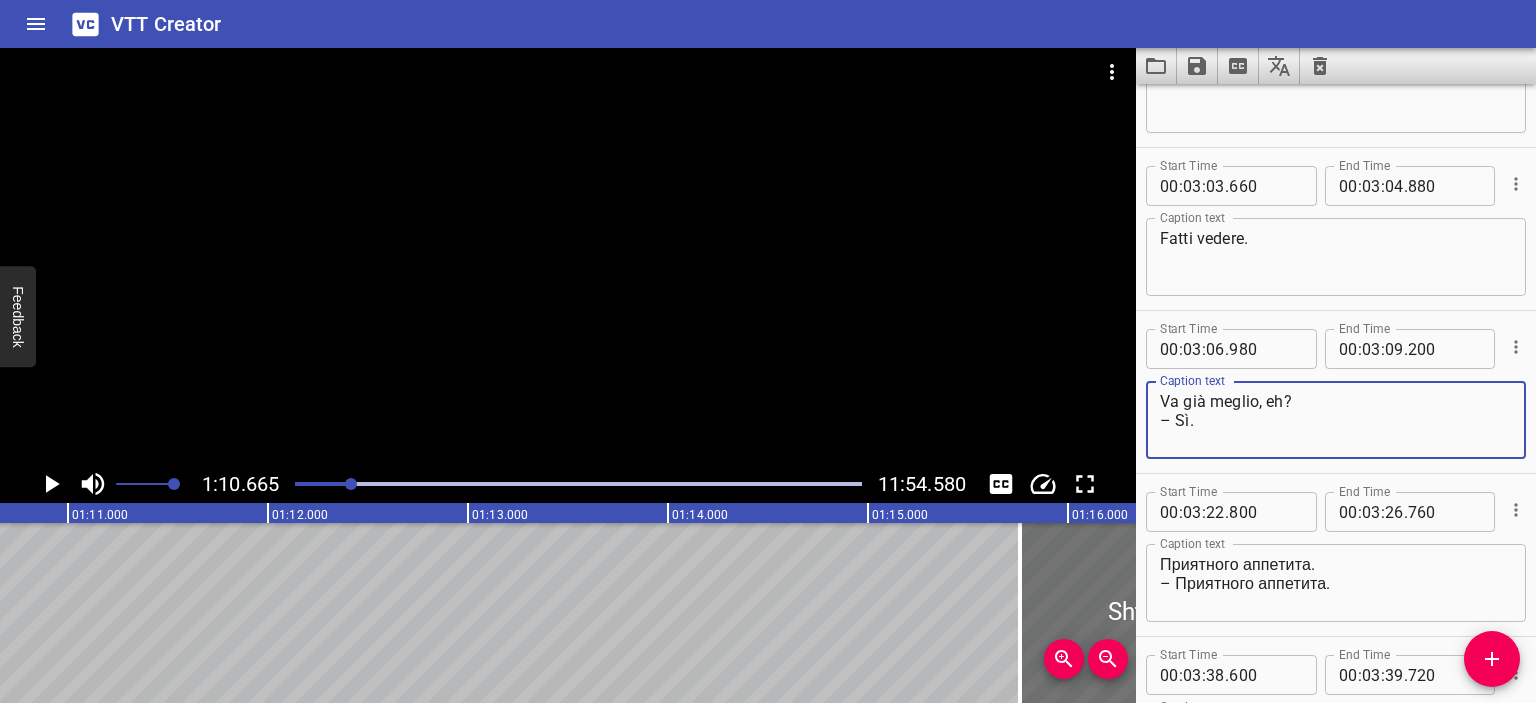 scroll, scrollTop: 3202, scrollLeft: 0, axis: vertical 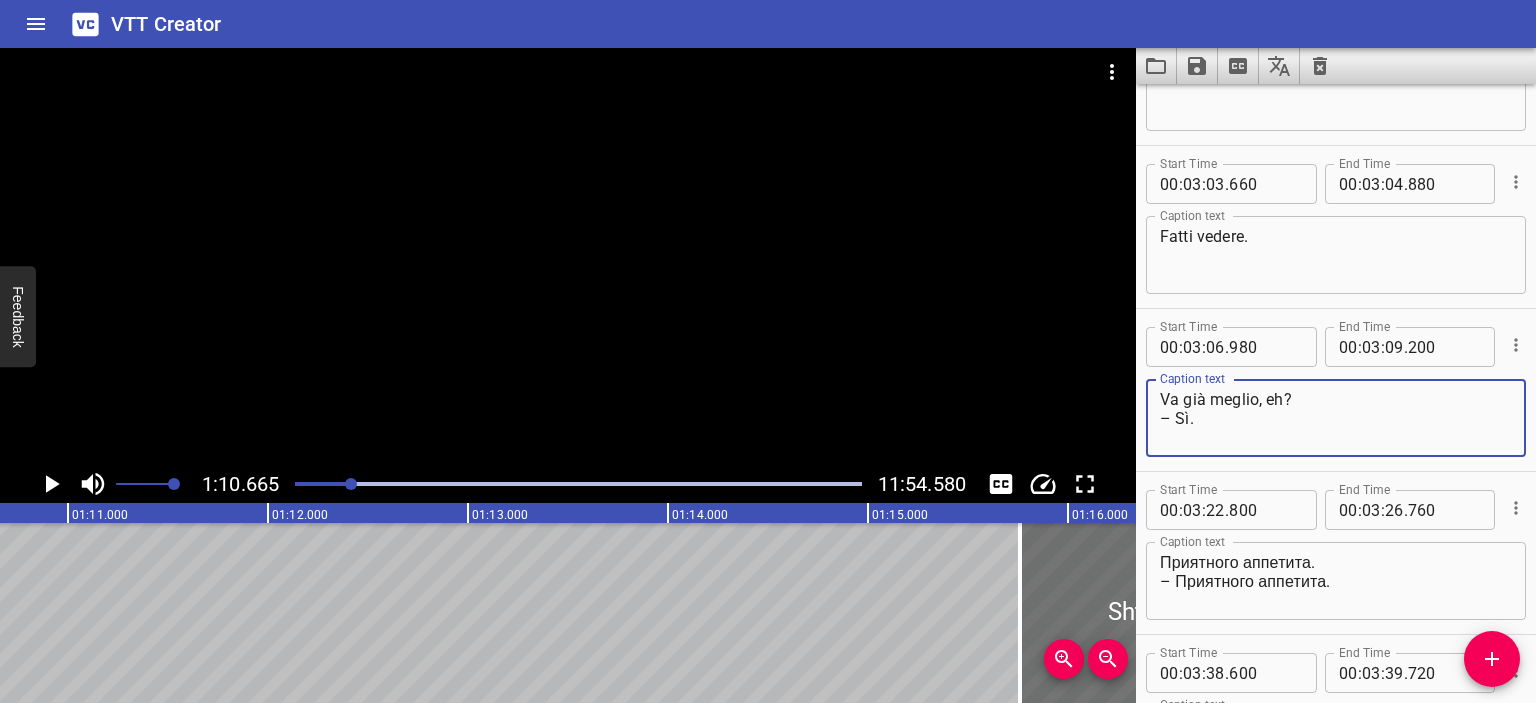 type on "Va già meglio, eh?
– Sì." 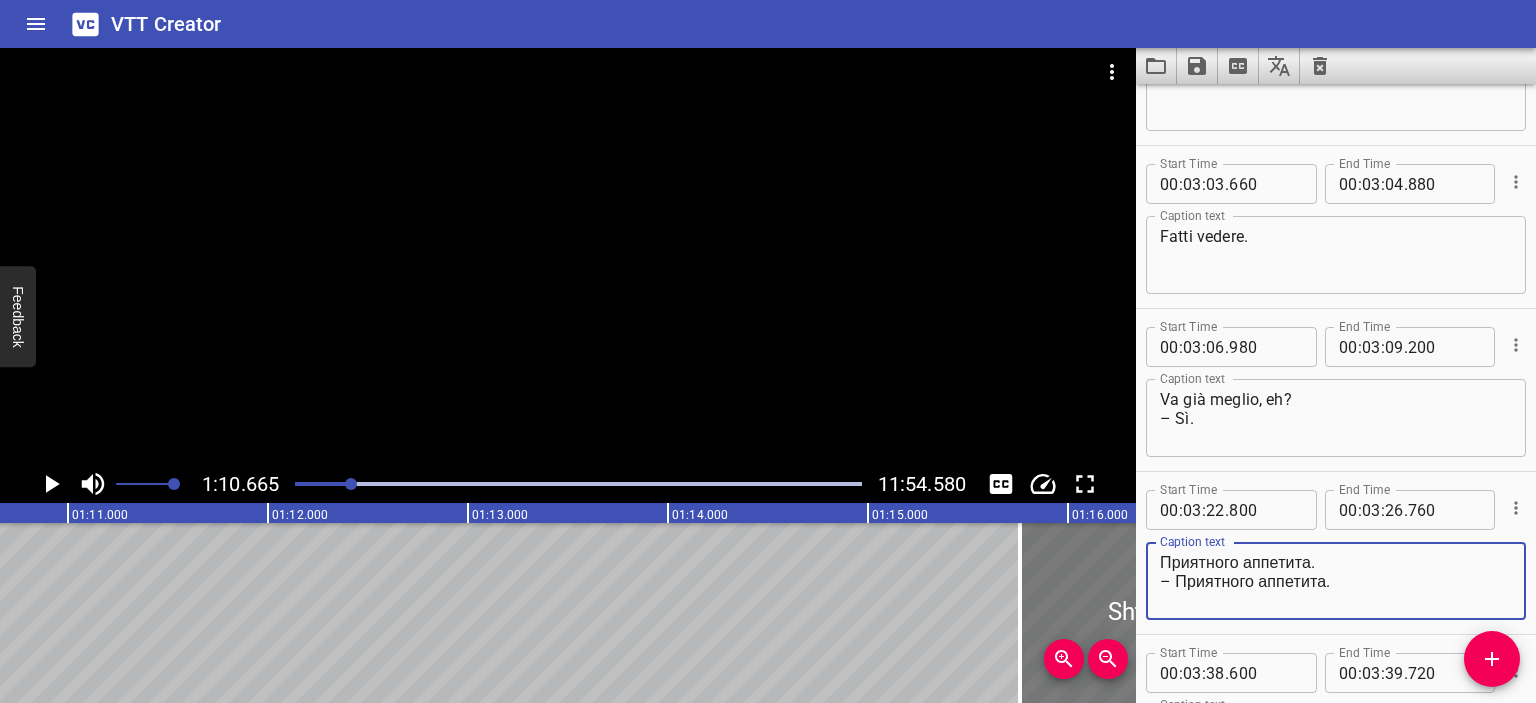 drag, startPoint x: 1319, startPoint y: 563, endPoint x: 1114, endPoint y: 554, distance: 205.19746 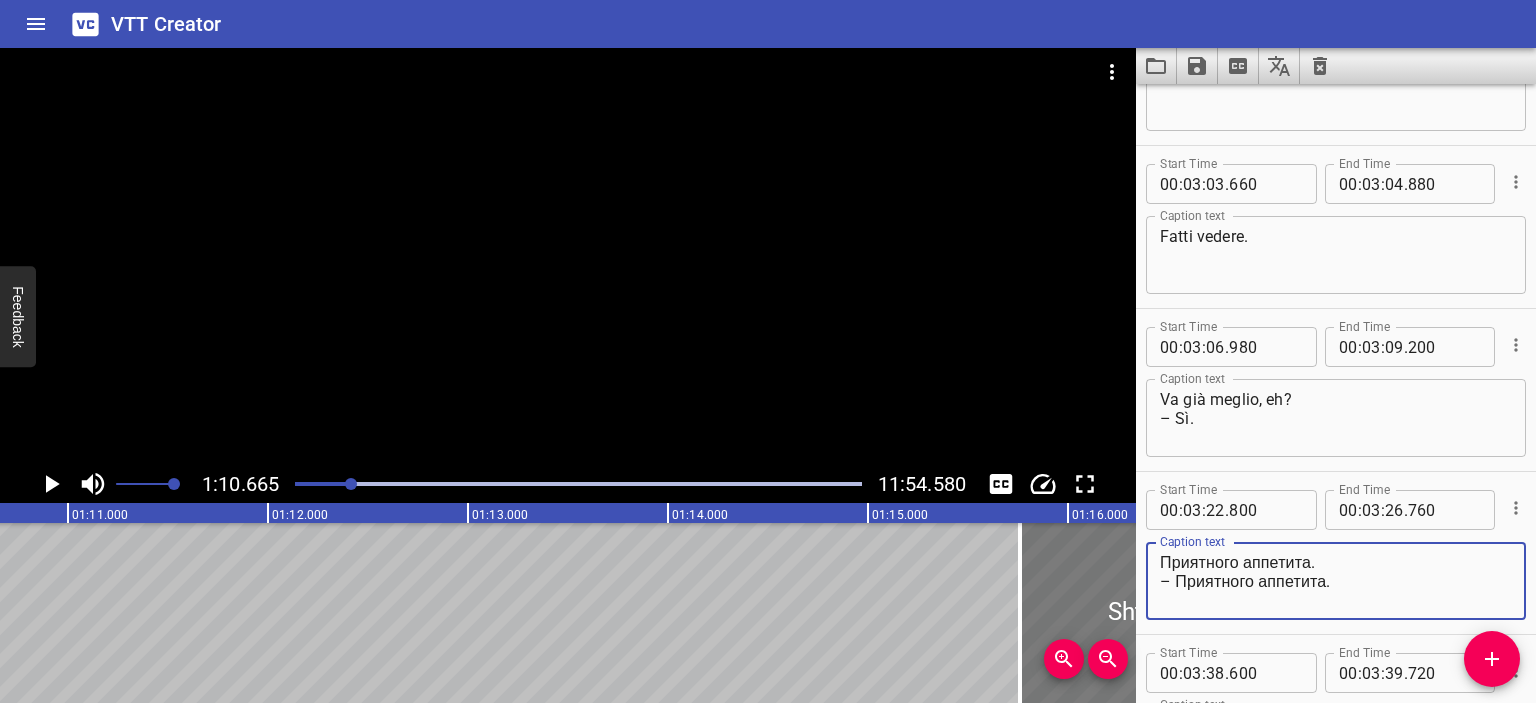 click on "1:10.665 11:54.580 00:00.000 00:01.000 00:02.000 00:03.000 00:04.000 00:05.000 00:06.000 00:07.000 00:08.000 00:09.000 00:10.000 00:11.000 00:12.000 00:13.000 00:14.000 00:15.000 00:16.000 00:17.000 00:18.000 00:19.000 00:20.000 00:21.000 00:22.000 00:23.000 00:24.000 00:25.000 00:25.000 00:26.000 00:27.000 00:28.000 00:29.000 00:30.000 00:31.000 00:32.000 00:33.000 00:34.000 00:35.000 00:36.000 00:37.000 00:38.000 00:39.000 00:40.000 00:41.000 00:42.000 00:43.000 00:44.000 00:45.000 00:46.000 00:47.000 00:48.000 00:49.000 00:50.000 00:50.000 00:51.000 00:52.000 00:53.000 00:54.000 00:55.000 00:56.000 00:57.000 00:58.000 00:59.000 01:00.000 01:01.000 01:02.000 01:03.000 01:04.000 01:05.000 01:06.000 01:07.000 01:08.000 01:09.000 01:10.000 01:11.000 01:12.000 01:13.000 01:14.000 01:15.000 01:15.000 01:16.000 01:17.000 01:18.000 01:19.000 01:20.000 01:21.000 01:22.000 01:23.000 01:24.000 01:25.000 01:26.000 01:27.000 01:28.000 01:29.000 01:30.000 01:31.000 01:32.000 01:33.000 01:34.000 01:35.000 01:36.000 Sì." at bounding box center (768, 375) 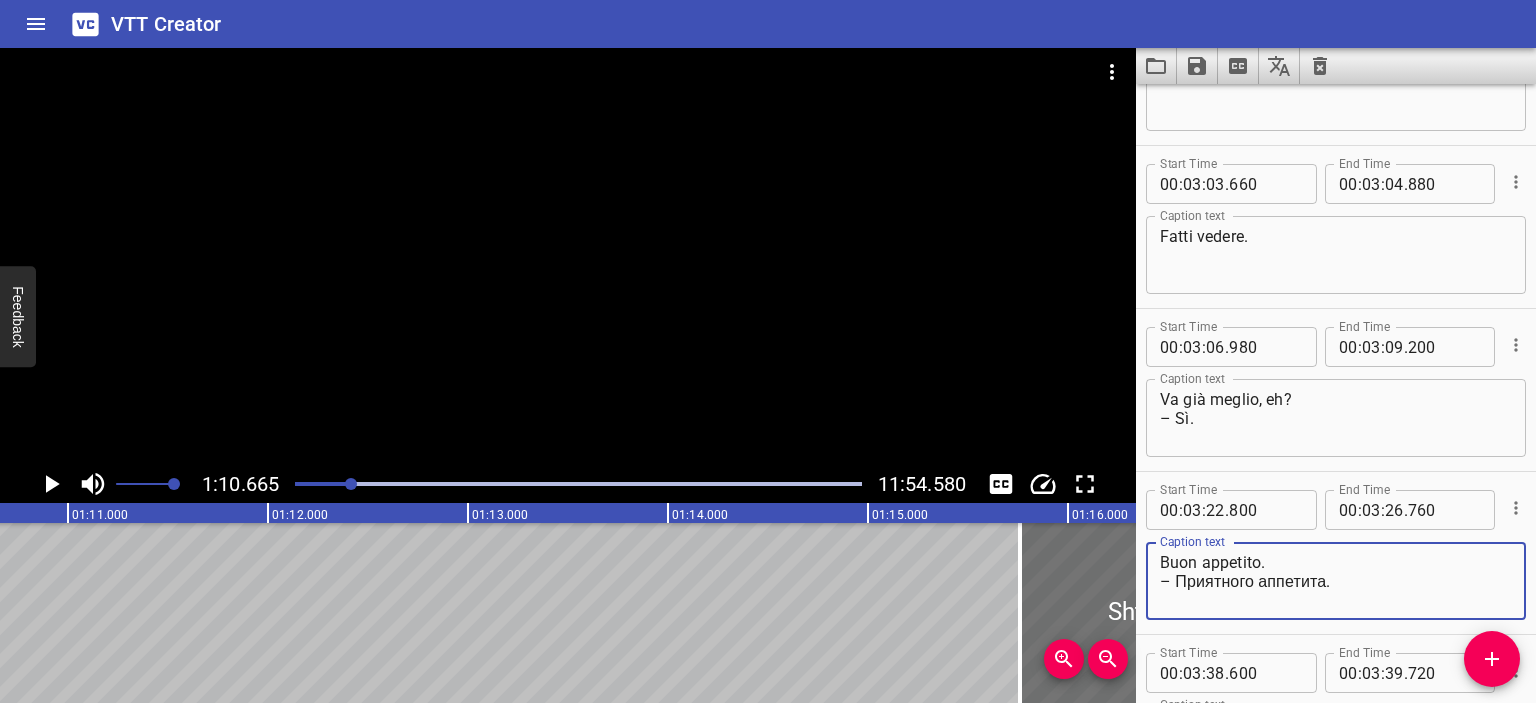 drag, startPoint x: 1256, startPoint y: 563, endPoint x: 1161, endPoint y: 563, distance: 95 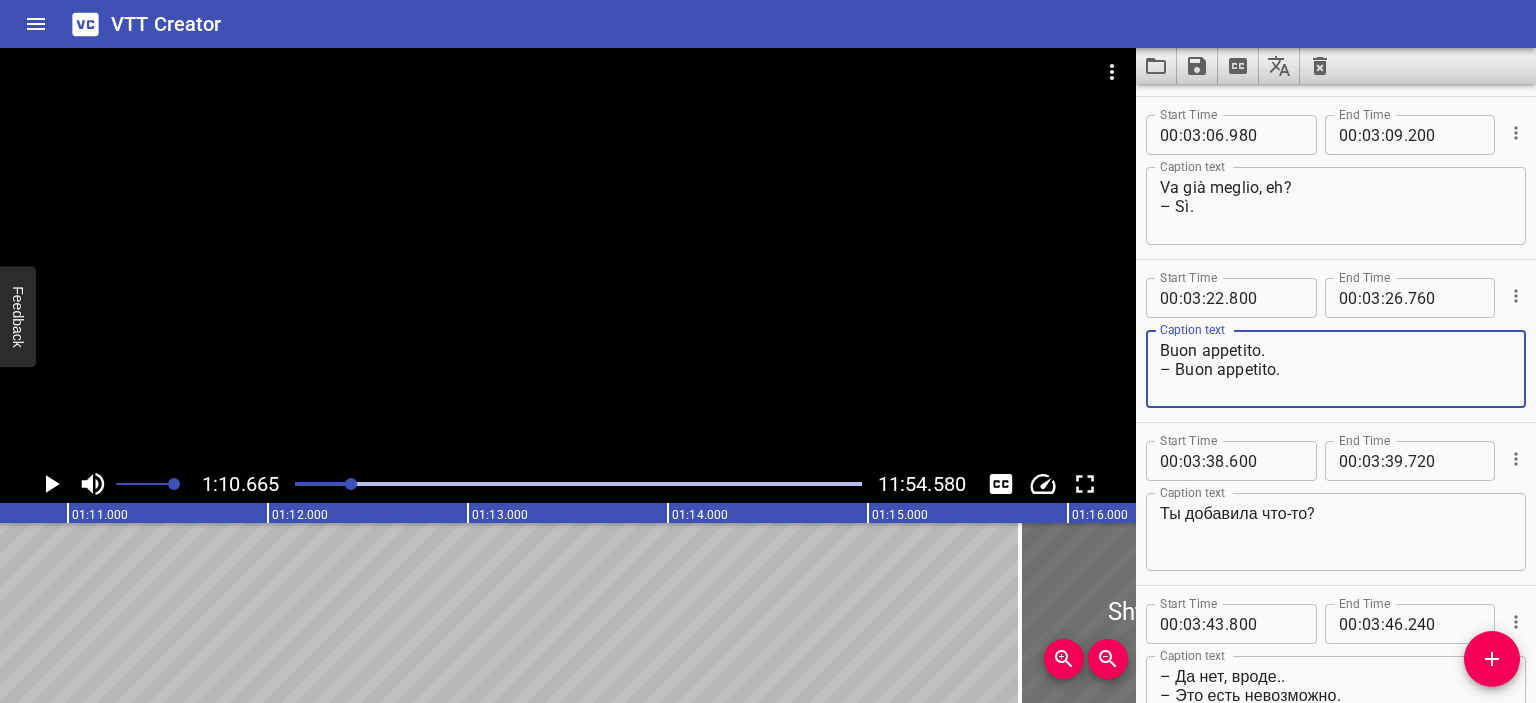 scroll, scrollTop: 3416, scrollLeft: 0, axis: vertical 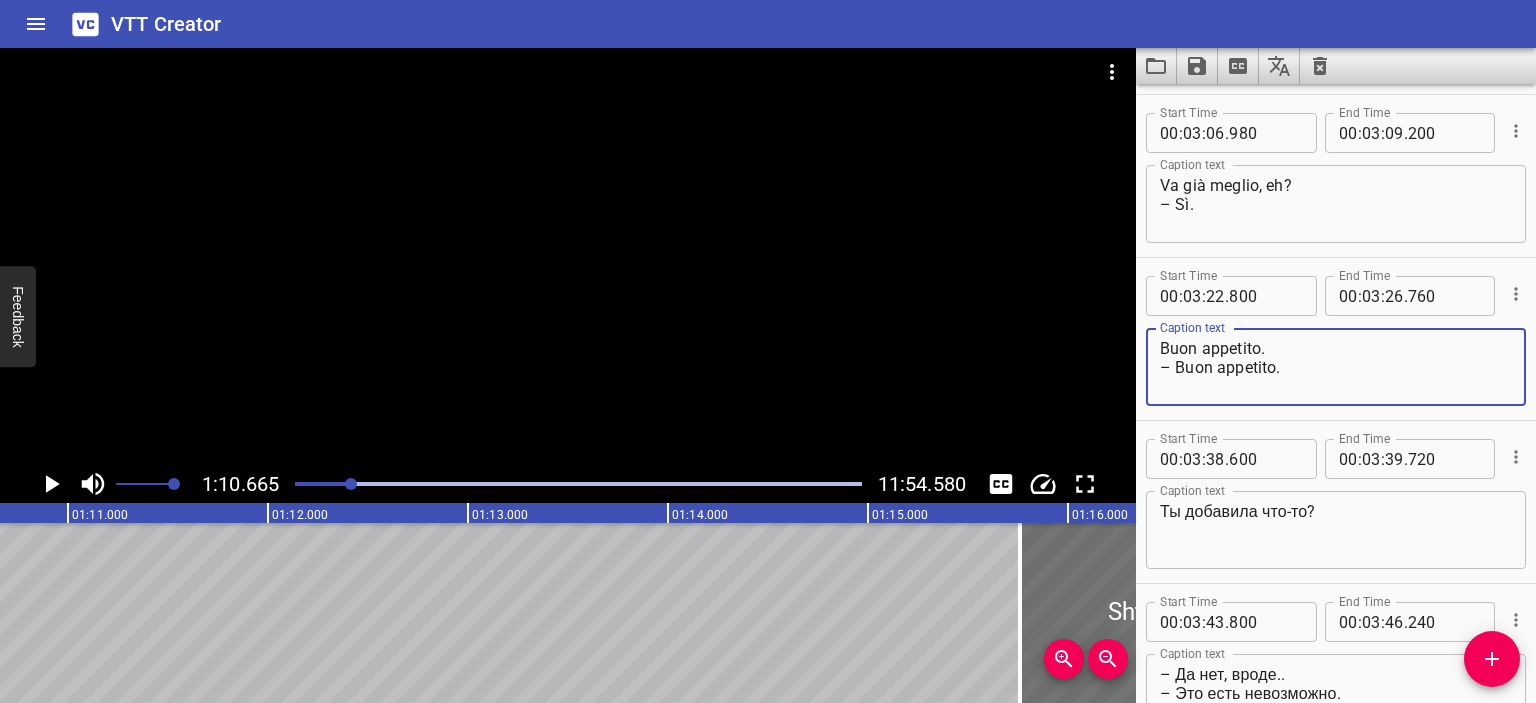 type on "Buon appetito.
– Buon appetito." 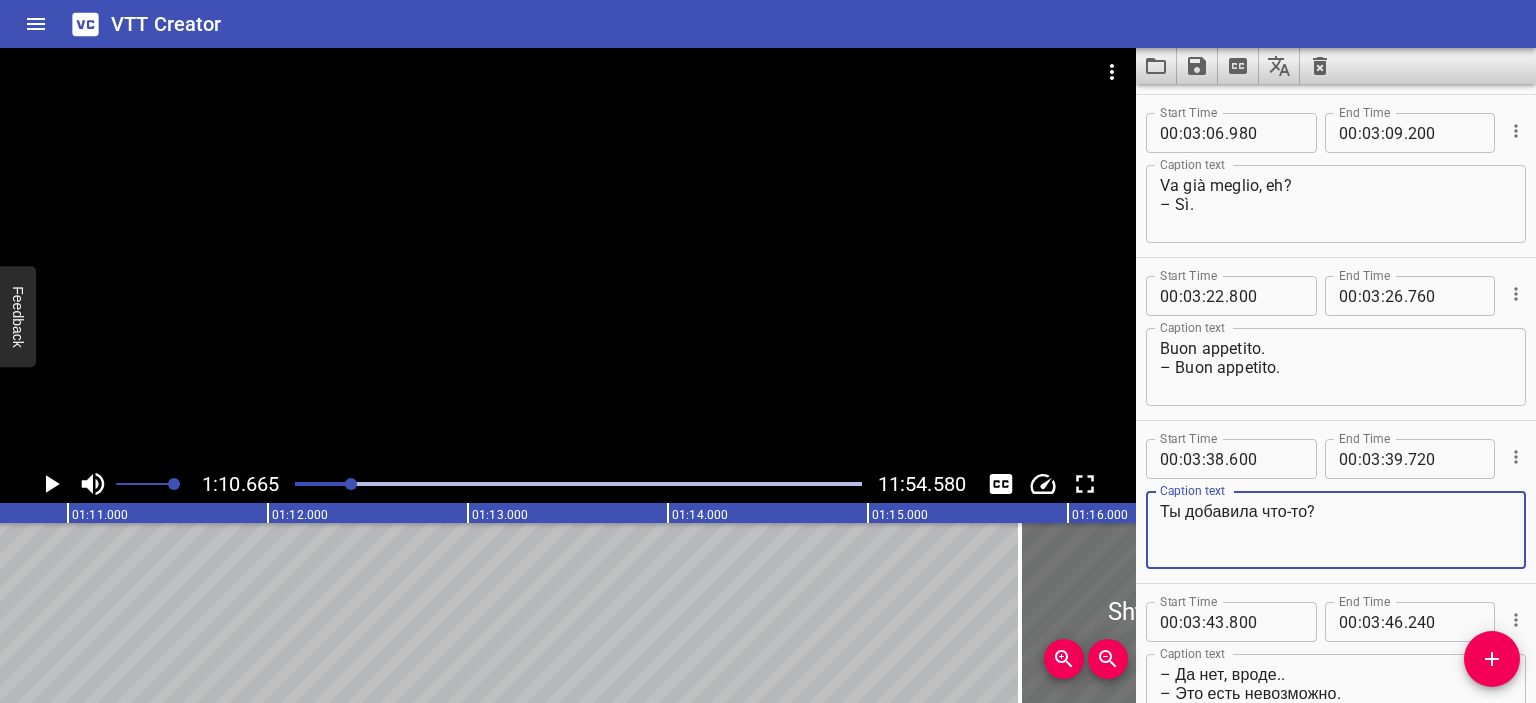 drag, startPoint x: 1309, startPoint y: 514, endPoint x: 1100, endPoint y: 510, distance: 209.03827 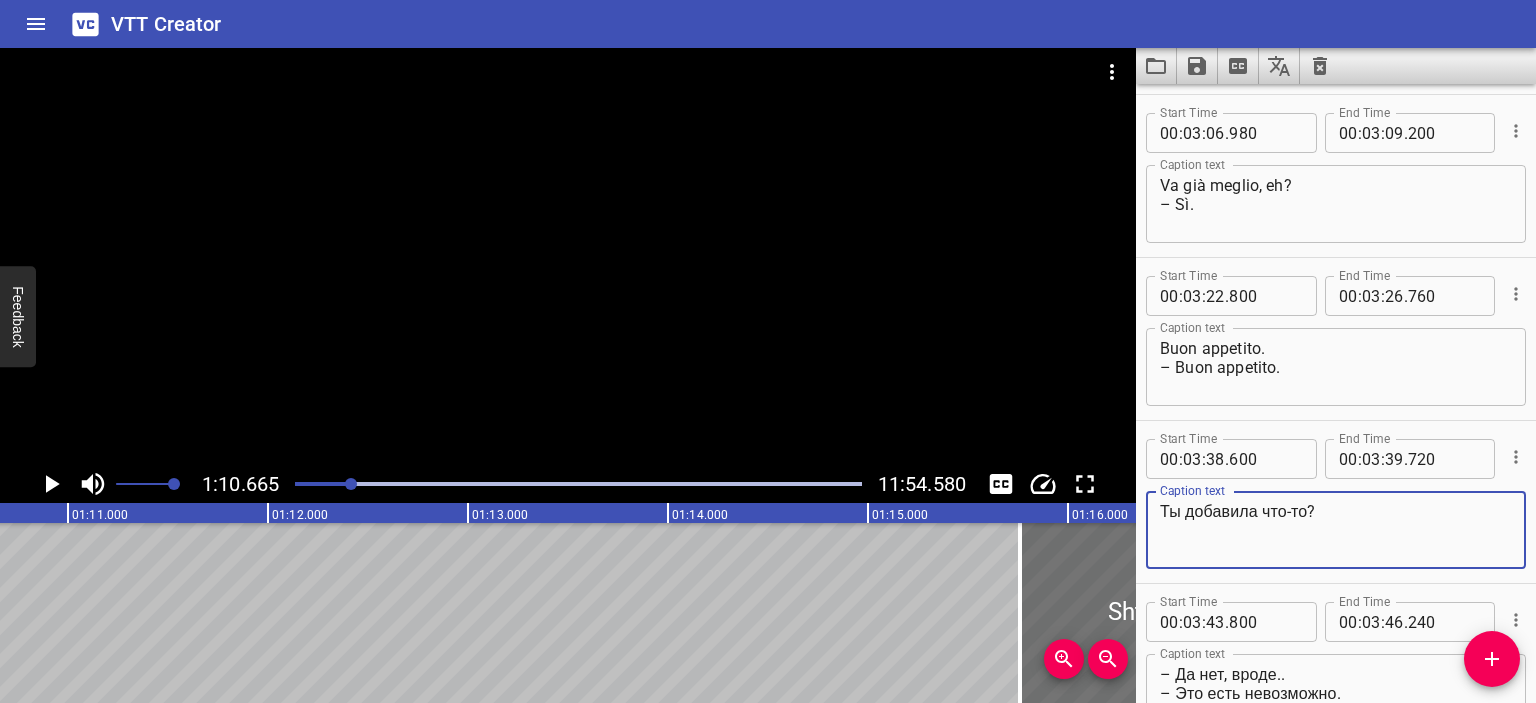 click on "1:10.665 11:54.580 00:00.000 00:01.000 00:02.000 00:03.000 00:04.000 00:05.000 00:06.000 00:07.000 00:08.000 00:09.000 00:10.000 00:11.000 00:12.000 00:13.000 00:14.000 00:15.000 00:16.000 00:17.000 00:18.000 00:19.000 00:20.000 00:21.000 00:22.000 00:23.000 00:24.000 00:25.000 00:25.000 00:26.000 00:27.000 00:28.000 00:29.000 00:30.000 00:31.000 00:32.000 00:33.000 00:34.000 00:35.000 00:36.000 00:37.000 00:38.000 00:39.000 00:40.000 00:41.000 00:42.000 00:43.000 00:44.000 00:45.000 00:46.000 00:47.000 00:48.000 00:49.000 00:50.000 00:50.000 00:51.000 00:52.000 00:53.000 00:54.000 00:55.000 00:56.000 00:57.000 00:58.000 00:59.000 01:00.000 01:01.000 01:02.000 01:03.000 01:04.000 01:05.000 01:06.000 01:07.000 01:08.000 01:09.000 01:10.000 01:11.000 01:12.000 01:13.000 01:14.000 01:15.000 01:15.000 01:16.000 01:17.000 01:18.000 01:19.000 01:20.000 01:21.000 01:22.000 01:23.000 01:24.000 01:25.000 01:26.000 01:27.000 01:28.000 01:29.000 01:30.000 01:31.000 01:32.000 01:33.000 01:34.000 01:35.000 01:36.000 Sì." at bounding box center [768, 375] 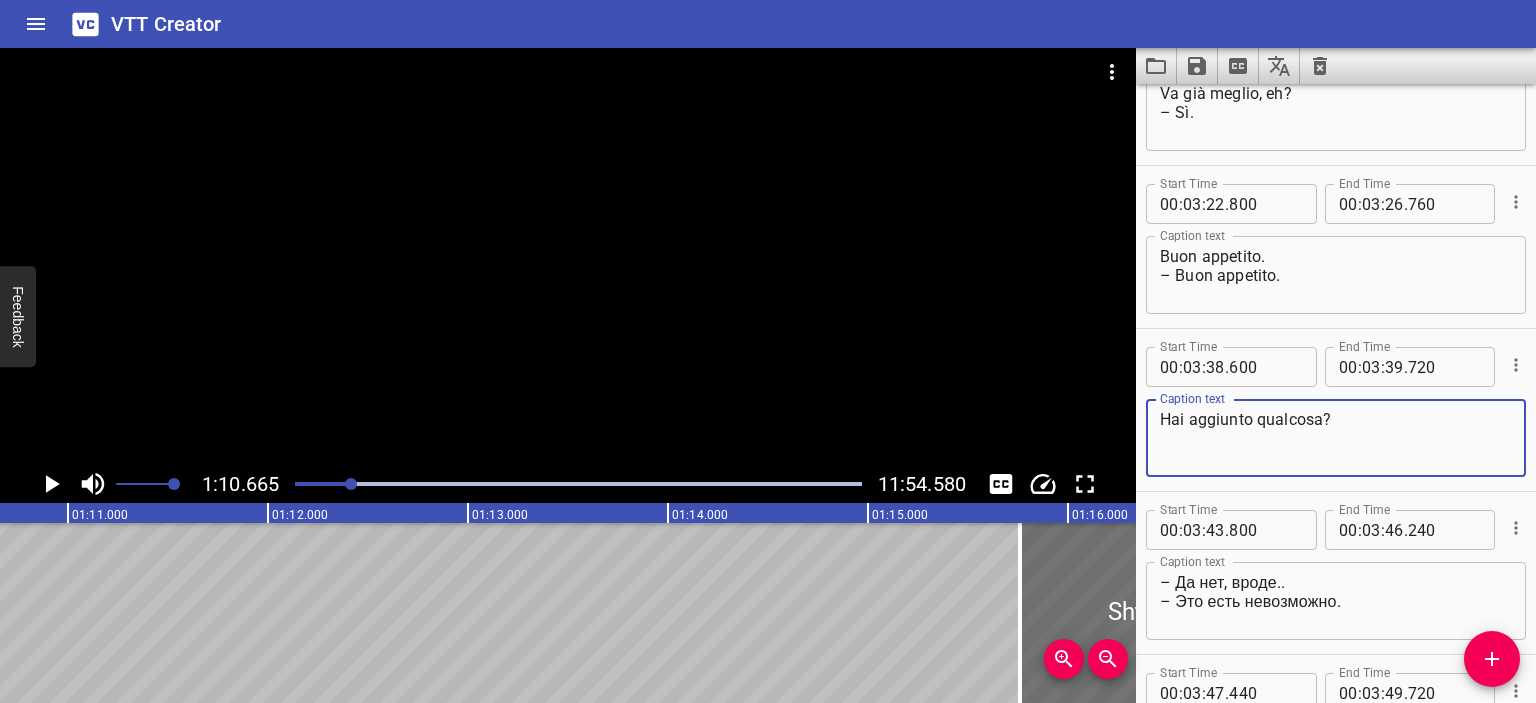scroll, scrollTop: 3509, scrollLeft: 0, axis: vertical 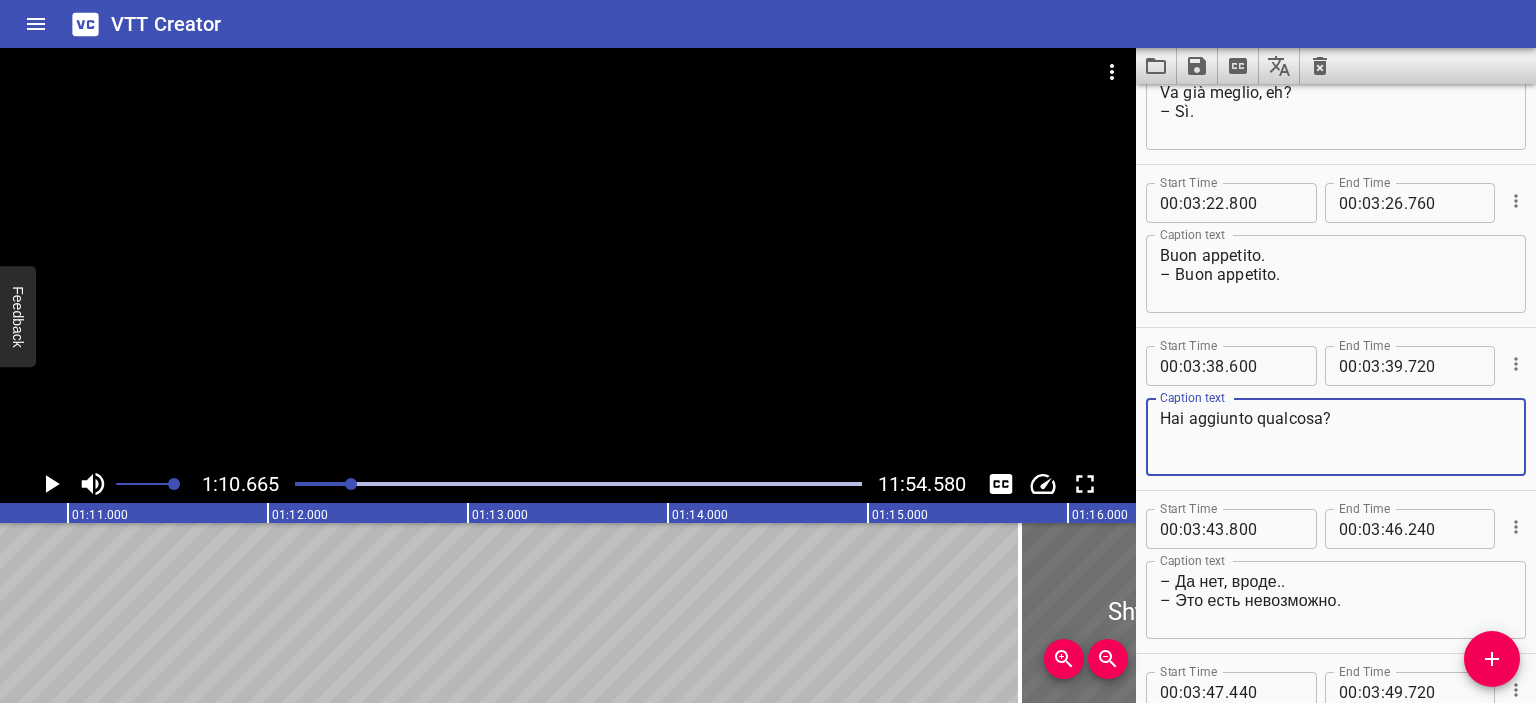 type on "Hai aggiunto qualcosa?" 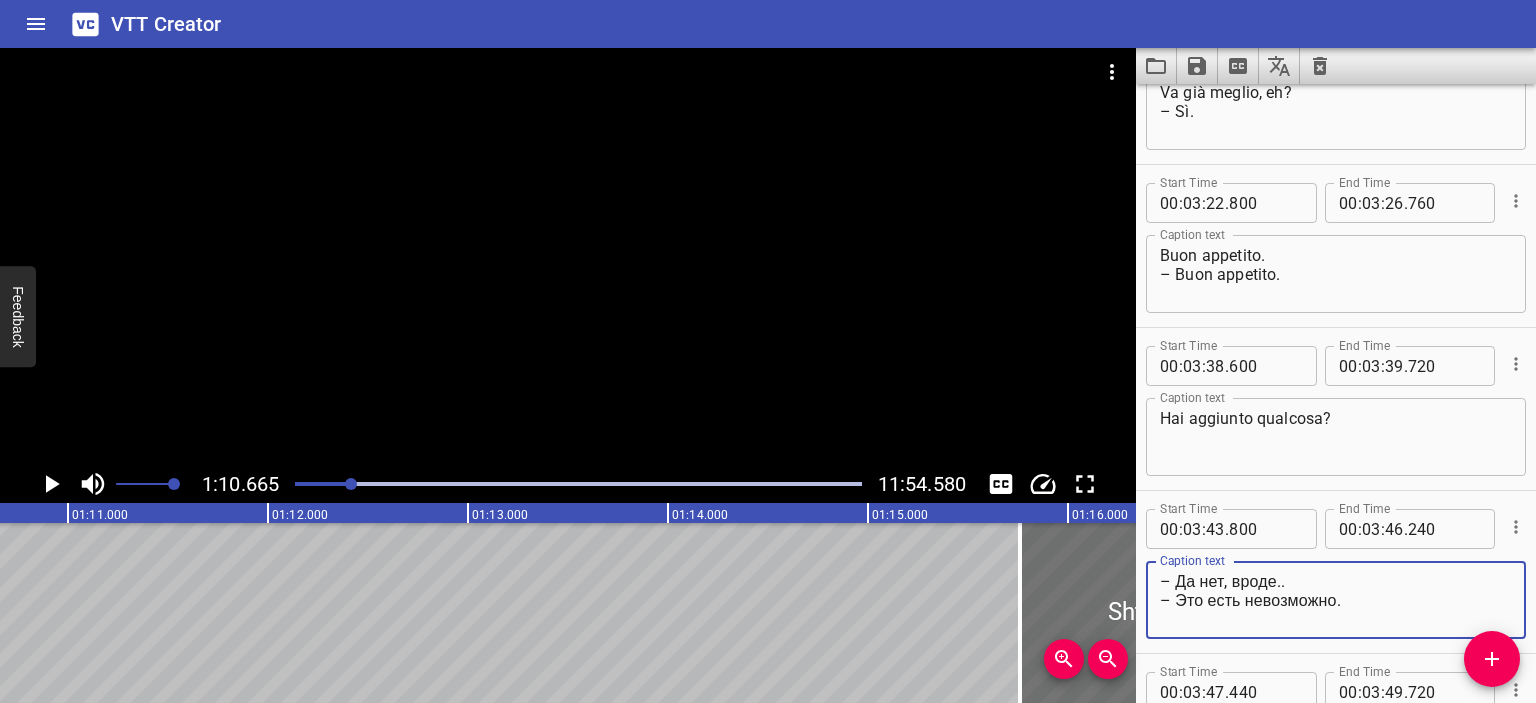 drag, startPoint x: 1277, startPoint y: 582, endPoint x: 1175, endPoint y: 583, distance: 102.0049 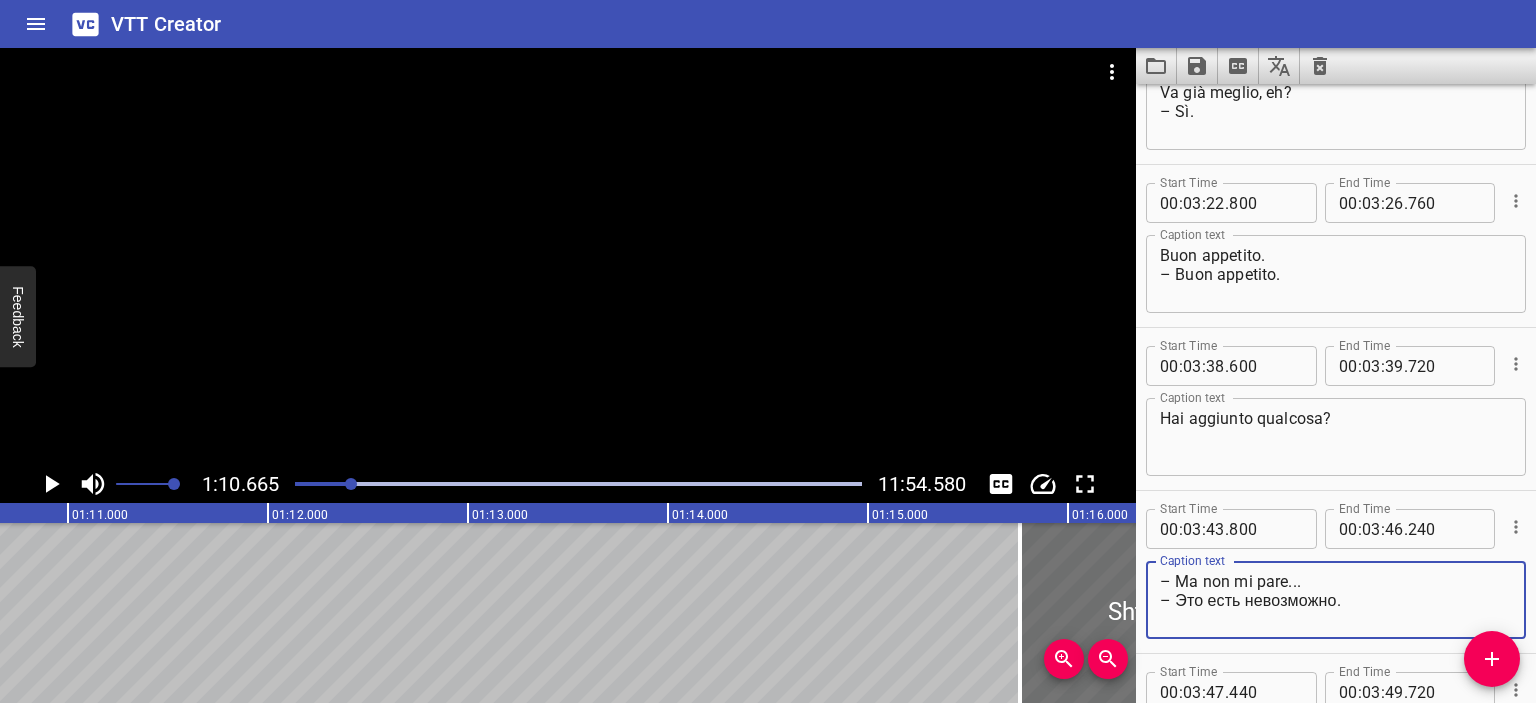 drag, startPoint x: 1342, startPoint y: 602, endPoint x: 1177, endPoint y: 599, distance: 165.02727 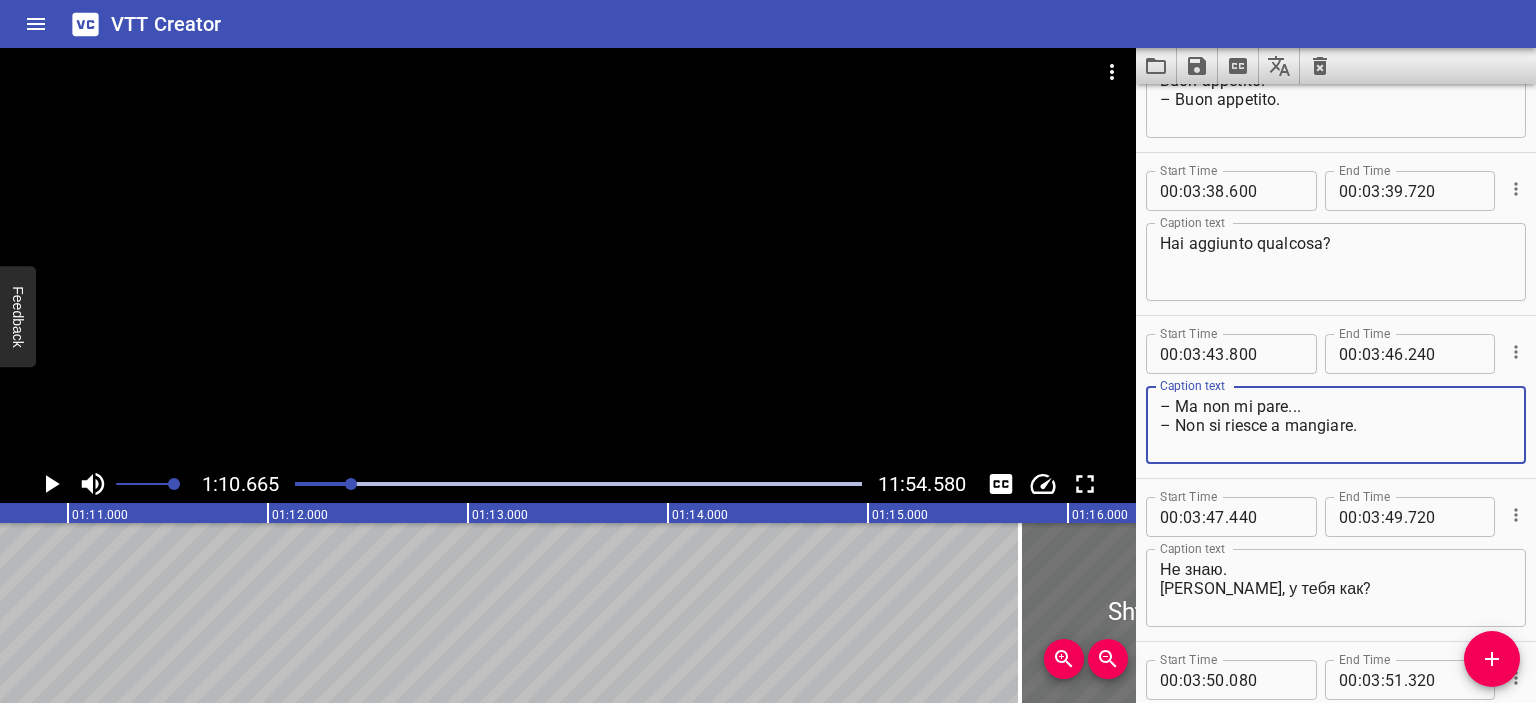 scroll, scrollTop: 3688, scrollLeft: 0, axis: vertical 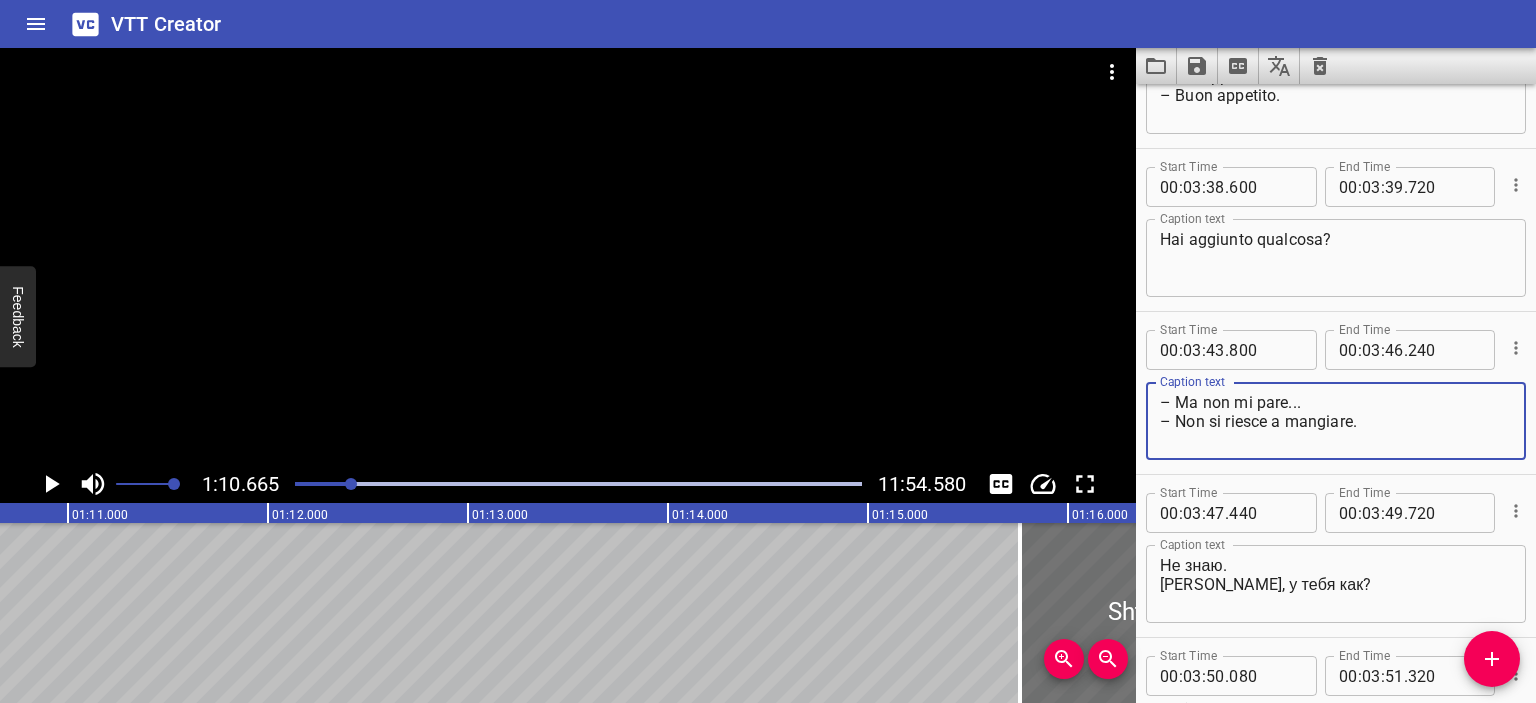 type on "– Ma non mi pare...
– Non si riesce a mangiare." 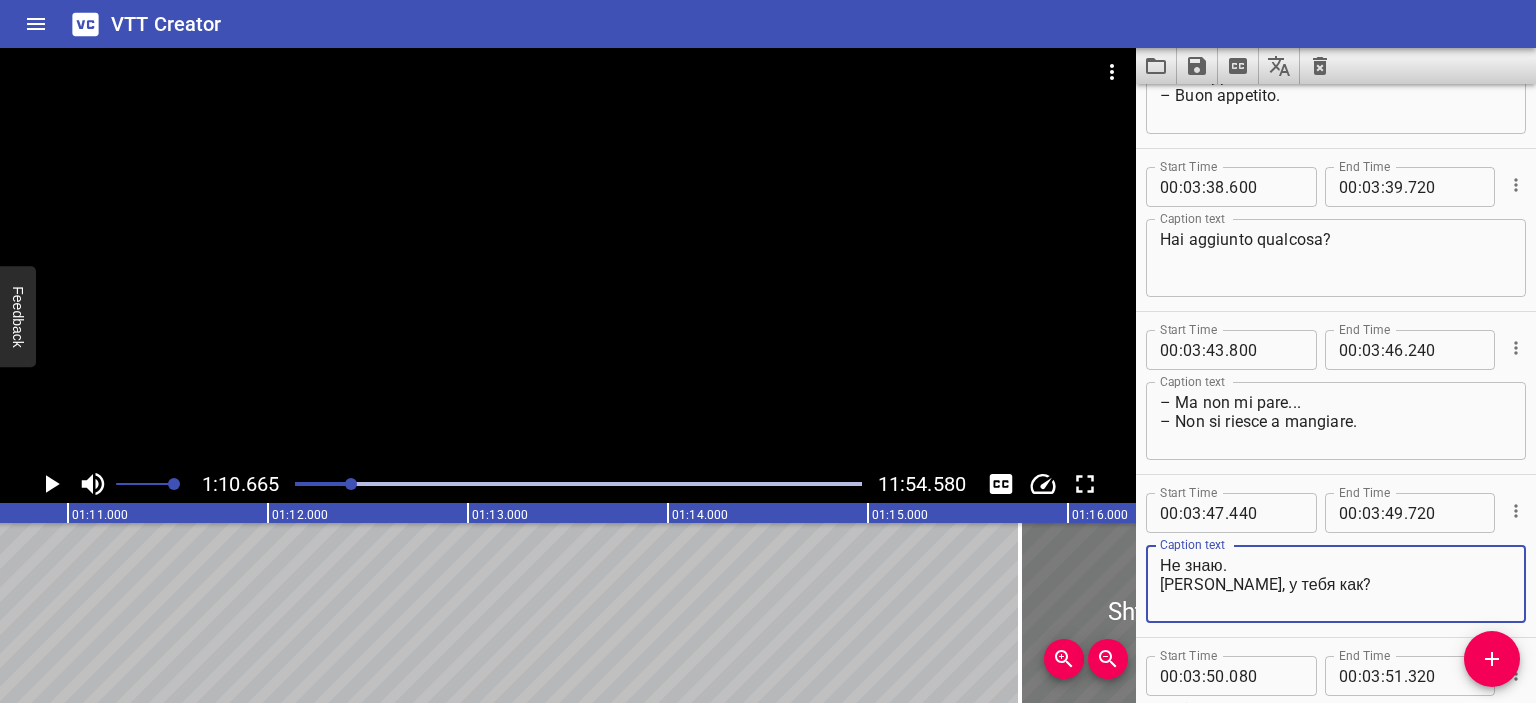 drag, startPoint x: 1223, startPoint y: 561, endPoint x: 1132, endPoint y: 560, distance: 91.00549 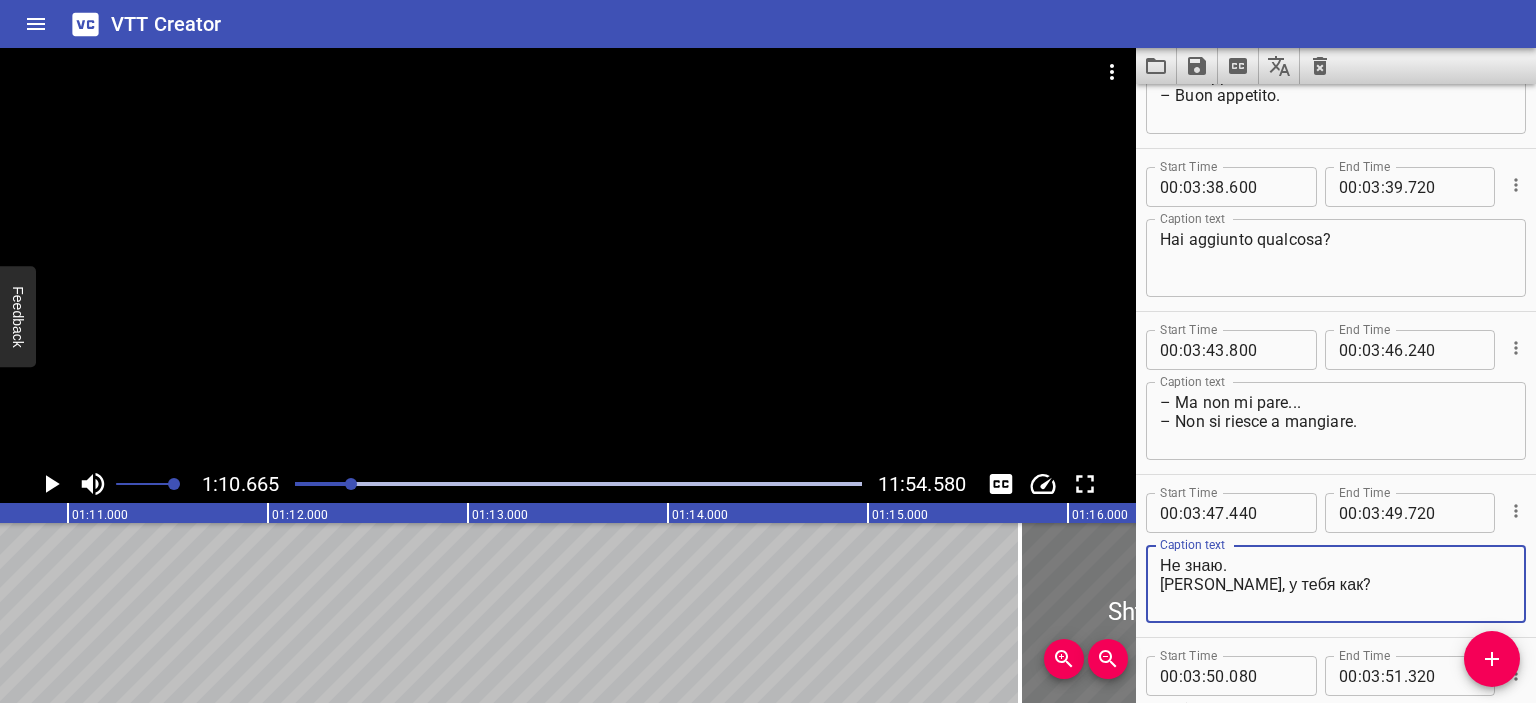 click on "1:10.665 11:54.580 00:00.000 00:01.000 00:02.000 00:03.000 00:04.000 00:05.000 00:06.000 00:07.000 00:08.000 00:09.000 00:10.000 00:11.000 00:12.000 00:13.000 00:14.000 00:15.000 00:16.000 00:17.000 00:18.000 00:19.000 00:20.000 00:21.000 00:22.000 00:23.000 00:24.000 00:25.000 00:25.000 00:26.000 00:27.000 00:28.000 00:29.000 00:30.000 00:31.000 00:32.000 00:33.000 00:34.000 00:35.000 00:36.000 00:37.000 00:38.000 00:39.000 00:40.000 00:41.000 00:42.000 00:43.000 00:44.000 00:45.000 00:46.000 00:47.000 00:48.000 00:49.000 00:50.000 00:50.000 00:51.000 00:52.000 00:53.000 00:54.000 00:55.000 00:56.000 00:57.000 00:58.000 00:59.000 01:00.000 01:01.000 01:02.000 01:03.000 01:04.000 01:05.000 01:06.000 01:07.000 01:08.000 01:09.000 01:10.000 01:11.000 01:12.000 01:13.000 01:14.000 01:15.000 01:15.000 01:16.000 01:17.000 01:18.000 01:19.000 01:20.000 01:21.000 01:22.000 01:23.000 01:24.000 01:25.000 01:26.000 01:27.000 01:28.000 01:29.000 01:30.000 01:31.000 01:32.000 01:33.000 01:34.000 01:35.000 01:36.000 Sì." at bounding box center [768, 375] 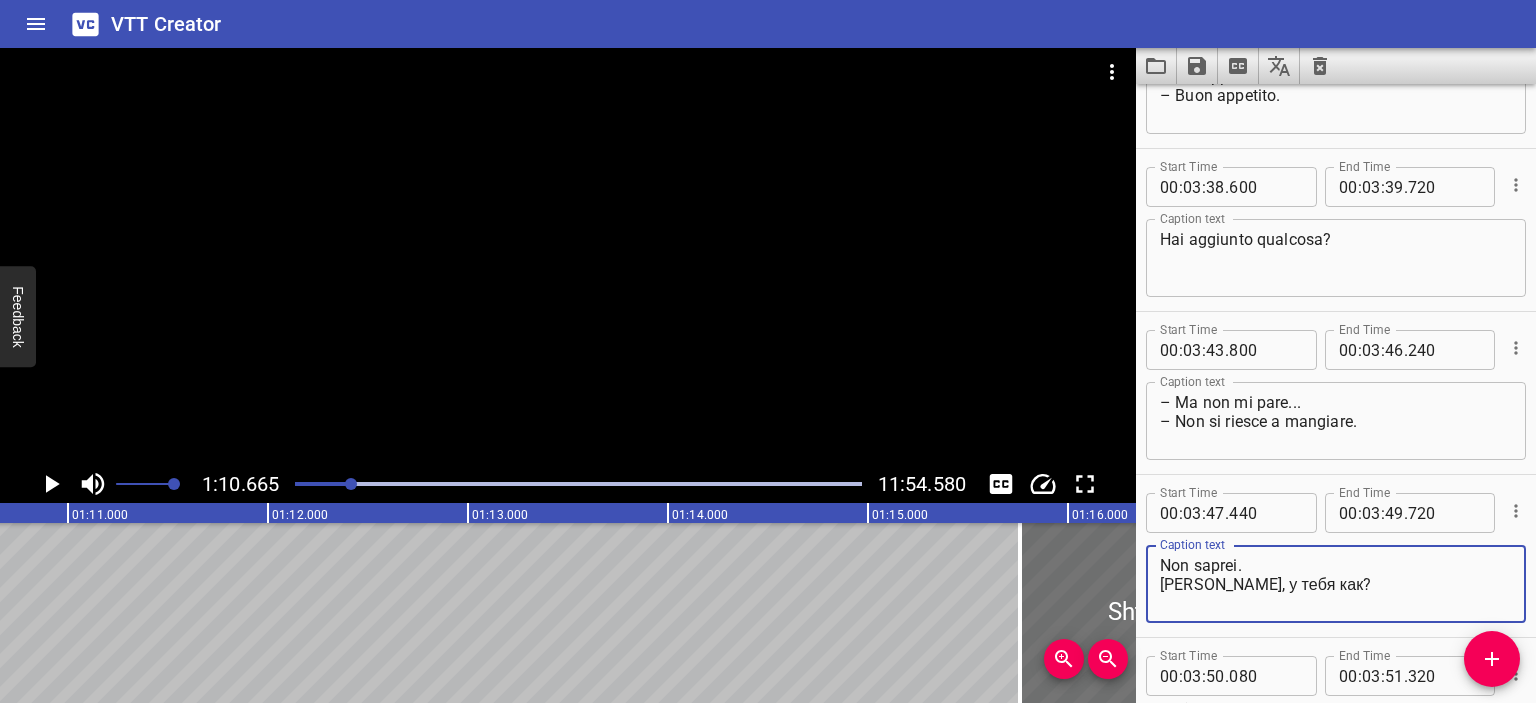 drag, startPoint x: 1286, startPoint y: 583, endPoint x: 1136, endPoint y: 583, distance: 150 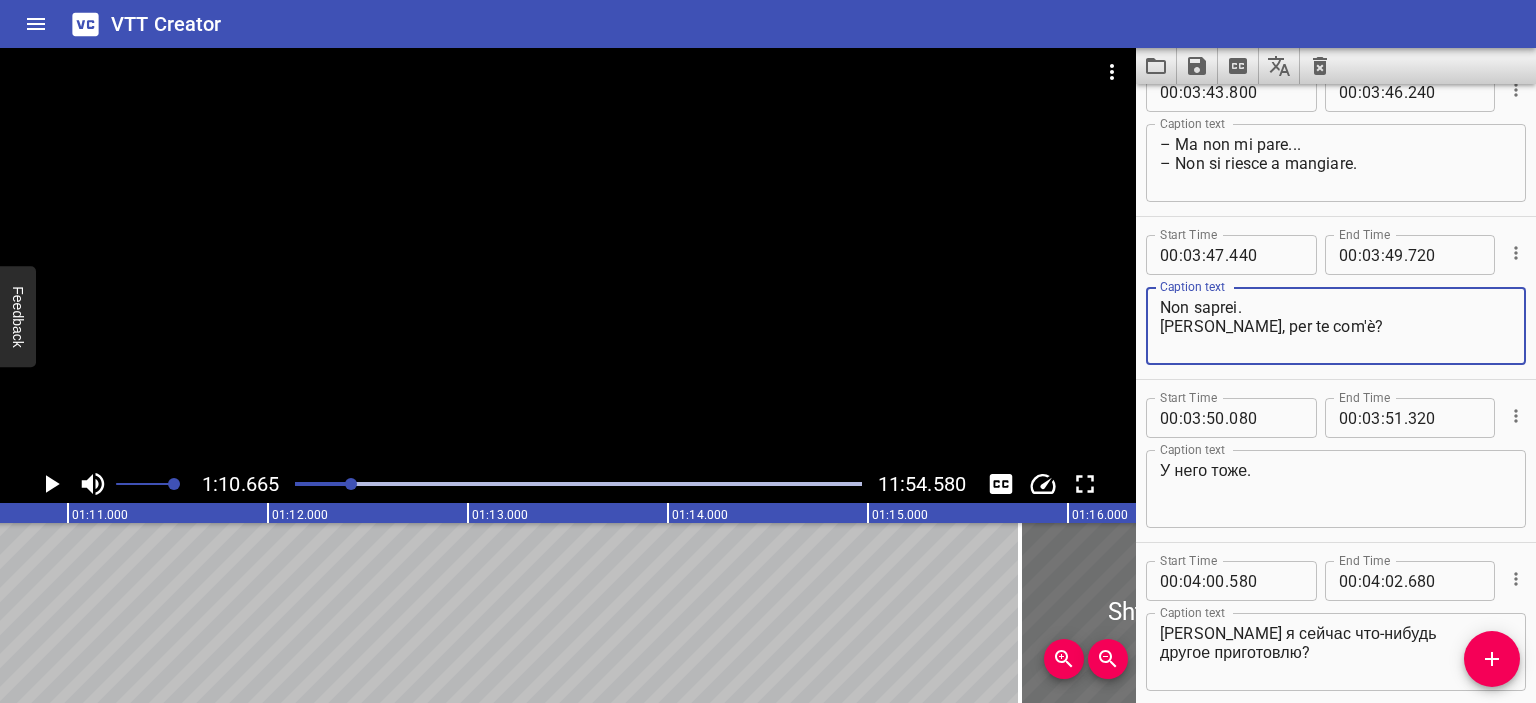 scroll, scrollTop: 3946, scrollLeft: 0, axis: vertical 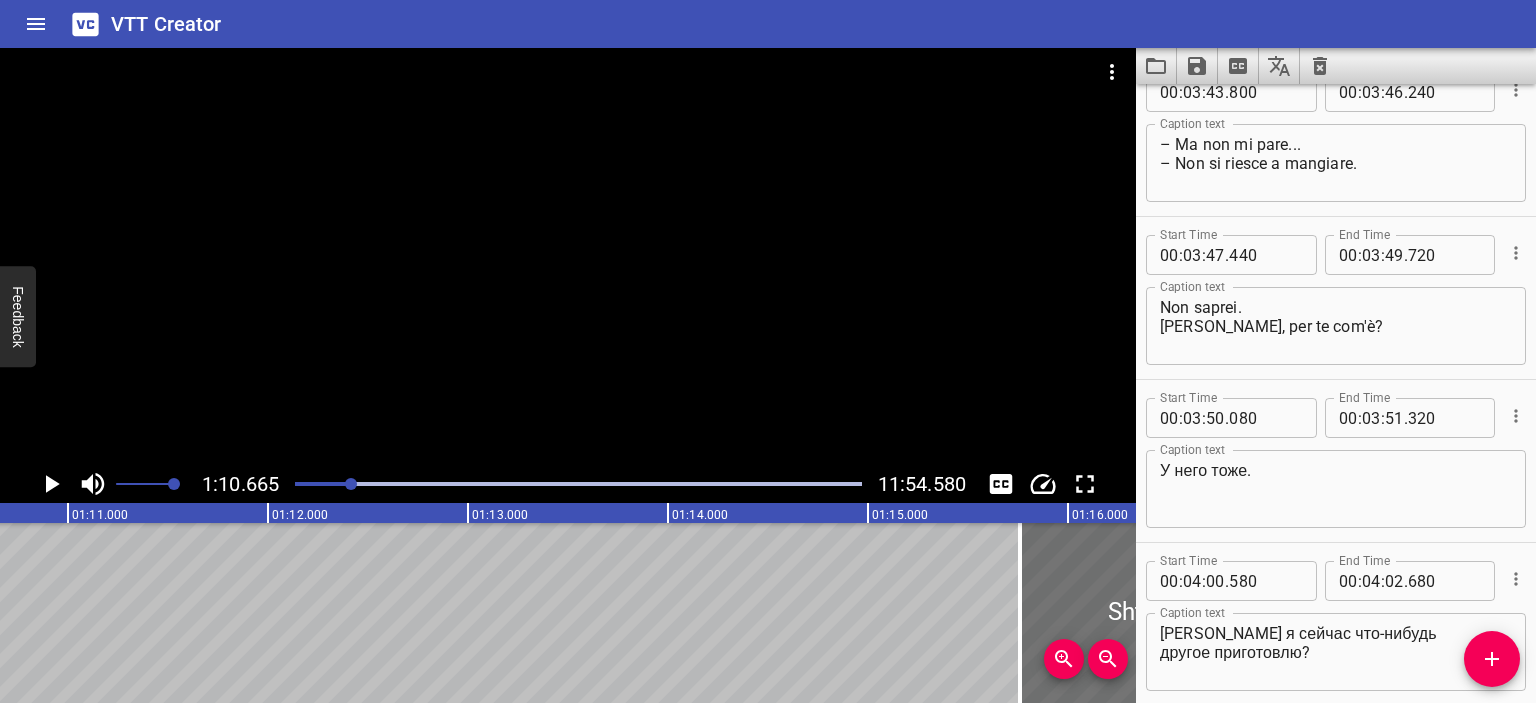 click at bounding box center (568, 256) 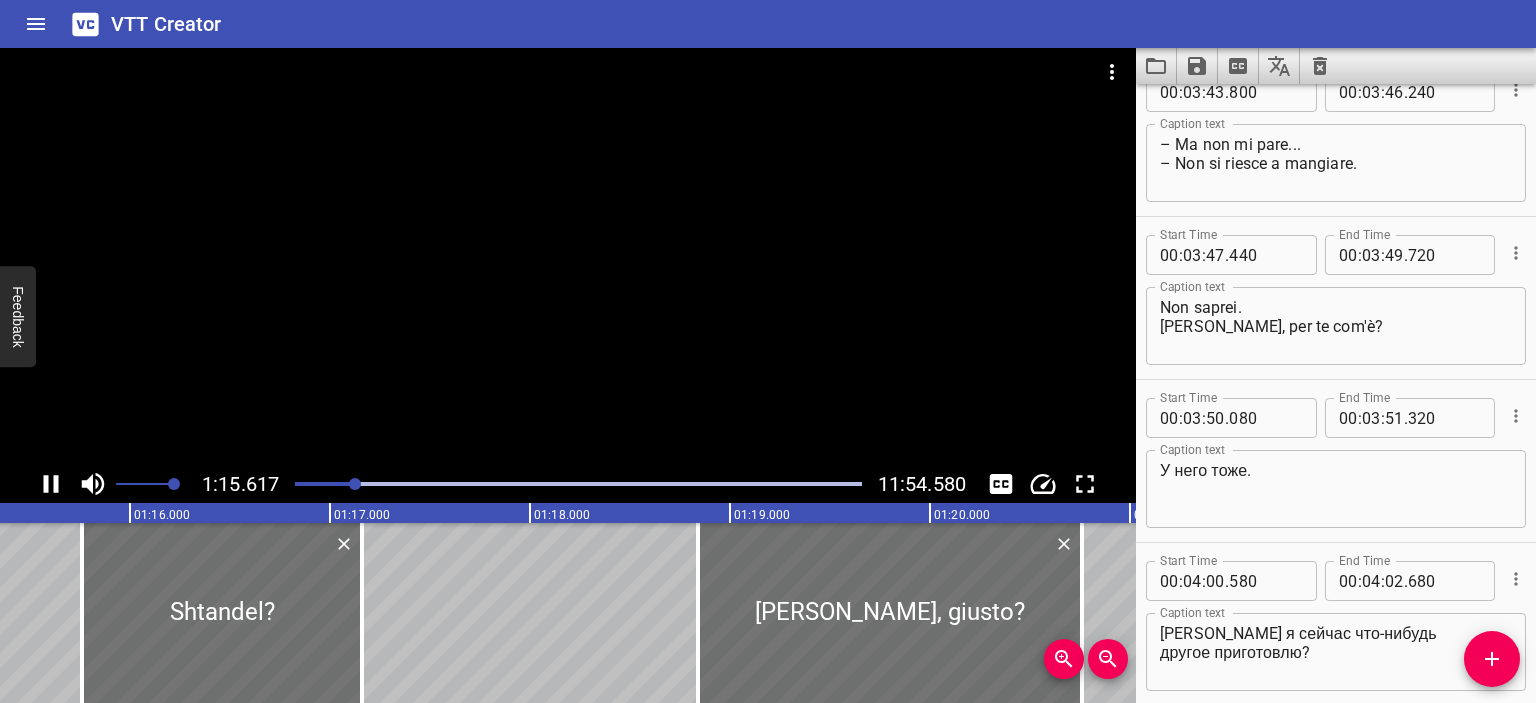 scroll, scrollTop: 0, scrollLeft: 15123, axis: horizontal 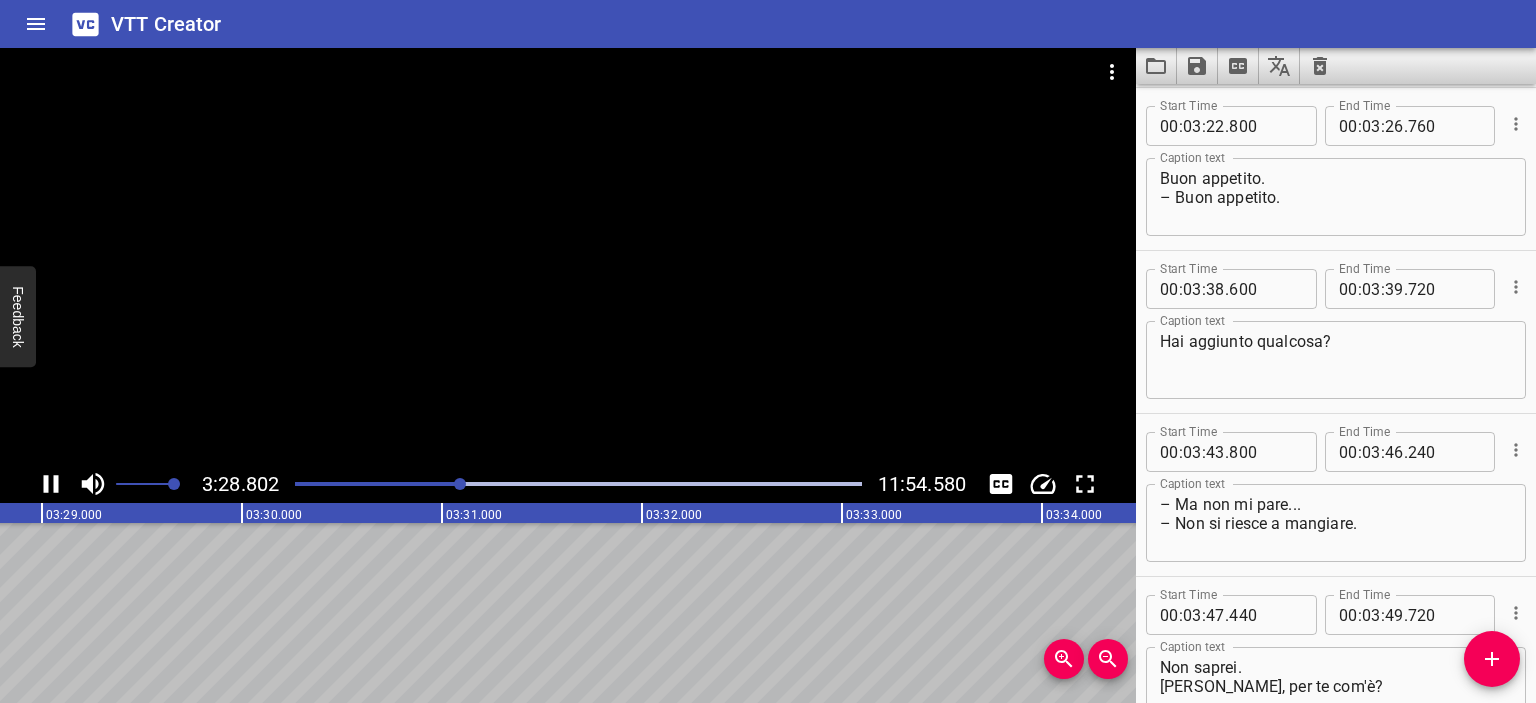 click at bounding box center [568, 256] 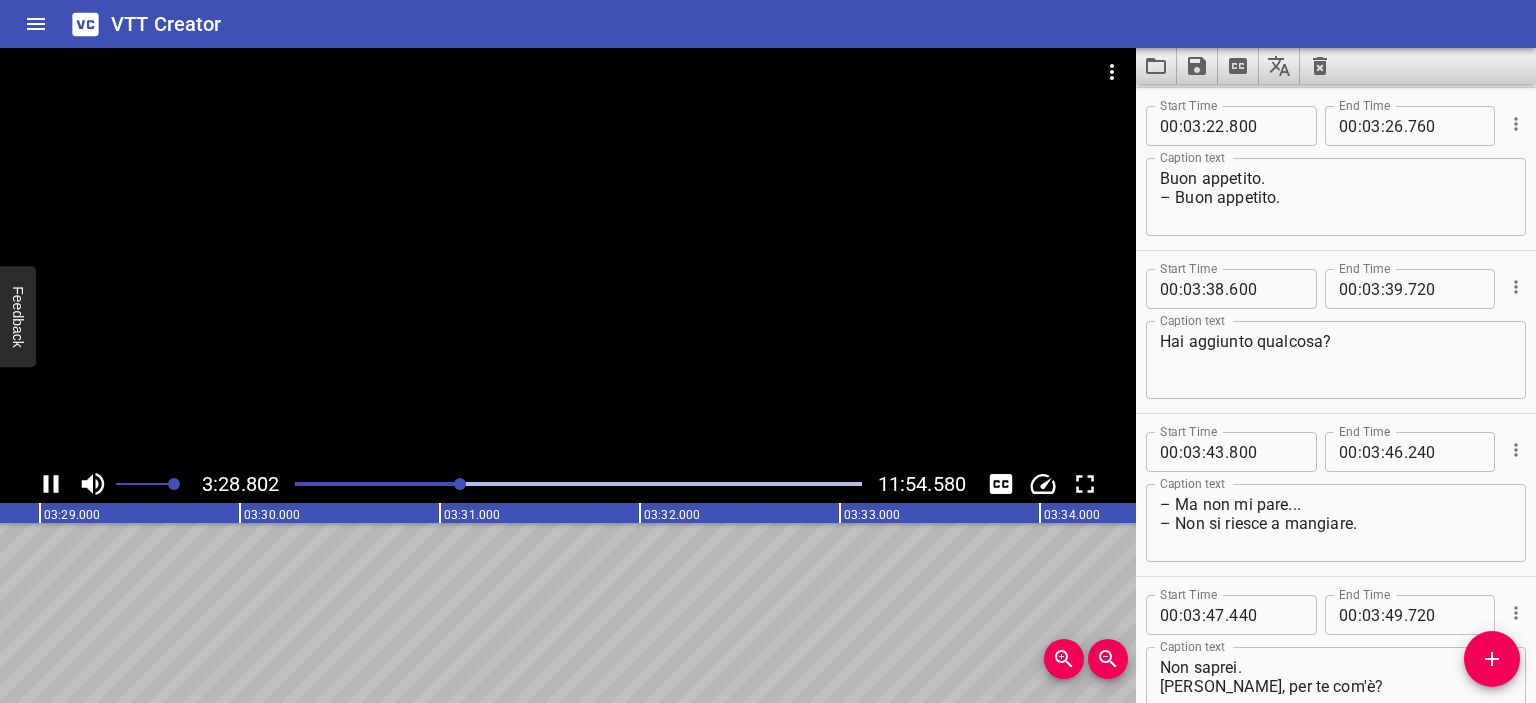 scroll, scrollTop: 0, scrollLeft: 41802, axis: horizontal 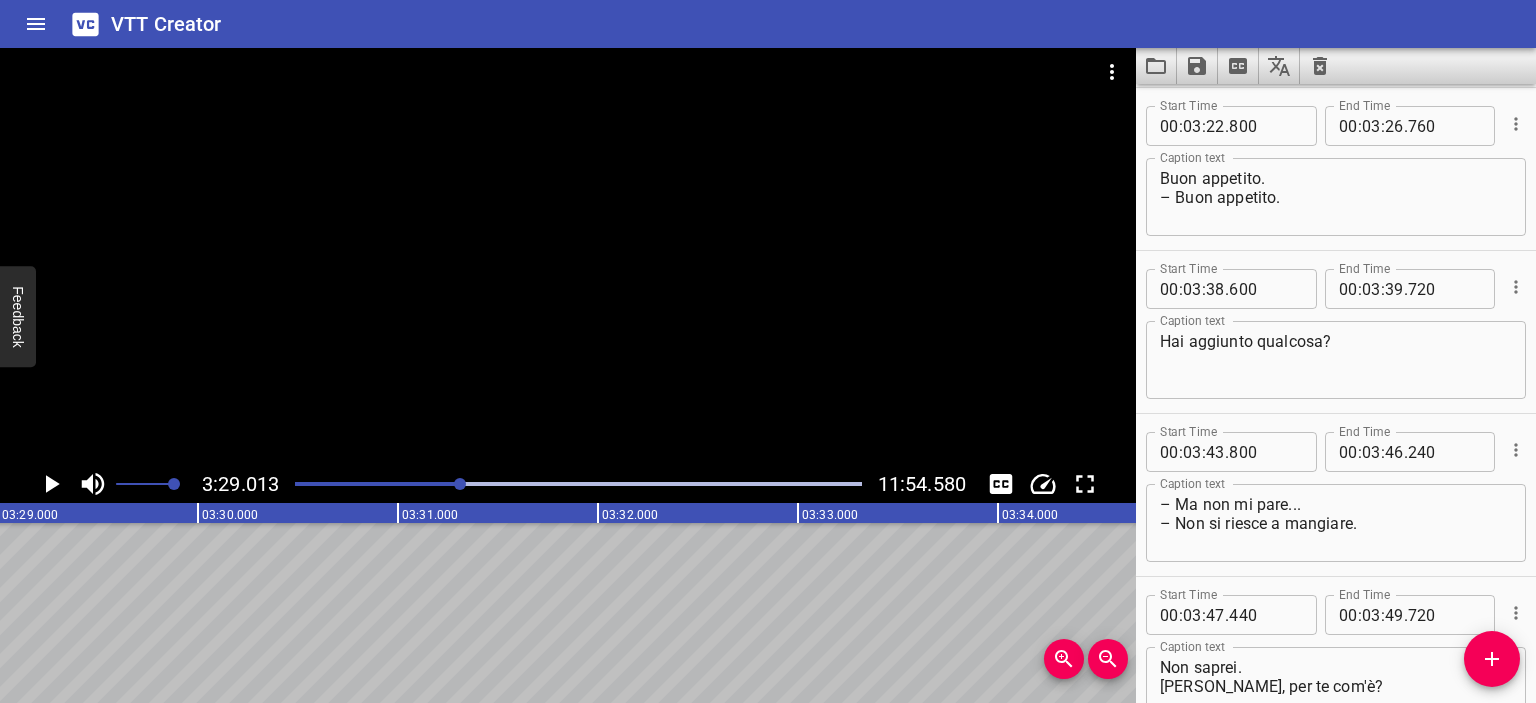 click at bounding box center (568, 256) 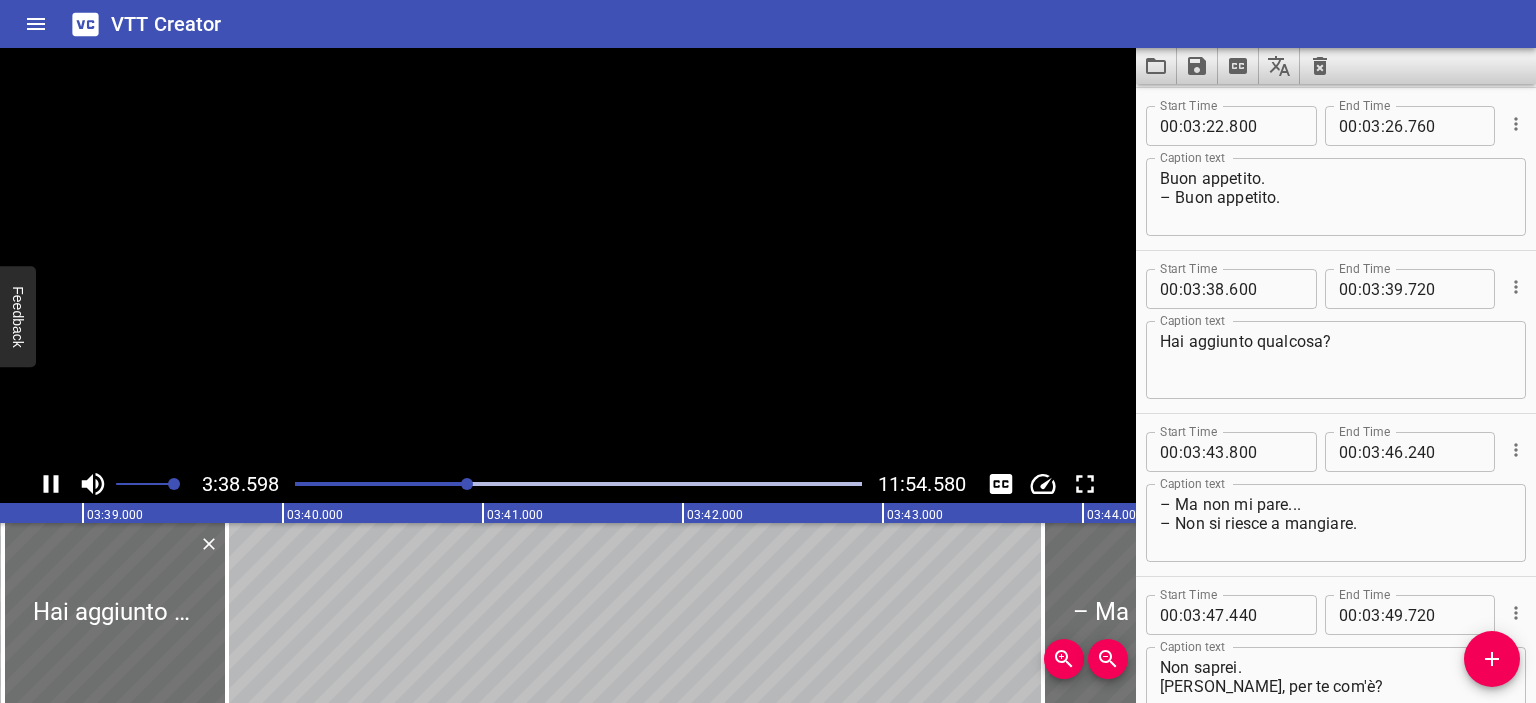 scroll, scrollTop: 0, scrollLeft: 43719, axis: horizontal 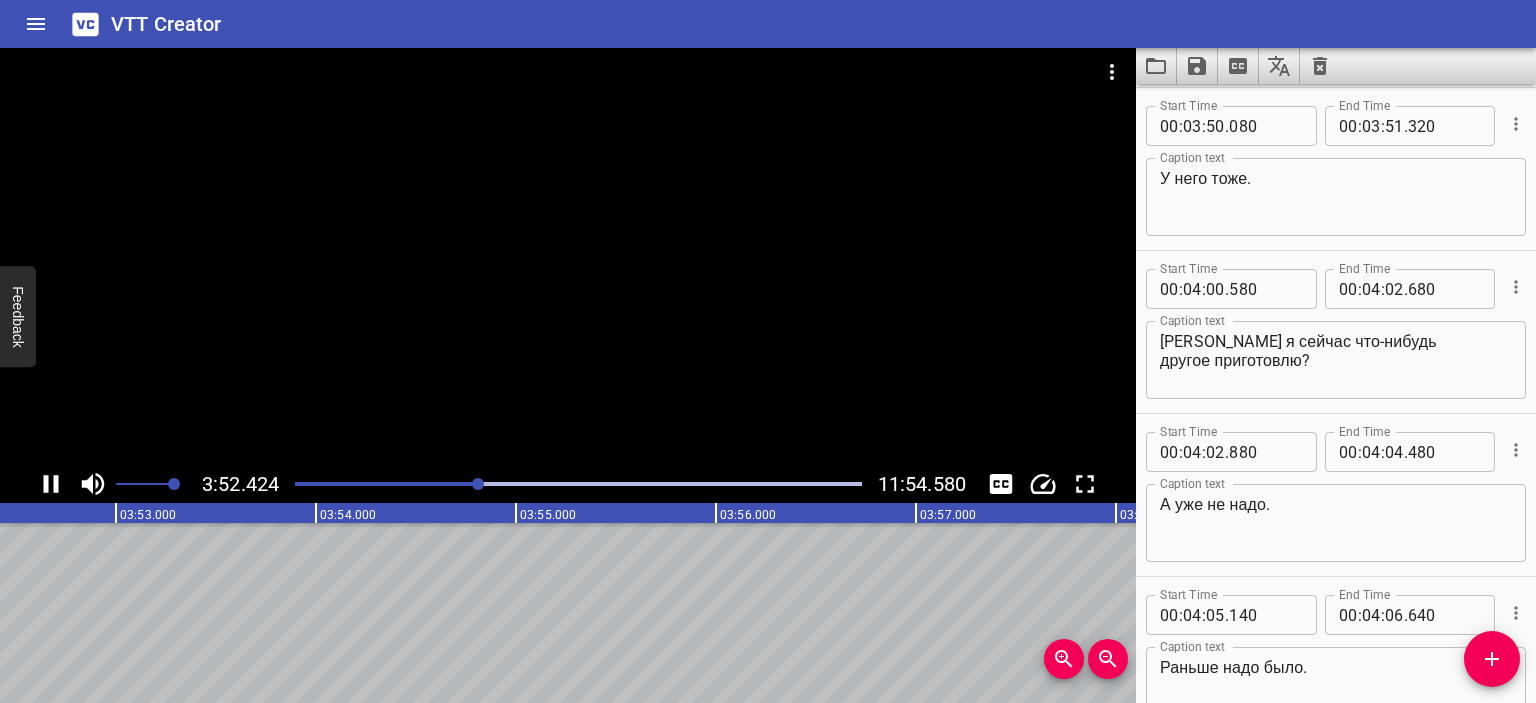 click at bounding box center (568, 256) 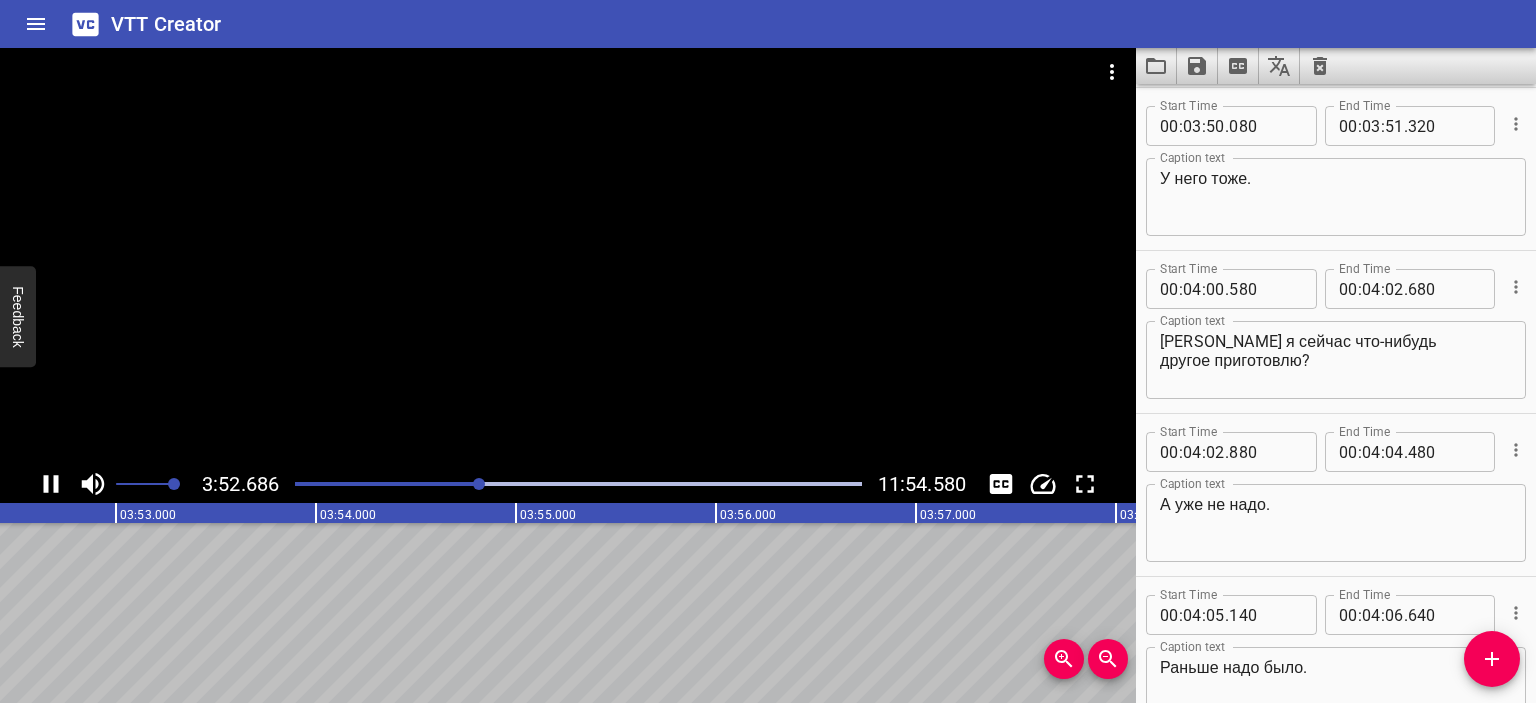 scroll, scrollTop: 0, scrollLeft: 46566, axis: horizontal 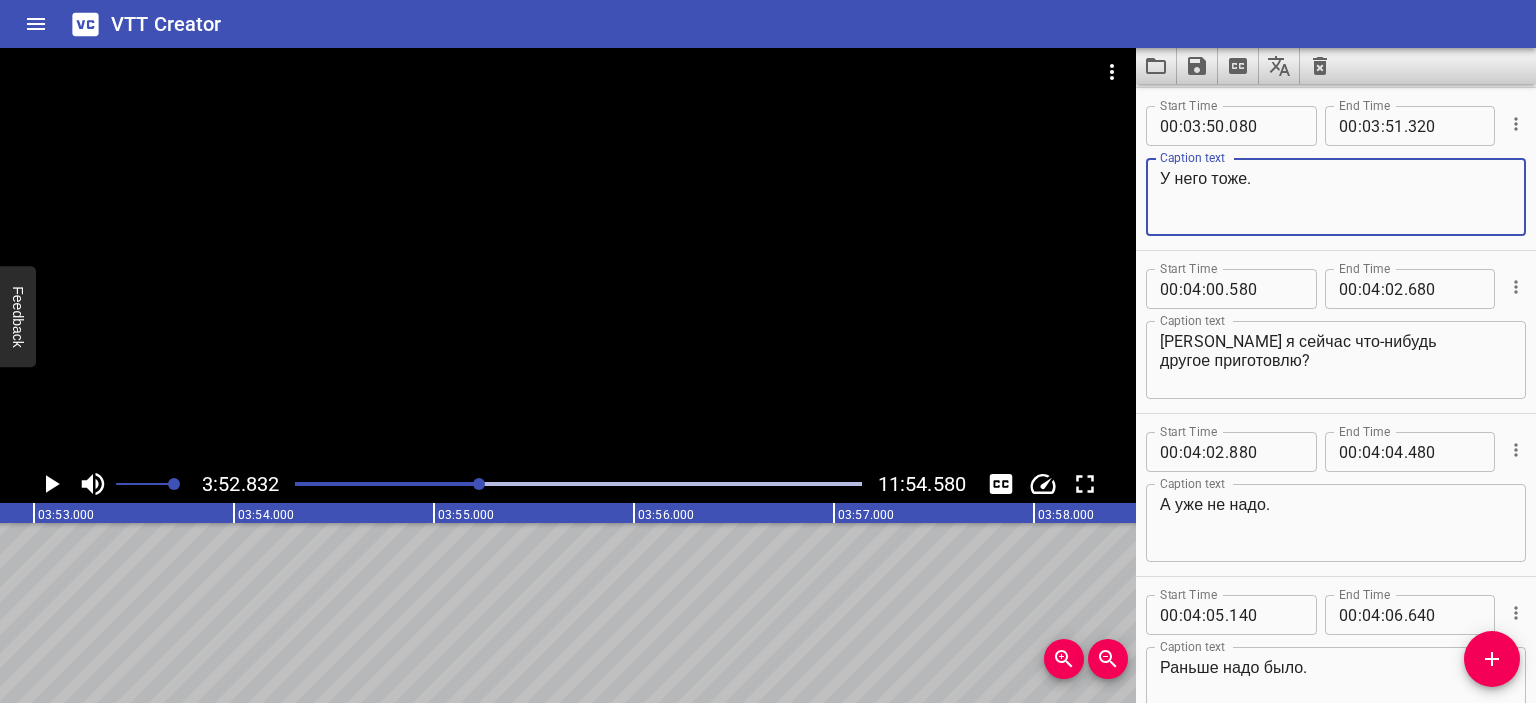 drag, startPoint x: 1250, startPoint y: 171, endPoint x: 1119, endPoint y: 168, distance: 131.03435 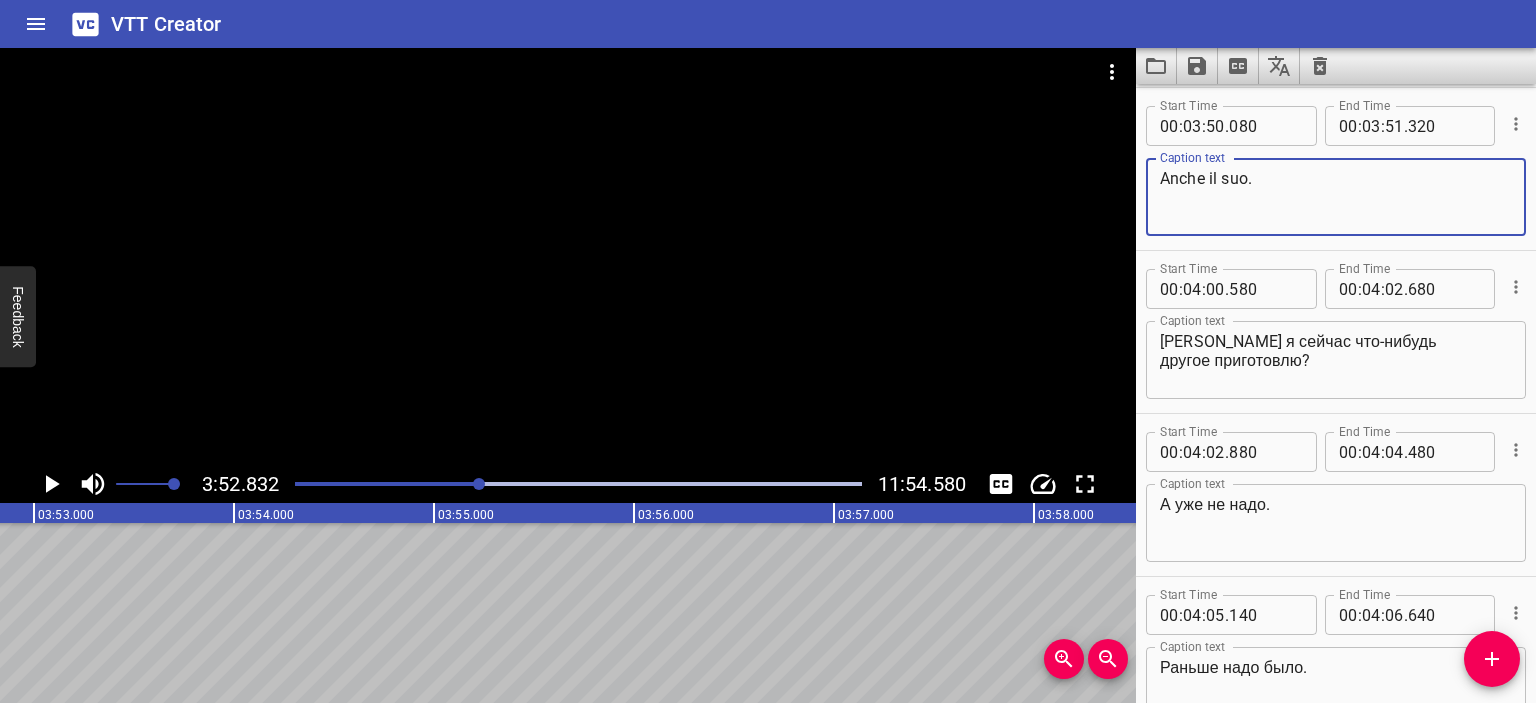 type on "Anche il suo." 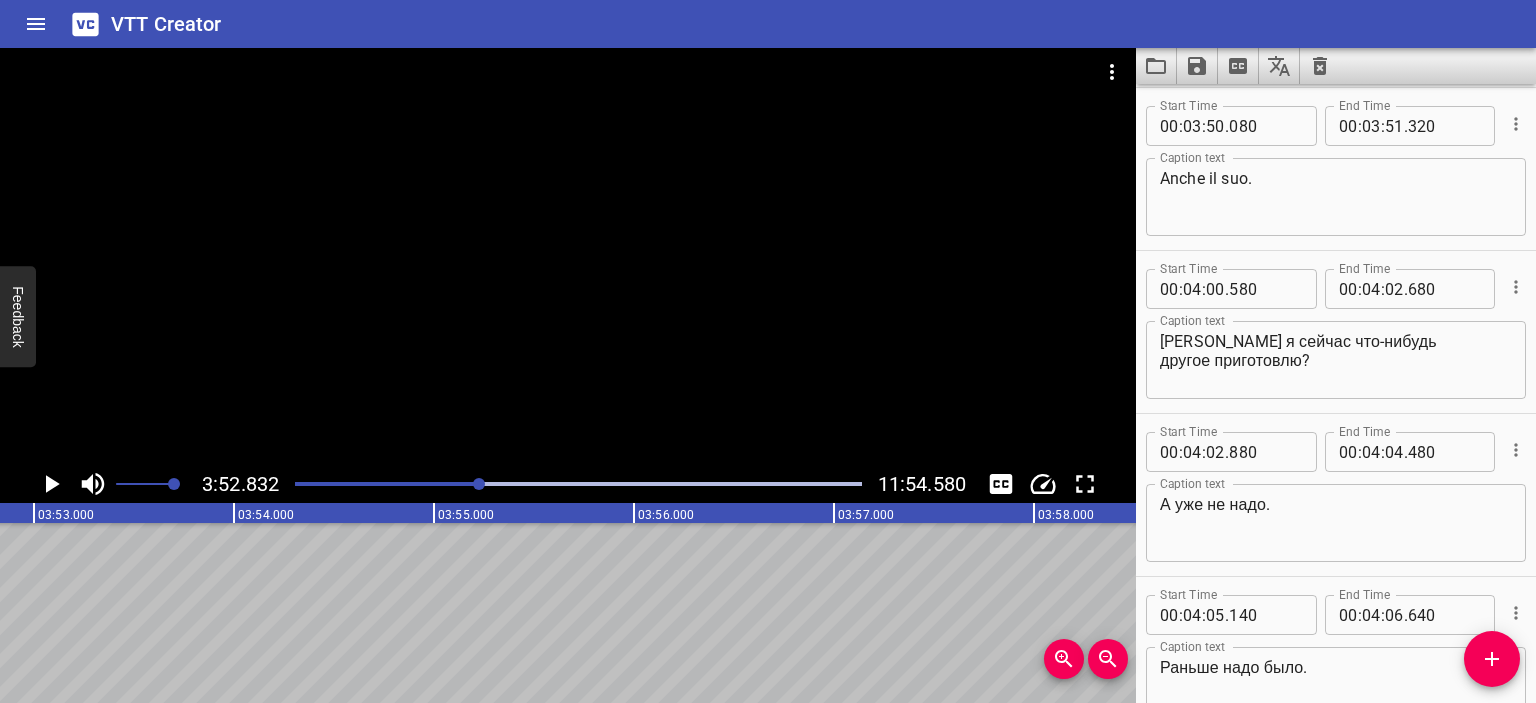click at bounding box center (196, 484) 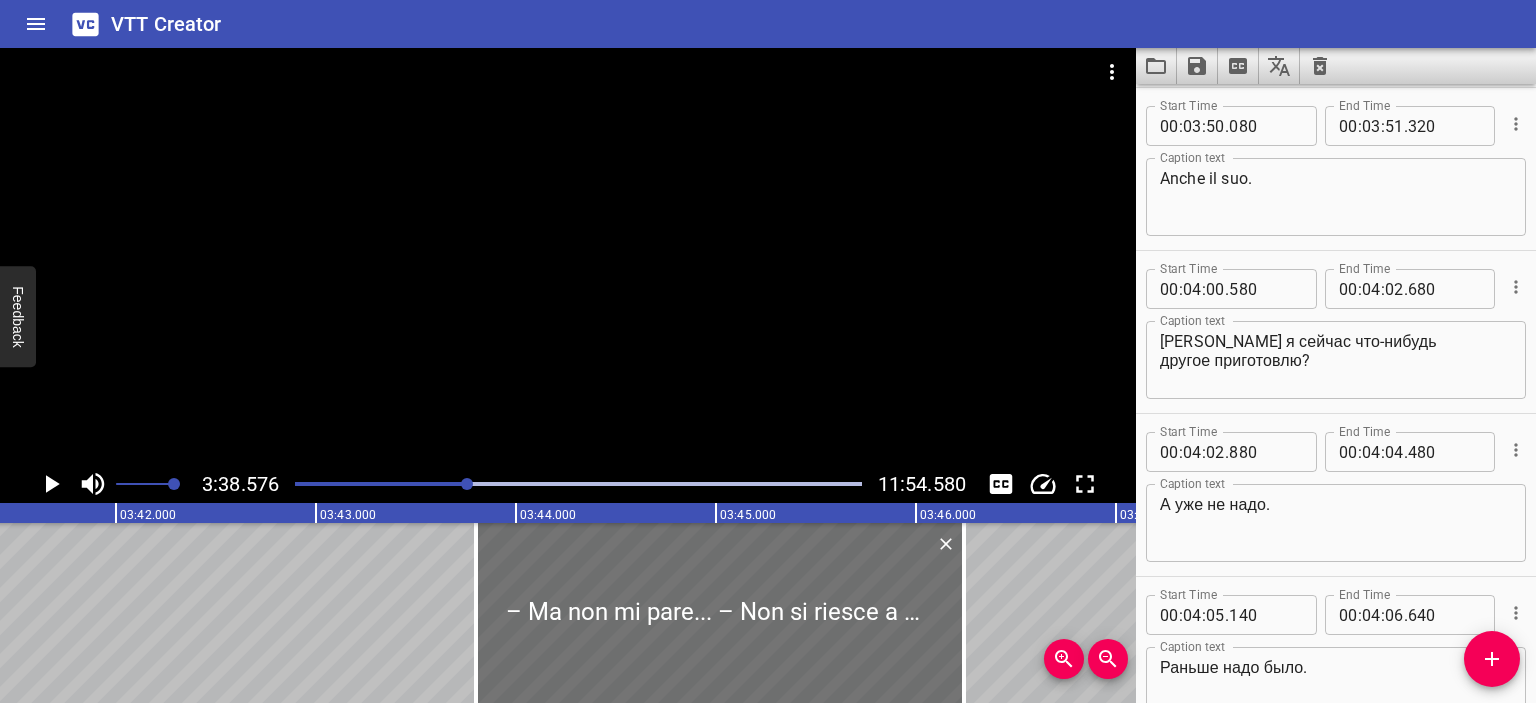 scroll, scrollTop: 0, scrollLeft: 43715, axis: horizontal 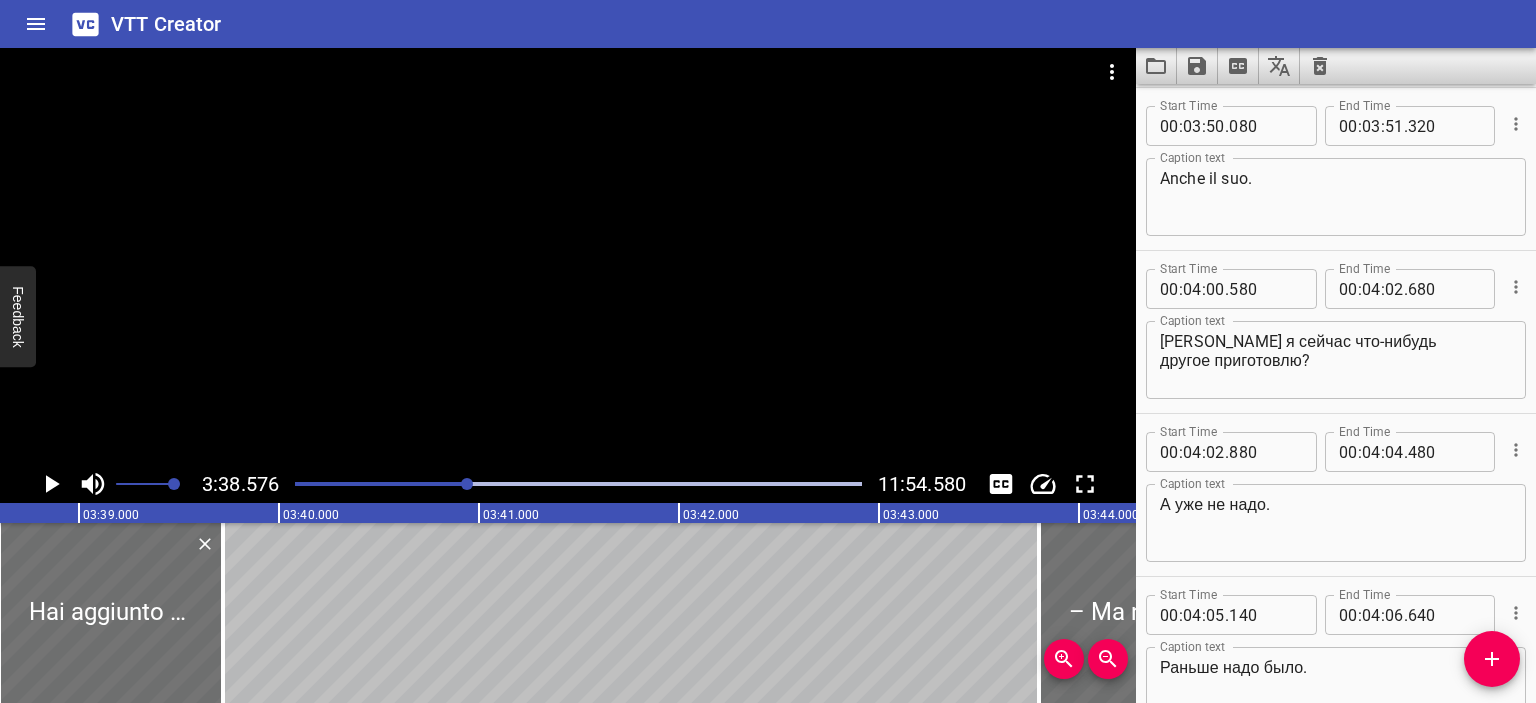 click at bounding box center (568, 256) 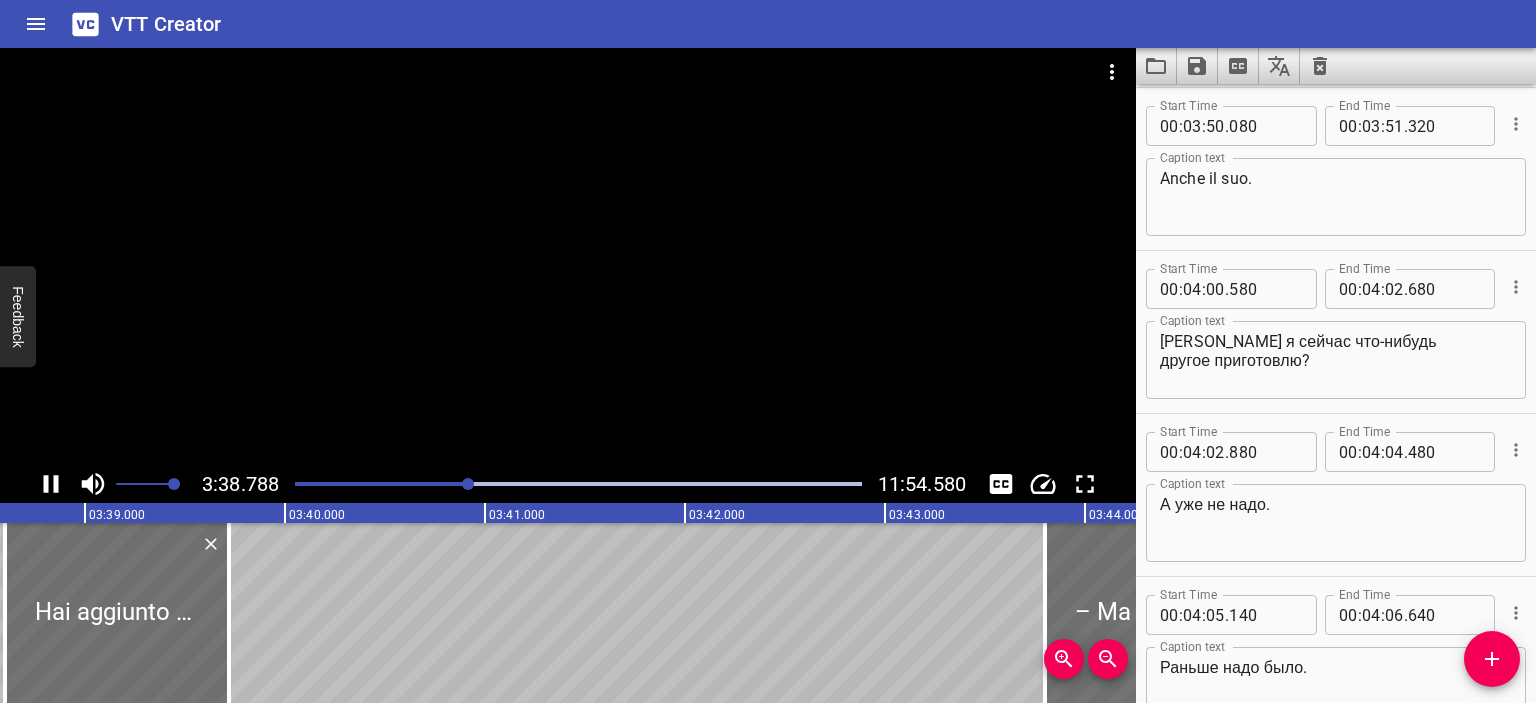 scroll, scrollTop: 3972, scrollLeft: 0, axis: vertical 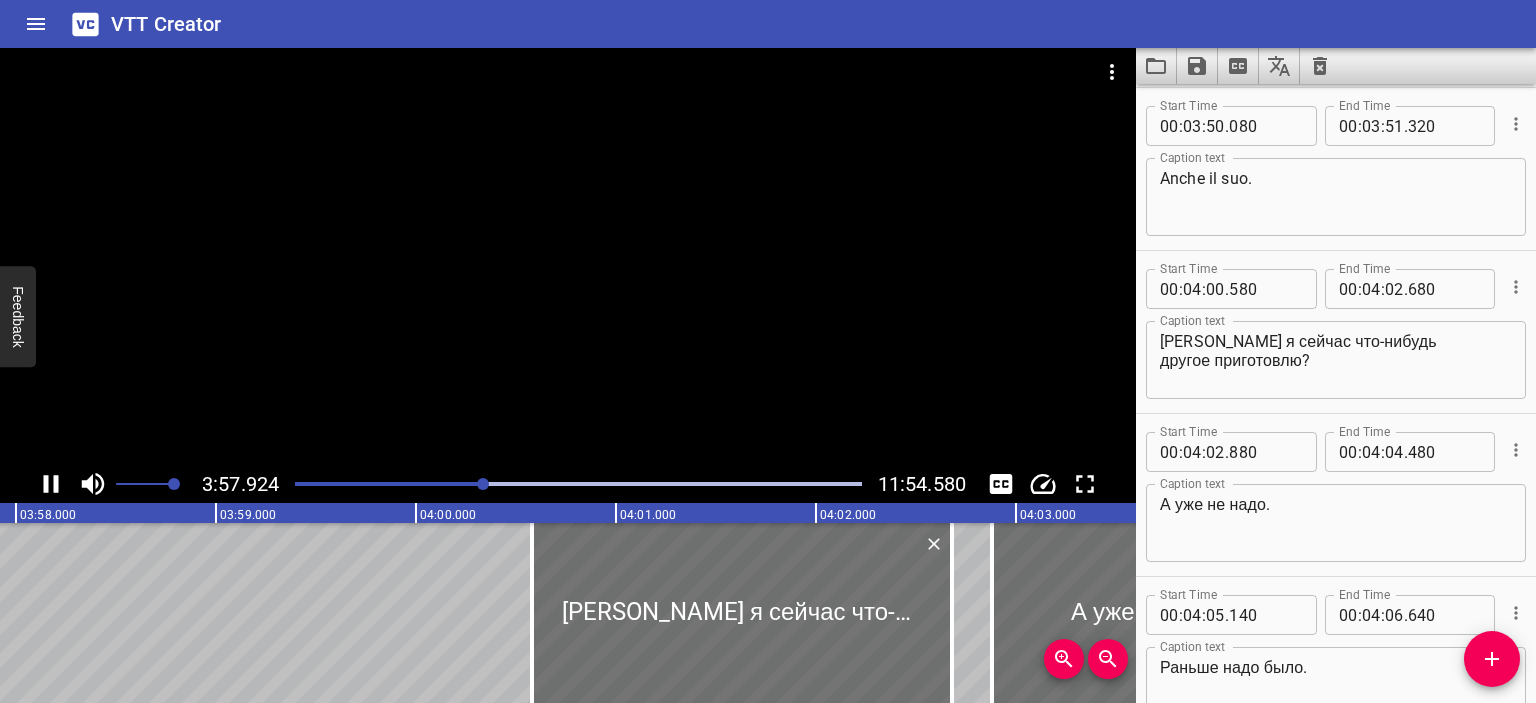 click at bounding box center (568, 256) 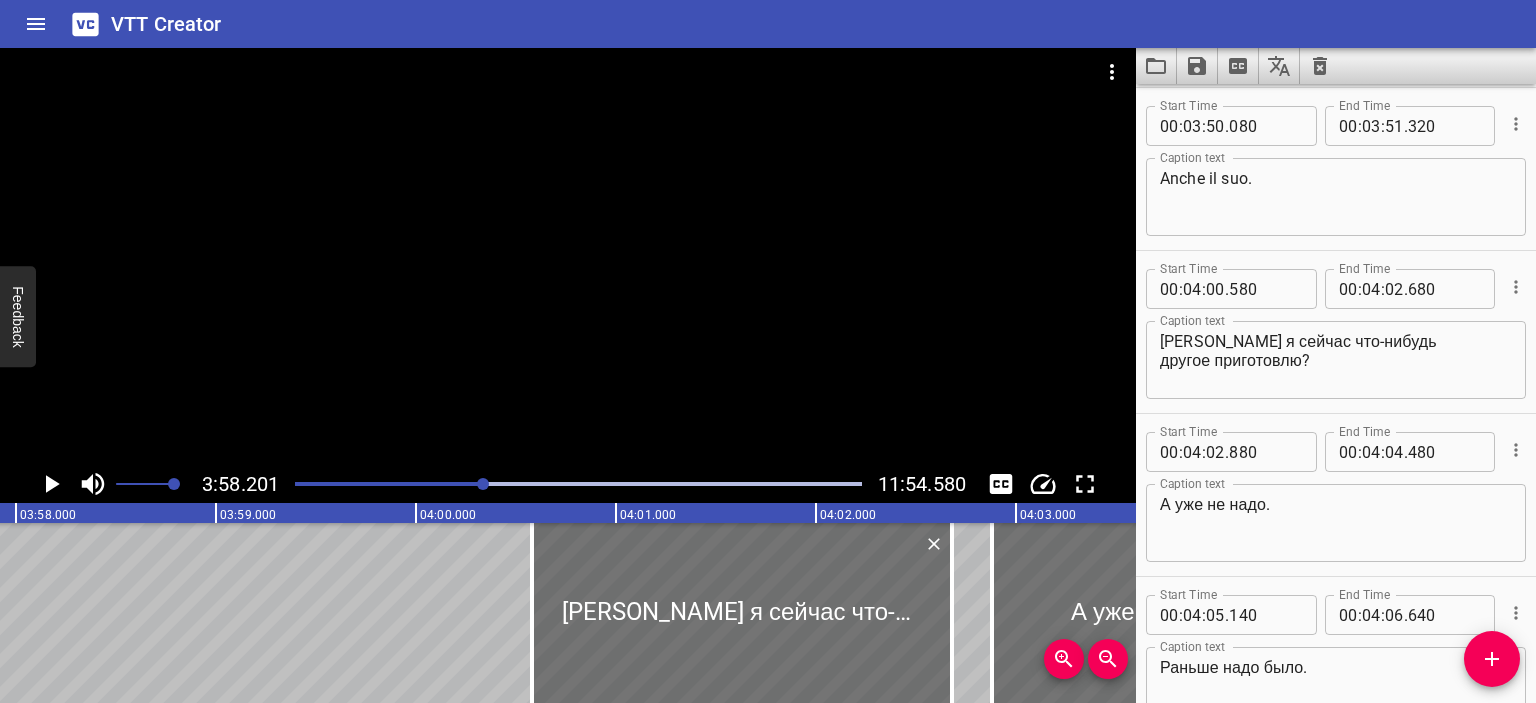 scroll, scrollTop: 0, scrollLeft: 47640, axis: horizontal 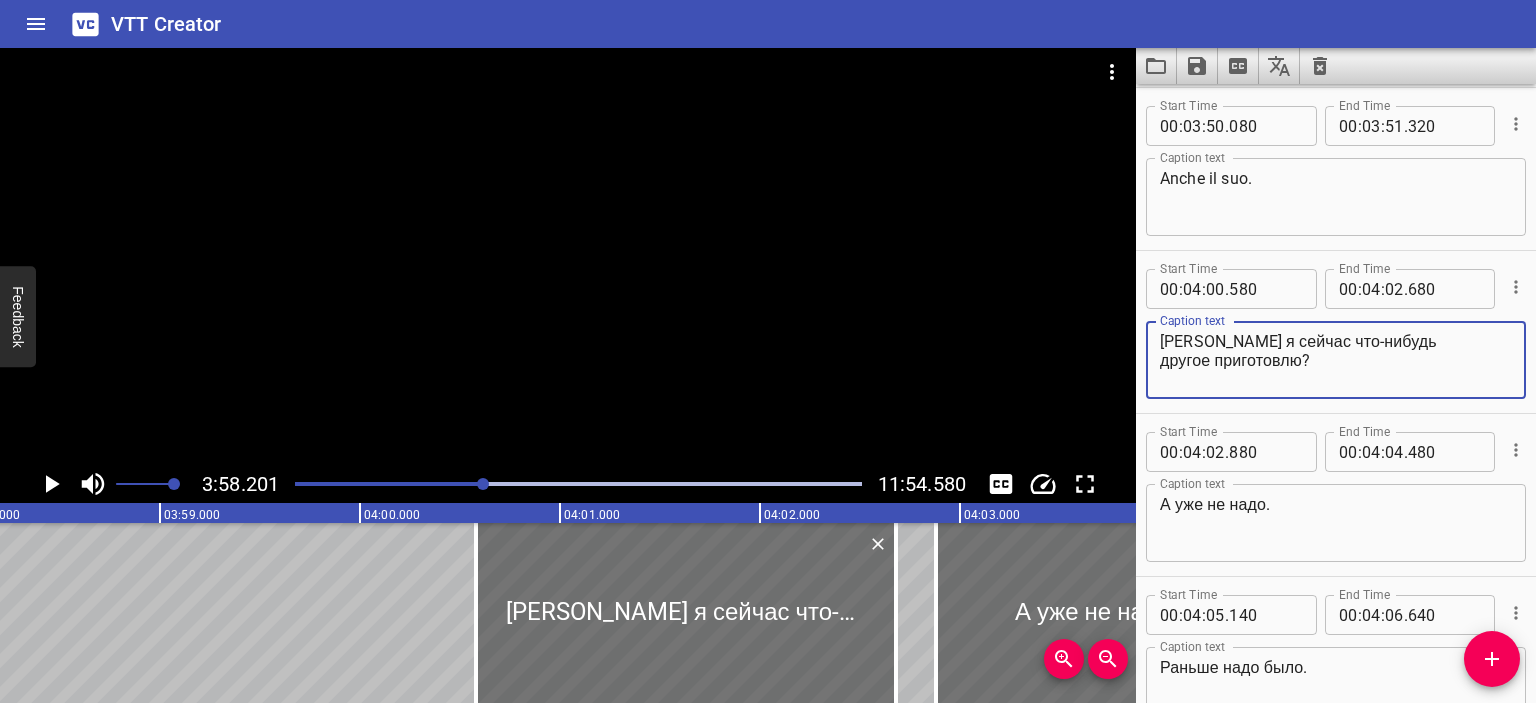 drag, startPoint x: 1339, startPoint y: 362, endPoint x: 1113, endPoint y: 334, distance: 227.7279 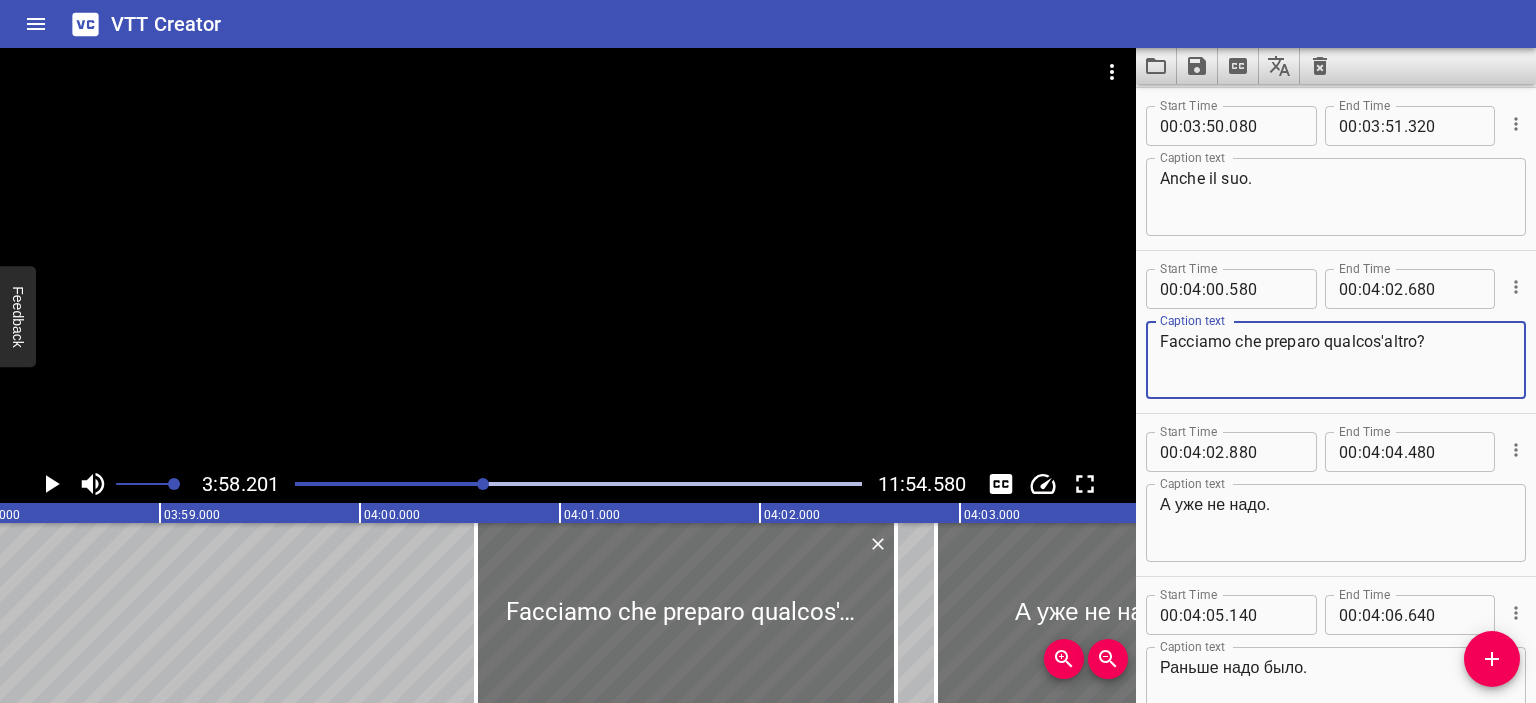 type on "Facciamo che preparo qualcos'altro?" 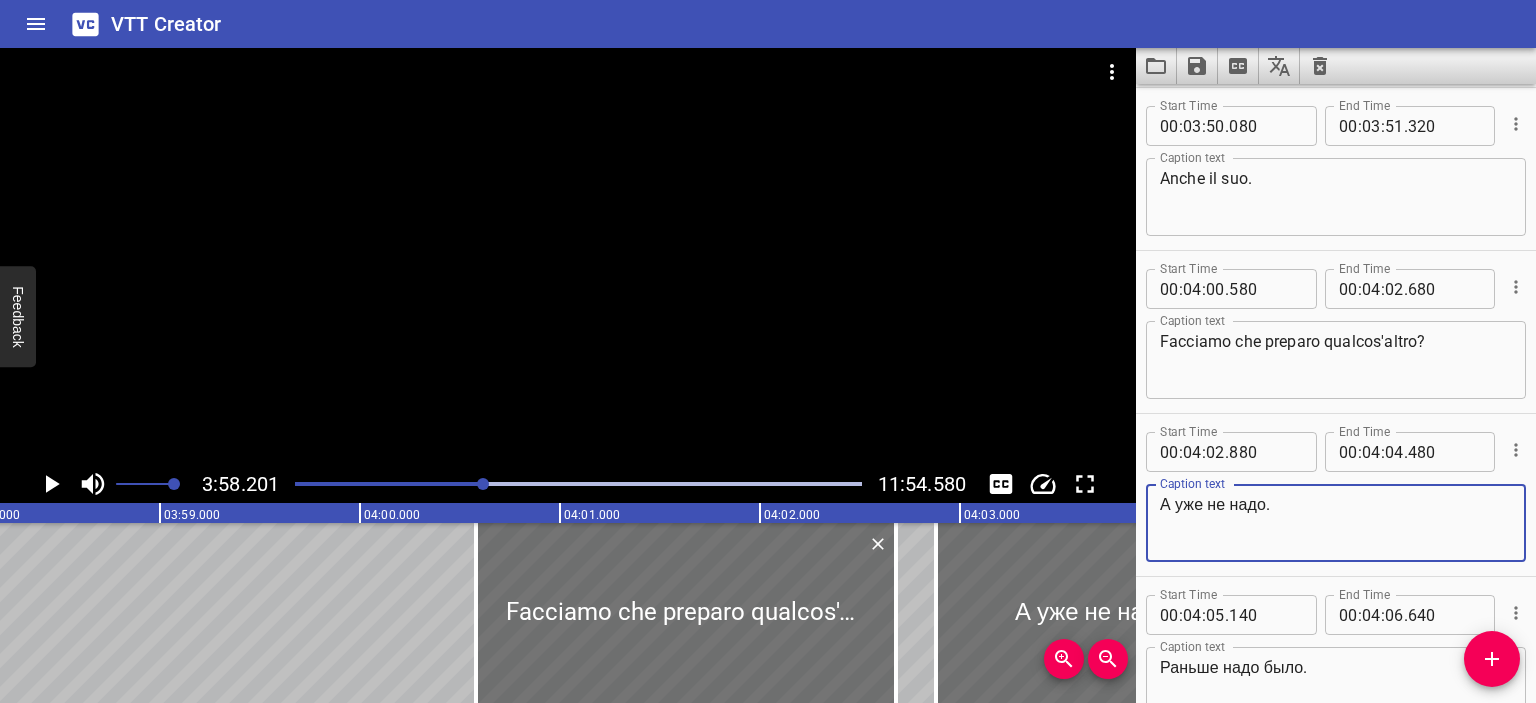 drag, startPoint x: 1266, startPoint y: 503, endPoint x: 1124, endPoint y: 500, distance: 142.0317 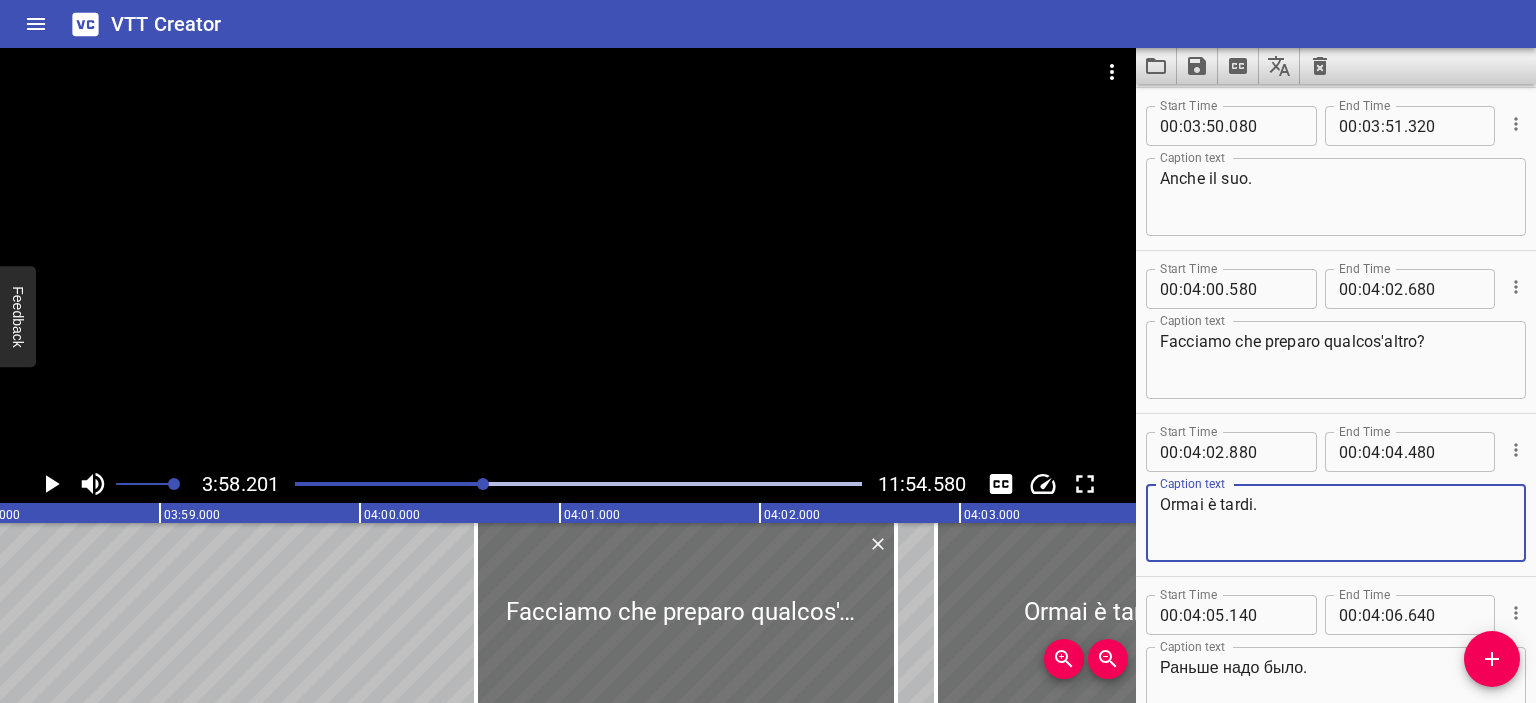 type on "Ormai è tardi." 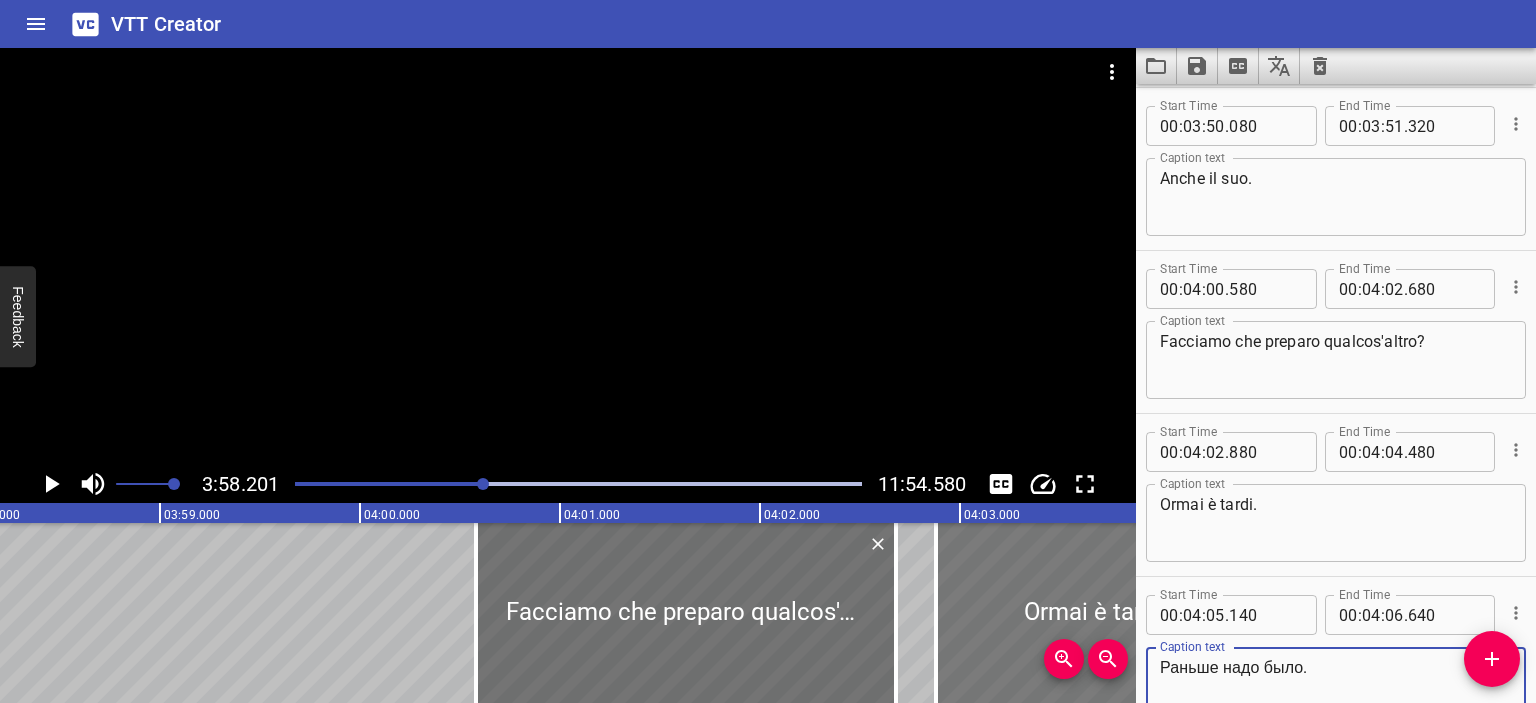 drag, startPoint x: 1304, startPoint y: 666, endPoint x: 1133, endPoint y: 663, distance: 171.0263 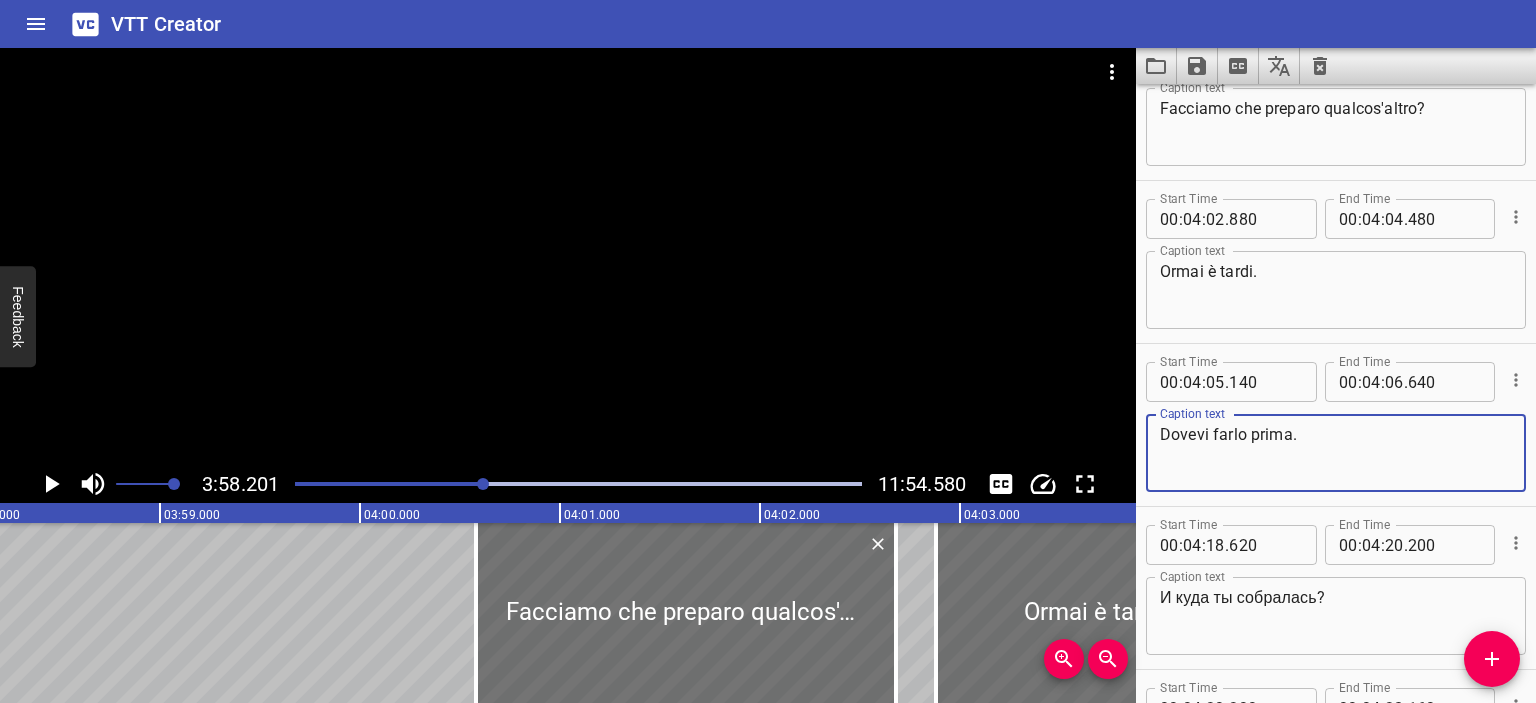 scroll, scrollTop: 4567, scrollLeft: 0, axis: vertical 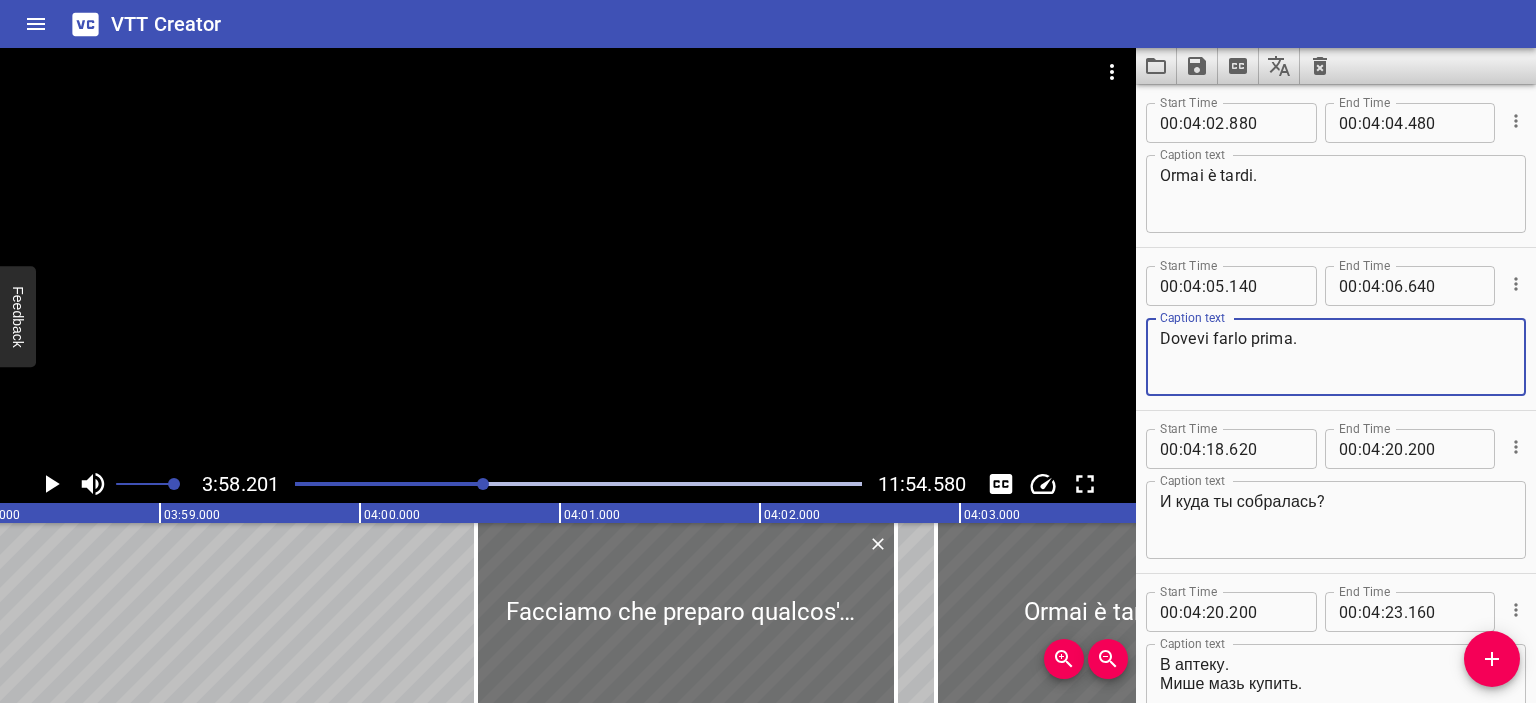 type on "Dovevi farlo prima." 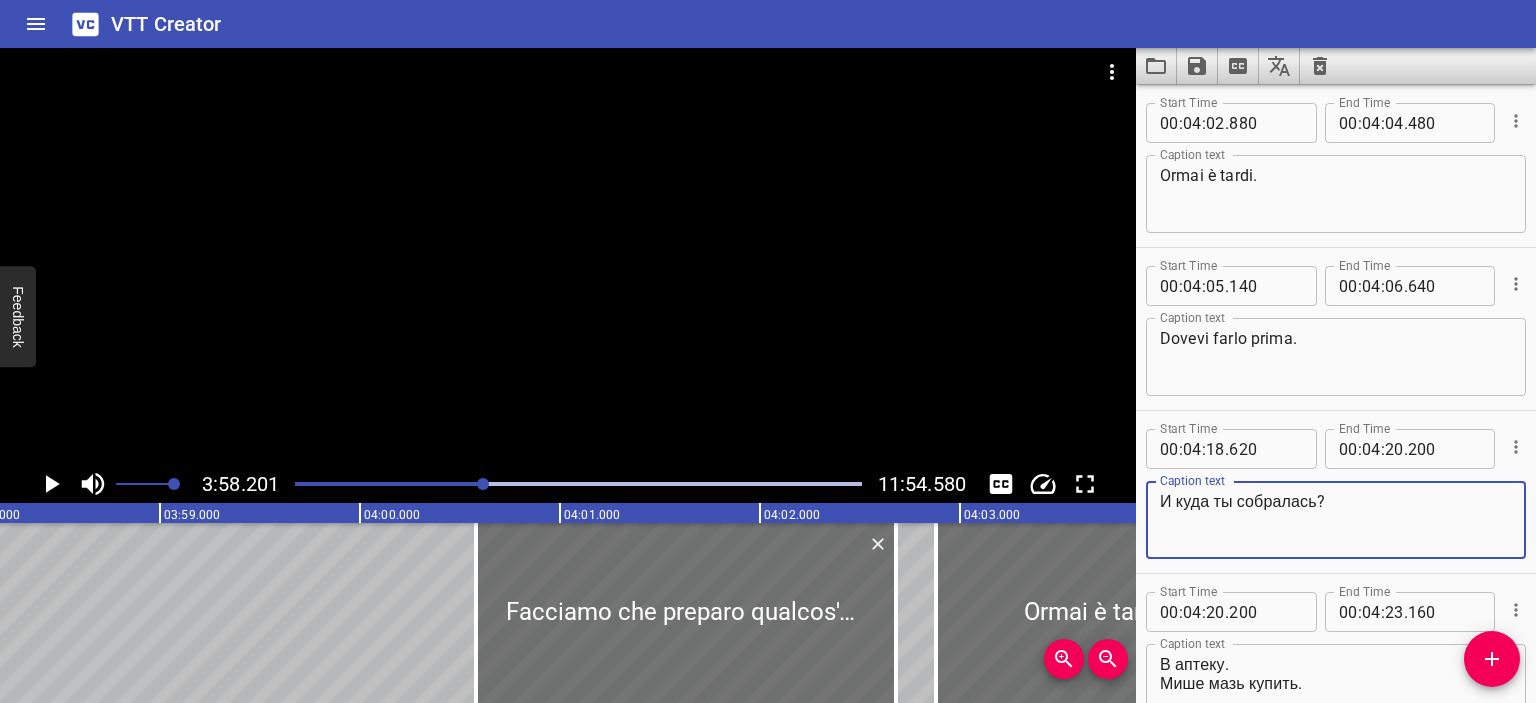 drag, startPoint x: 1320, startPoint y: 503, endPoint x: 1134, endPoint y: 499, distance: 186.043 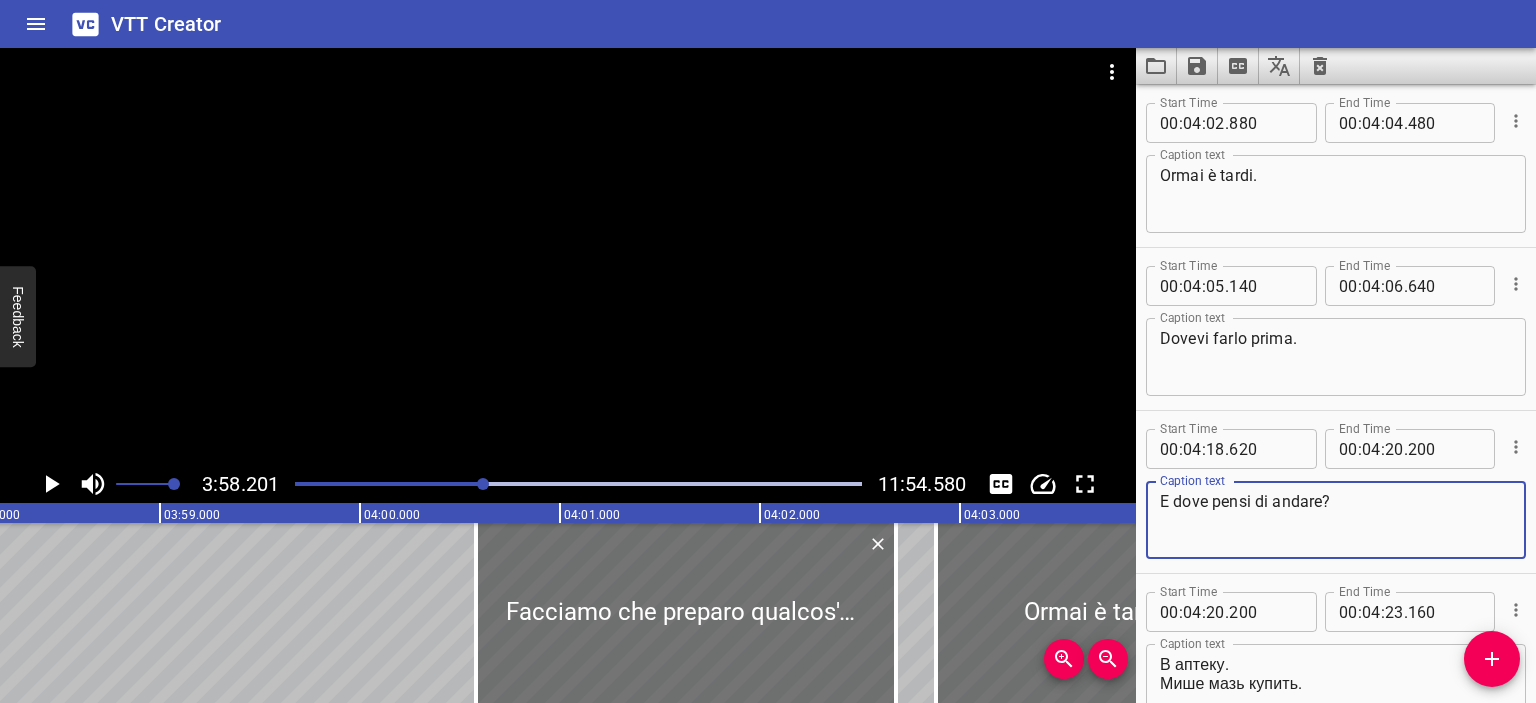 type on "E dove pensi di andare?" 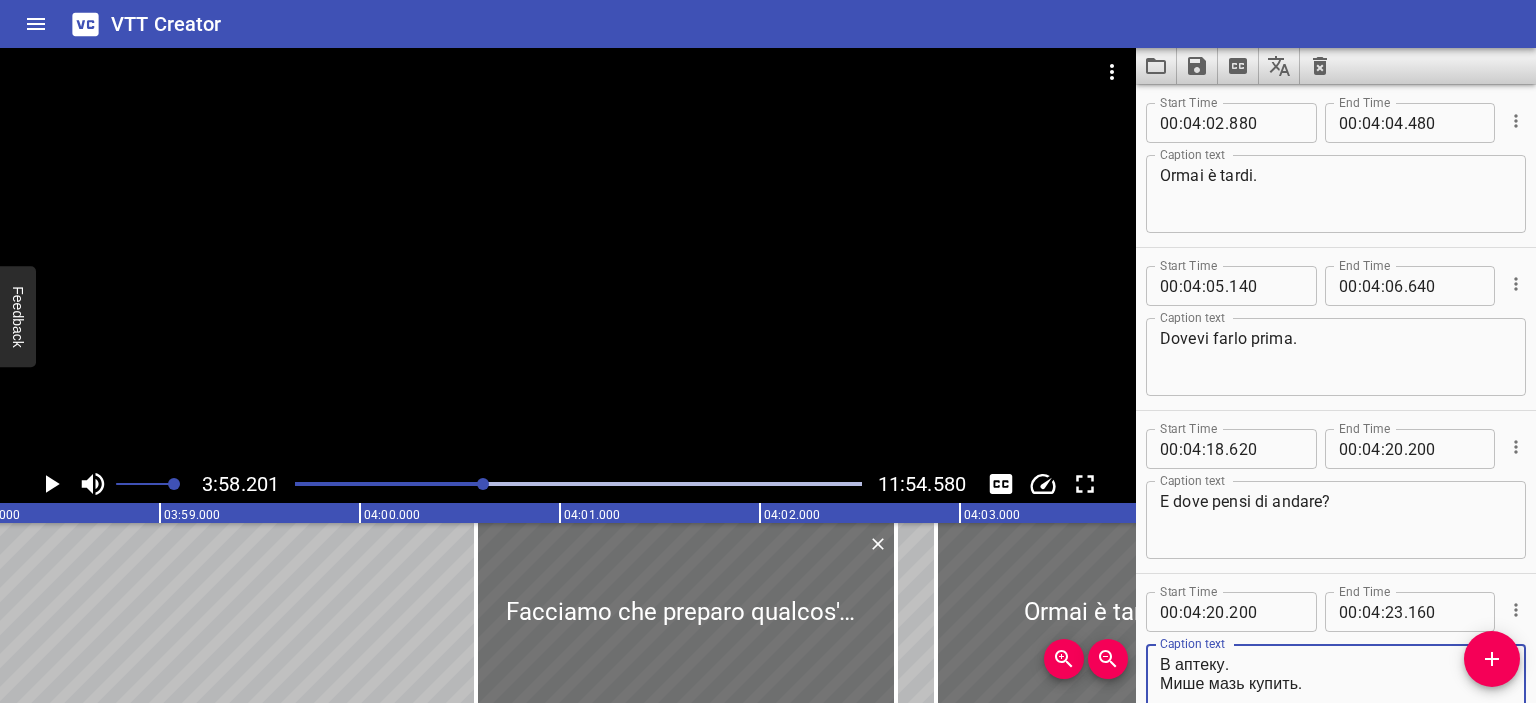 drag, startPoint x: 1221, startPoint y: 659, endPoint x: 1144, endPoint y: 664, distance: 77.16217 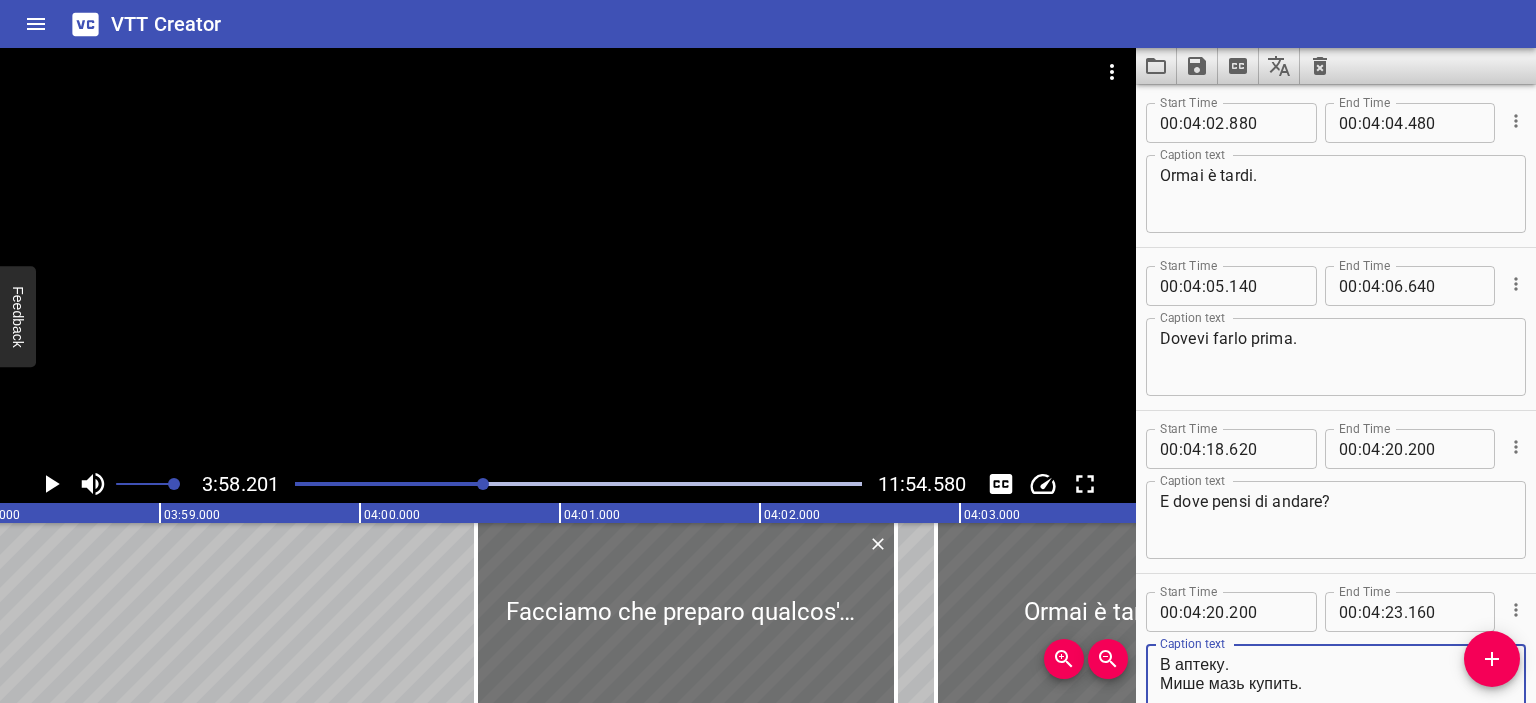 click on "Start Time 00 : 04 : 20 . 200 Start Time End Time 00 : 04 : 23 . 160 End Time Caption text В аптеку.
Мише мазь купить. Caption text" at bounding box center (1336, 655) 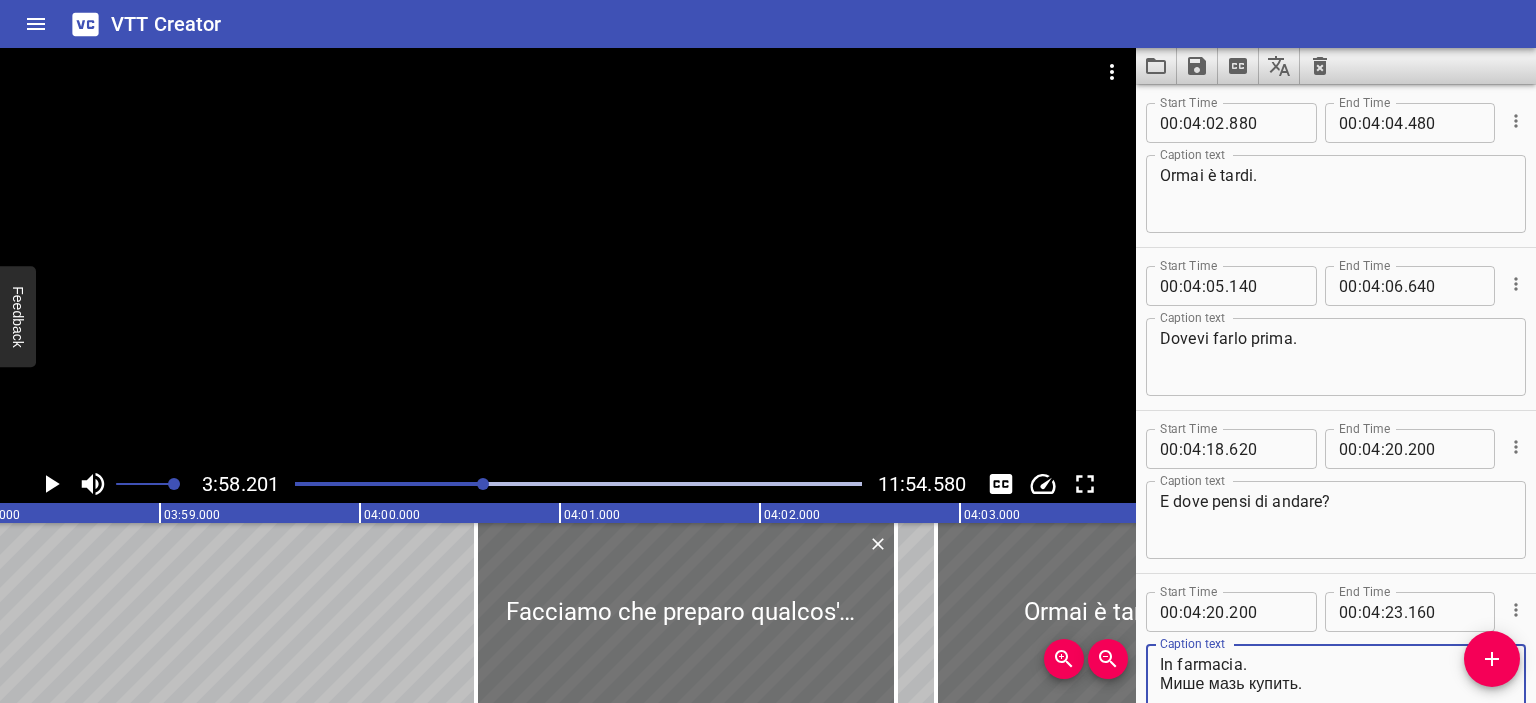 drag, startPoint x: 1300, startPoint y: 685, endPoint x: 1144, endPoint y: 681, distance: 156.05127 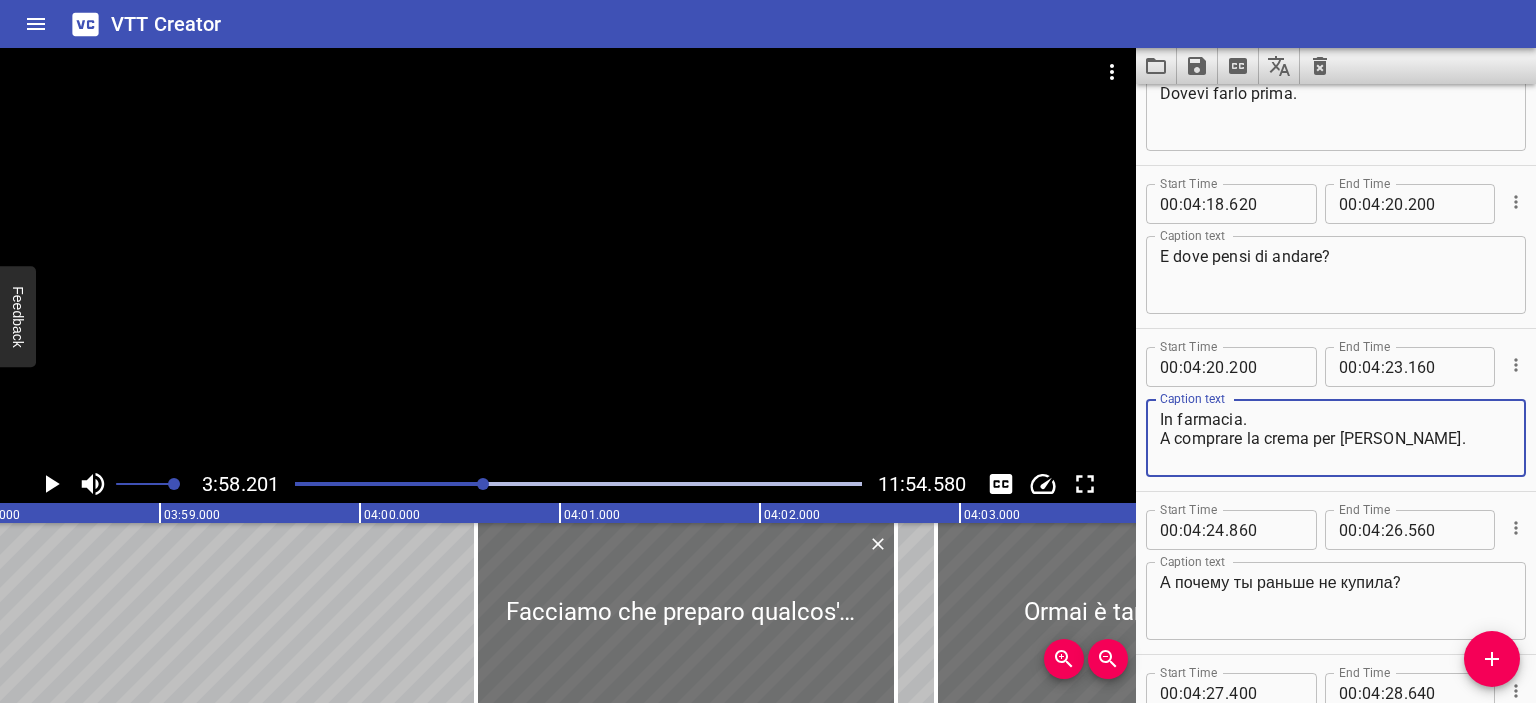 scroll, scrollTop: 4864, scrollLeft: 0, axis: vertical 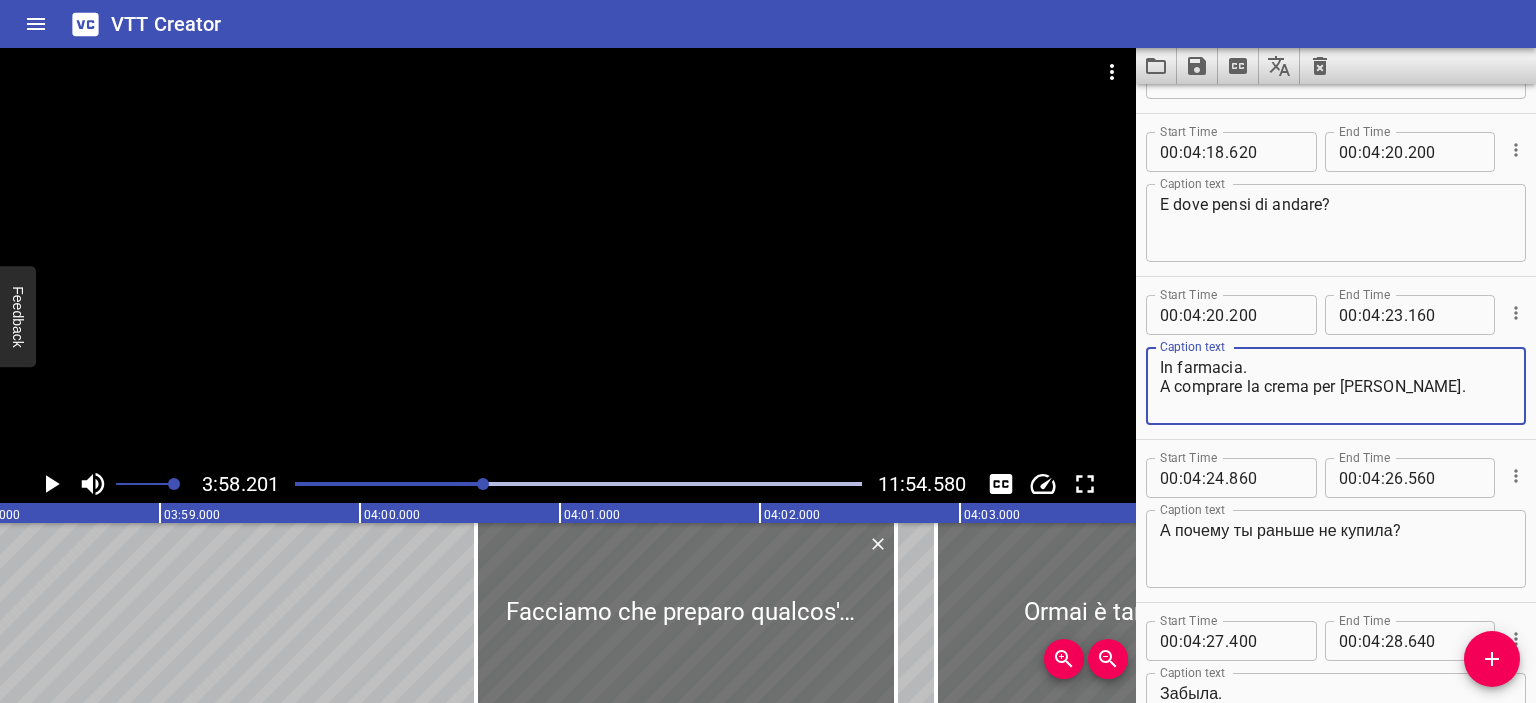 type on "In farmacia.
A comprare la crema per [PERSON_NAME]." 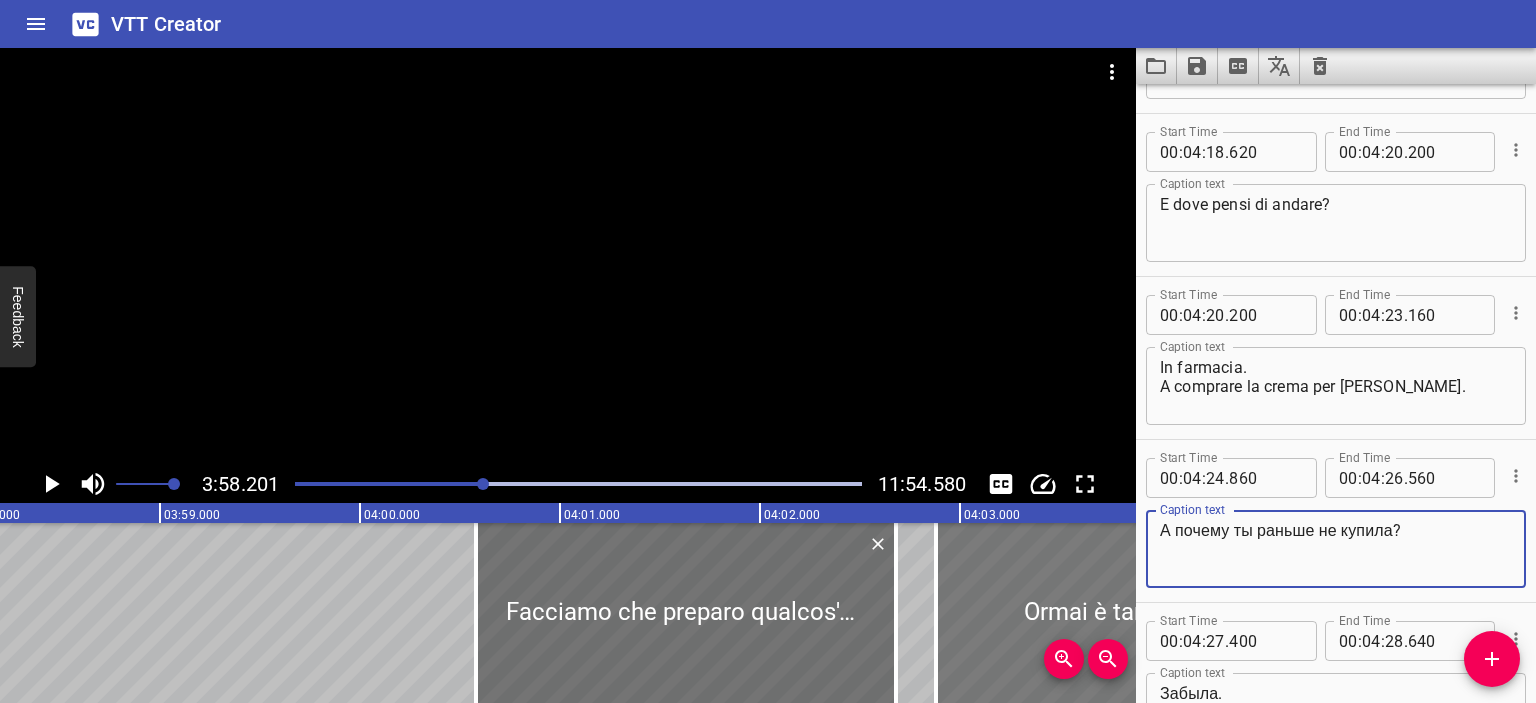 drag, startPoint x: 1398, startPoint y: 531, endPoint x: 1134, endPoint y: 530, distance: 264.0019 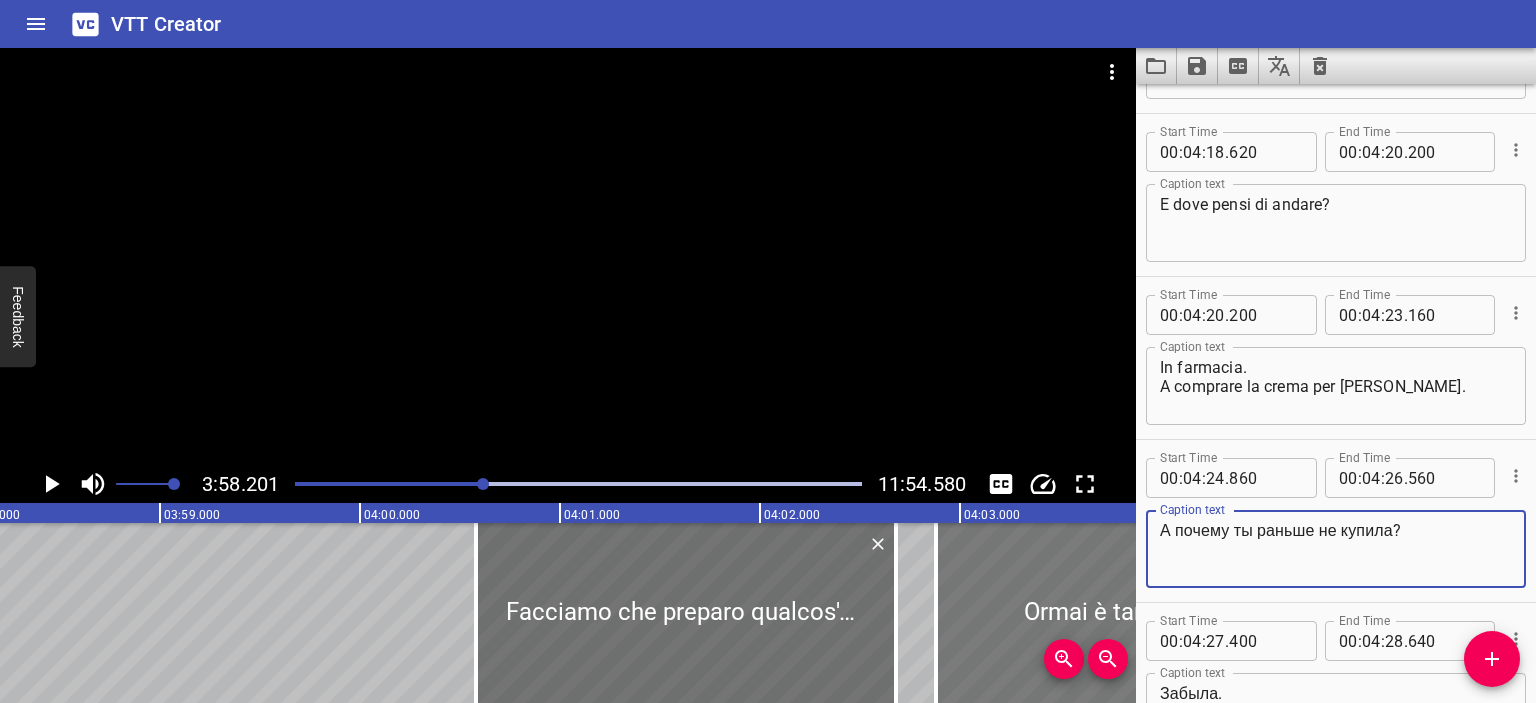 click on "3:58.201 11:54.580 00:00.000 00:01.000 00:02.000 00:03.000 00:04.000 00:05.000 00:06.000 00:07.000 00:08.000 00:09.000 00:10.000 00:11.000 00:12.000 00:13.000 00:14.000 00:15.000 00:16.000 00:17.000 00:18.000 00:19.000 00:20.000 00:21.000 00:22.000 00:23.000 00:24.000 00:25.000 00:25.000 00:26.000 00:27.000 00:28.000 00:29.000 00:30.000 00:31.000 00:32.000 00:33.000 00:34.000 00:35.000 00:36.000 00:37.000 00:38.000 00:39.000 00:40.000 00:41.000 00:42.000 00:43.000 00:44.000 00:45.000 00:46.000 00:47.000 00:48.000 00:49.000 00:50.000 00:50.000 00:51.000 00:52.000 00:53.000 00:54.000 00:55.000 00:56.000 00:57.000 00:58.000 00:59.000 01:00.000 01:01.000 01:02.000 01:03.000 01:04.000 01:05.000 01:06.000 01:07.000 01:08.000 01:09.000 01:10.000 01:11.000 01:12.000 01:13.000 01:14.000 01:15.000 01:15.000 01:16.000 01:17.000 01:18.000 01:19.000 01:20.000 01:21.000 01:22.000 01:23.000 01:24.000 01:25.000 01:26.000 01:27.000 01:28.000 01:29.000 01:30.000 01:31.000 01:32.000 01:33.000 01:34.000 01:35.000 01:36.000 Sì." at bounding box center (768, 375) 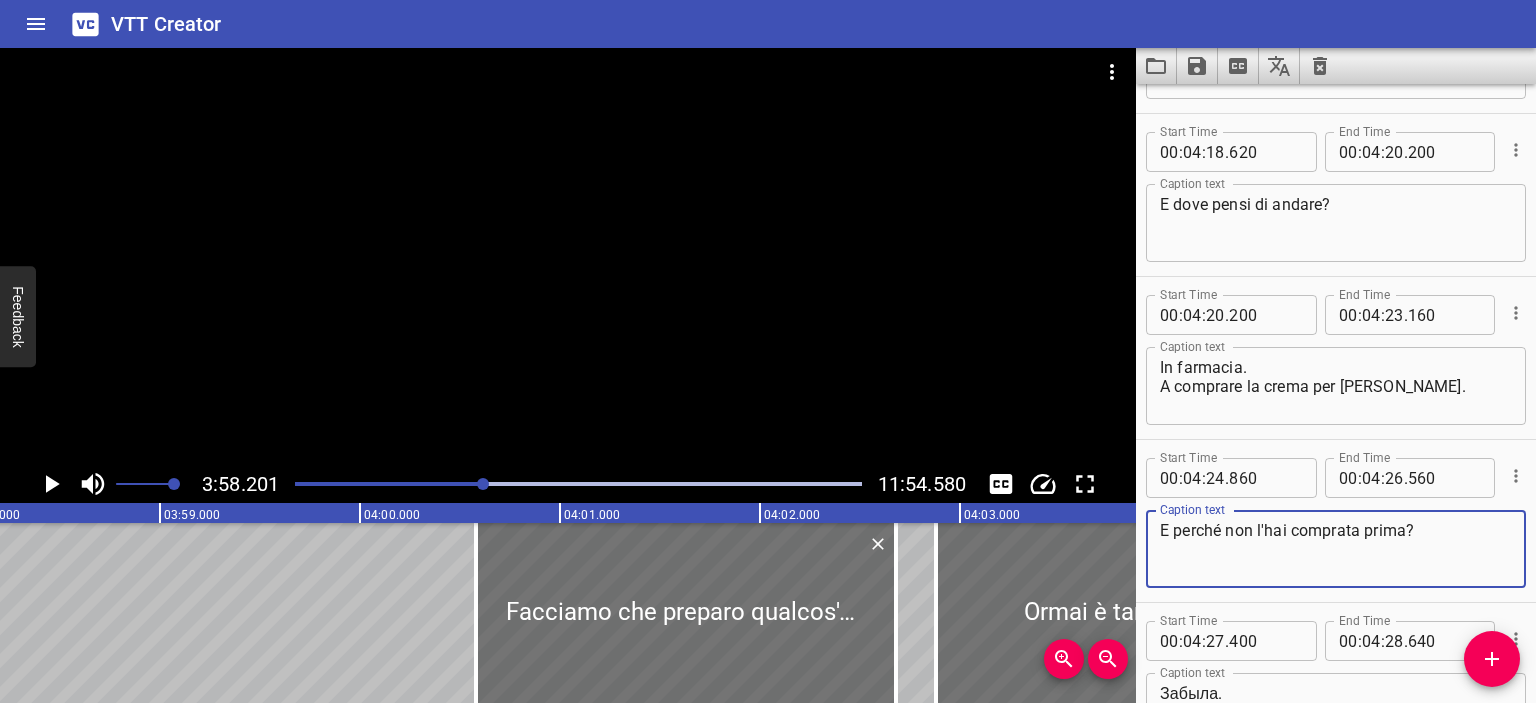 scroll, scrollTop: 5051, scrollLeft: 0, axis: vertical 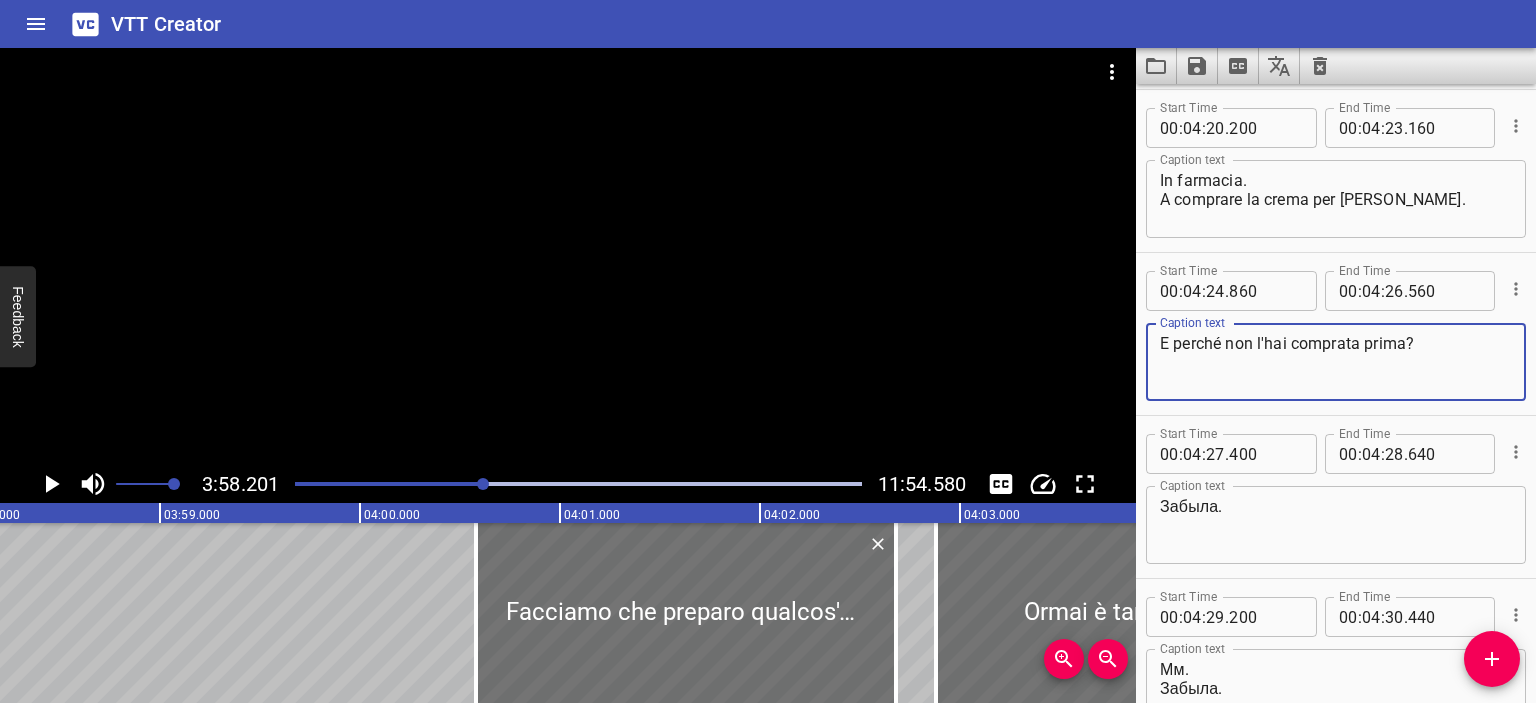 type on "E perché non l'hai comprata prima?" 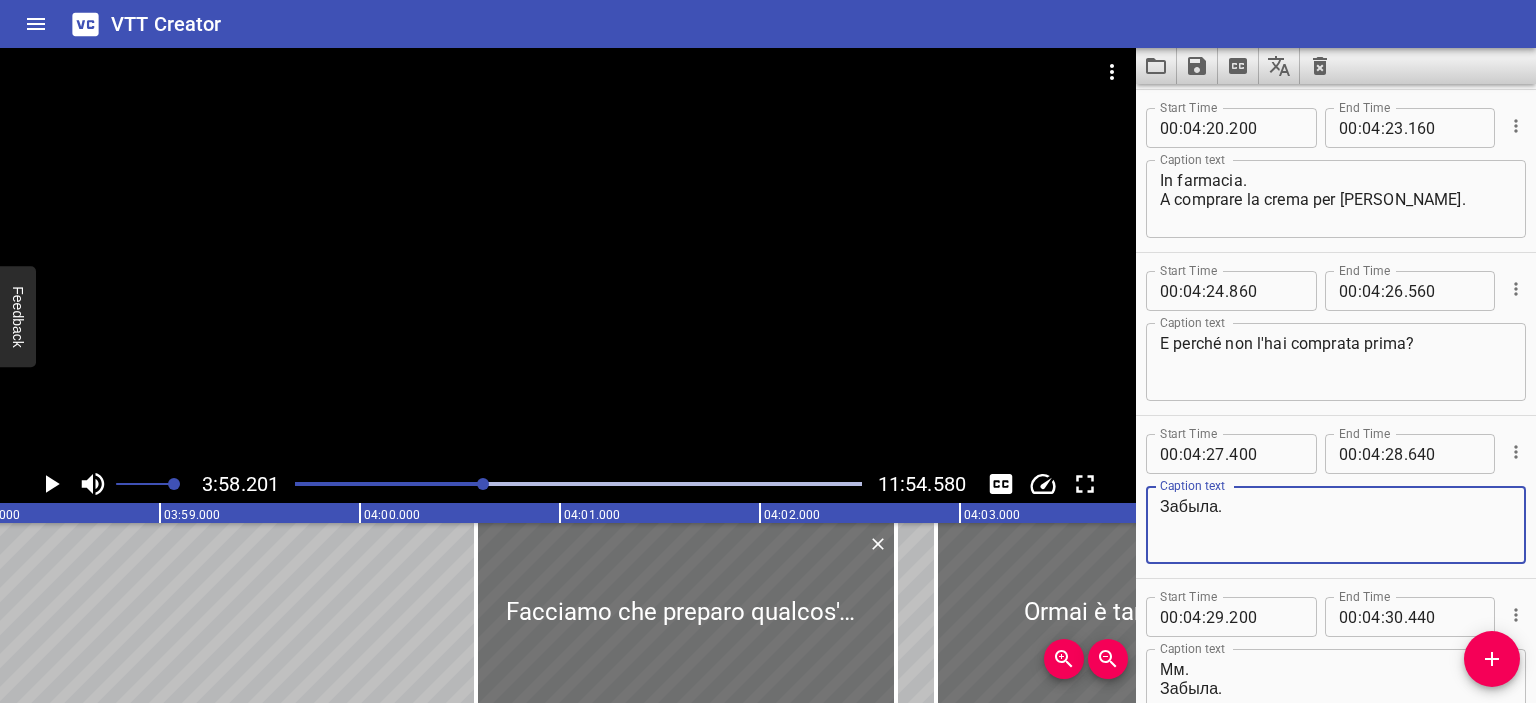 drag, startPoint x: 1231, startPoint y: 507, endPoint x: 1144, endPoint y: 499, distance: 87.36704 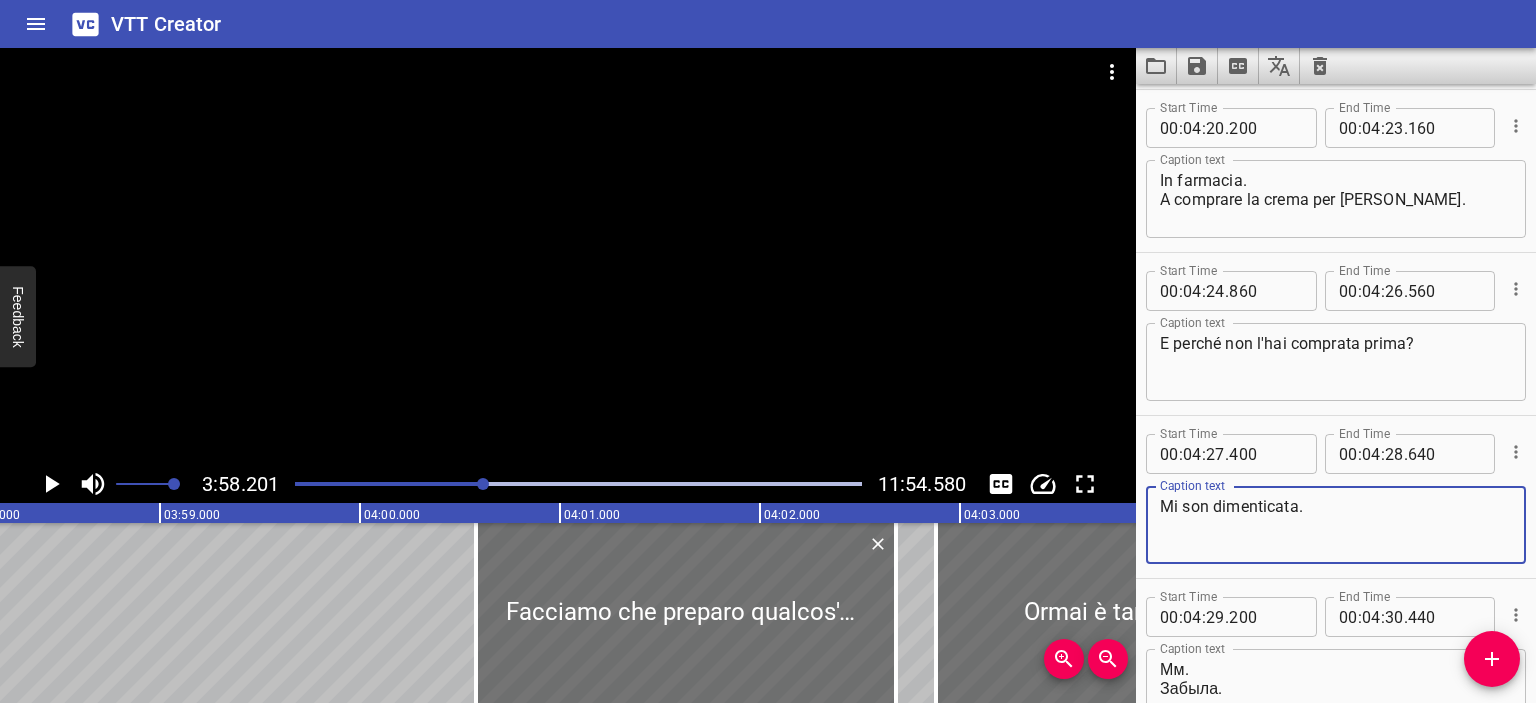 scroll, scrollTop: 5256, scrollLeft: 0, axis: vertical 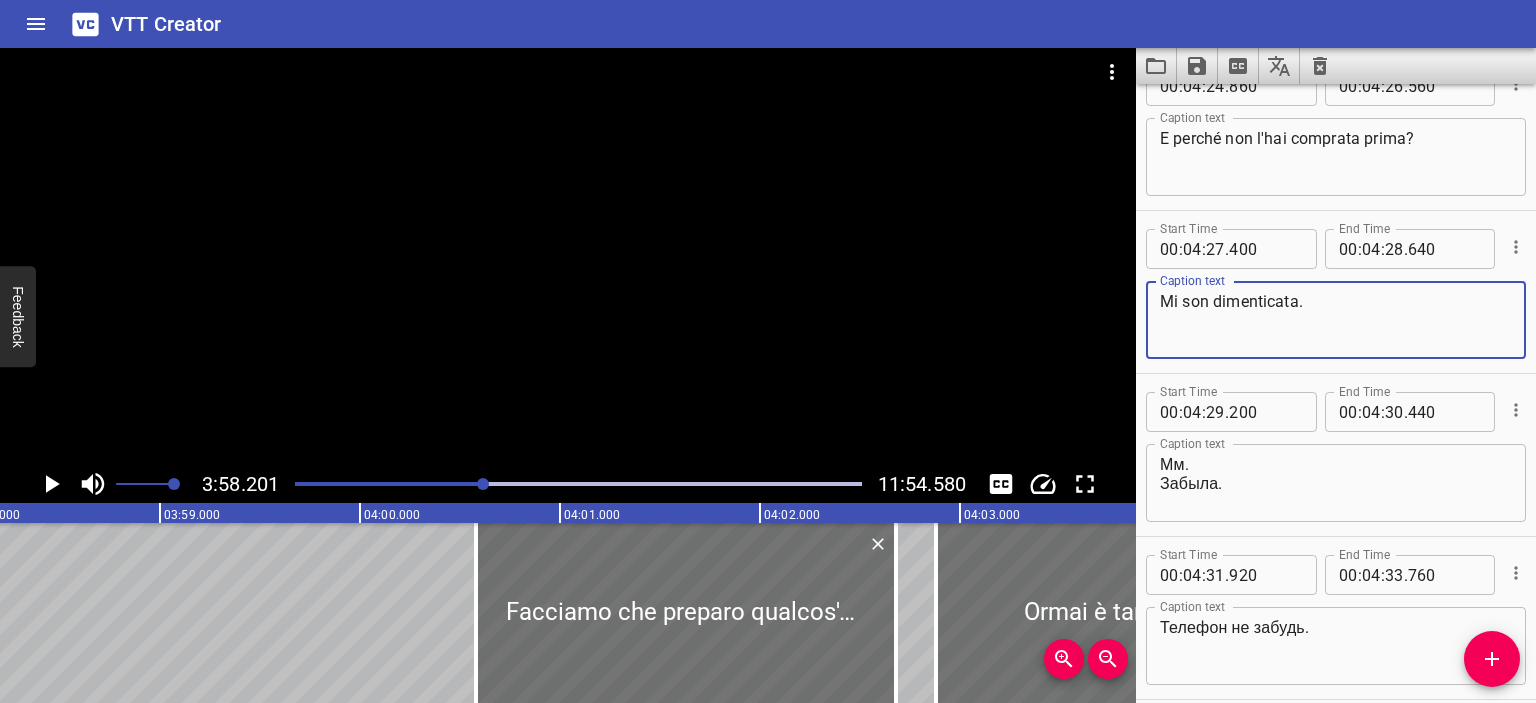 type on "Mi son dimenticata." 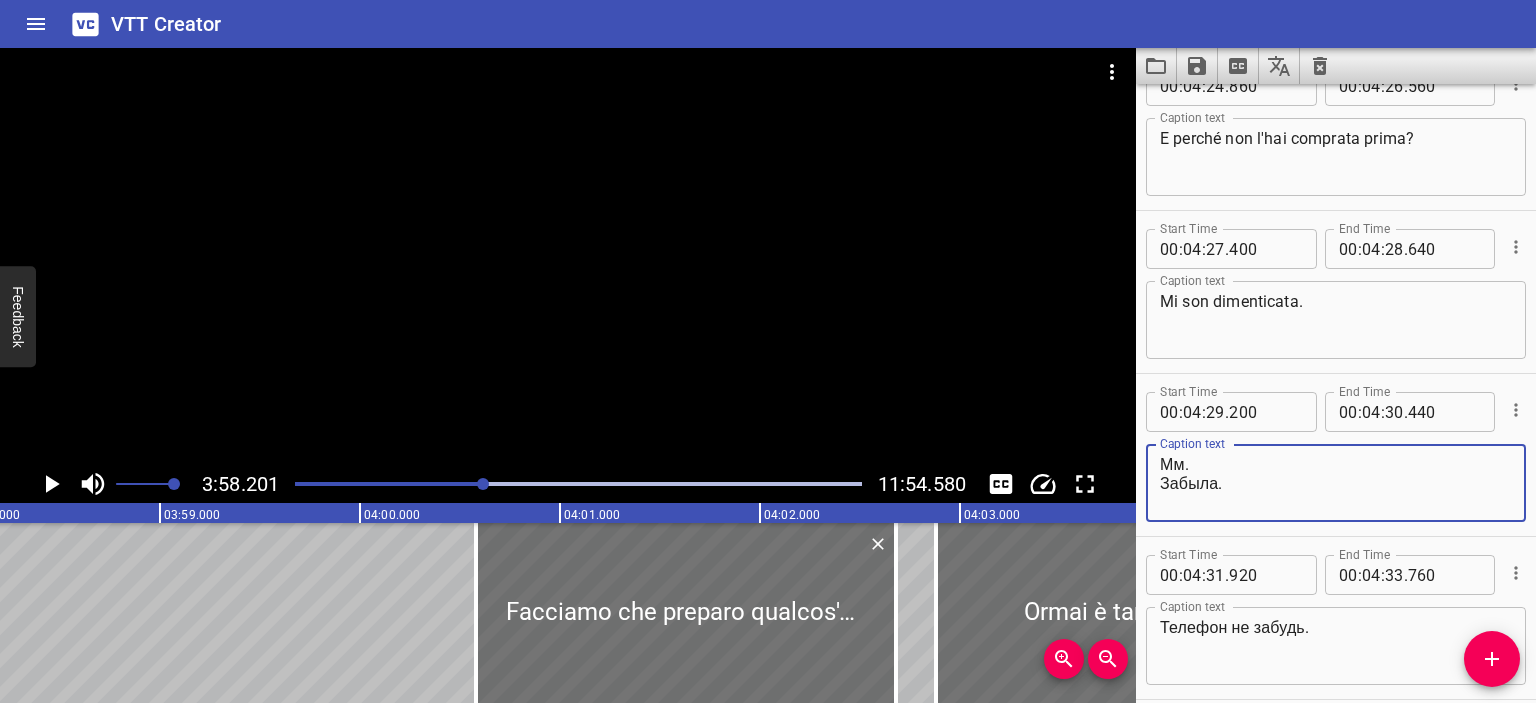 drag, startPoint x: 1226, startPoint y: 479, endPoint x: 1144, endPoint y: 452, distance: 86.33076 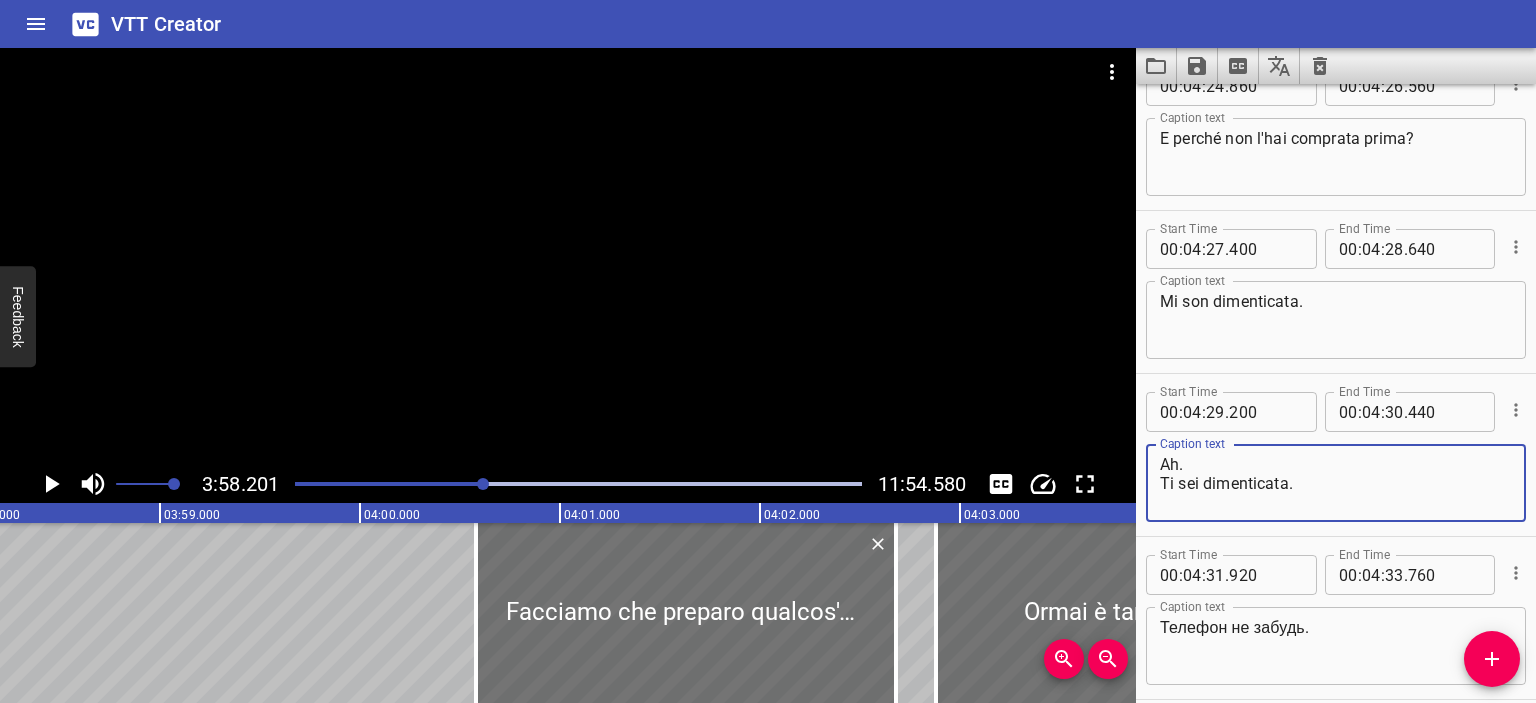 type on "Ah.
Ti sei dimenticata." 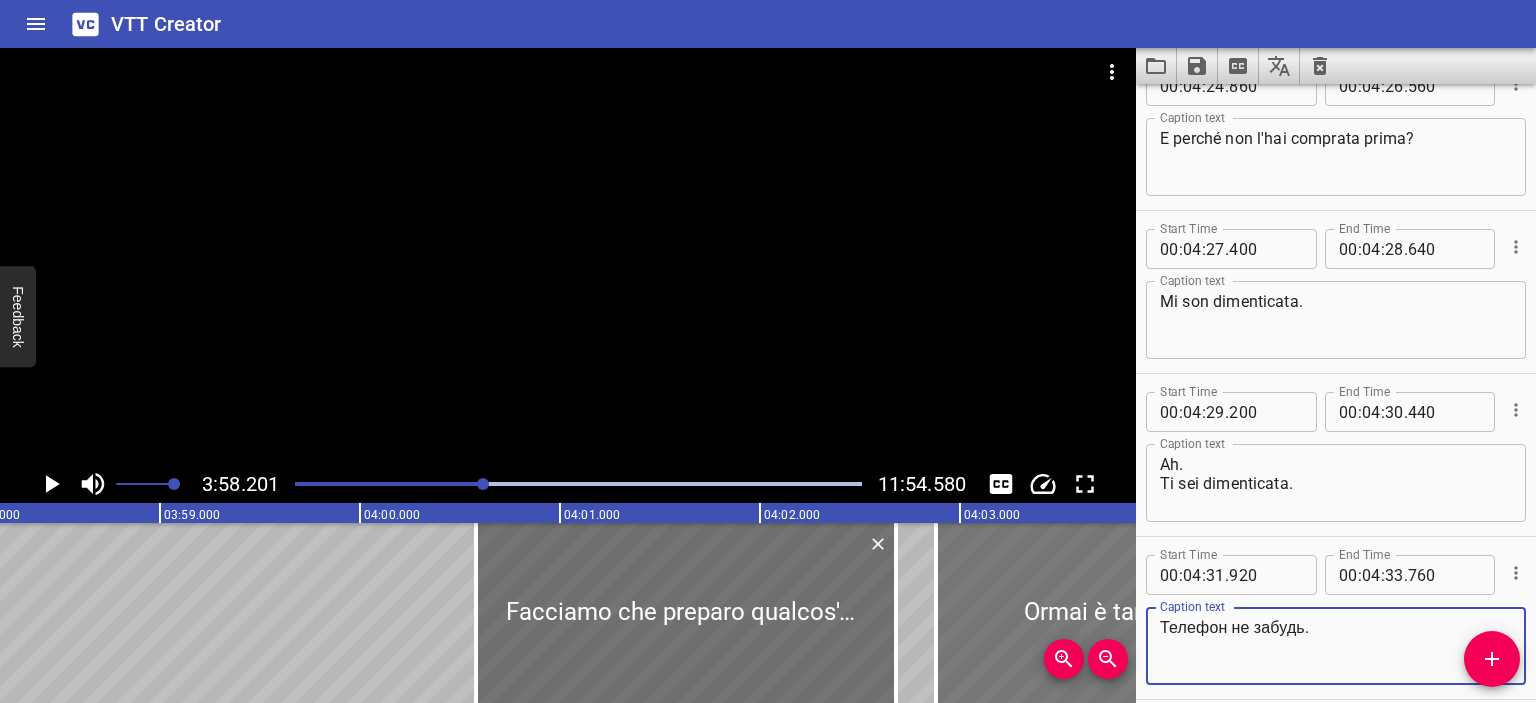 drag, startPoint x: 1306, startPoint y: 634, endPoint x: 1072, endPoint y: 613, distance: 234.94041 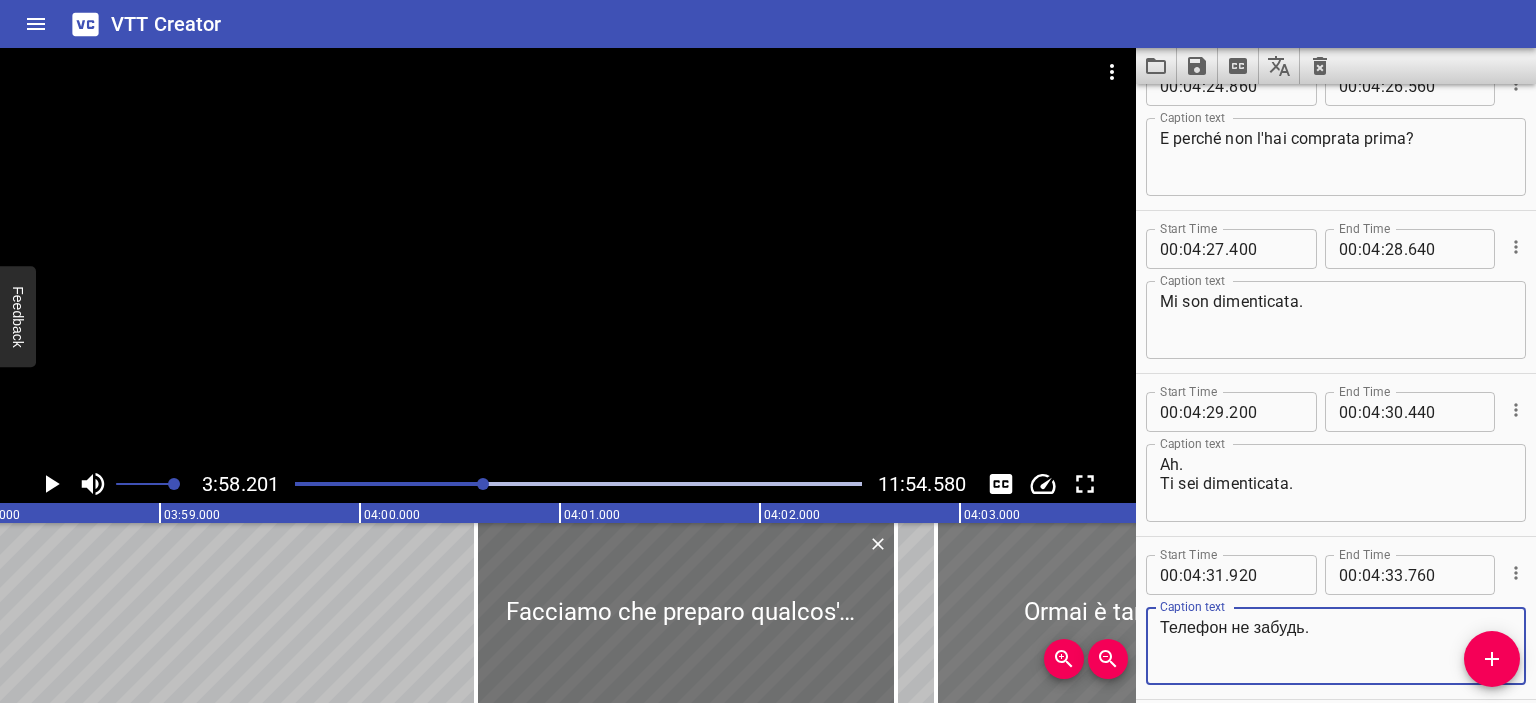 click on "3:58.201 11:54.580 00:00.000 00:01.000 00:02.000 00:03.000 00:04.000 00:05.000 00:06.000 00:07.000 00:08.000 00:09.000 00:10.000 00:11.000 00:12.000 00:13.000 00:14.000 00:15.000 00:16.000 00:17.000 00:18.000 00:19.000 00:20.000 00:21.000 00:22.000 00:23.000 00:24.000 00:25.000 00:25.000 00:26.000 00:27.000 00:28.000 00:29.000 00:30.000 00:31.000 00:32.000 00:33.000 00:34.000 00:35.000 00:36.000 00:37.000 00:38.000 00:39.000 00:40.000 00:41.000 00:42.000 00:43.000 00:44.000 00:45.000 00:46.000 00:47.000 00:48.000 00:49.000 00:50.000 00:50.000 00:51.000 00:52.000 00:53.000 00:54.000 00:55.000 00:56.000 00:57.000 00:58.000 00:59.000 01:00.000 01:01.000 01:02.000 01:03.000 01:04.000 01:05.000 01:06.000 01:07.000 01:08.000 01:09.000 01:10.000 01:11.000 01:12.000 01:13.000 01:14.000 01:15.000 01:15.000 01:16.000 01:17.000 01:18.000 01:19.000 01:20.000 01:21.000 01:22.000 01:23.000 01:24.000 01:25.000 01:26.000 01:27.000 01:28.000 01:29.000 01:30.000 01:31.000 01:32.000 01:33.000 01:34.000 01:35.000 01:36.000 Sì." at bounding box center (768, 375) 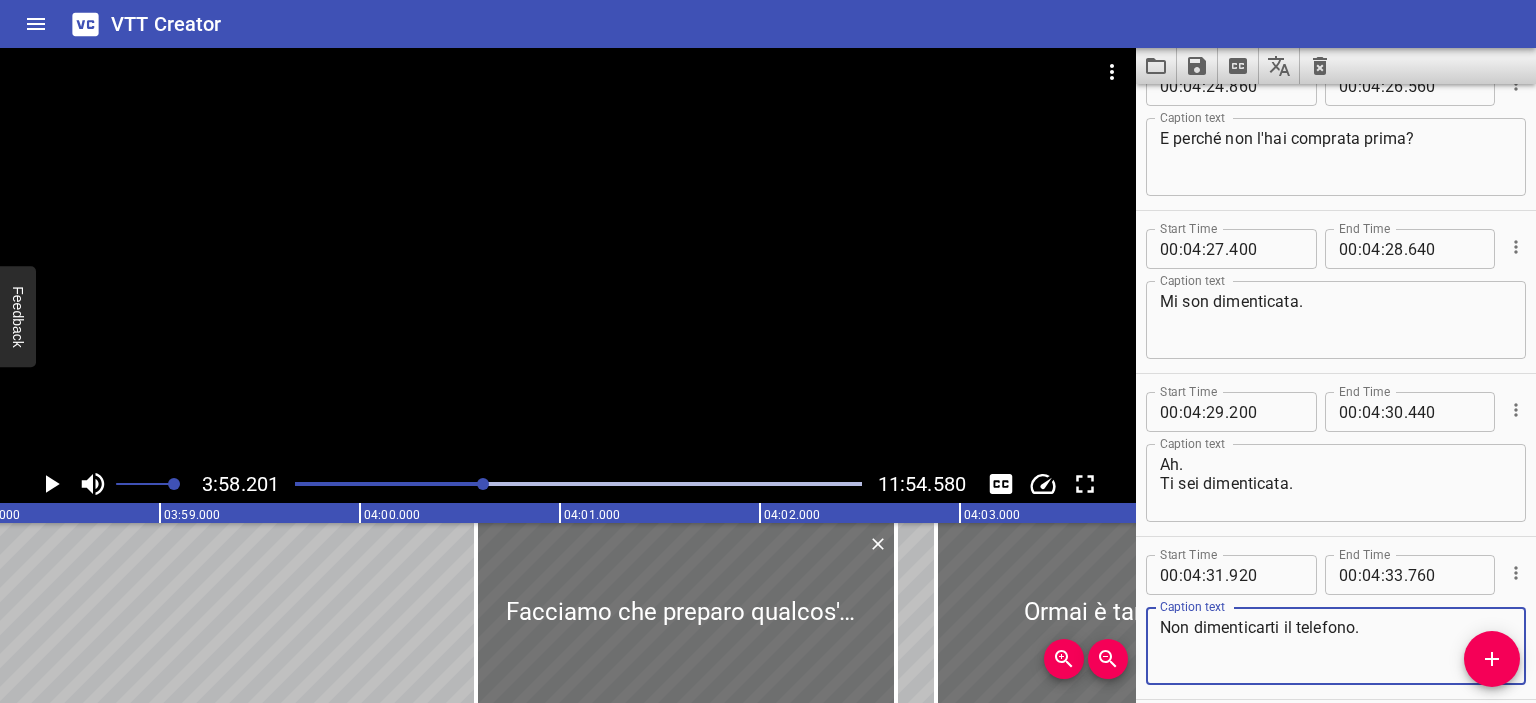 scroll, scrollTop: 5450, scrollLeft: 0, axis: vertical 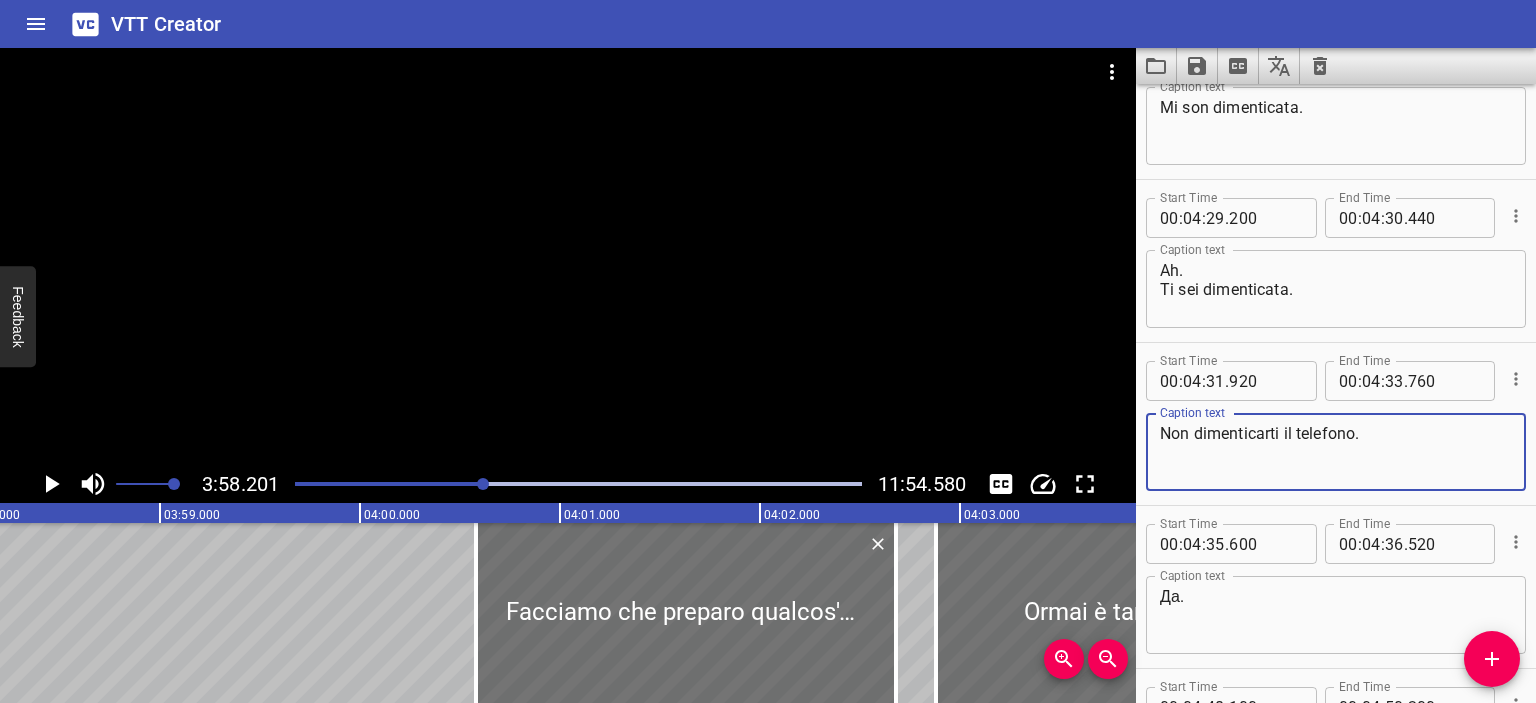 type on "Non dimenticarti il telefono." 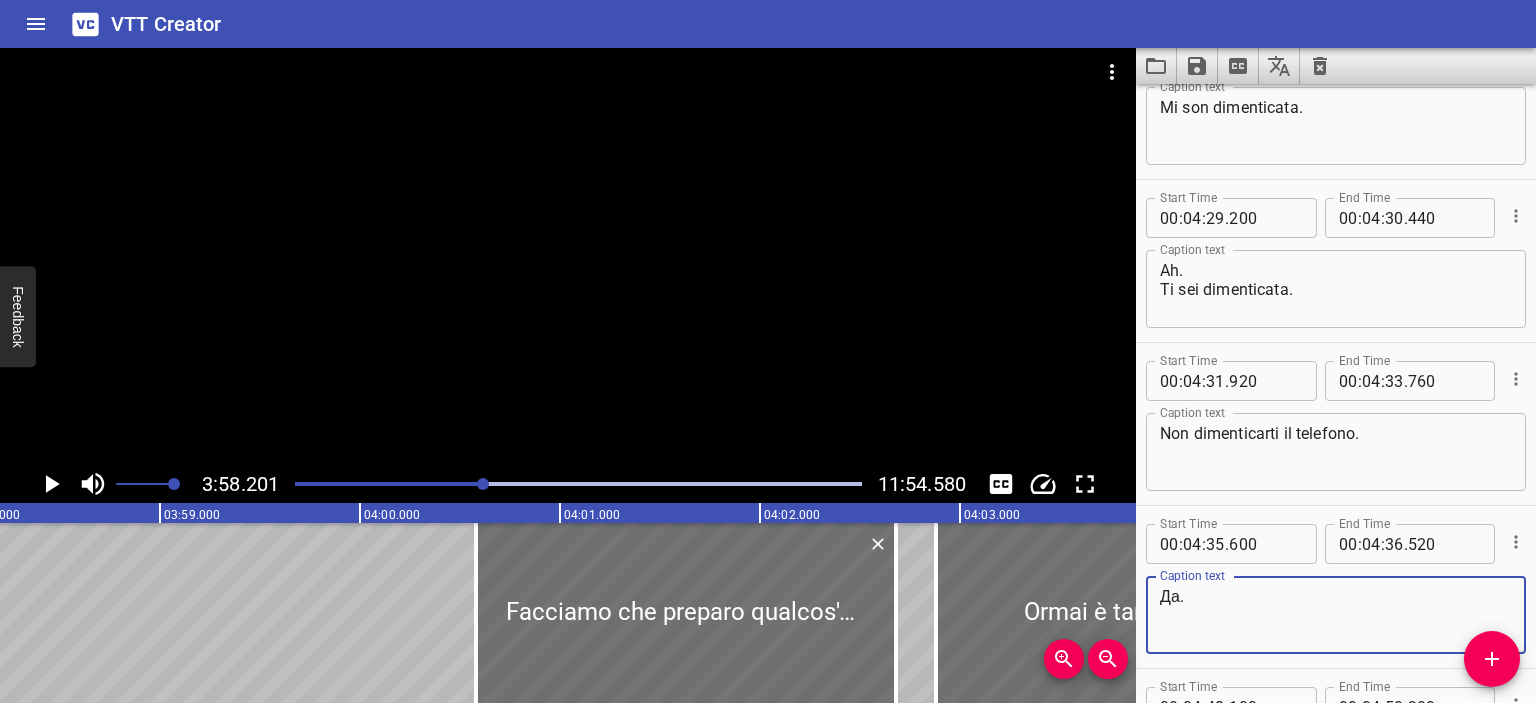 drag, startPoint x: 1181, startPoint y: 593, endPoint x: 1155, endPoint y: 590, distance: 26.172504 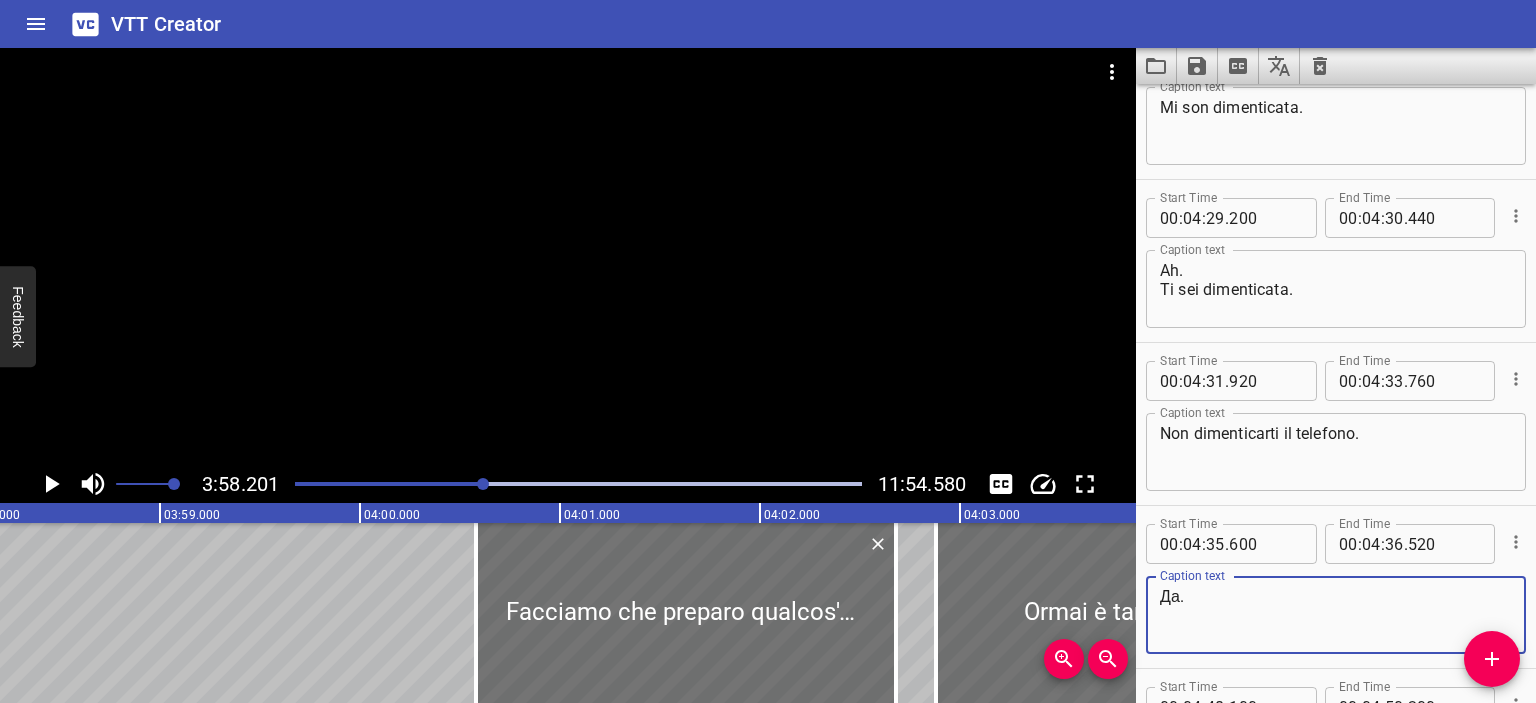 click on "Да. Caption text" at bounding box center [1336, 615] 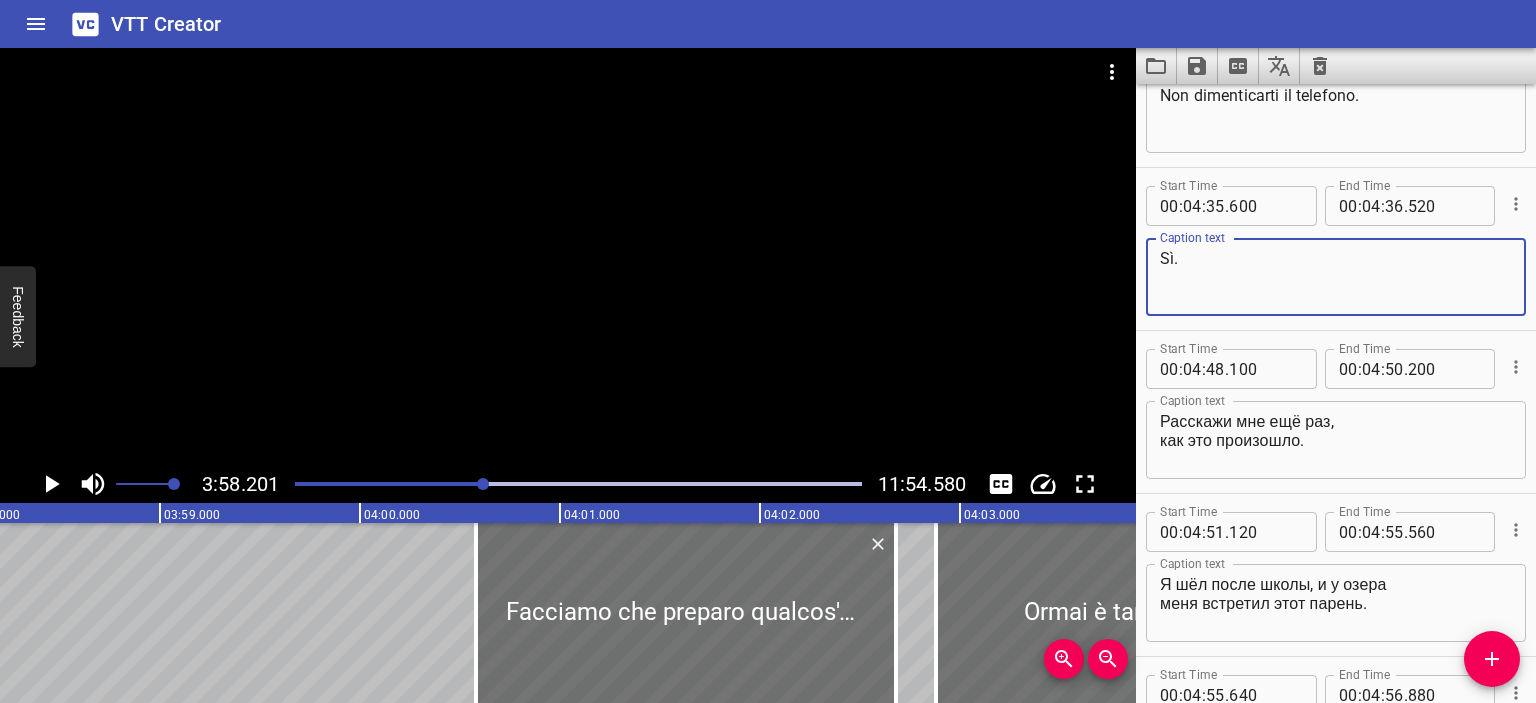 scroll, scrollTop: 5786, scrollLeft: 0, axis: vertical 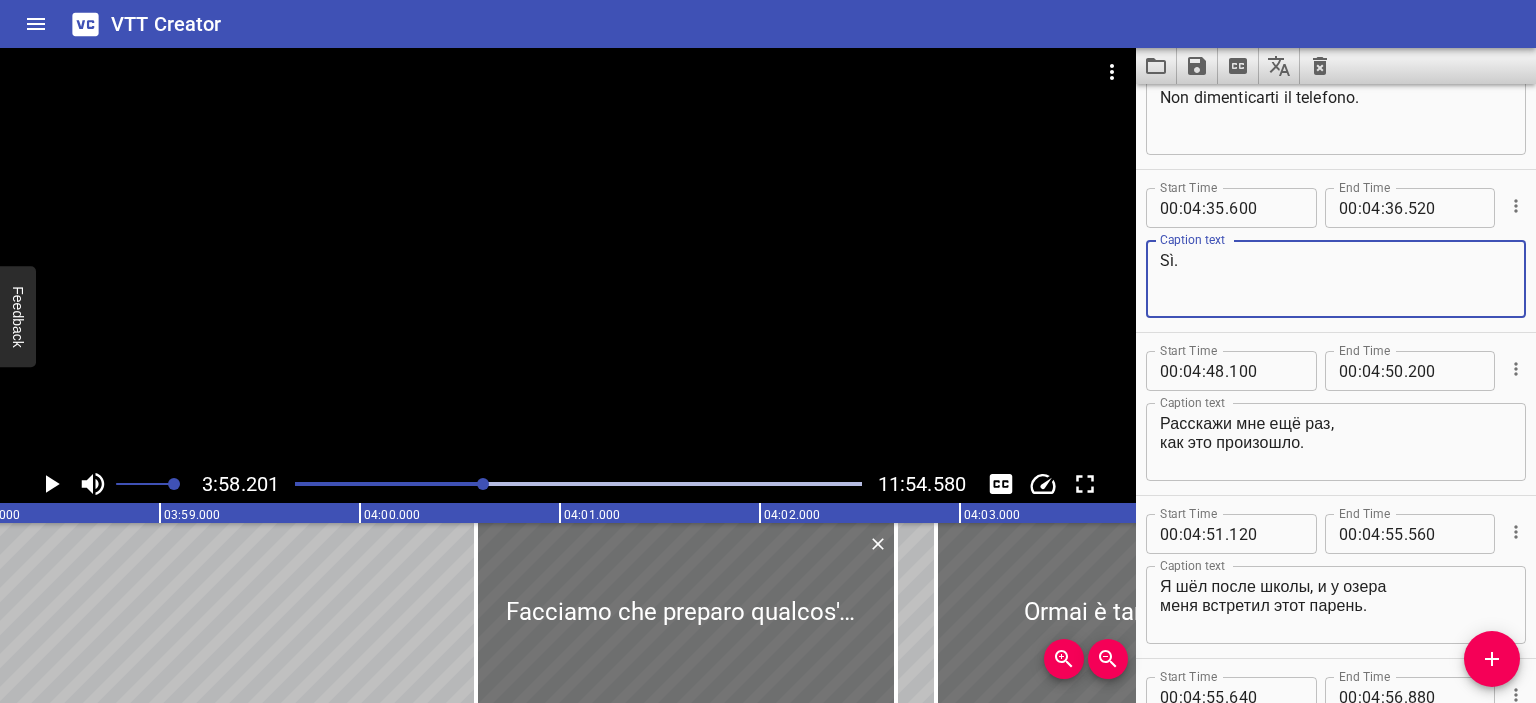 type on "Sì." 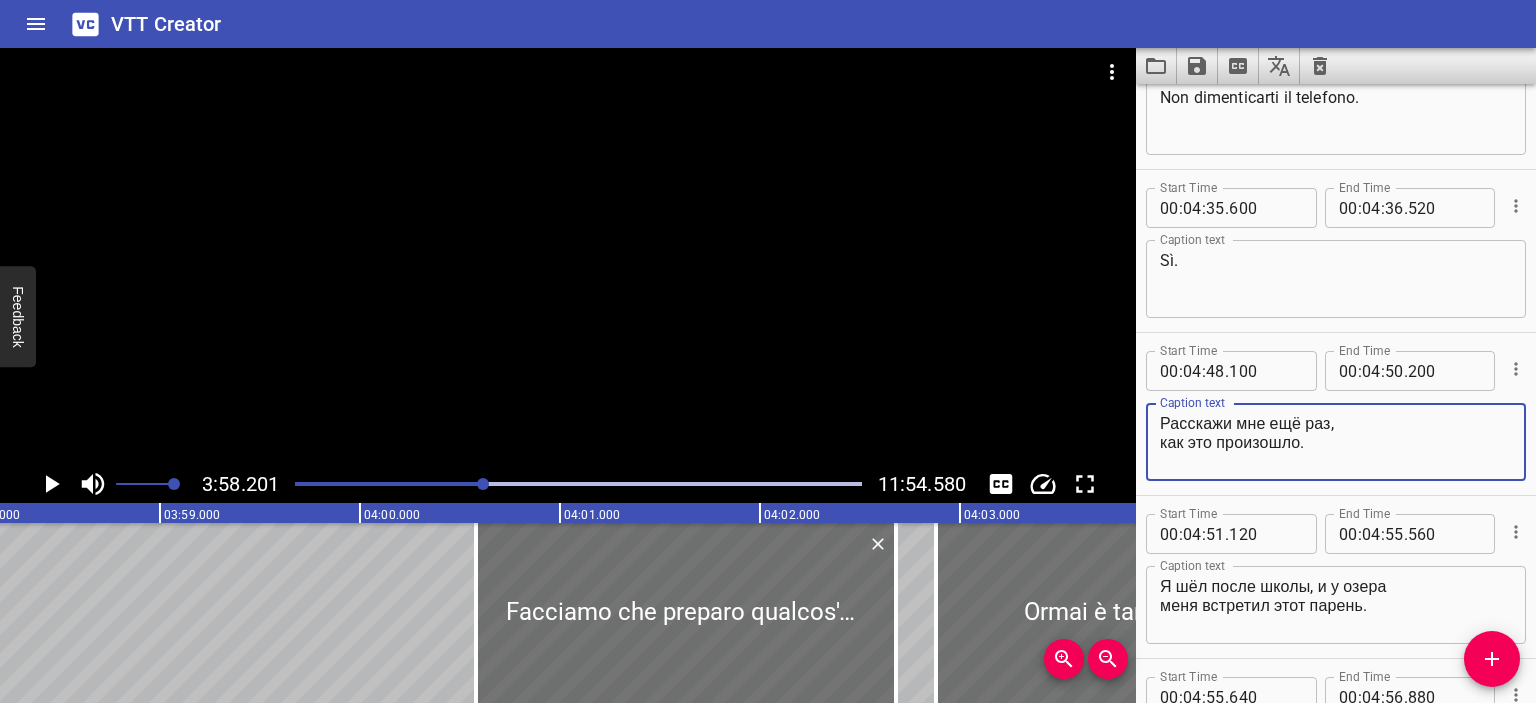 drag, startPoint x: 1333, startPoint y: 439, endPoint x: 1136, endPoint y: 411, distance: 198.9799 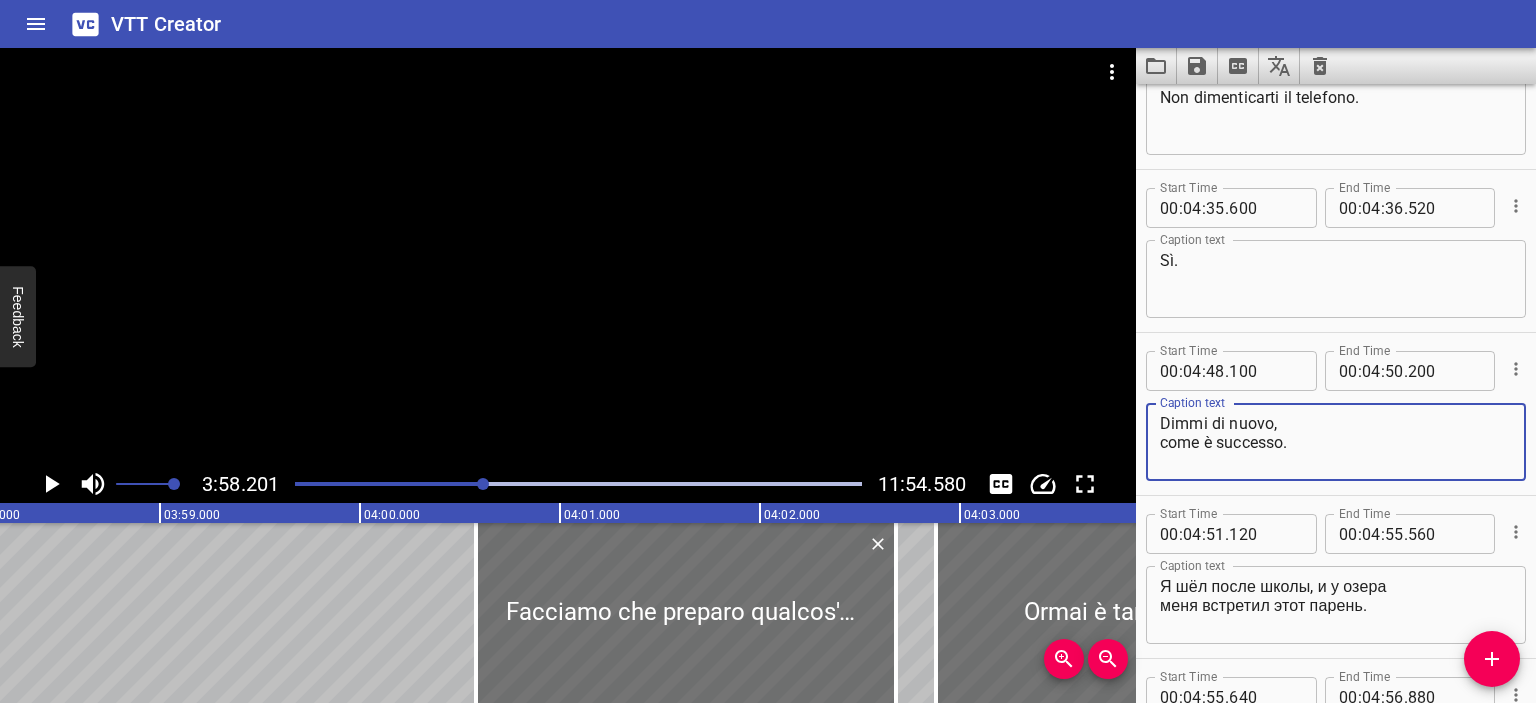 drag, startPoint x: 1208, startPoint y: 423, endPoint x: 1118, endPoint y: 412, distance: 90.66973 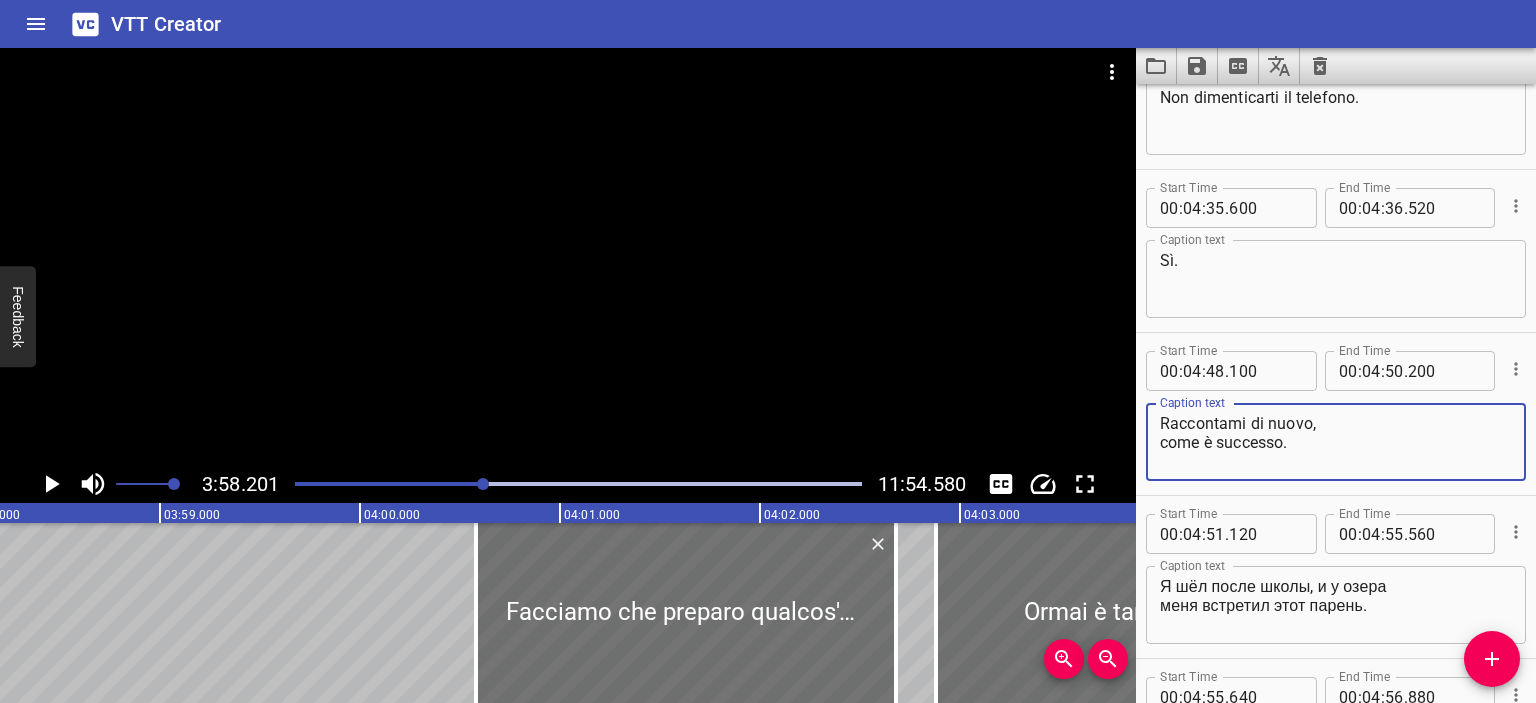 type on "Raccontami di nuovo,
come è successo." 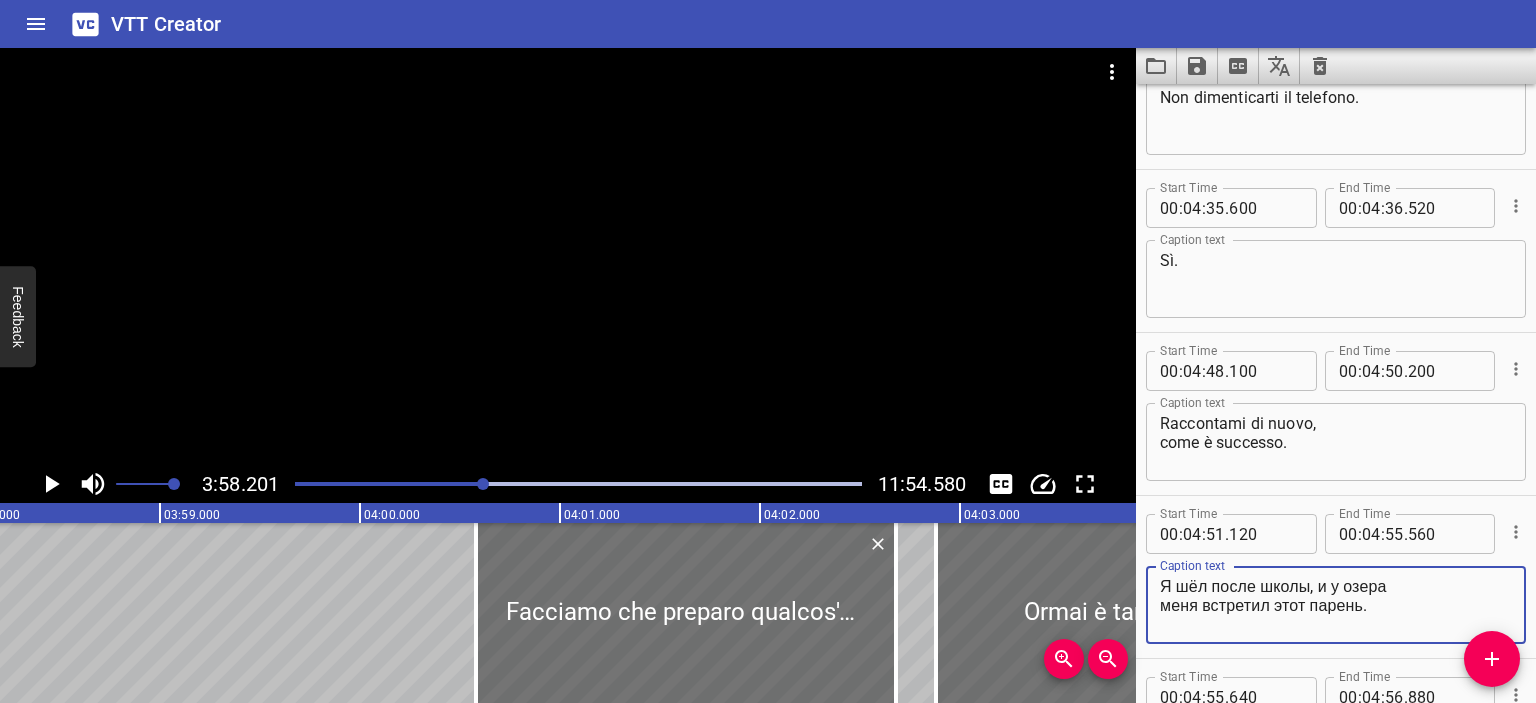 drag, startPoint x: 1382, startPoint y: 609, endPoint x: 1145, endPoint y: 574, distance: 239.57045 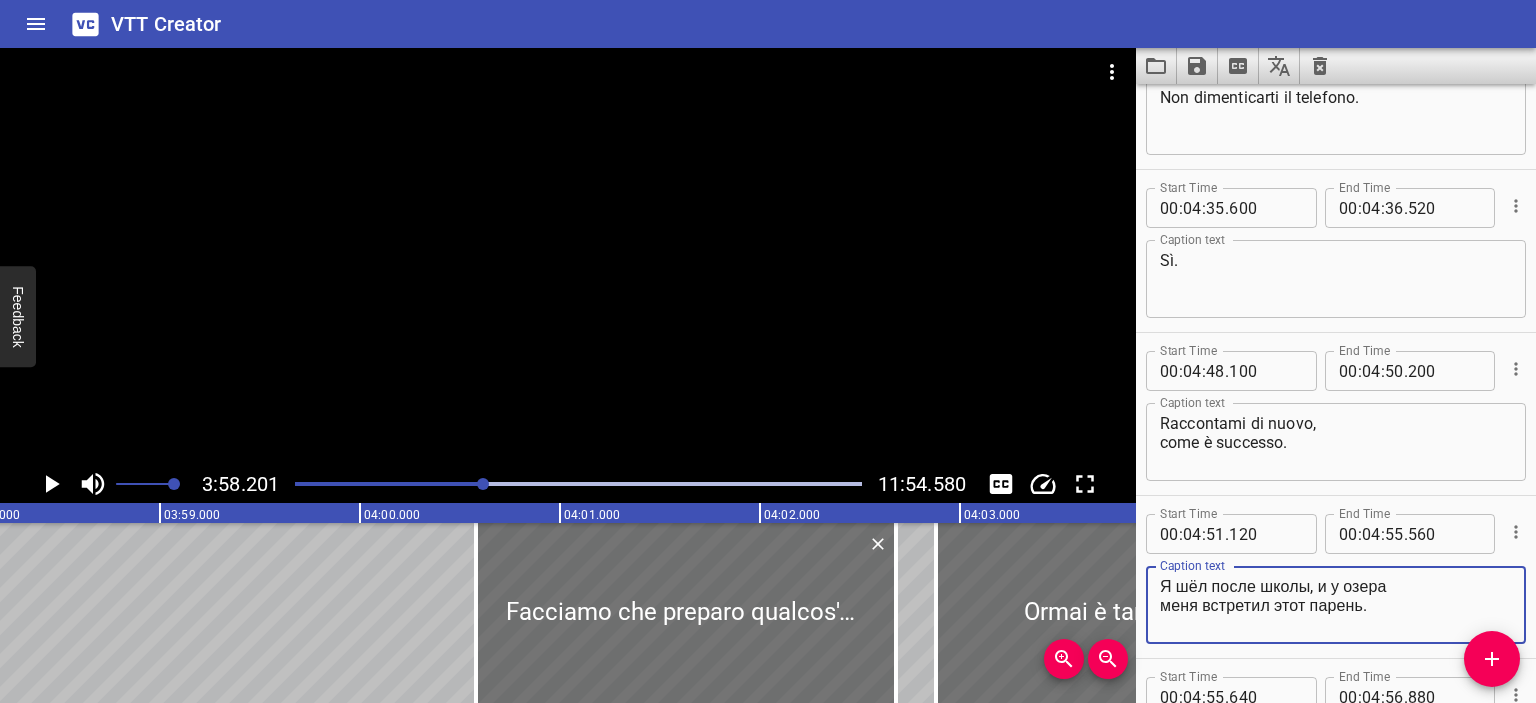 click on "Я шёл после школы, и у озера
меня встретил этот парень. Caption text" at bounding box center [1336, 605] 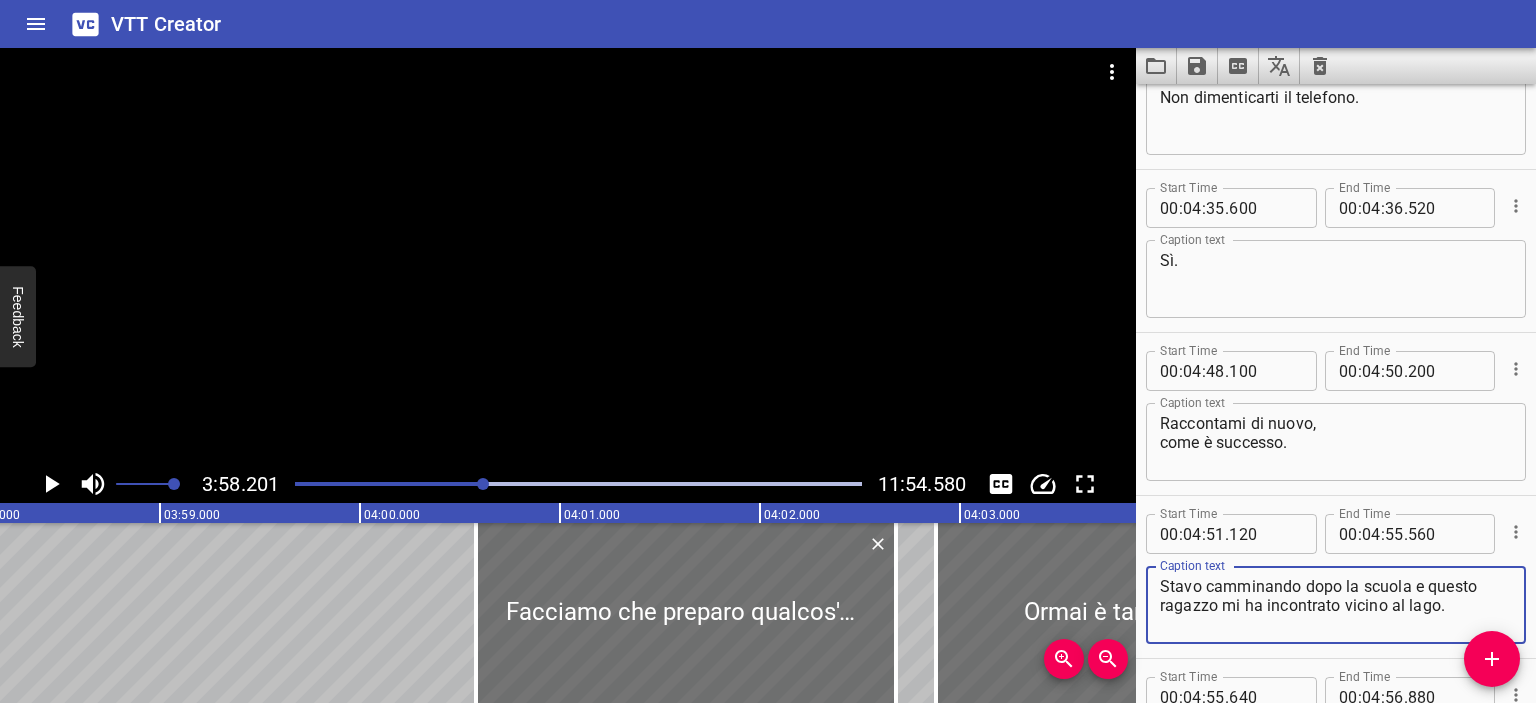 click on "Stavo camminando dopo la scuola e questo ragazzo mi ha incontrato vicino al lago." at bounding box center [1336, 605] 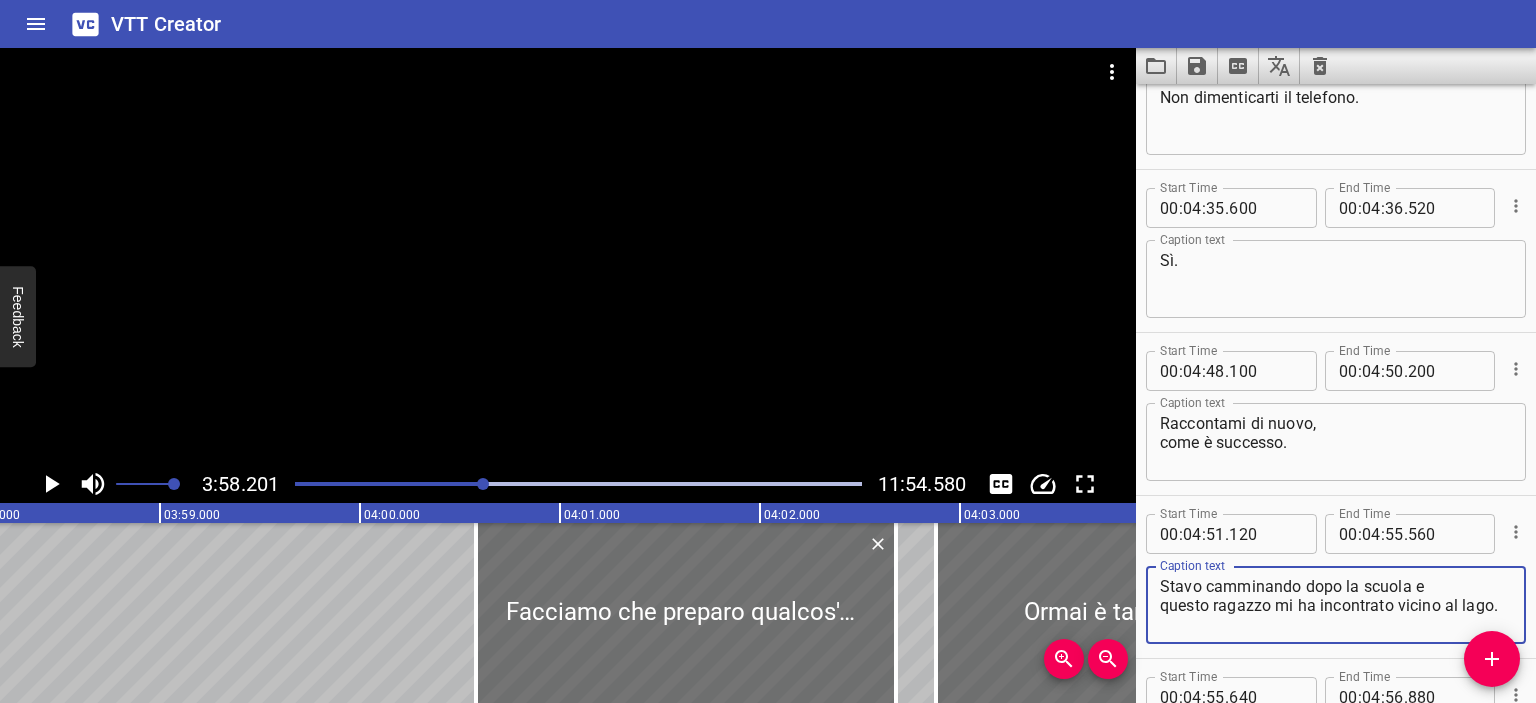 drag, startPoint x: 1322, startPoint y: 607, endPoint x: 1398, endPoint y: 607, distance: 76 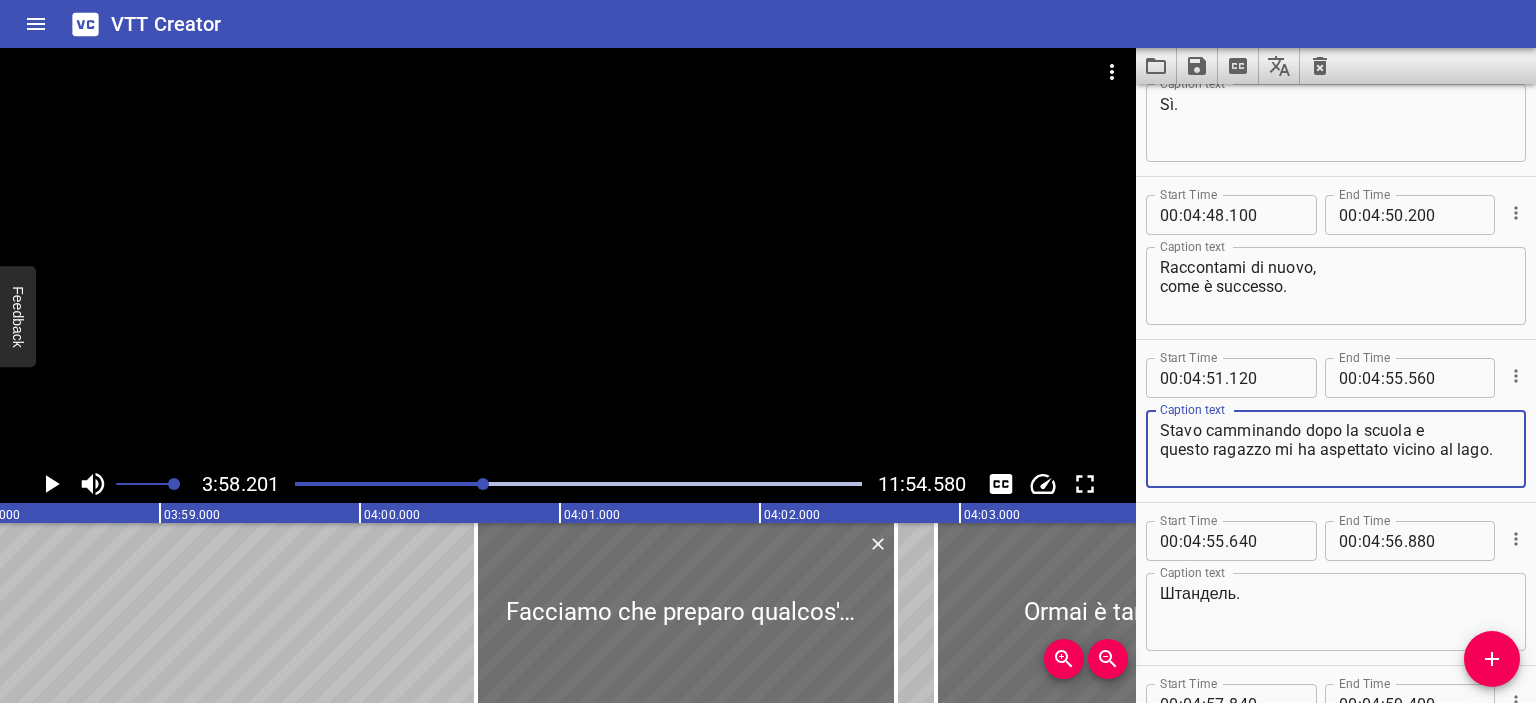scroll, scrollTop: 6046, scrollLeft: 0, axis: vertical 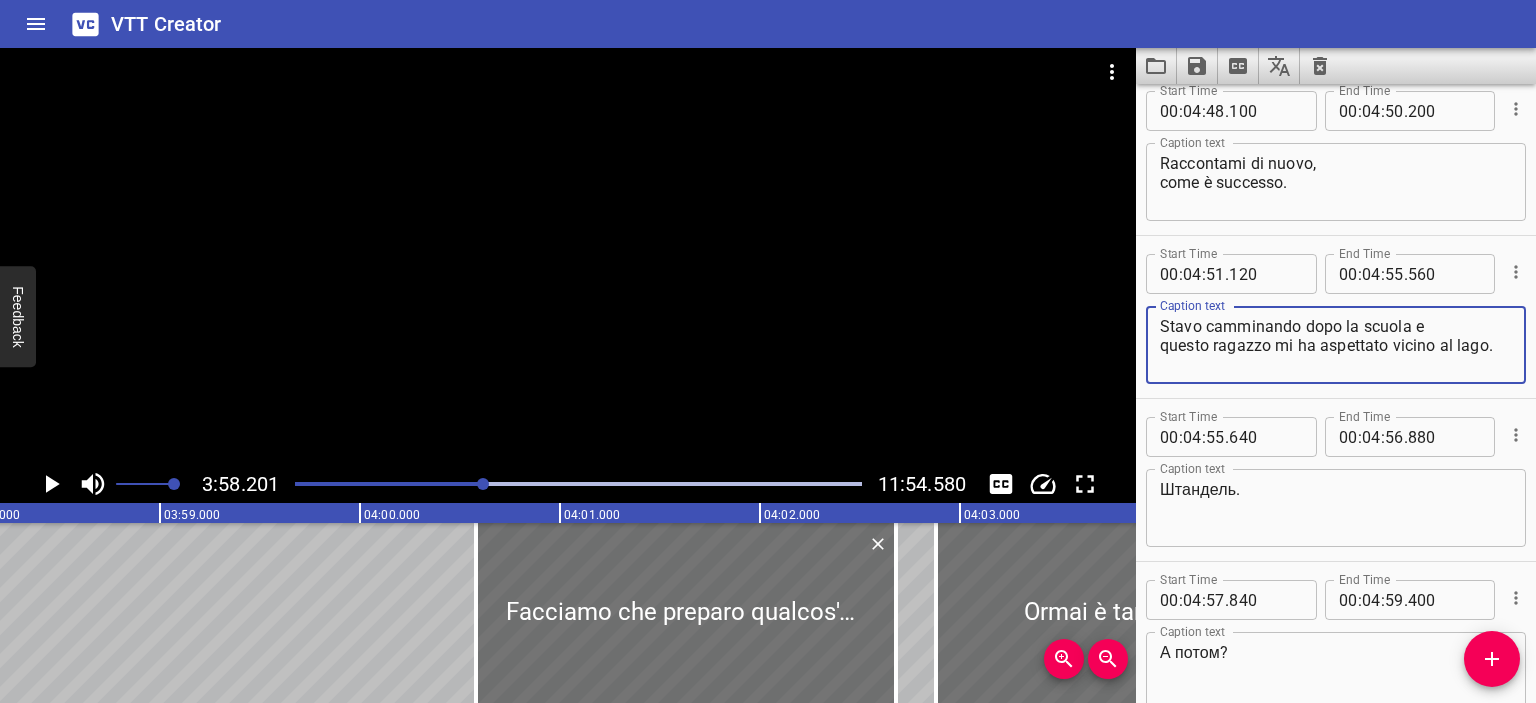 type on "Stavo camminando dopo la scuola e
questo ragazzo mi ha aspettato vicino al lago." 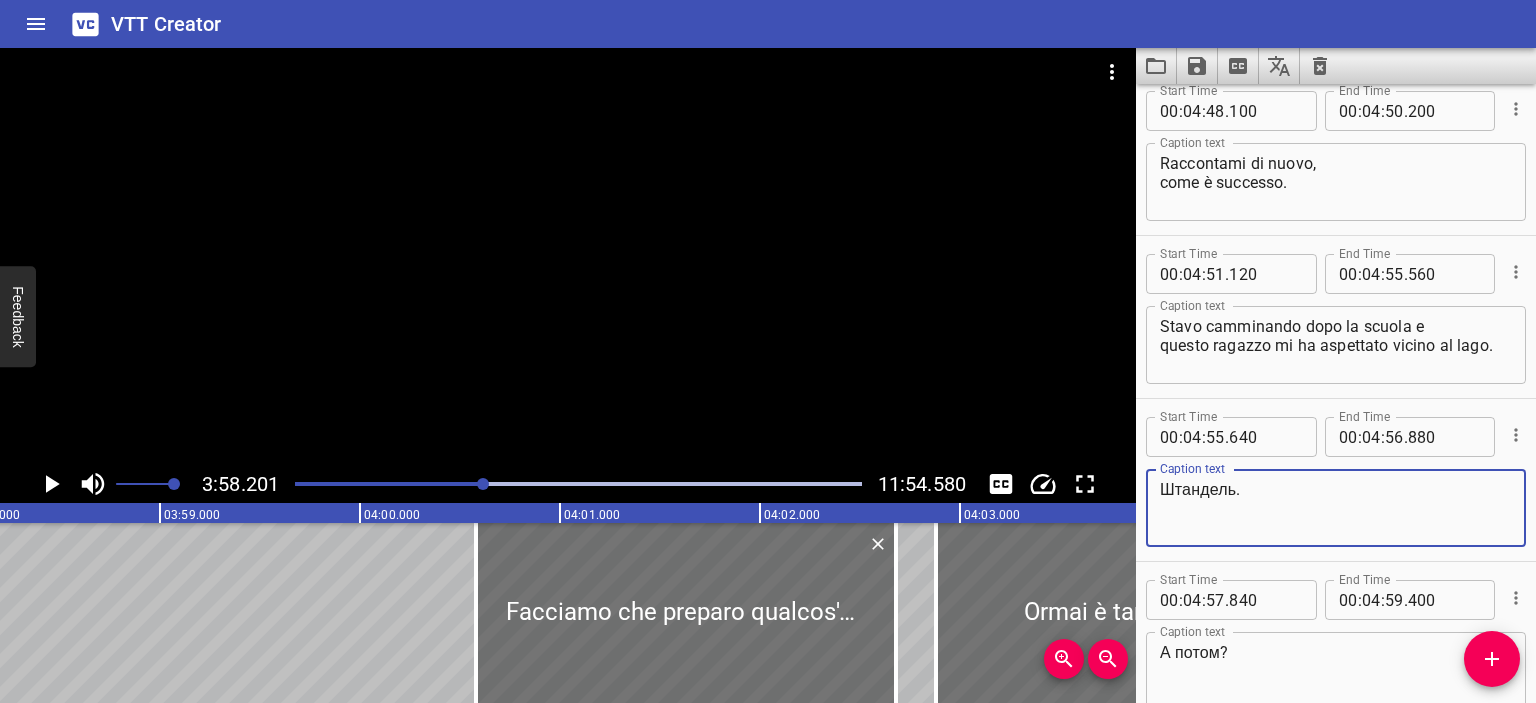 drag, startPoint x: 1237, startPoint y: 484, endPoint x: 1103, endPoint y: 485, distance: 134.00374 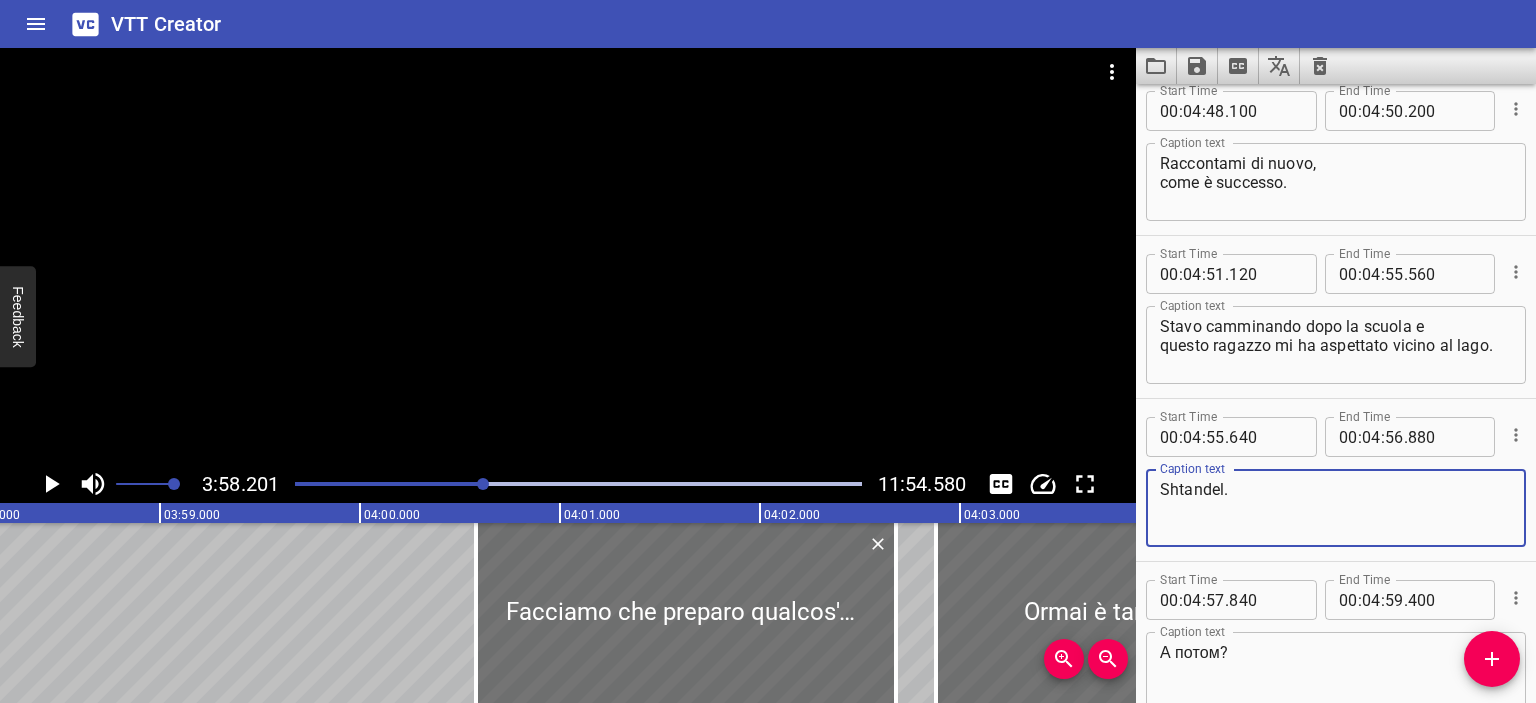 type on "Shtandel." 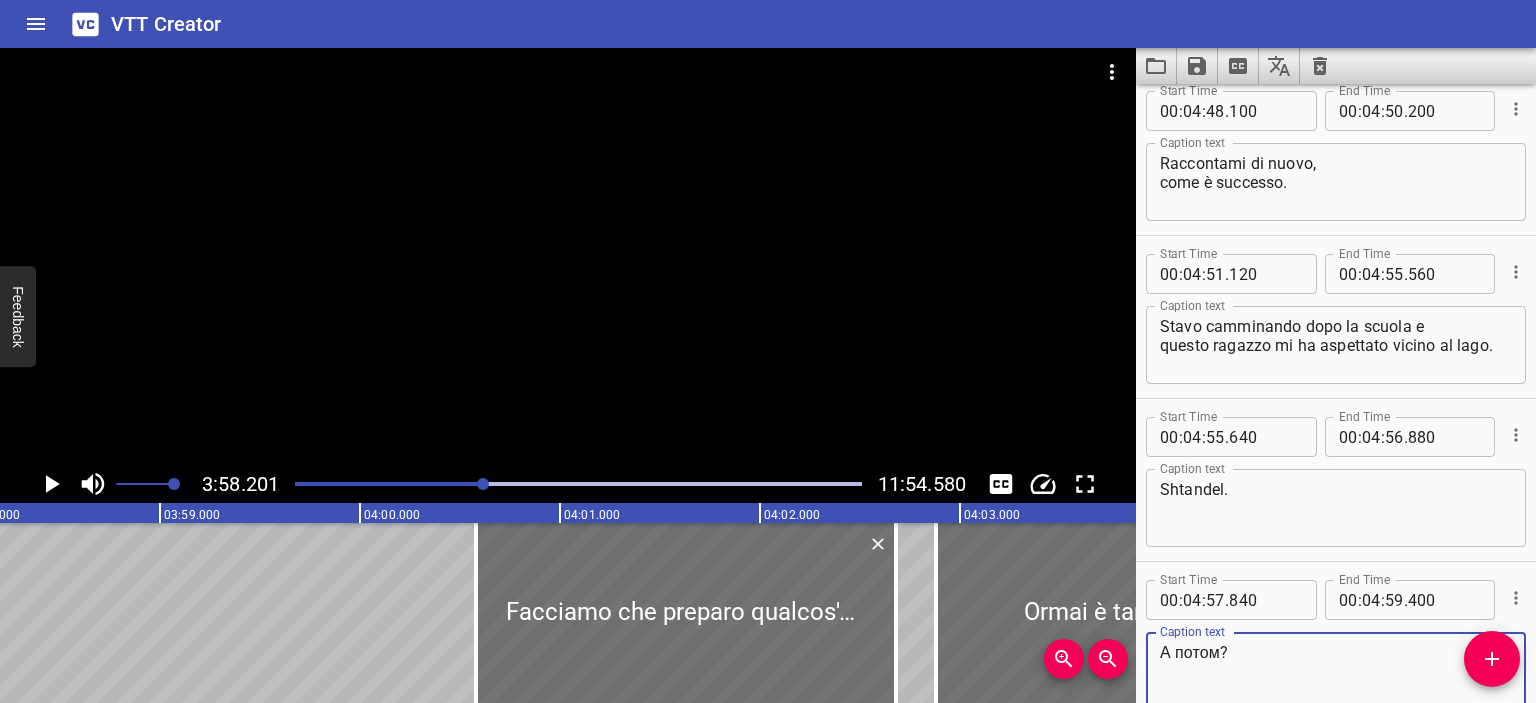 drag, startPoint x: 1223, startPoint y: 654, endPoint x: 1124, endPoint y: 651, distance: 99.04544 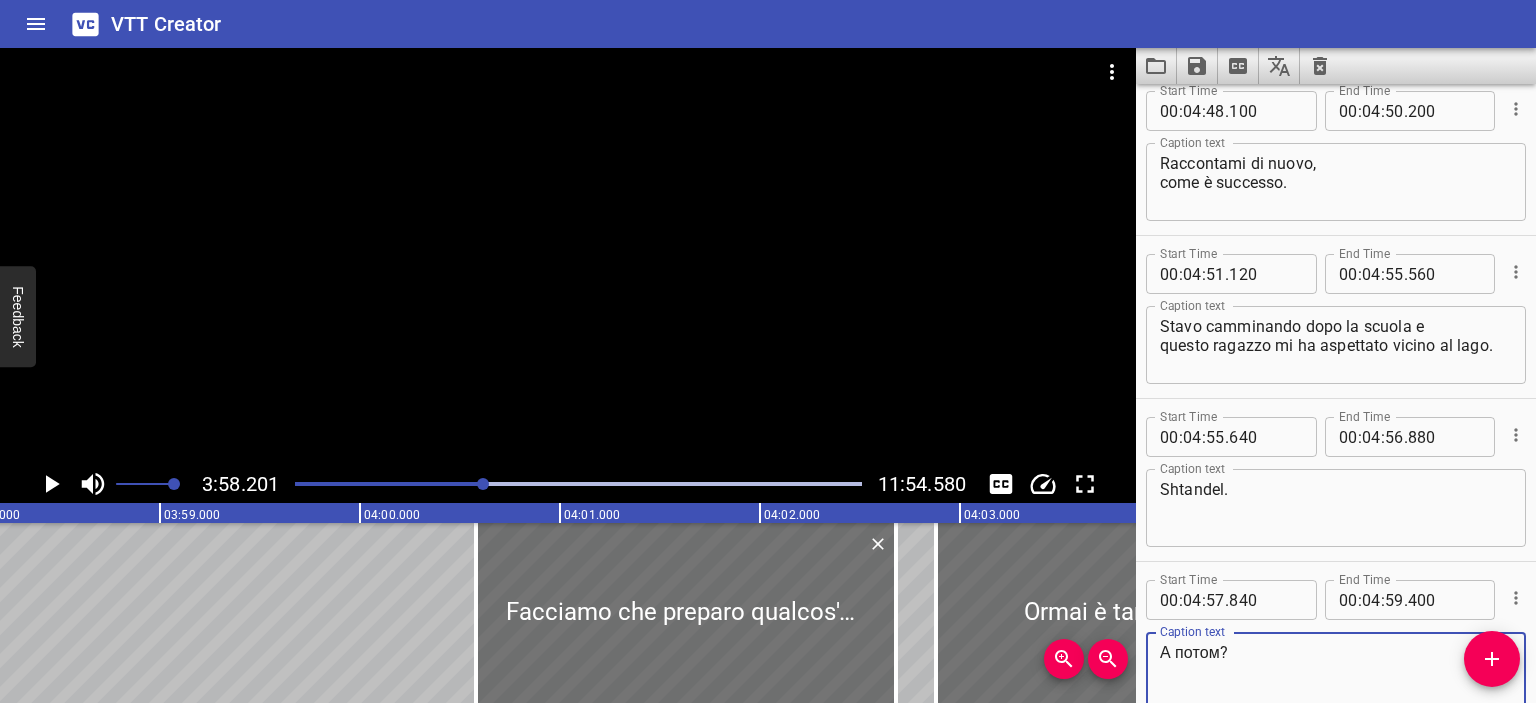 click on "3:58.201 11:54.580 00:00.000 00:01.000 00:02.000 00:03.000 00:04.000 00:05.000 00:06.000 00:07.000 00:08.000 00:09.000 00:10.000 00:11.000 00:12.000 00:13.000 00:14.000 00:15.000 00:16.000 00:17.000 00:18.000 00:19.000 00:20.000 00:21.000 00:22.000 00:23.000 00:24.000 00:25.000 00:25.000 00:26.000 00:27.000 00:28.000 00:29.000 00:30.000 00:31.000 00:32.000 00:33.000 00:34.000 00:35.000 00:36.000 00:37.000 00:38.000 00:39.000 00:40.000 00:41.000 00:42.000 00:43.000 00:44.000 00:45.000 00:46.000 00:47.000 00:48.000 00:49.000 00:50.000 00:50.000 00:51.000 00:52.000 00:53.000 00:54.000 00:55.000 00:56.000 00:57.000 00:58.000 00:59.000 01:00.000 01:01.000 01:02.000 01:03.000 01:04.000 01:05.000 01:06.000 01:07.000 01:08.000 01:09.000 01:10.000 01:11.000 01:12.000 01:13.000 01:14.000 01:15.000 01:15.000 01:16.000 01:17.000 01:18.000 01:19.000 01:20.000 01:21.000 01:22.000 01:23.000 01:24.000 01:25.000 01:26.000 01:27.000 01:28.000 01:29.000 01:30.000 01:31.000 01:32.000 01:33.000 01:34.000 01:35.000 01:36.000 Sì." at bounding box center (768, 375) 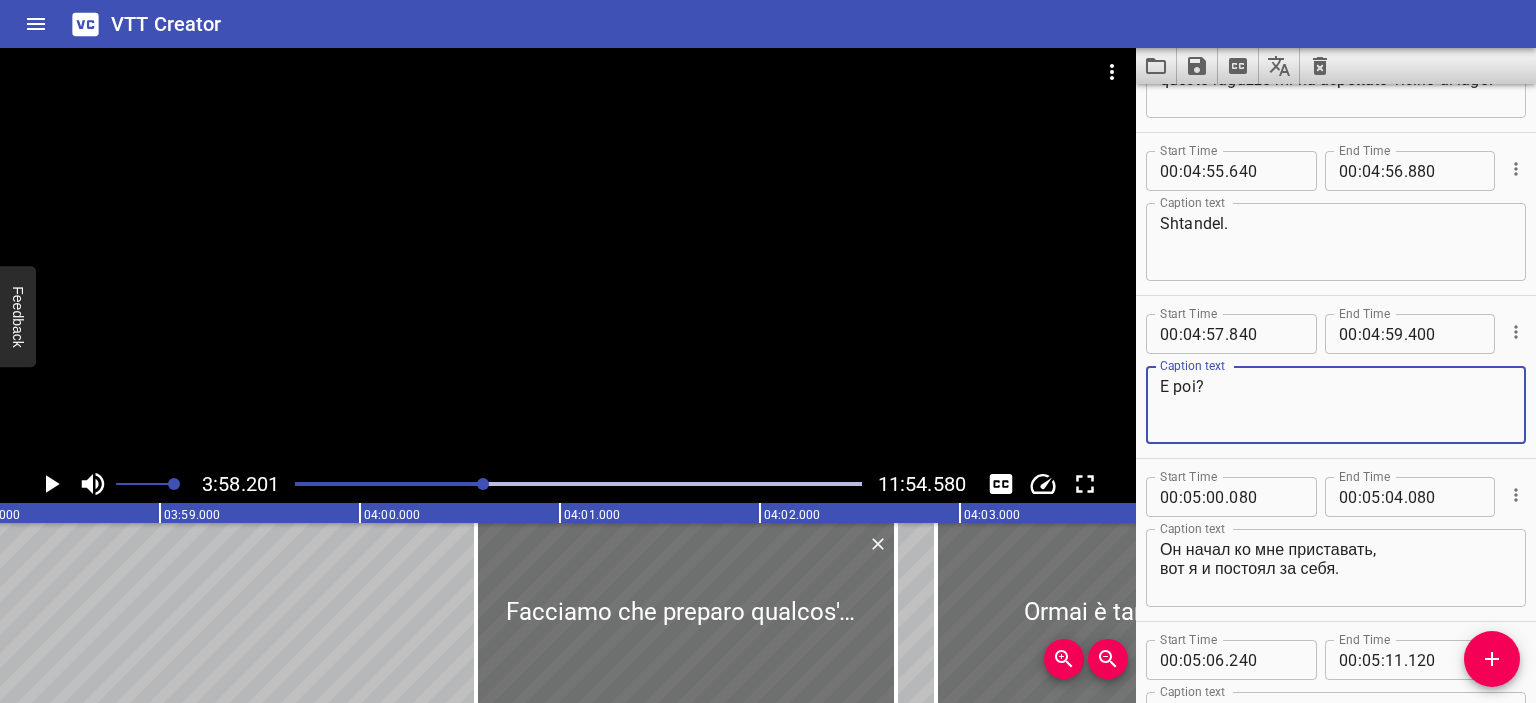 scroll, scrollTop: 6468, scrollLeft: 0, axis: vertical 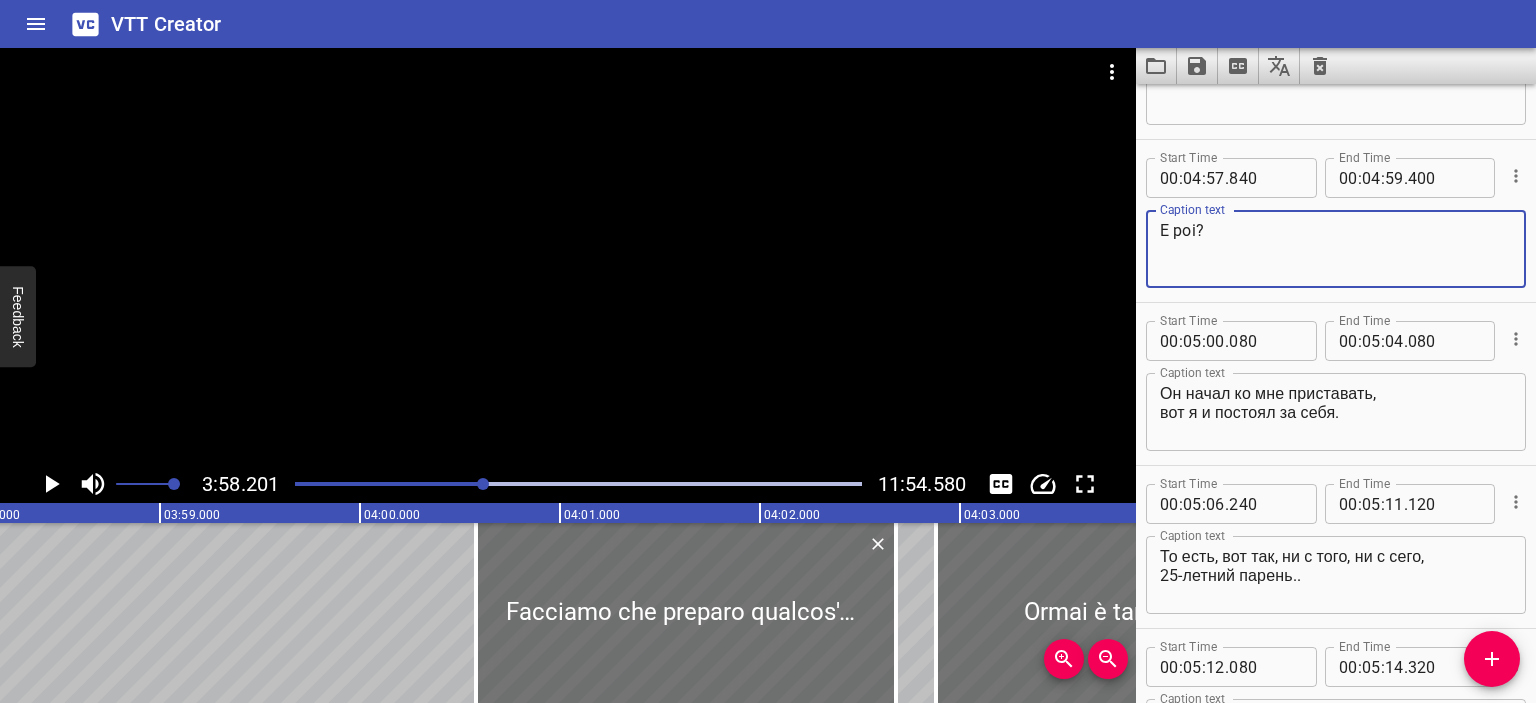type on "E poi?" 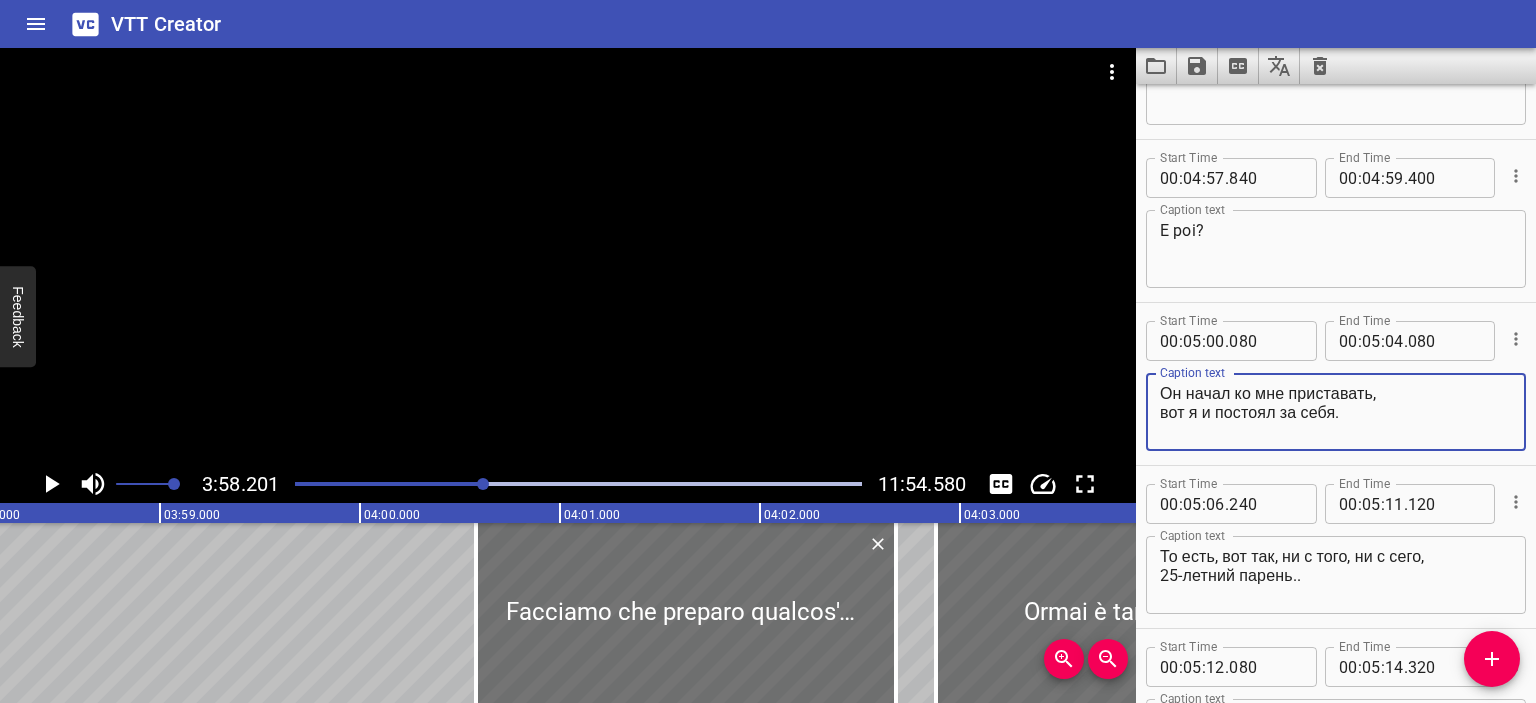 drag, startPoint x: 1355, startPoint y: 417, endPoint x: 1122, endPoint y: 367, distance: 238.30443 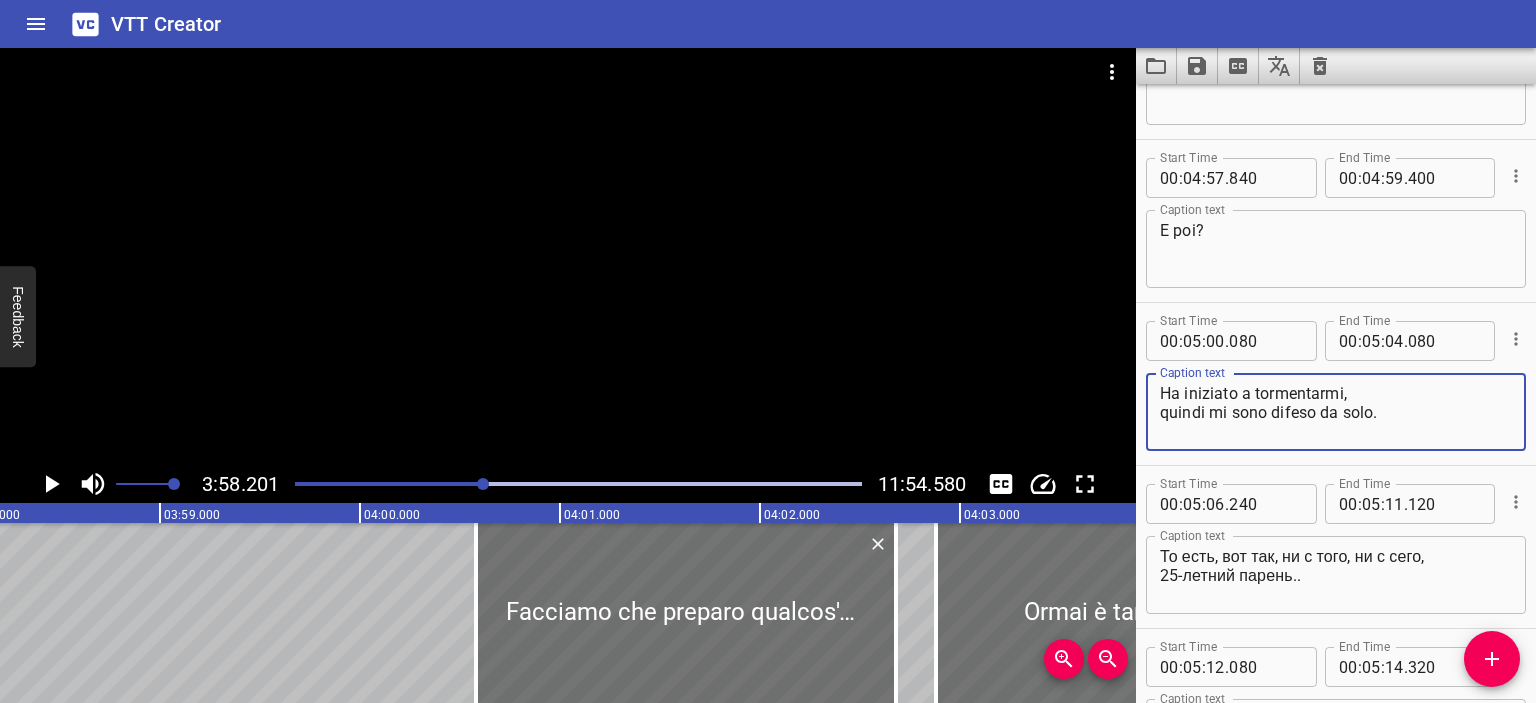 drag, startPoint x: 1252, startPoint y: 389, endPoint x: 1343, endPoint y: 390, distance: 91.00549 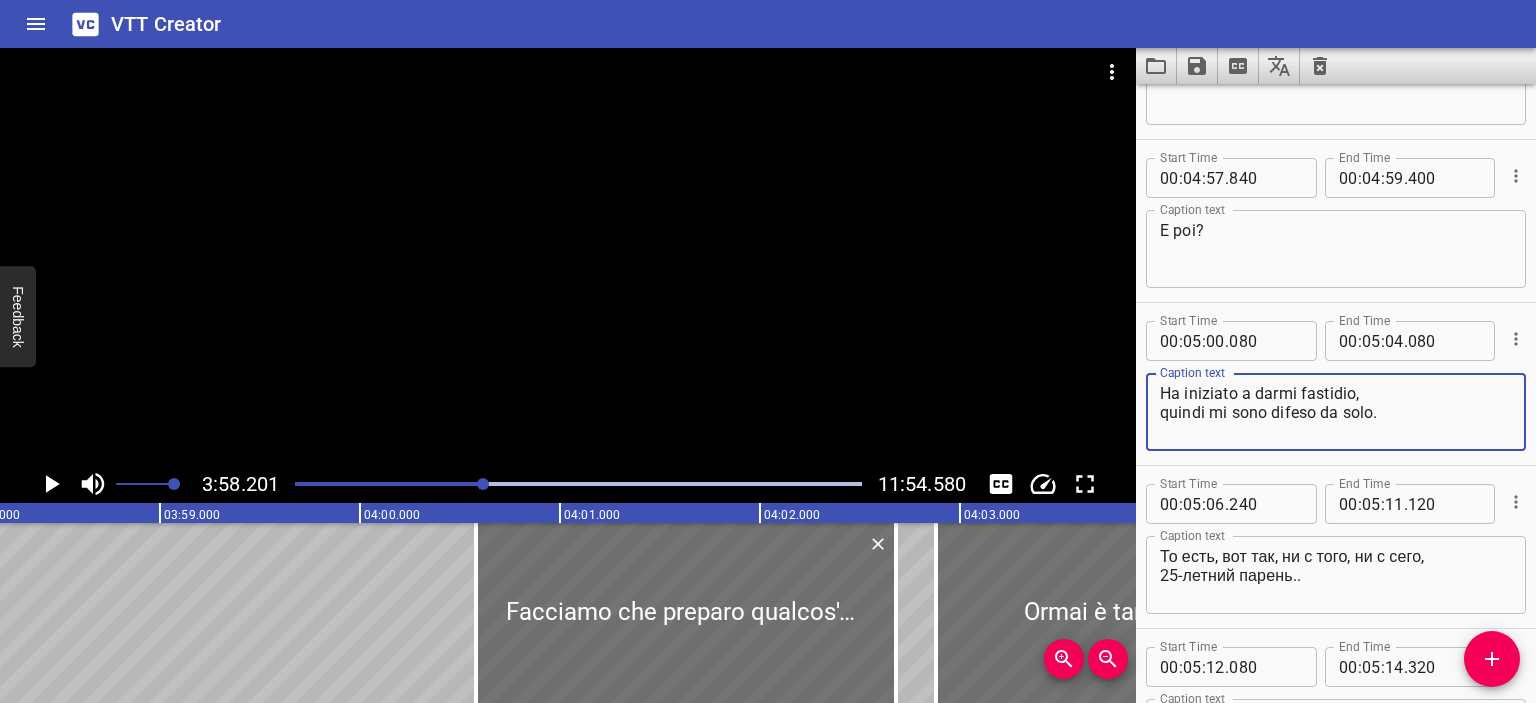 drag, startPoint x: 1322, startPoint y: 412, endPoint x: 1372, endPoint y: 411, distance: 50.01 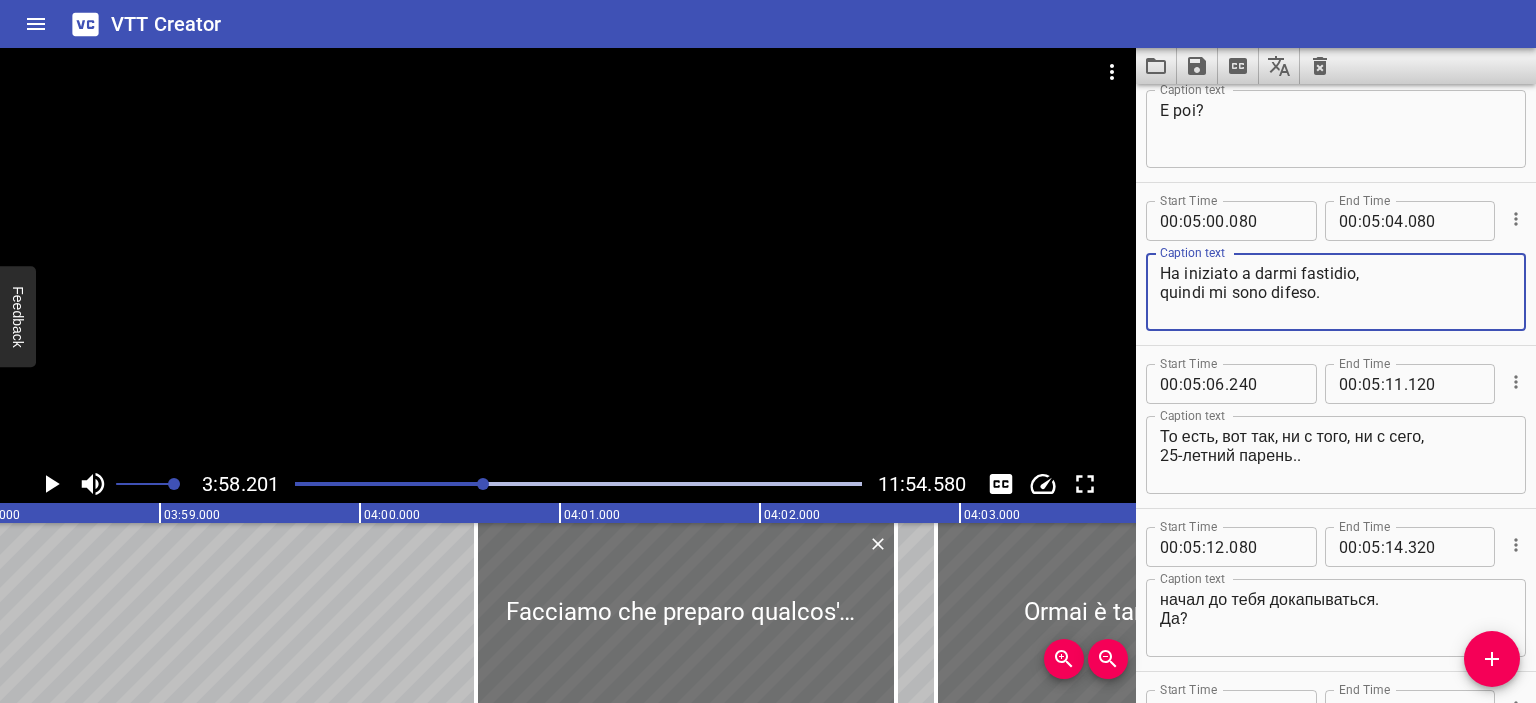 scroll, scrollTop: 6588, scrollLeft: 0, axis: vertical 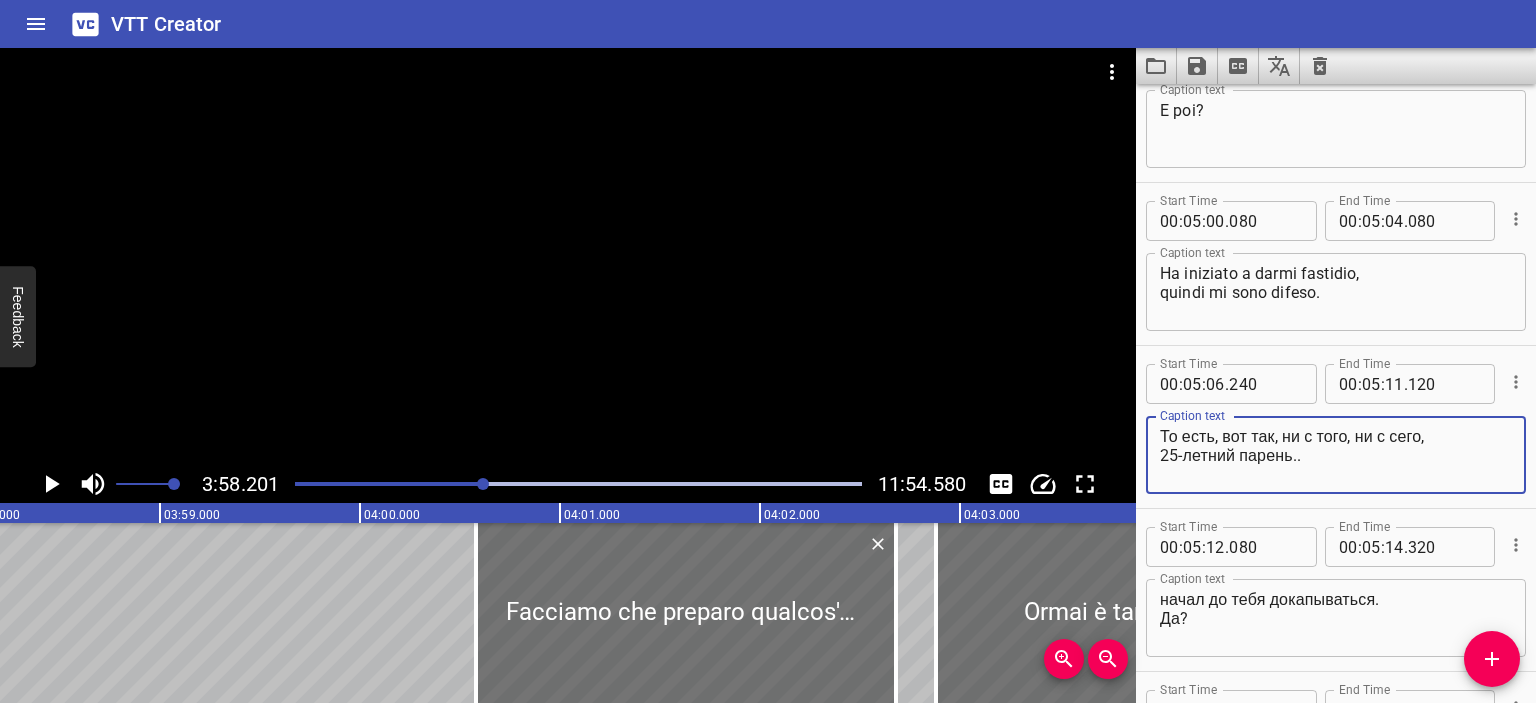 drag, startPoint x: 1336, startPoint y: 456, endPoint x: 1119, endPoint y: 437, distance: 217.83022 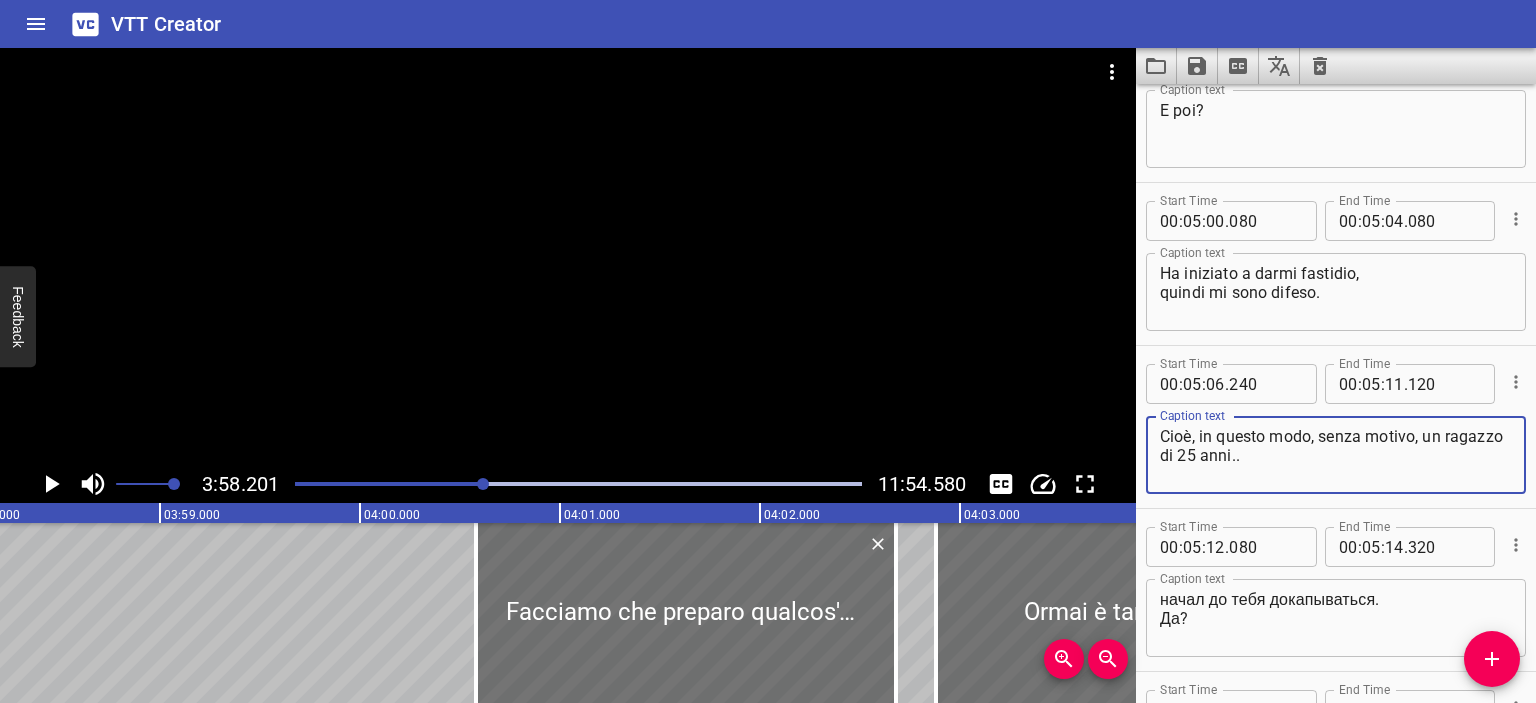 drag, startPoint x: 1198, startPoint y: 432, endPoint x: 1311, endPoint y: 435, distance: 113.03982 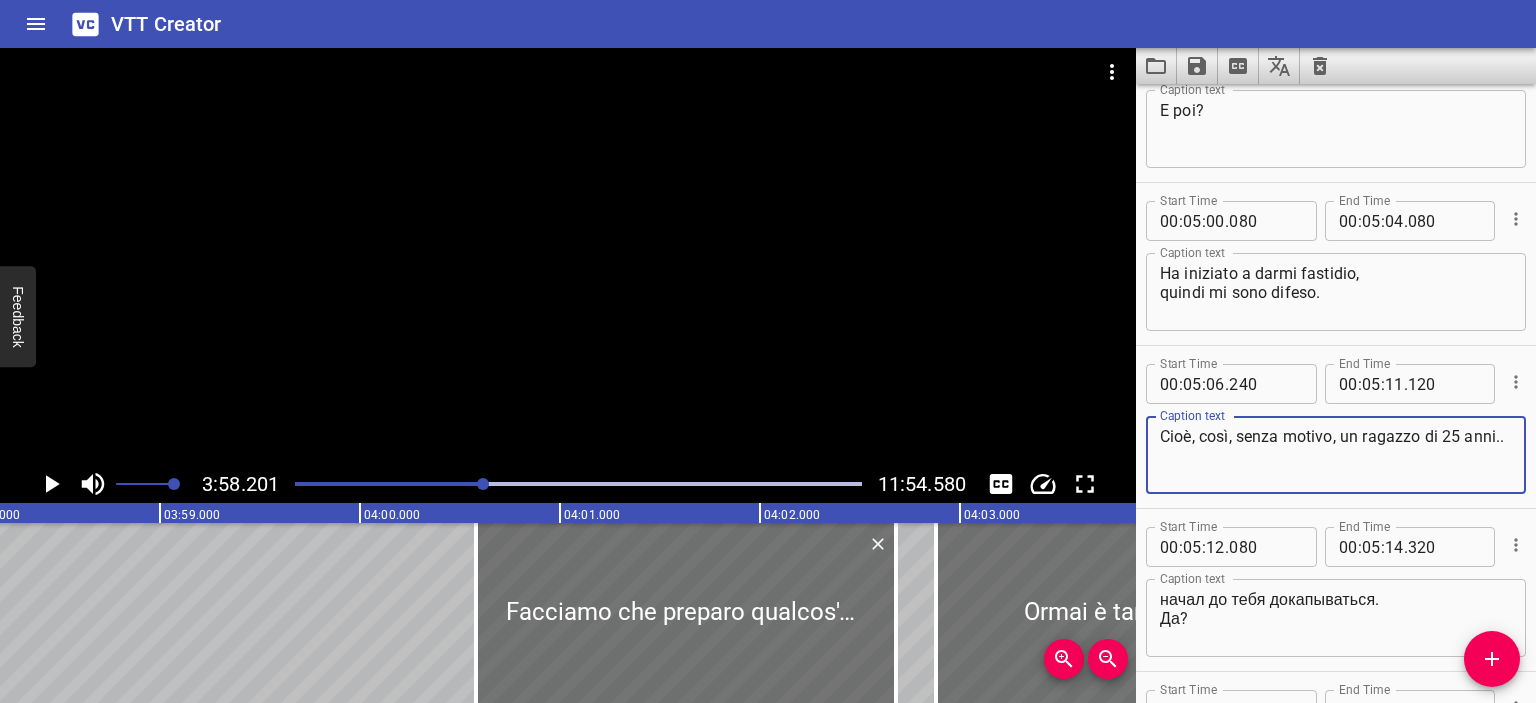 click on "Cioè, così, senza motivo, un ragazzo di 25 anni.." at bounding box center (1336, 455) 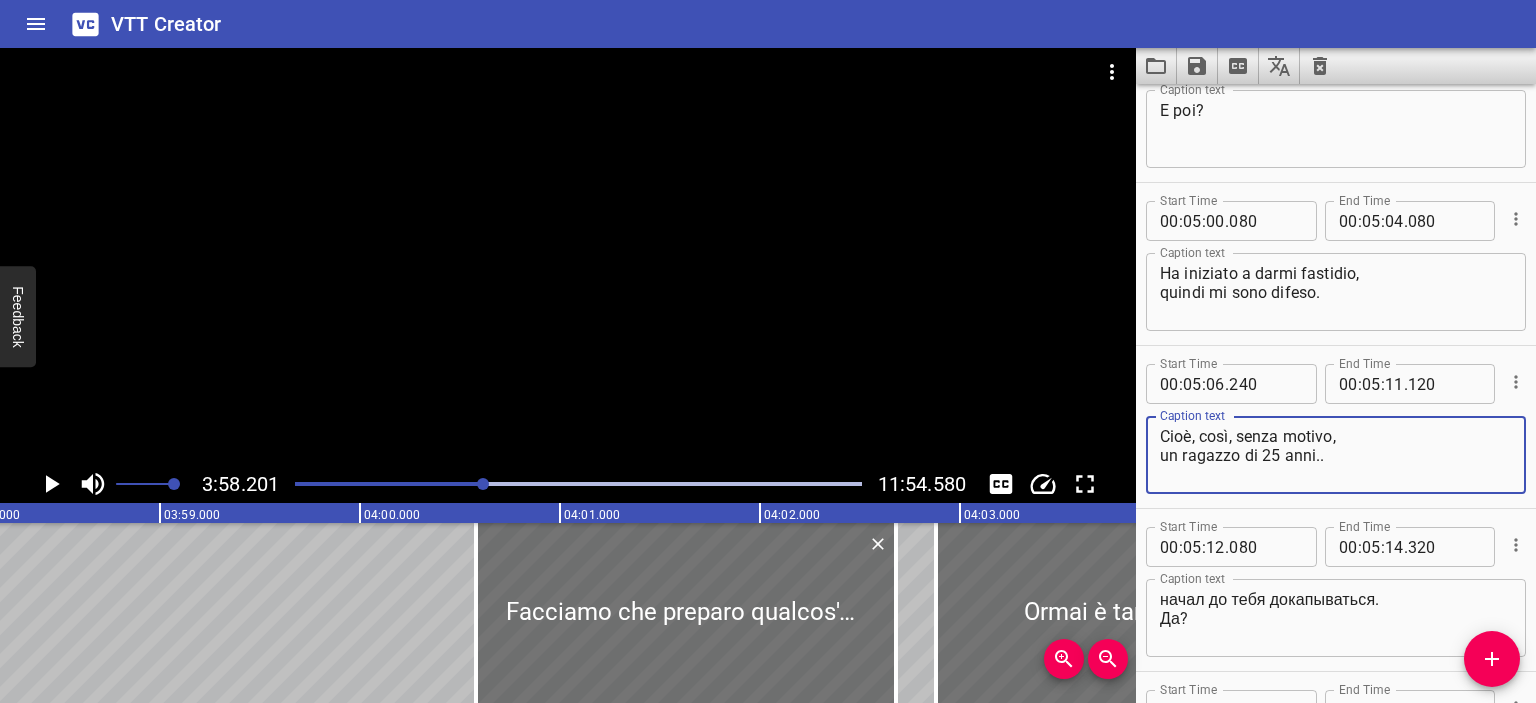 click on "Cioè, così, senza motivo,
un ragazzo di 25 anni.." at bounding box center [1336, 455] 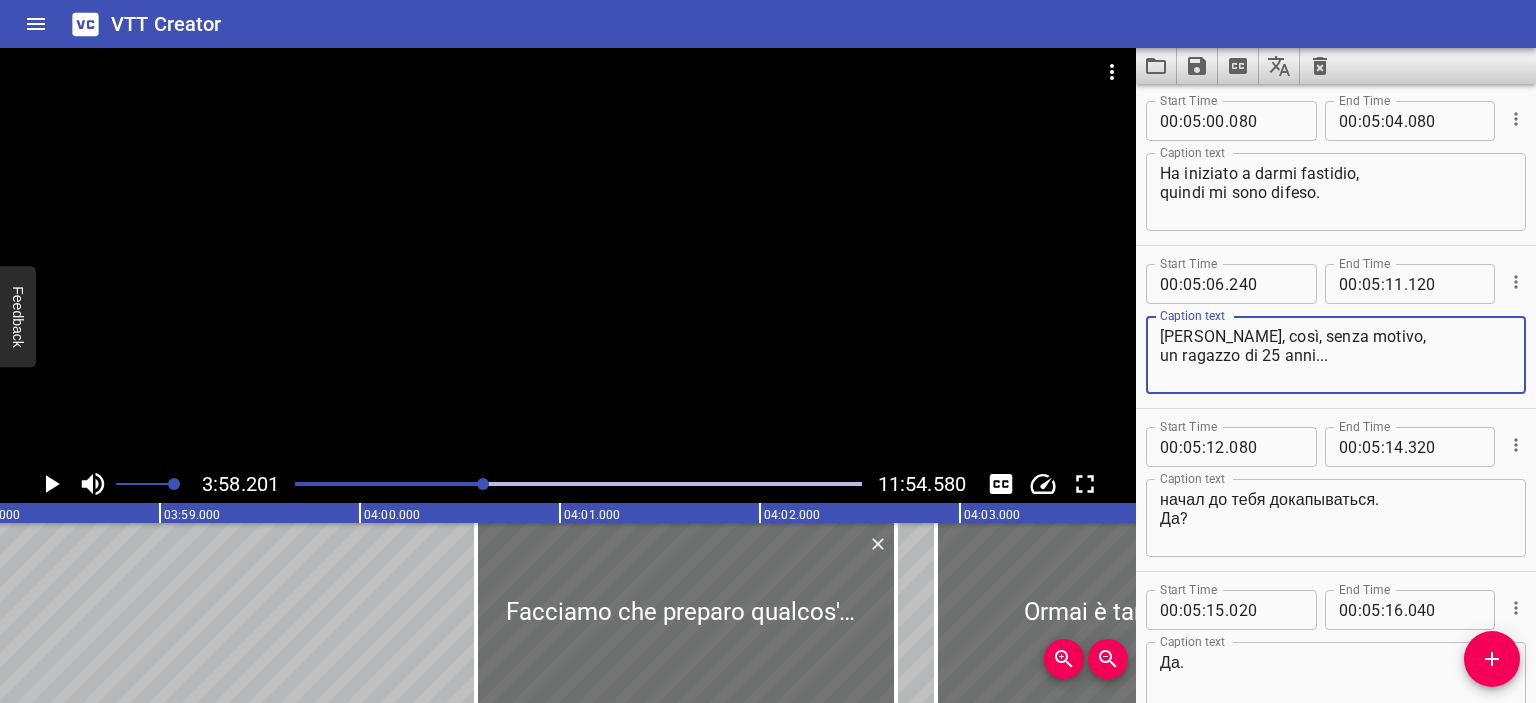 scroll, scrollTop: 6688, scrollLeft: 0, axis: vertical 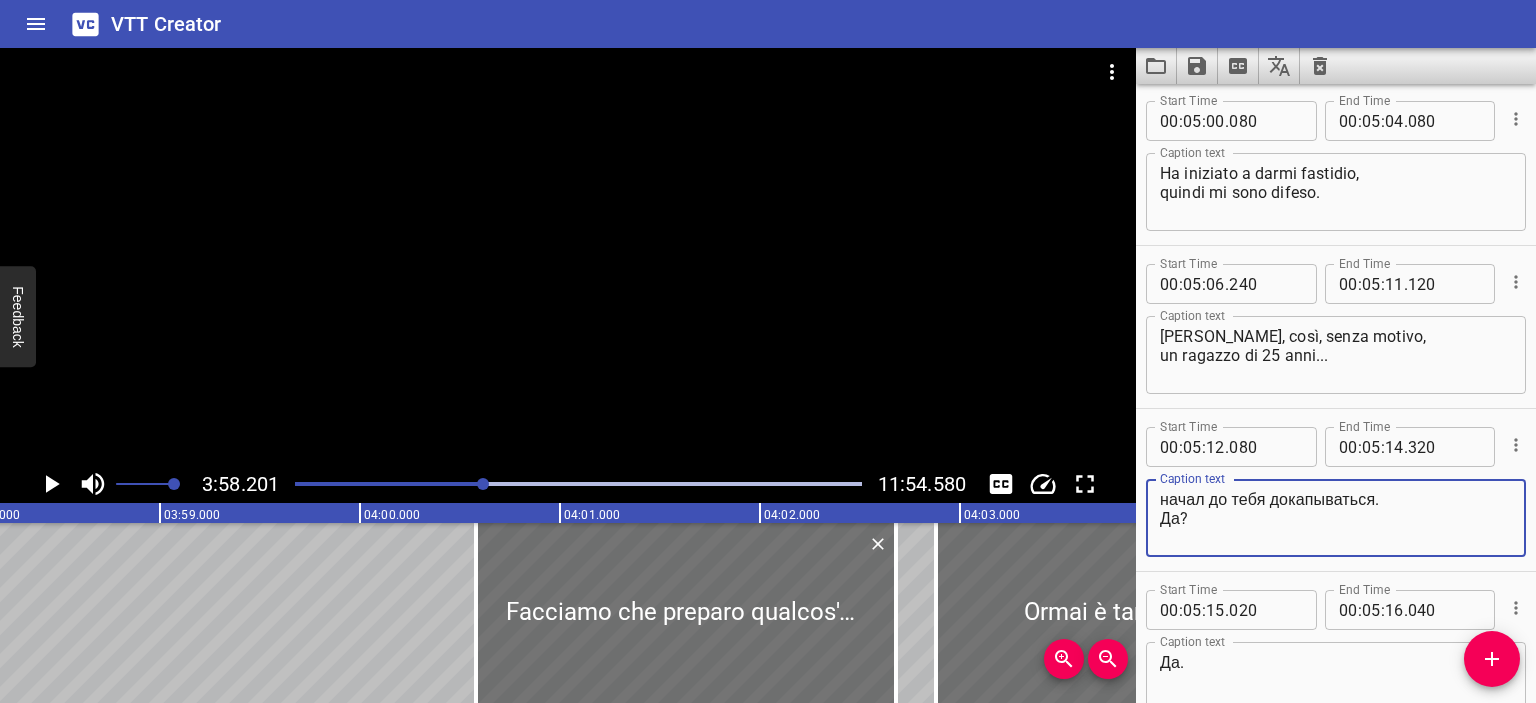 drag, startPoint x: 1389, startPoint y: 503, endPoint x: 1137, endPoint y: 492, distance: 252.23996 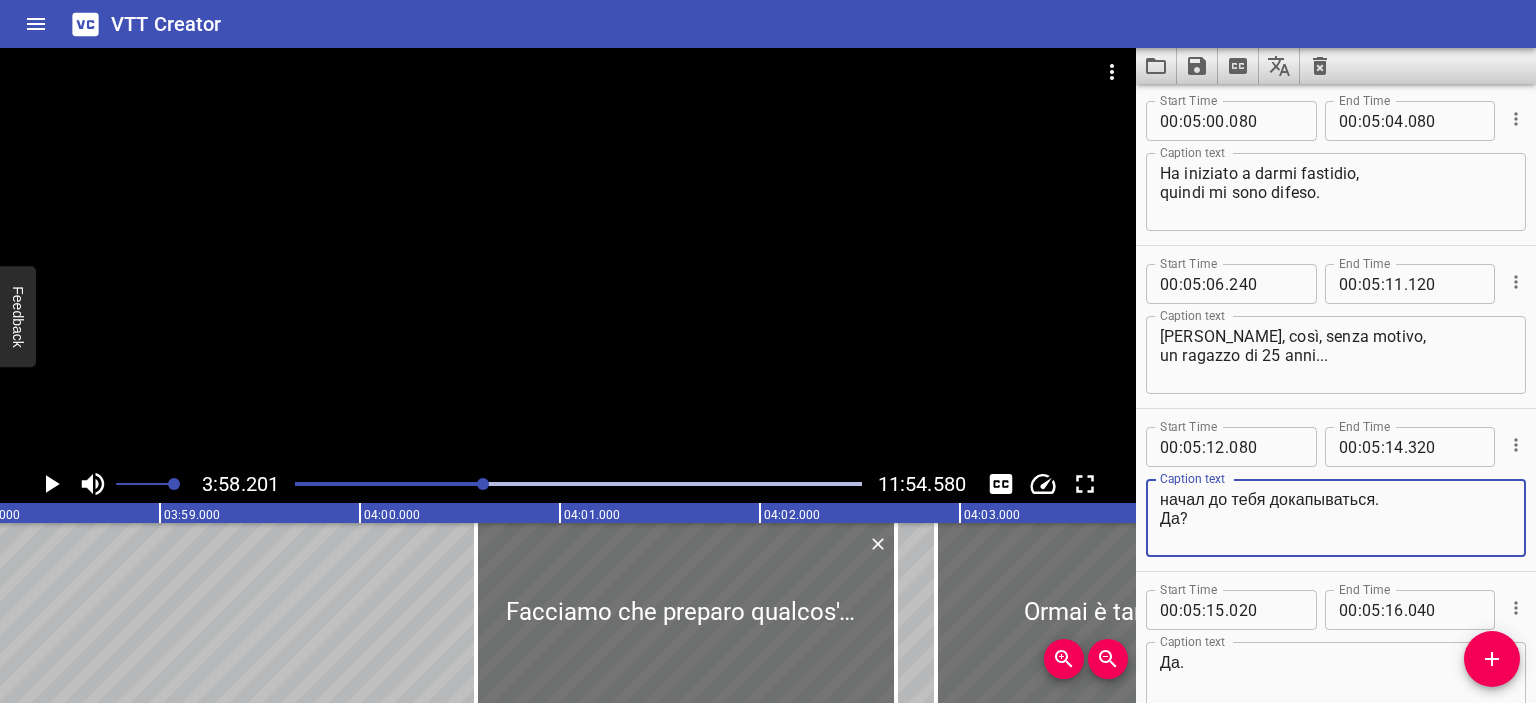 click on "Start Time 00 : 05 : 12 . 080 Start Time End Time 00 : 05 : 14 . 320 End Time Caption text начал до тебя докапываться.
Да? Caption text" at bounding box center (1336, 490) 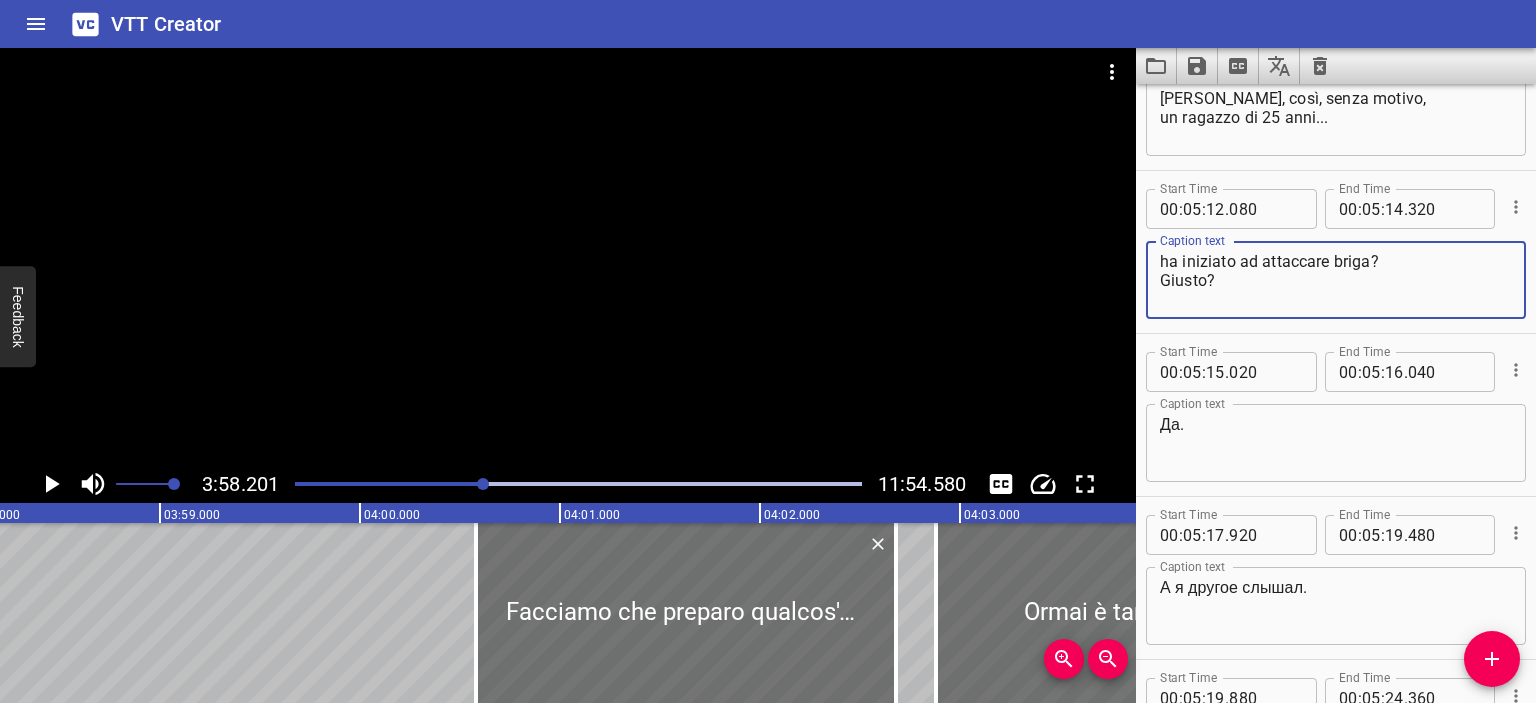 scroll, scrollTop: 6938, scrollLeft: 0, axis: vertical 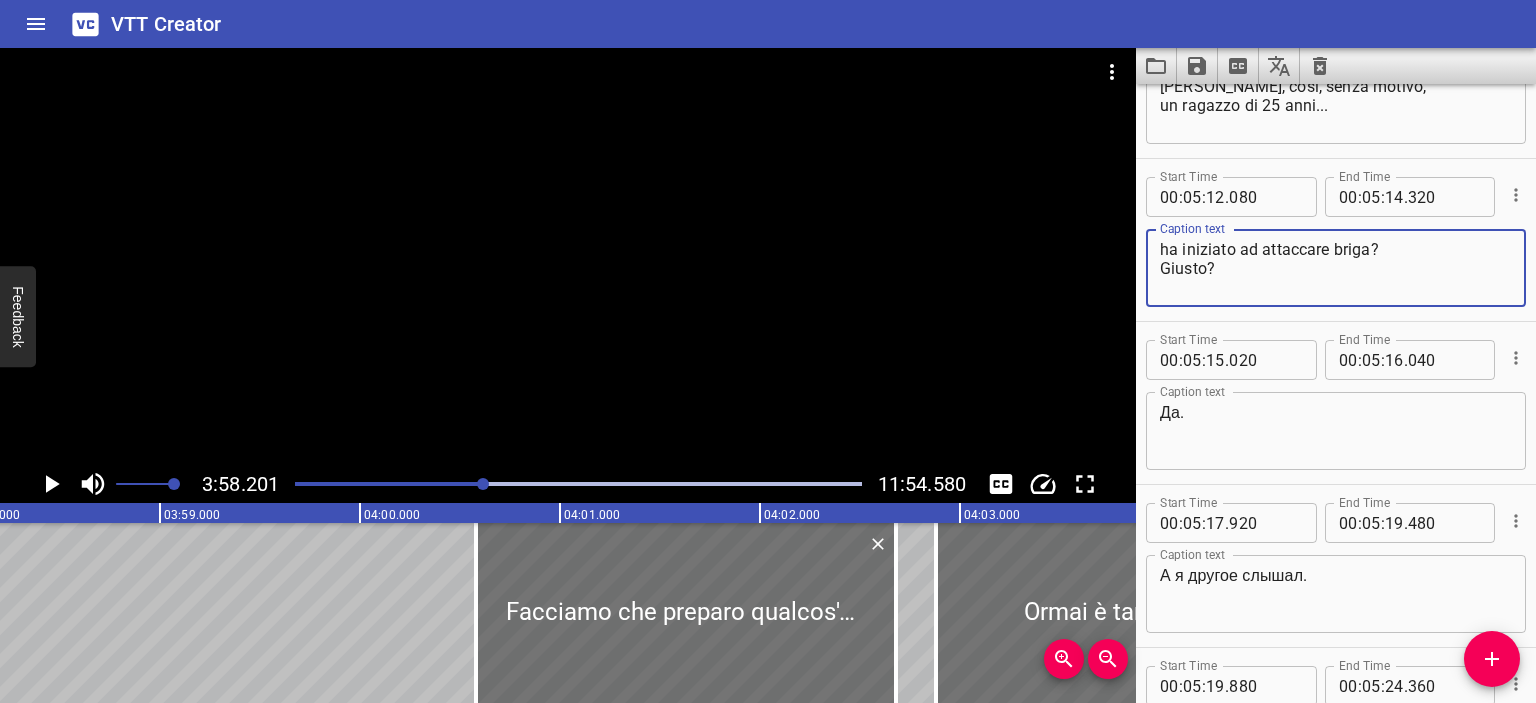 type on "ha iniziato ad attaccare briga?
Giusto?" 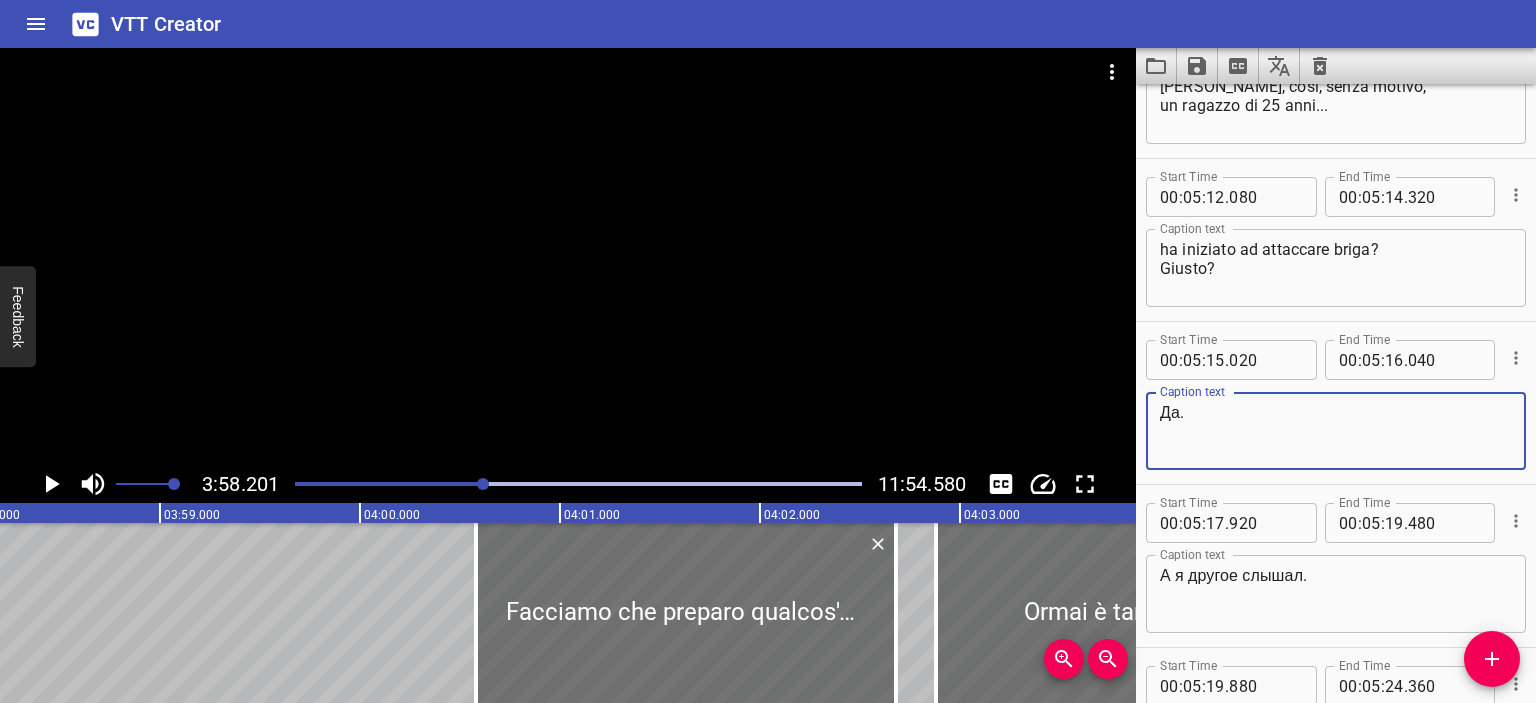 drag, startPoint x: 1216, startPoint y: 407, endPoint x: 1112, endPoint y: 411, distance: 104.0769 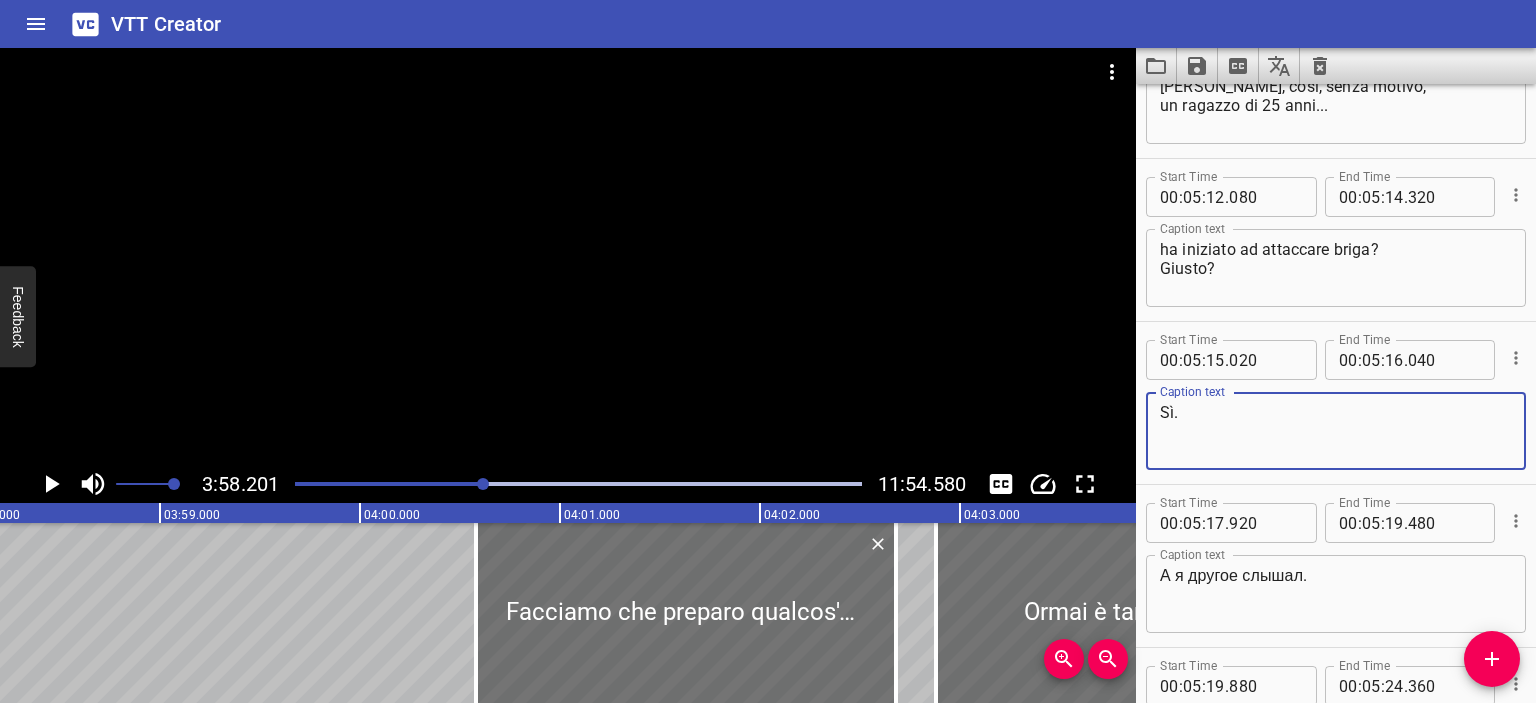 type on "Sì." 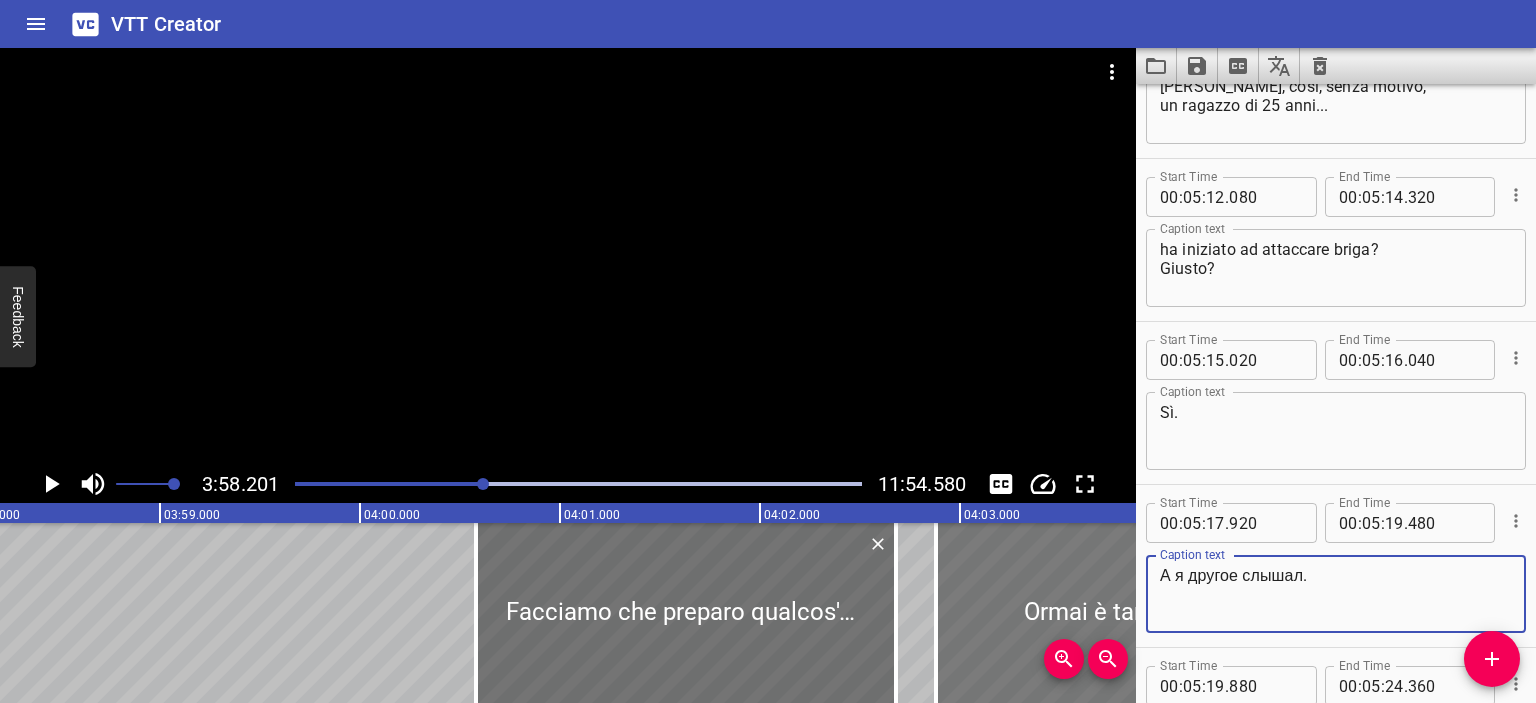 drag, startPoint x: 1330, startPoint y: 580, endPoint x: 1130, endPoint y: 567, distance: 200.42206 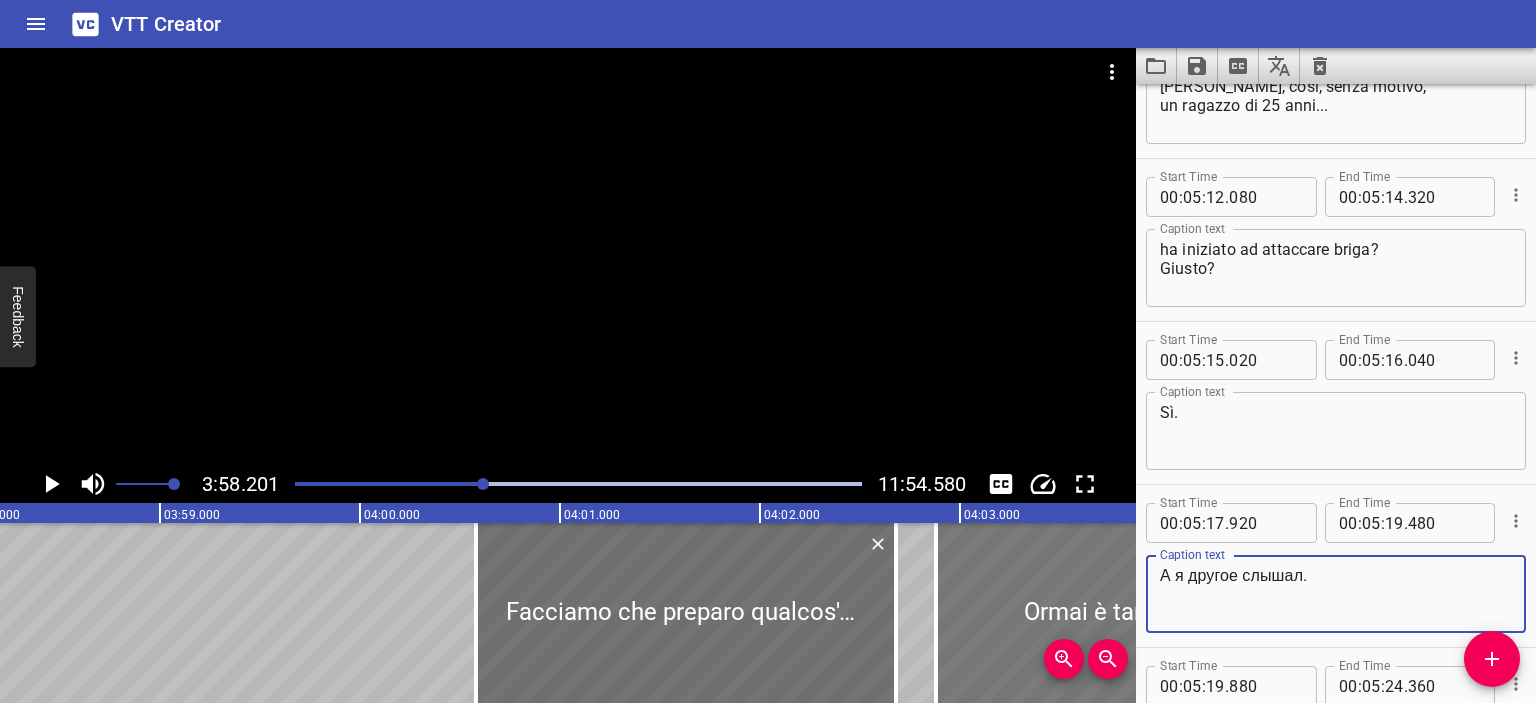 click on "3:58.201 11:54.580 00:00.000 00:01.000 00:02.000 00:03.000 00:04.000 00:05.000 00:06.000 00:07.000 00:08.000 00:09.000 00:10.000 00:11.000 00:12.000 00:13.000 00:14.000 00:15.000 00:16.000 00:17.000 00:18.000 00:19.000 00:20.000 00:21.000 00:22.000 00:23.000 00:24.000 00:25.000 00:25.000 00:26.000 00:27.000 00:28.000 00:29.000 00:30.000 00:31.000 00:32.000 00:33.000 00:34.000 00:35.000 00:36.000 00:37.000 00:38.000 00:39.000 00:40.000 00:41.000 00:42.000 00:43.000 00:44.000 00:45.000 00:46.000 00:47.000 00:48.000 00:49.000 00:50.000 00:50.000 00:51.000 00:52.000 00:53.000 00:54.000 00:55.000 00:56.000 00:57.000 00:58.000 00:59.000 01:00.000 01:01.000 01:02.000 01:03.000 01:04.000 01:05.000 01:06.000 01:07.000 01:08.000 01:09.000 01:10.000 01:11.000 01:12.000 01:13.000 01:14.000 01:15.000 01:15.000 01:16.000 01:17.000 01:18.000 01:19.000 01:20.000 01:21.000 01:22.000 01:23.000 01:24.000 01:25.000 01:26.000 01:27.000 01:28.000 01:29.000 01:30.000 01:31.000 01:32.000 01:33.000 01:34.000 01:35.000 01:36.000 Sì." at bounding box center (768, 375) 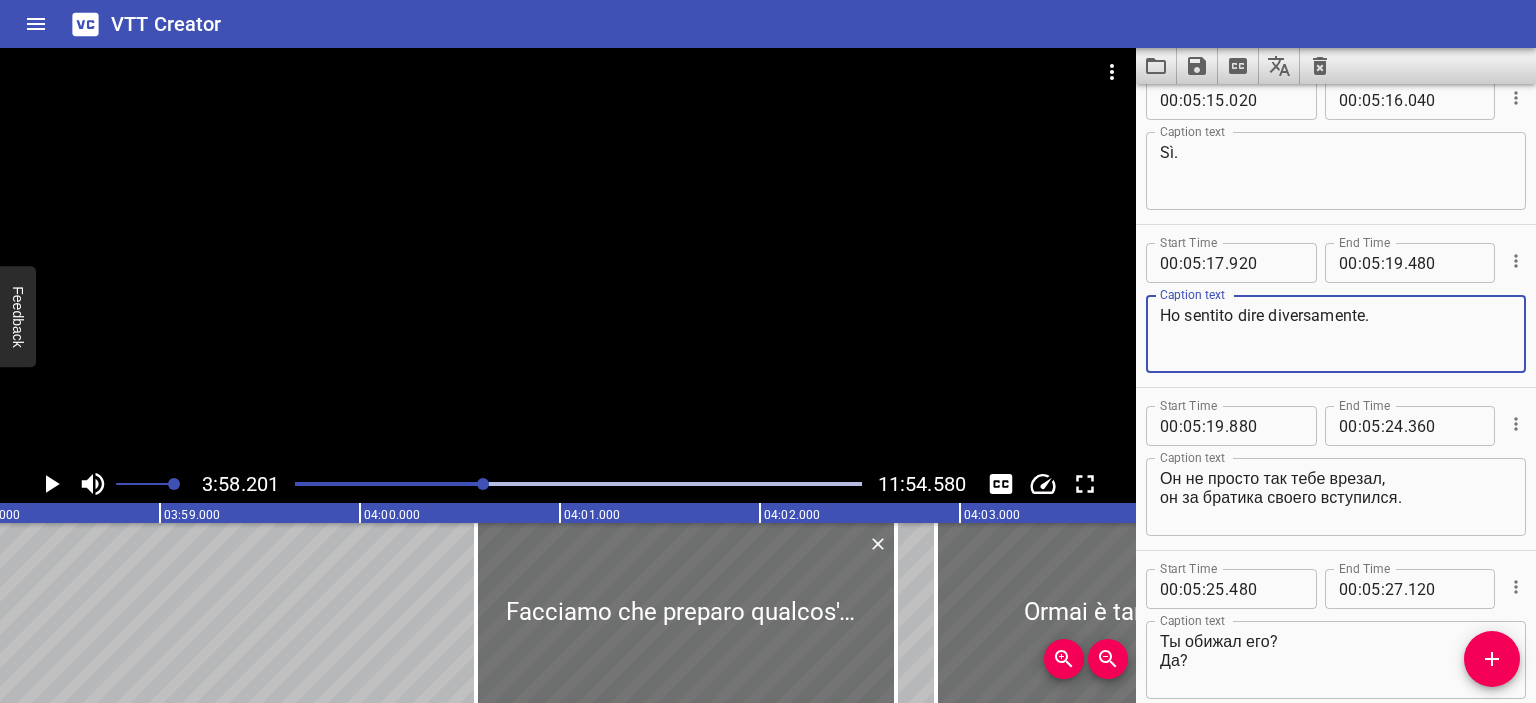 scroll, scrollTop: 7200, scrollLeft: 0, axis: vertical 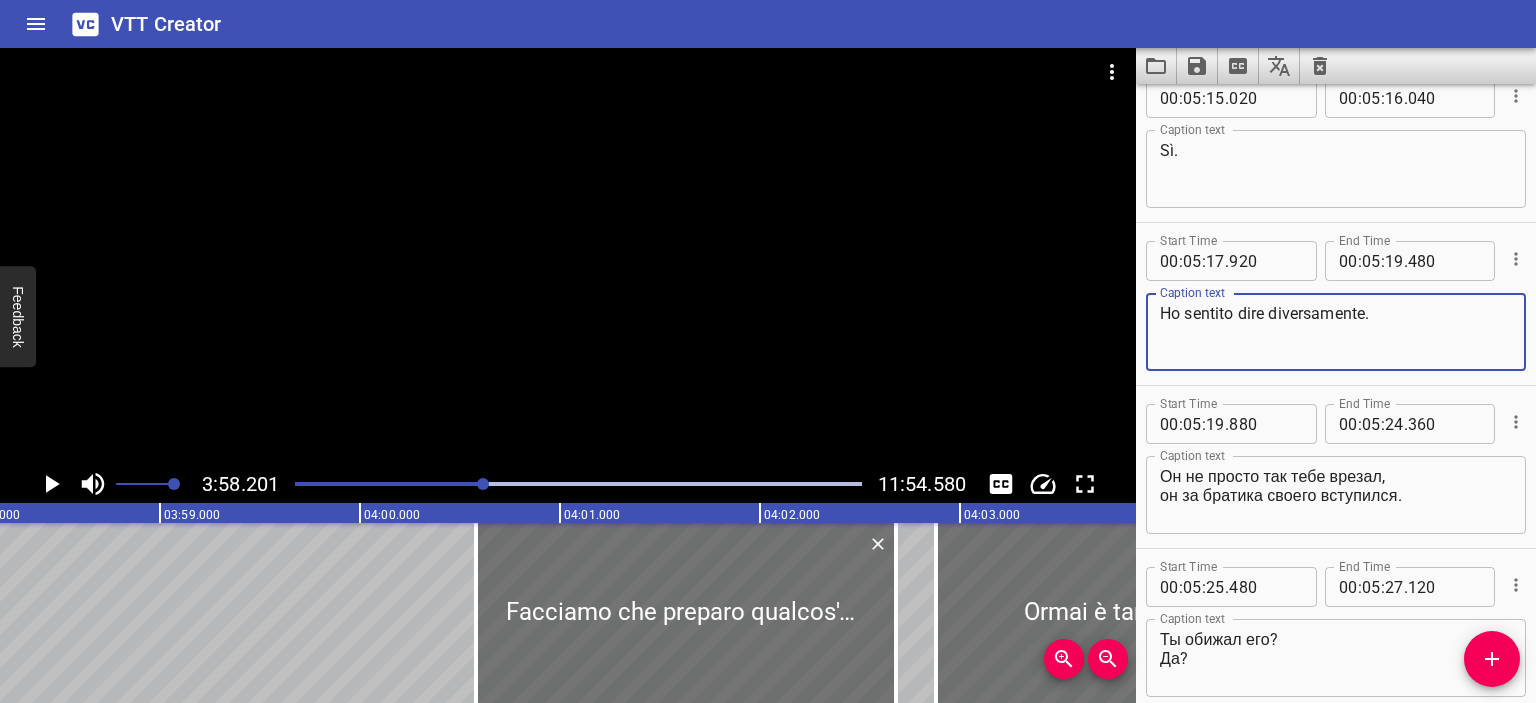 type on "Ho sentito dire diversamente." 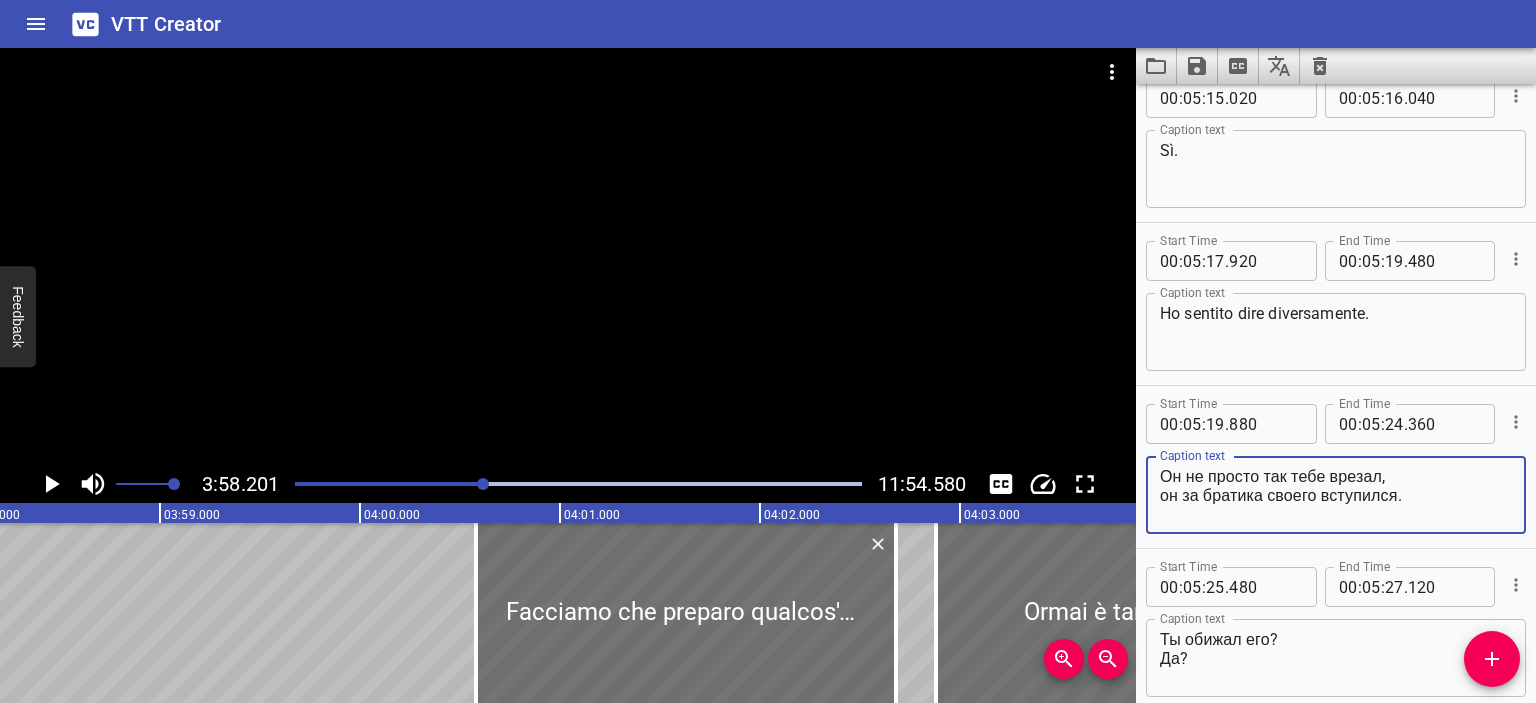 drag, startPoint x: 1422, startPoint y: 495, endPoint x: 1159, endPoint y: 467, distance: 264.4863 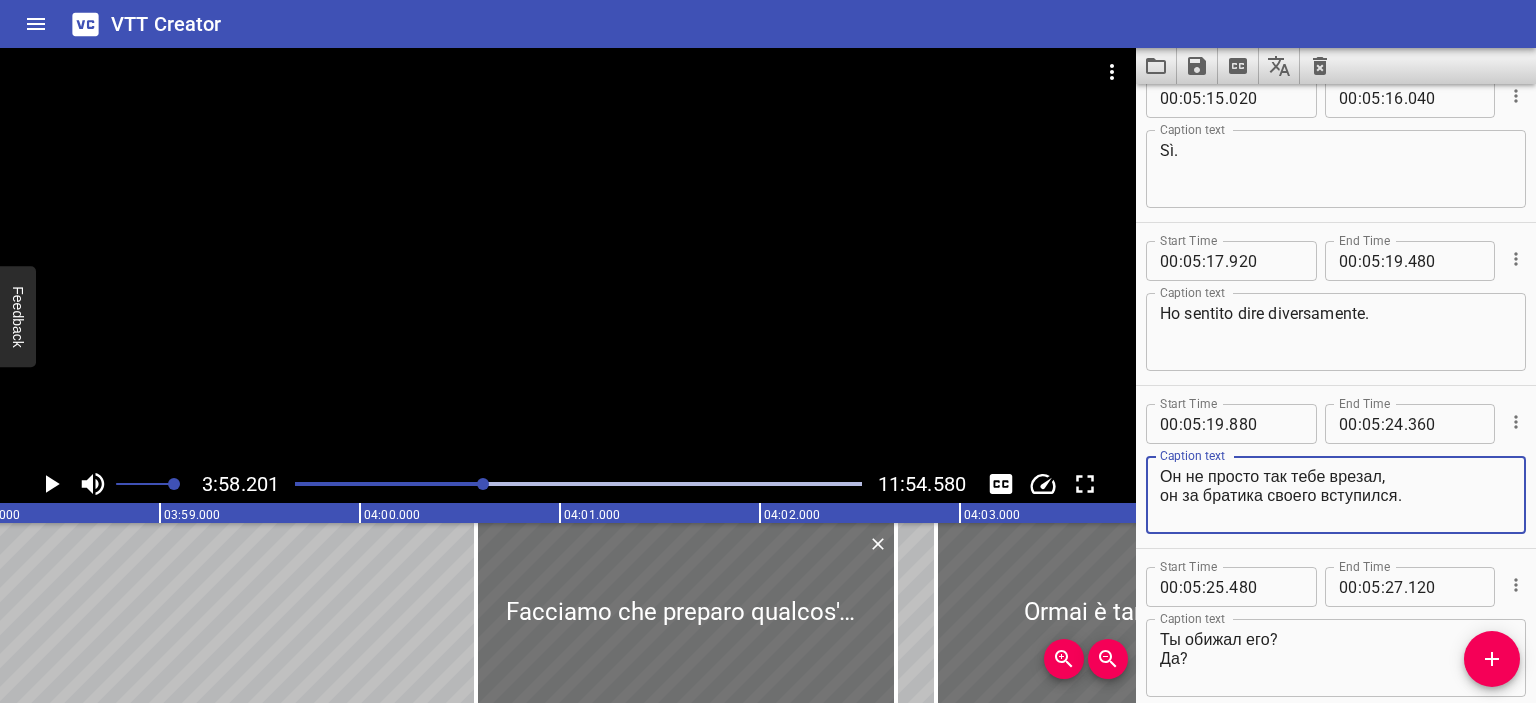 paste on "Ti ha picchiato per un motivo, ha difeso suo fratello" 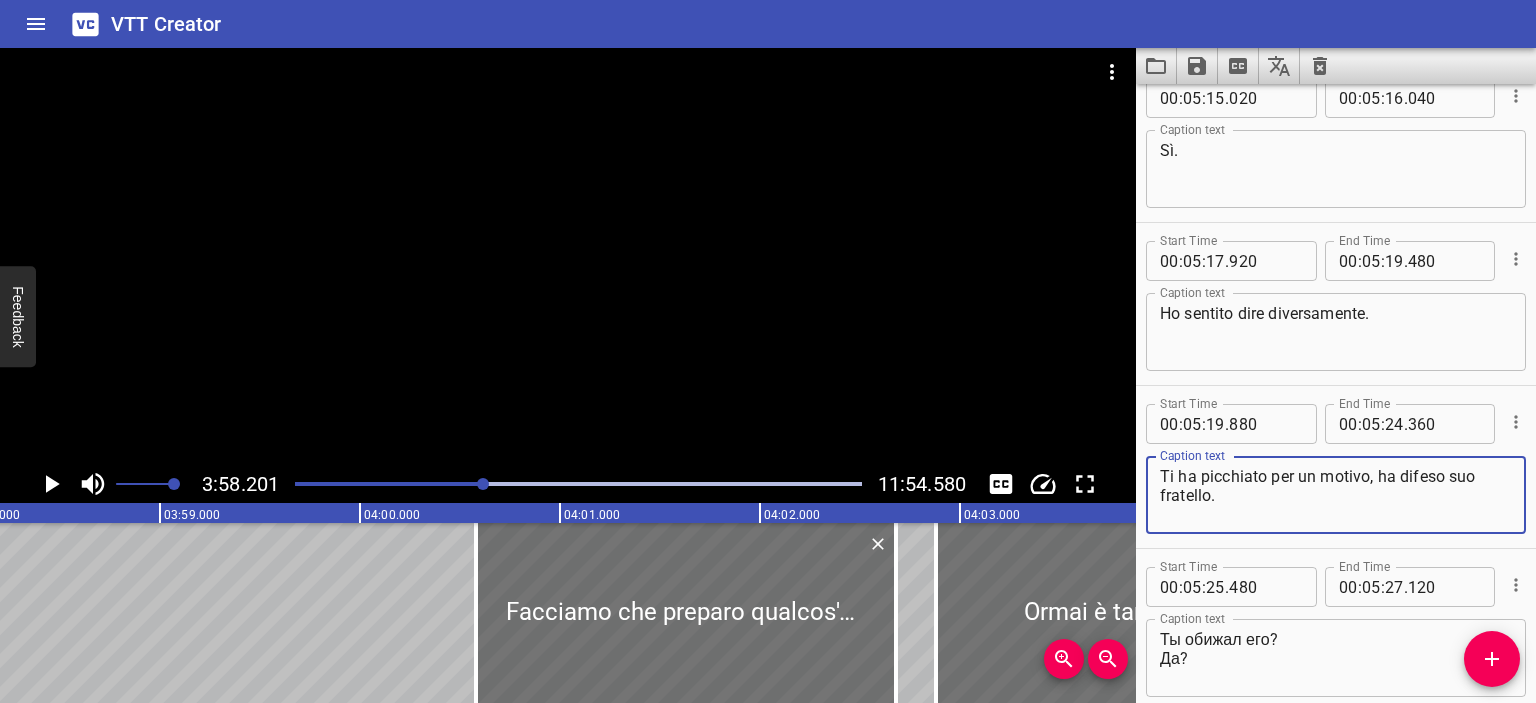 click on "Ti ha picchiato per un motivo, ha difeso suo fratello." at bounding box center [1336, 495] 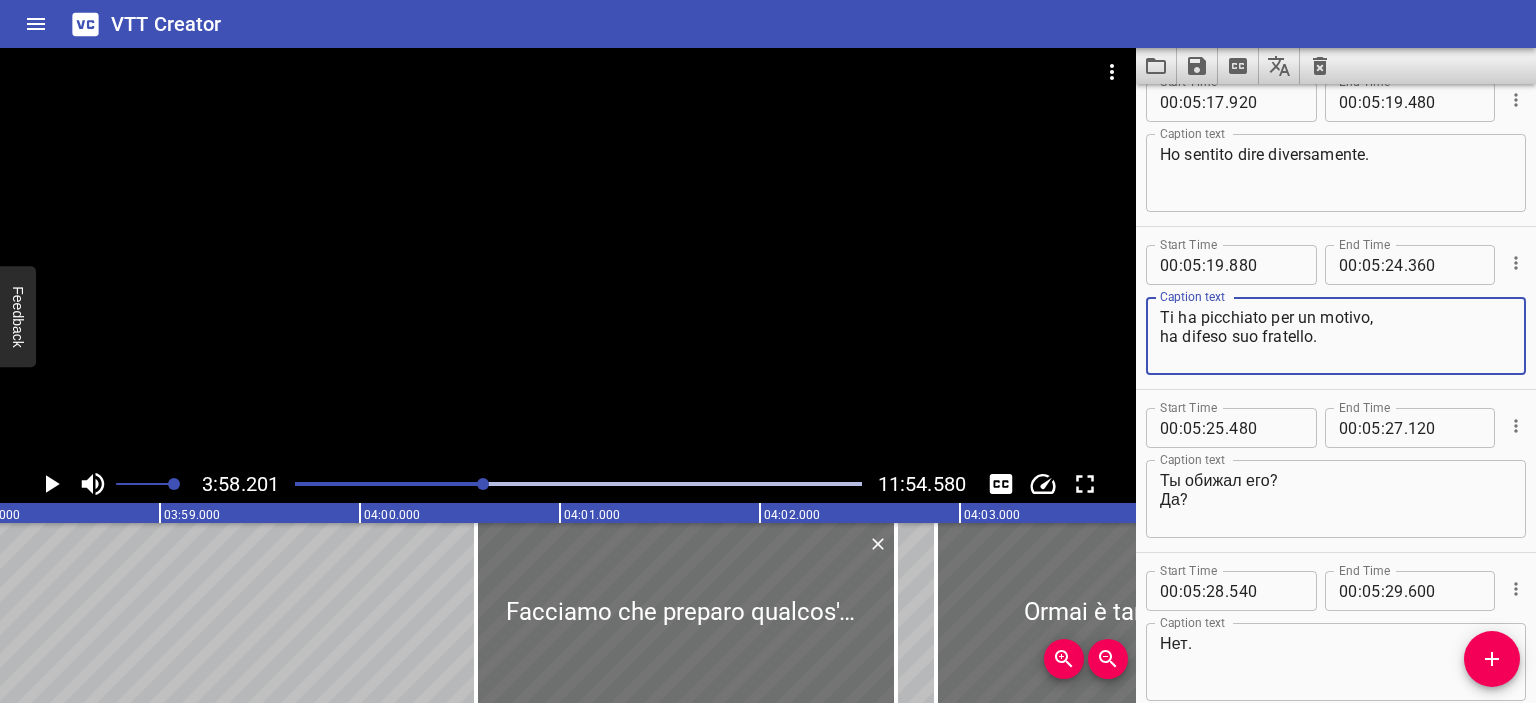 scroll, scrollTop: 7362, scrollLeft: 0, axis: vertical 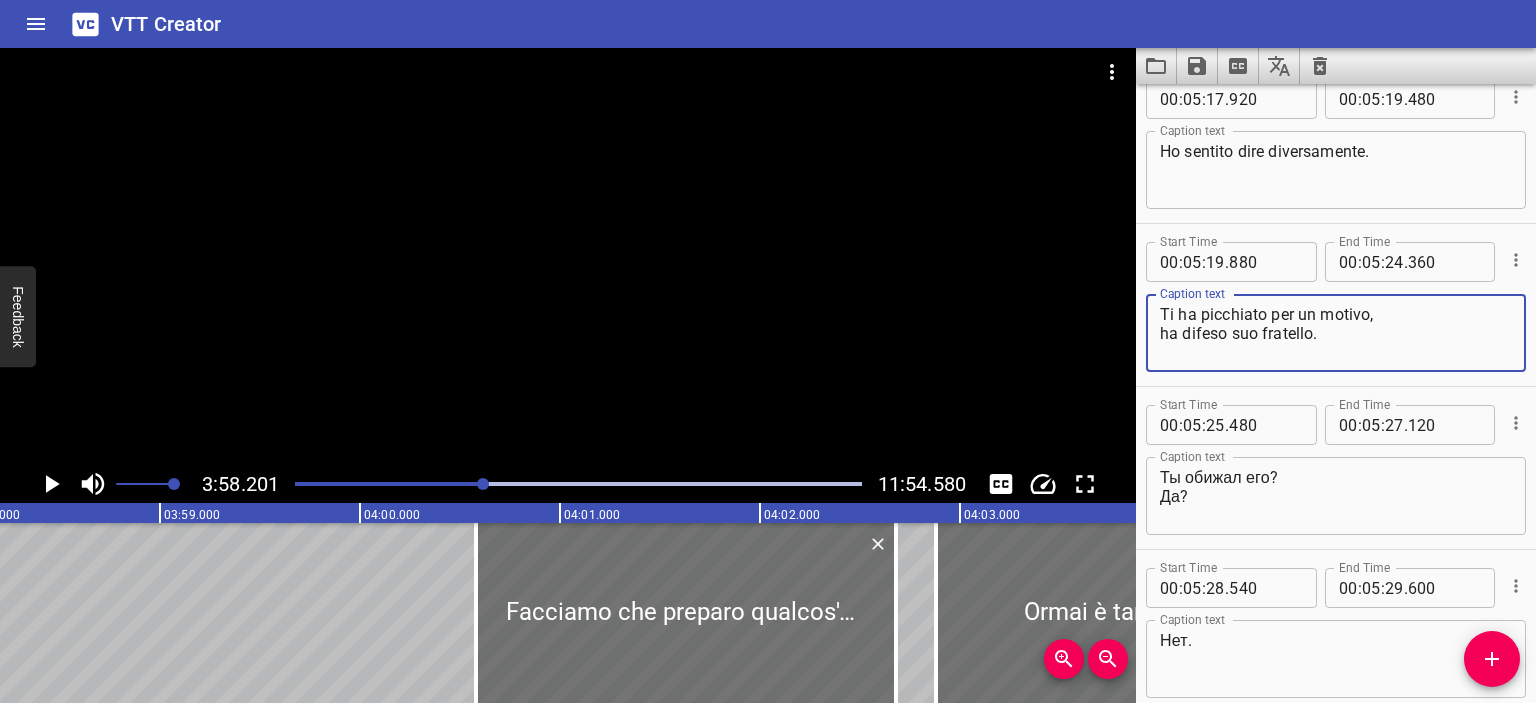 type on "Ti ha picchiato per un motivo,
ha difeso suo fratello." 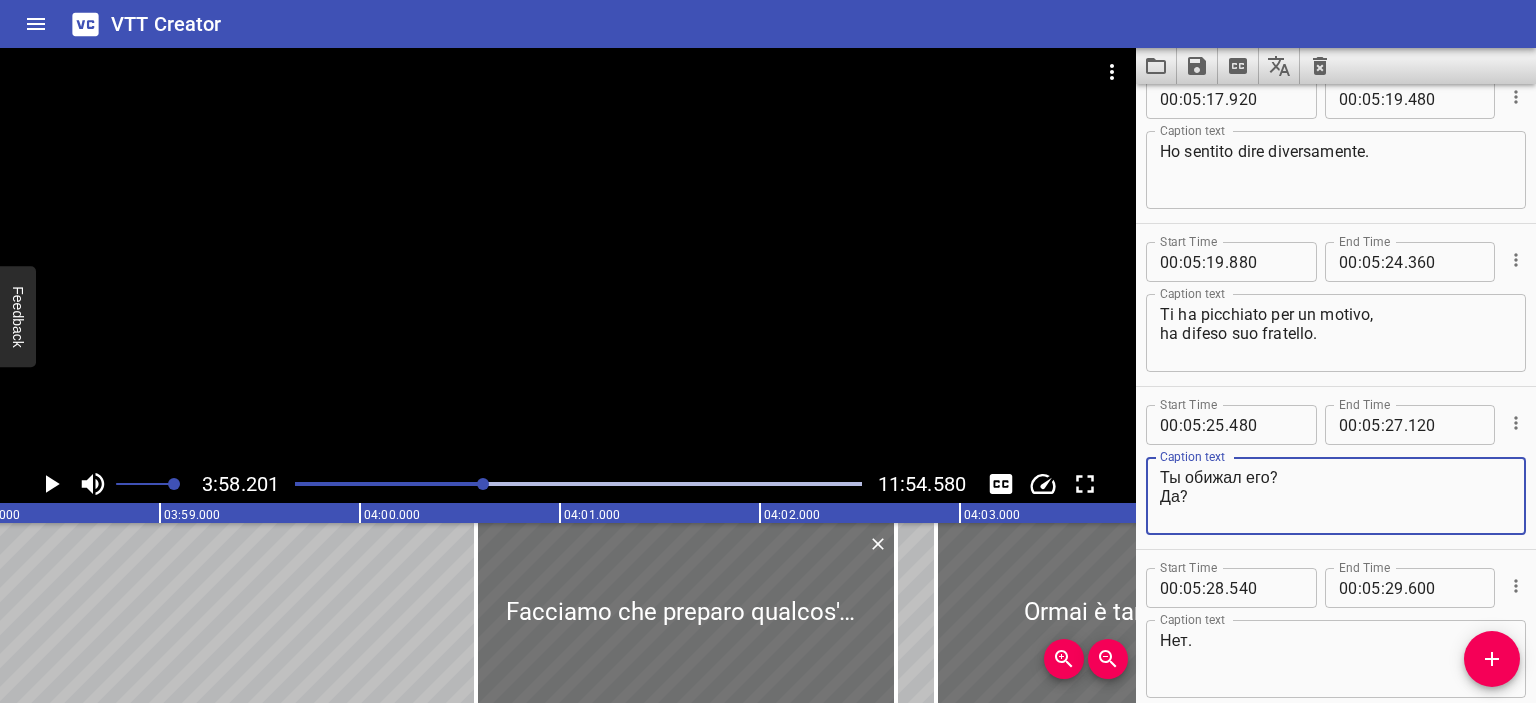 click on "Ты обижал его?
Да?" at bounding box center [1336, 496] 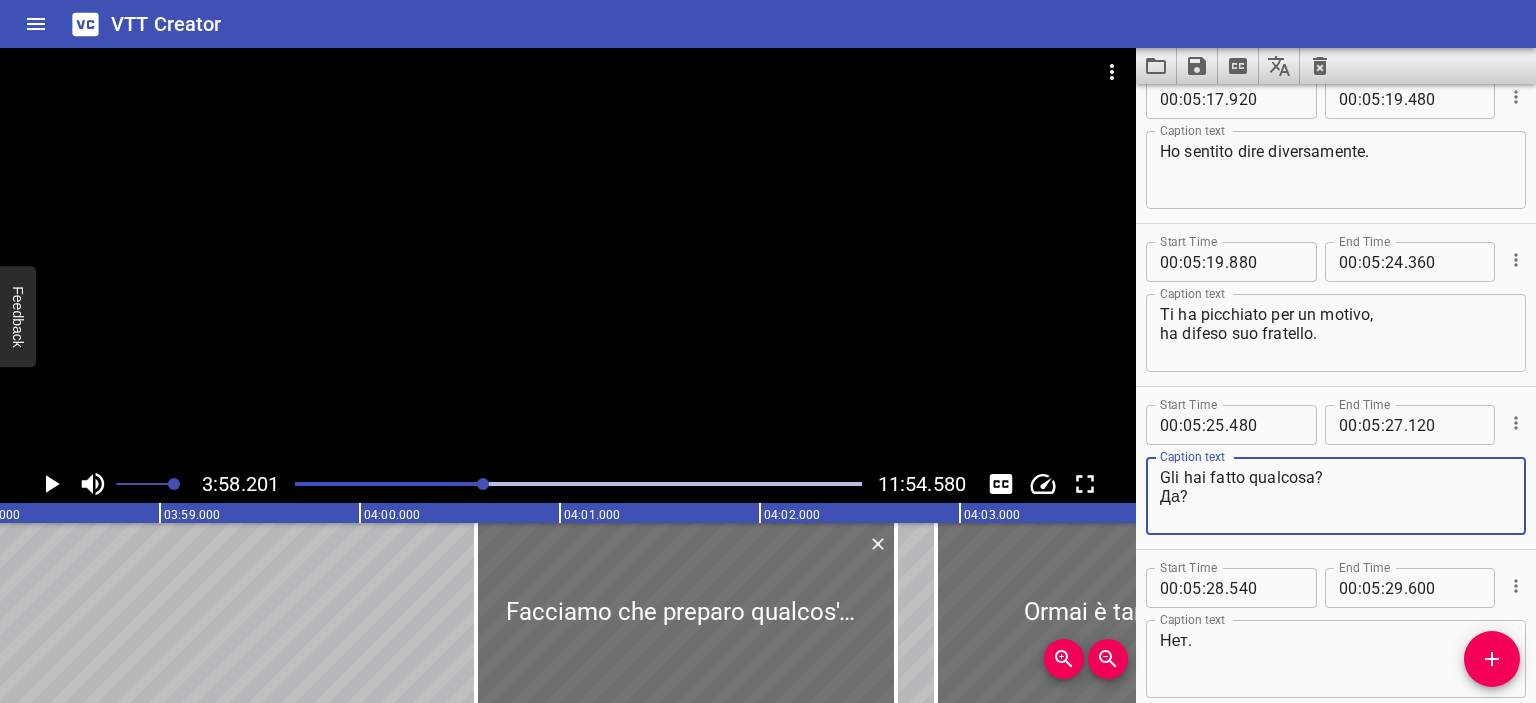 click on "Gli hai fatto qualcosa?
Да?" at bounding box center [1336, 496] 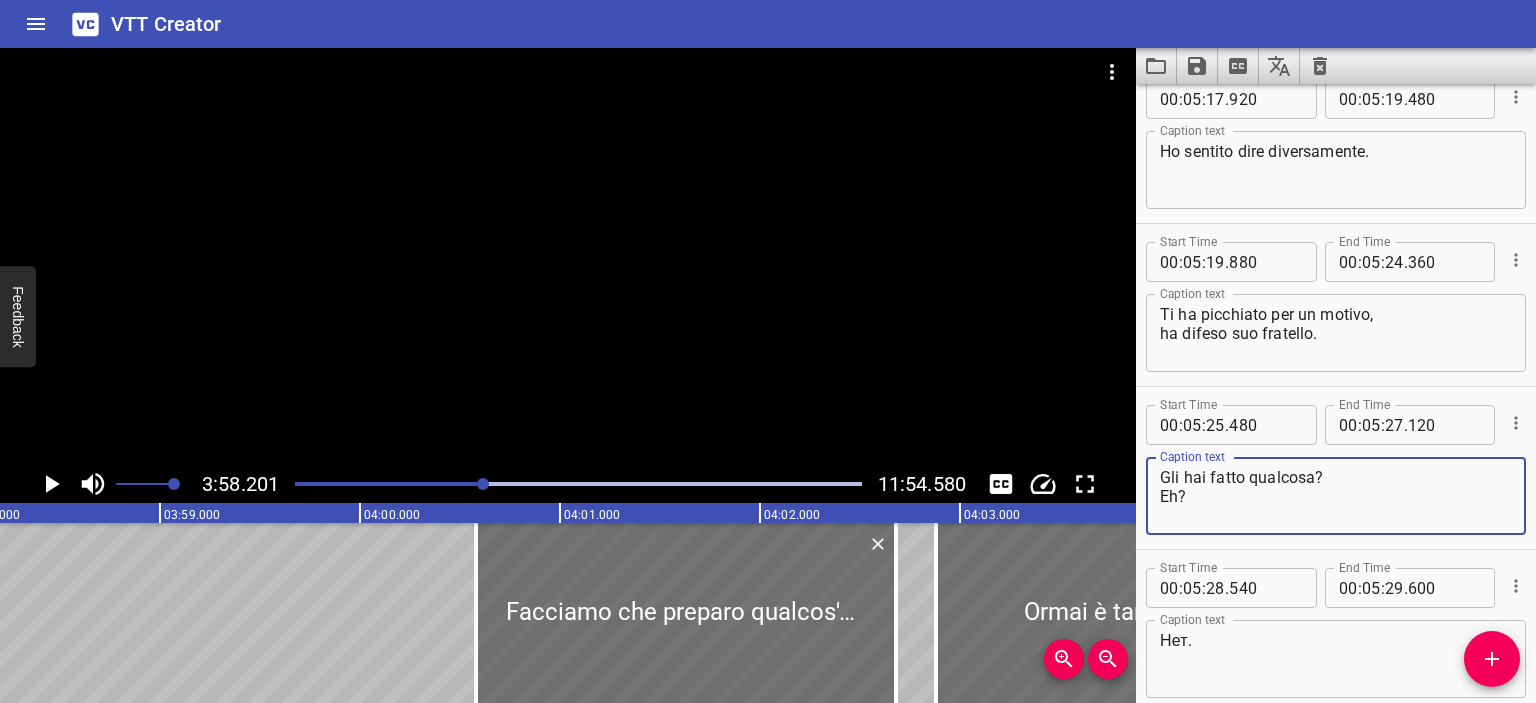 type on "Gli hai fatto qualcosa?
Eh?" 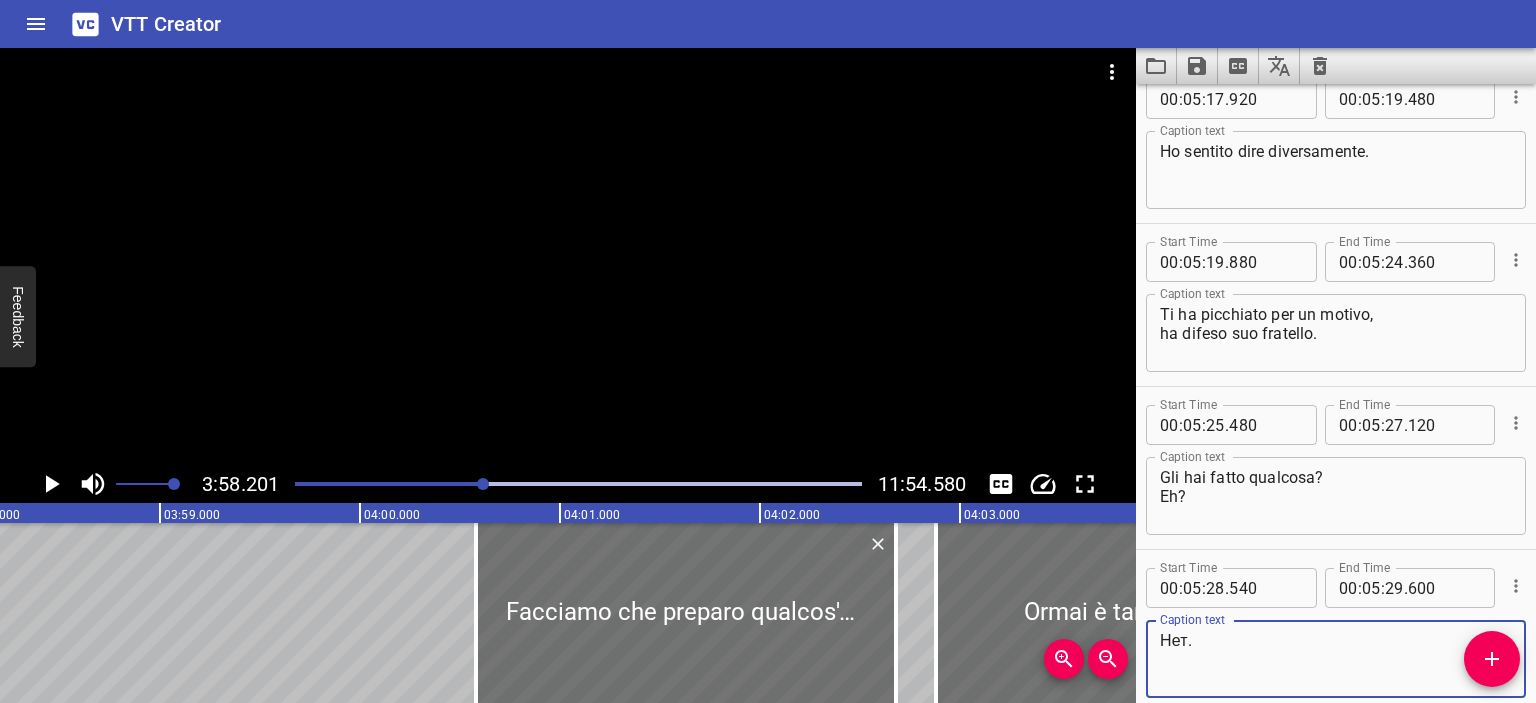 drag, startPoint x: 1190, startPoint y: 639, endPoint x: 1156, endPoint y: 638, distance: 34.0147 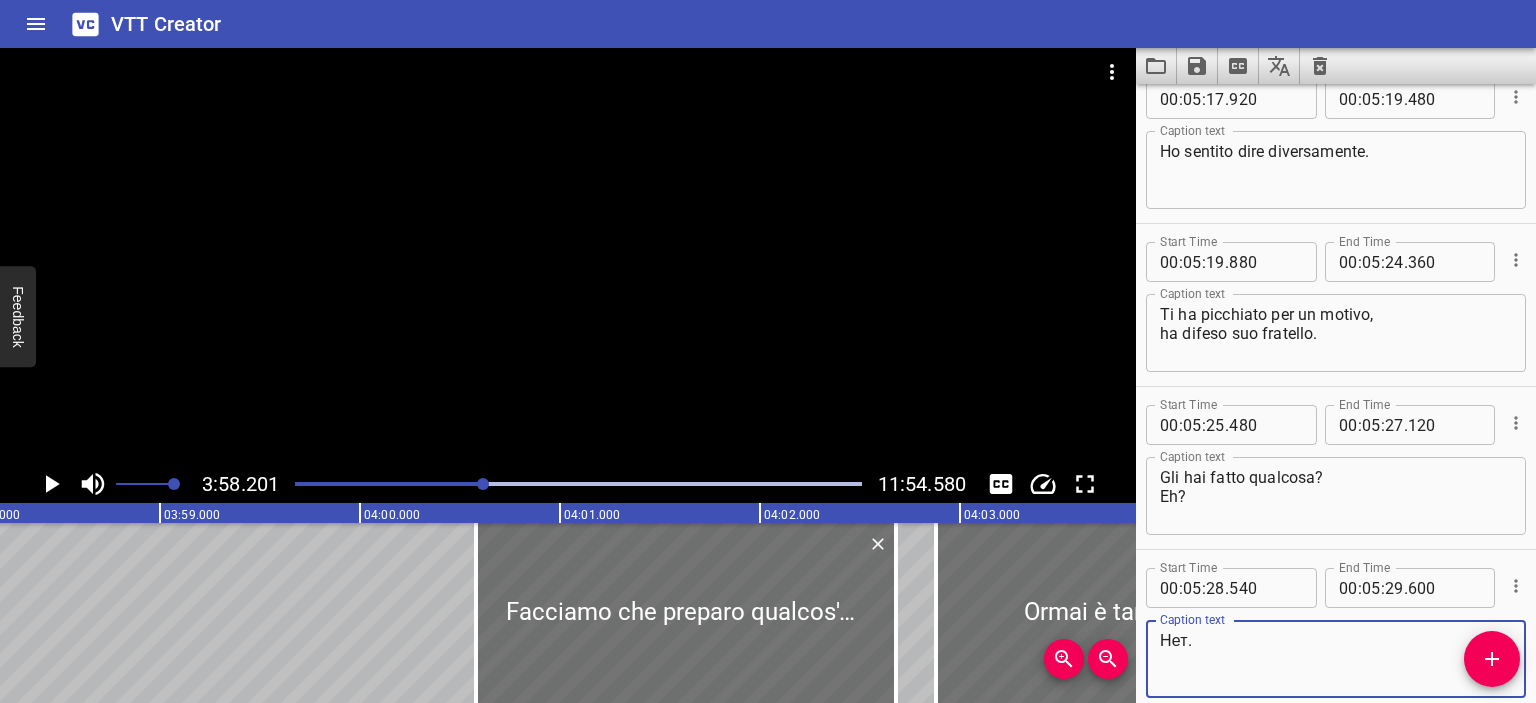 click on "Нет. Caption text" at bounding box center [1336, 659] 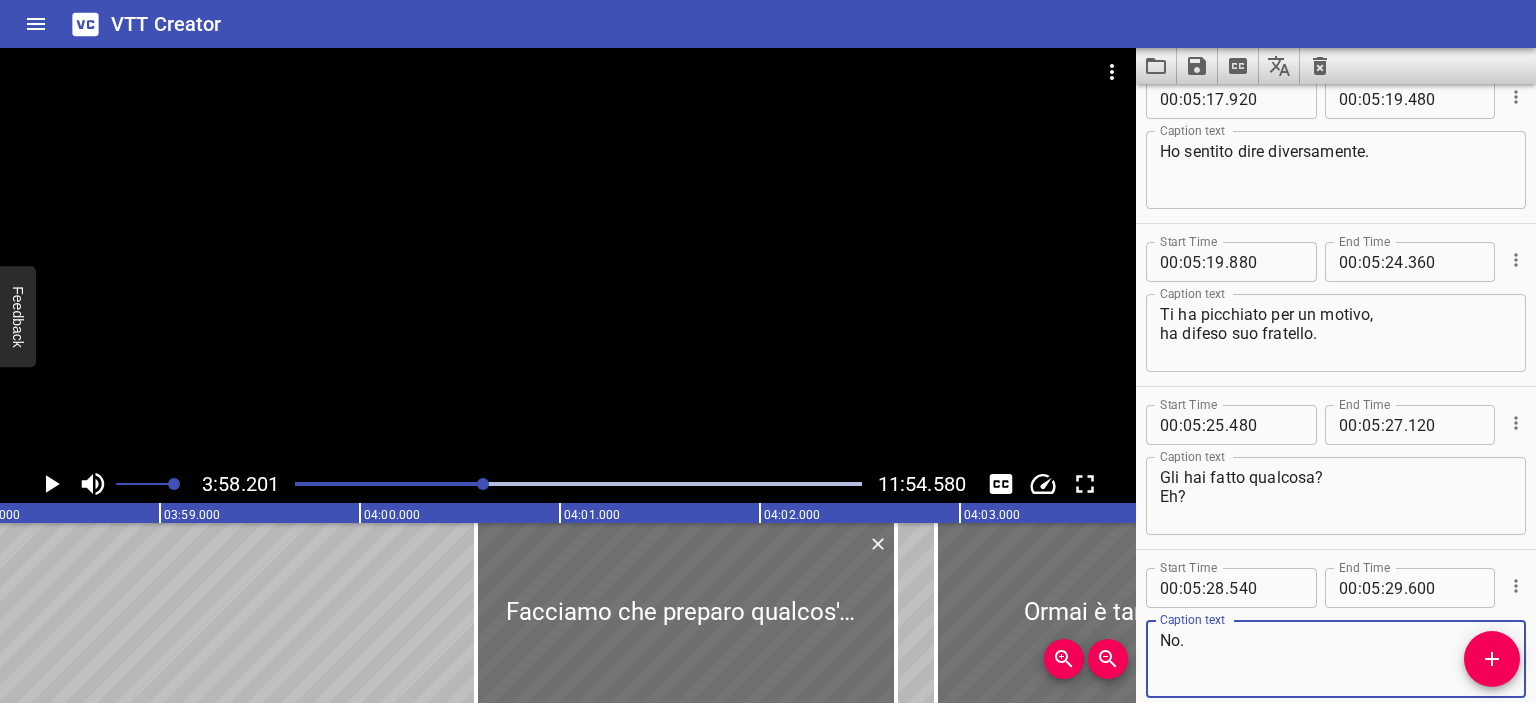 scroll, scrollTop: 7626, scrollLeft: 0, axis: vertical 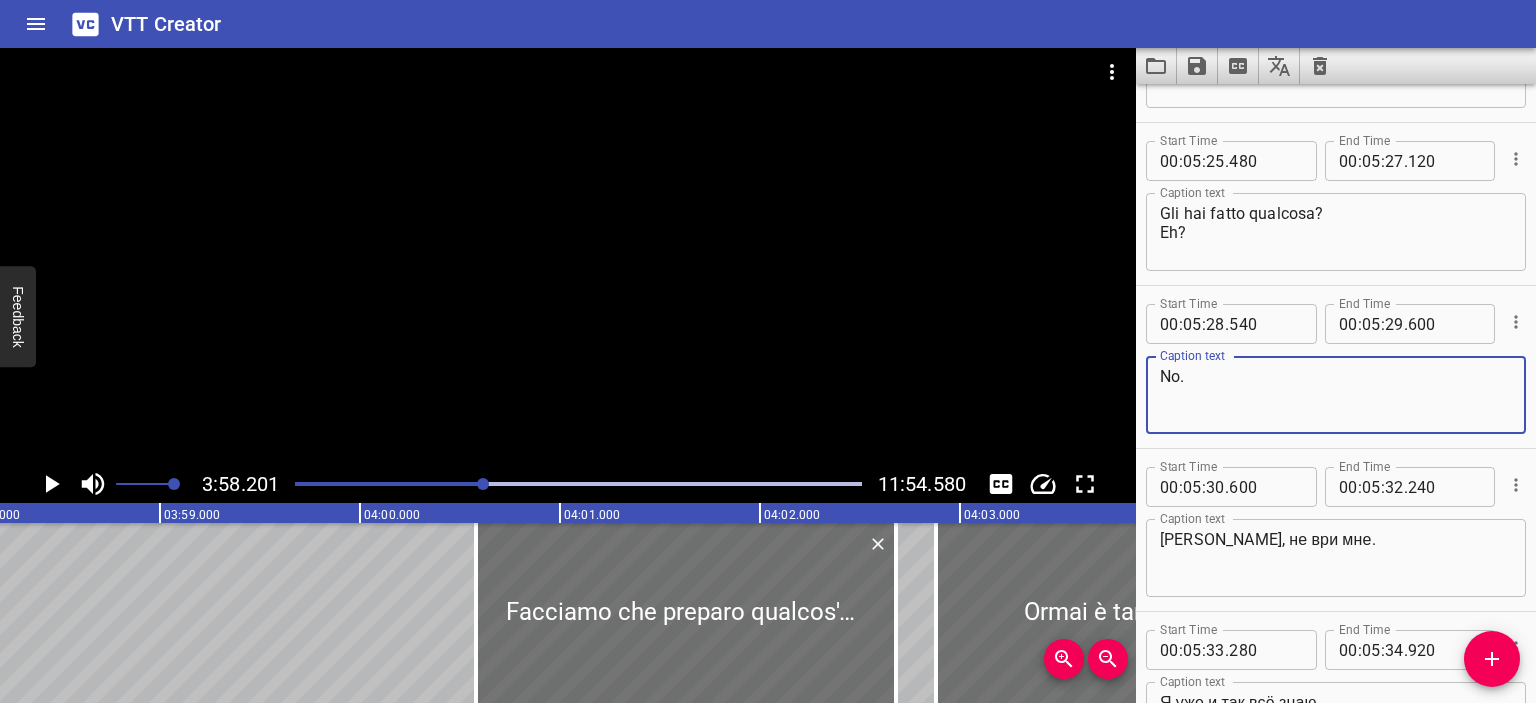 type on "No." 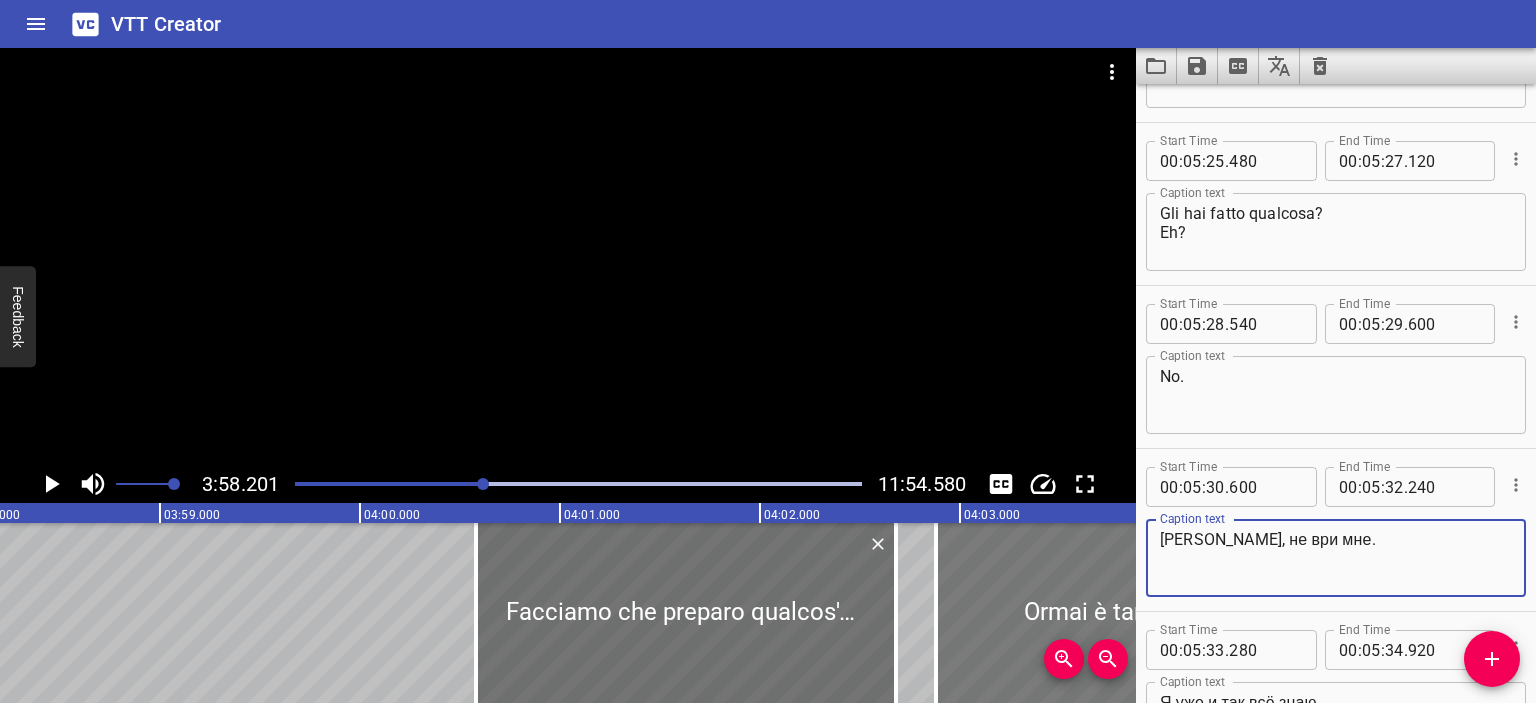 drag, startPoint x: 1301, startPoint y: 549, endPoint x: 1128, endPoint y: 532, distance: 173.83325 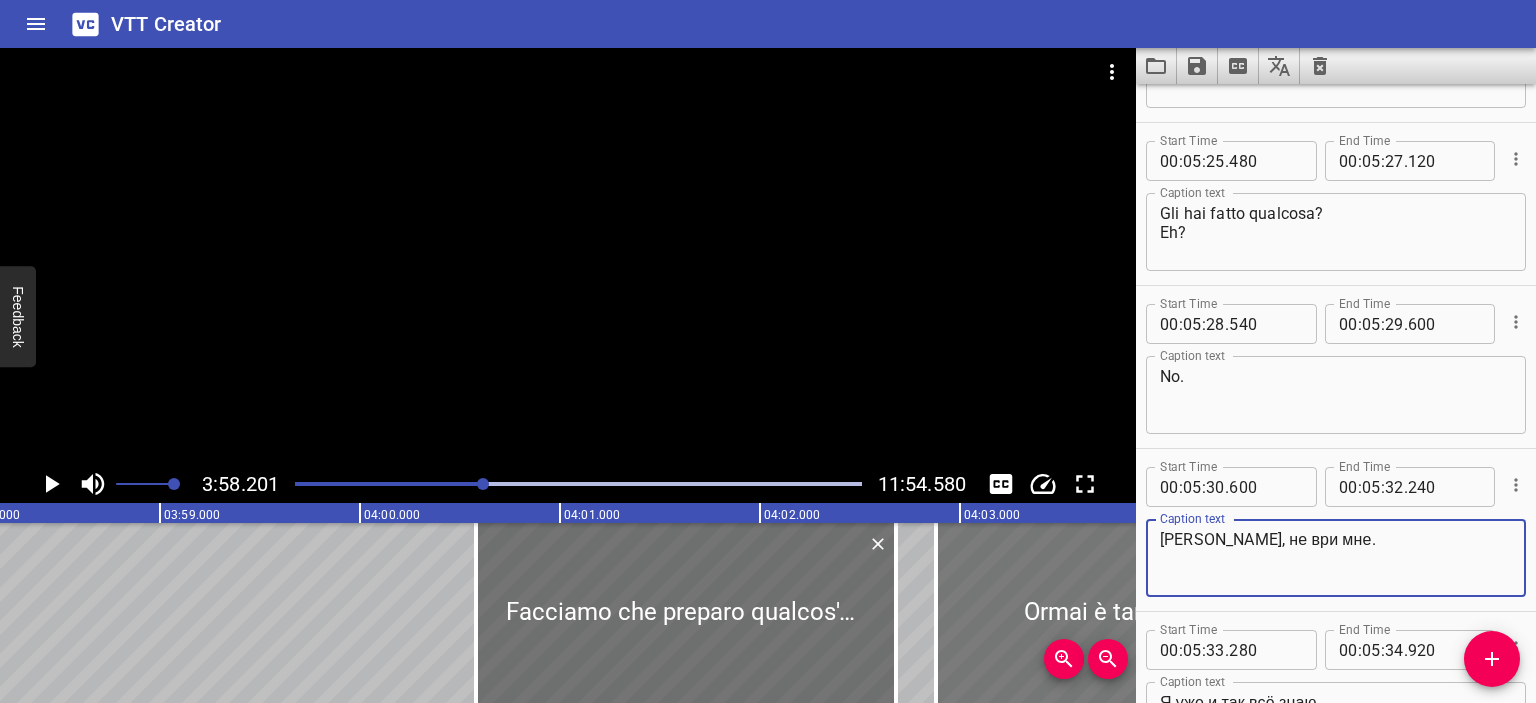 click on "3:58.201 11:54.580 00:00.000 00:01.000 00:02.000 00:03.000 00:04.000 00:05.000 00:06.000 00:07.000 00:08.000 00:09.000 00:10.000 00:11.000 00:12.000 00:13.000 00:14.000 00:15.000 00:16.000 00:17.000 00:18.000 00:19.000 00:20.000 00:21.000 00:22.000 00:23.000 00:24.000 00:25.000 00:25.000 00:26.000 00:27.000 00:28.000 00:29.000 00:30.000 00:31.000 00:32.000 00:33.000 00:34.000 00:35.000 00:36.000 00:37.000 00:38.000 00:39.000 00:40.000 00:41.000 00:42.000 00:43.000 00:44.000 00:45.000 00:46.000 00:47.000 00:48.000 00:49.000 00:50.000 00:50.000 00:51.000 00:52.000 00:53.000 00:54.000 00:55.000 00:56.000 00:57.000 00:58.000 00:59.000 01:00.000 01:01.000 01:02.000 01:03.000 01:04.000 01:05.000 01:06.000 01:07.000 01:08.000 01:09.000 01:10.000 01:11.000 01:12.000 01:13.000 01:14.000 01:15.000 01:15.000 01:16.000 01:17.000 01:18.000 01:19.000 01:20.000 01:21.000 01:22.000 01:23.000 01:24.000 01:25.000 01:26.000 01:27.000 01:28.000 01:29.000 01:30.000 01:31.000 01:32.000 01:33.000 01:34.000 01:35.000 01:36.000 Sì." at bounding box center (768, 375) 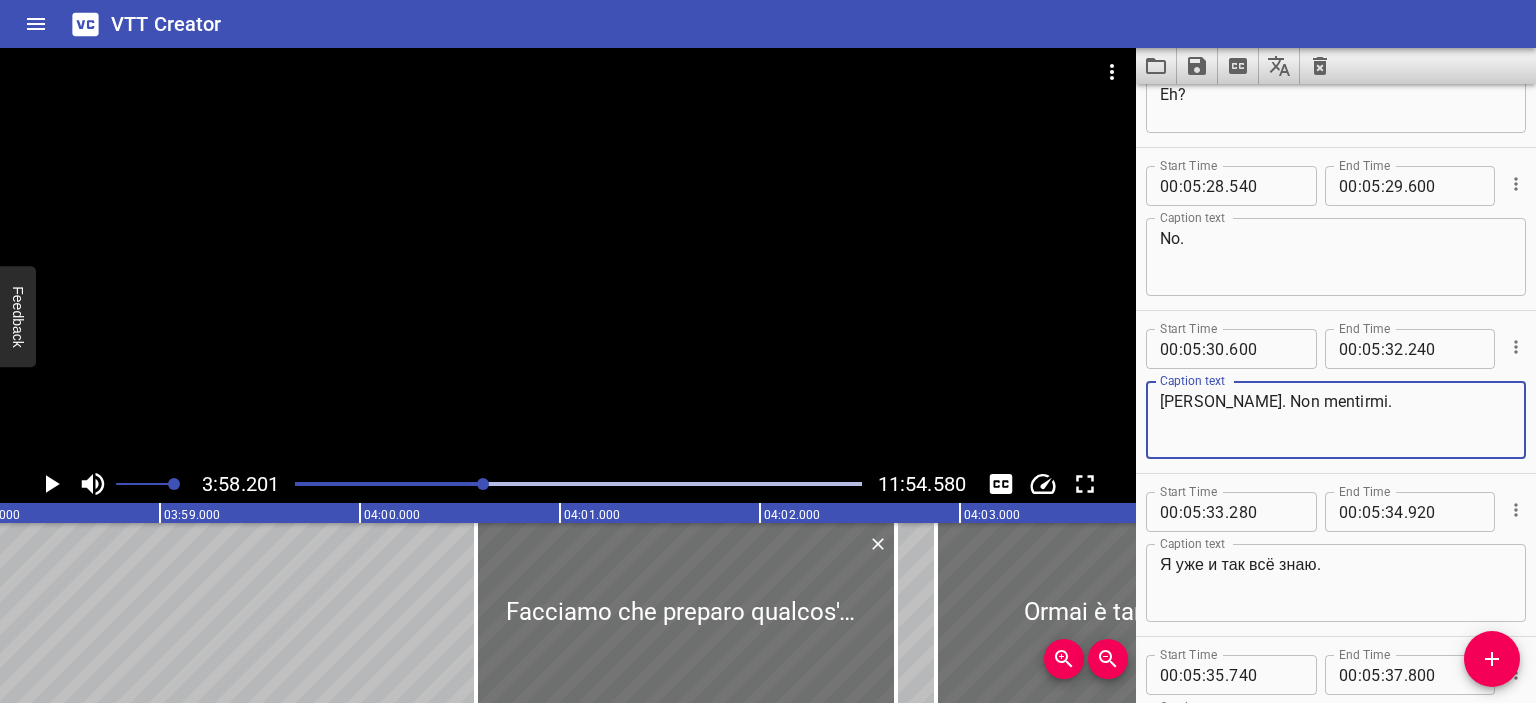 scroll, scrollTop: 7770, scrollLeft: 0, axis: vertical 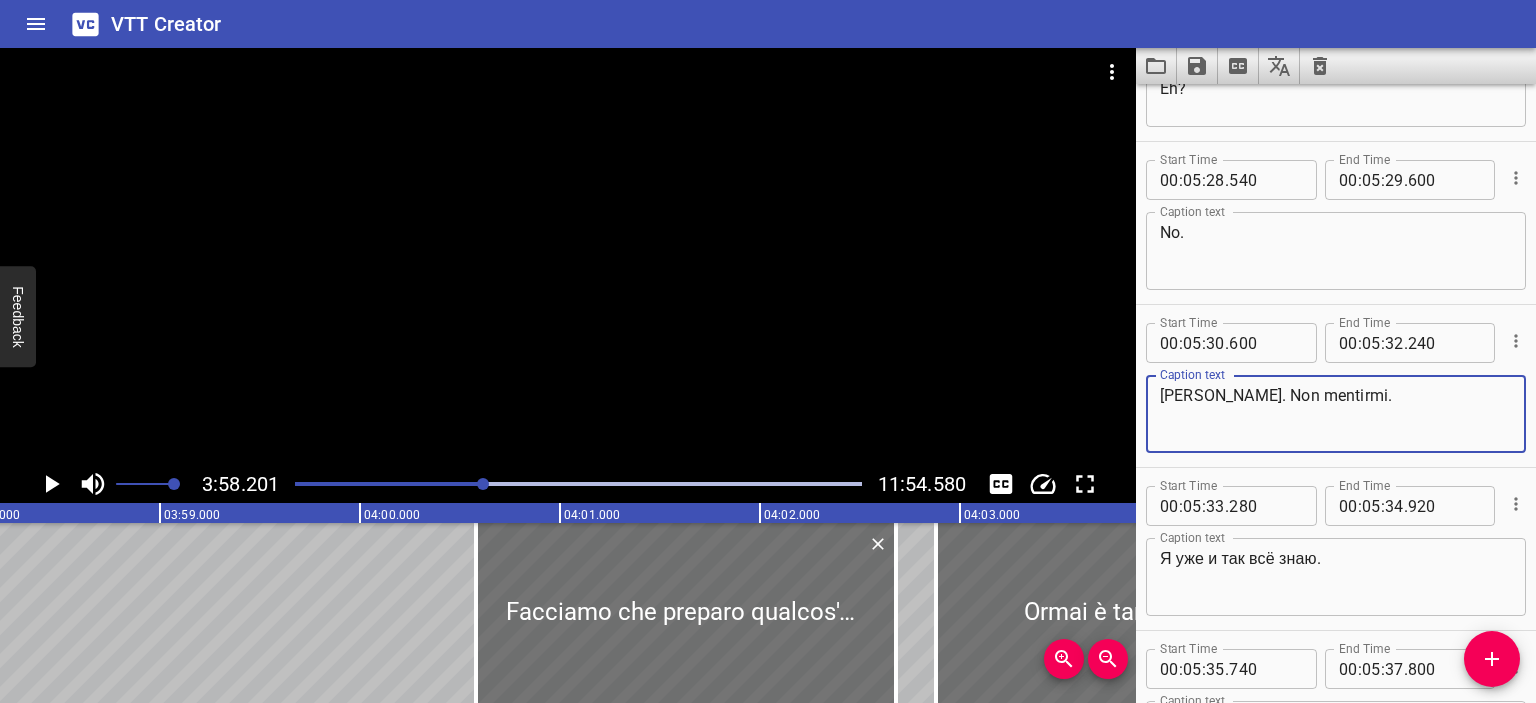 type on "[PERSON_NAME]. Non mentirmi." 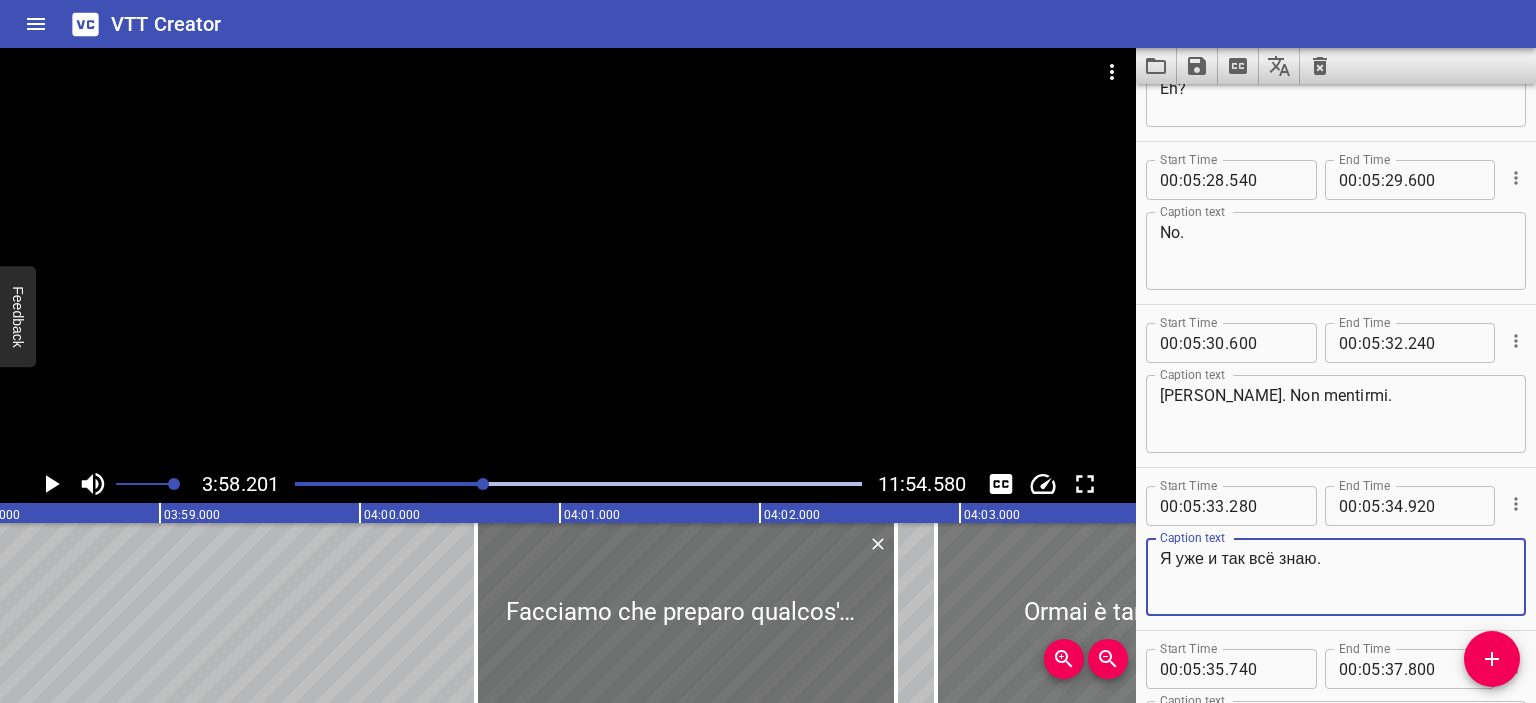 drag, startPoint x: 1329, startPoint y: 556, endPoint x: 1112, endPoint y: 556, distance: 217 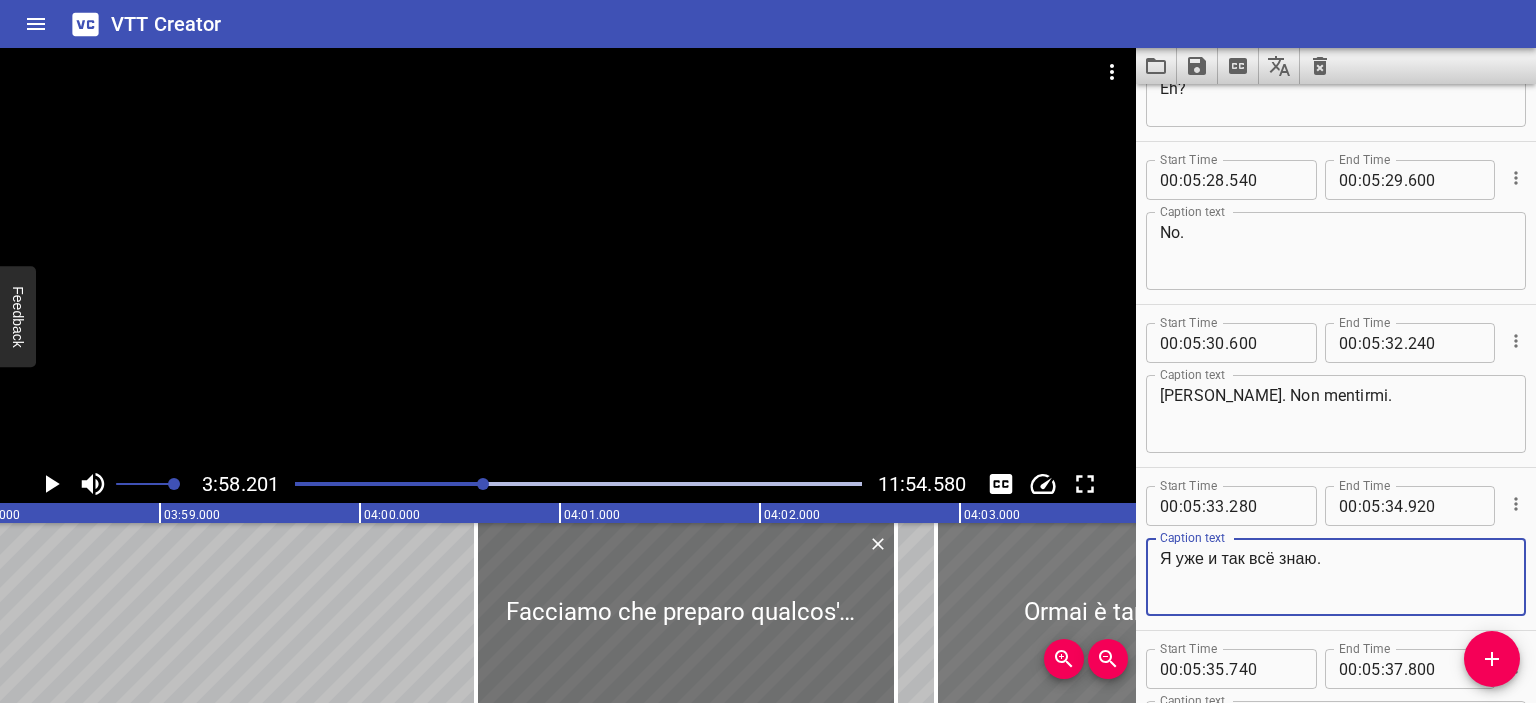 click on "3:58.201 11:54.580 00:00.000 00:01.000 00:02.000 00:03.000 00:04.000 00:05.000 00:06.000 00:07.000 00:08.000 00:09.000 00:10.000 00:11.000 00:12.000 00:13.000 00:14.000 00:15.000 00:16.000 00:17.000 00:18.000 00:19.000 00:20.000 00:21.000 00:22.000 00:23.000 00:24.000 00:25.000 00:25.000 00:26.000 00:27.000 00:28.000 00:29.000 00:30.000 00:31.000 00:32.000 00:33.000 00:34.000 00:35.000 00:36.000 00:37.000 00:38.000 00:39.000 00:40.000 00:41.000 00:42.000 00:43.000 00:44.000 00:45.000 00:46.000 00:47.000 00:48.000 00:49.000 00:50.000 00:50.000 00:51.000 00:52.000 00:53.000 00:54.000 00:55.000 00:56.000 00:57.000 00:58.000 00:59.000 01:00.000 01:01.000 01:02.000 01:03.000 01:04.000 01:05.000 01:06.000 01:07.000 01:08.000 01:09.000 01:10.000 01:11.000 01:12.000 01:13.000 01:14.000 01:15.000 01:15.000 01:16.000 01:17.000 01:18.000 01:19.000 01:20.000 01:21.000 01:22.000 01:23.000 01:24.000 01:25.000 01:26.000 01:27.000 01:28.000 01:29.000 01:30.000 01:31.000 01:32.000 01:33.000 01:34.000 01:35.000 01:36.000 Sì." at bounding box center (768, 375) 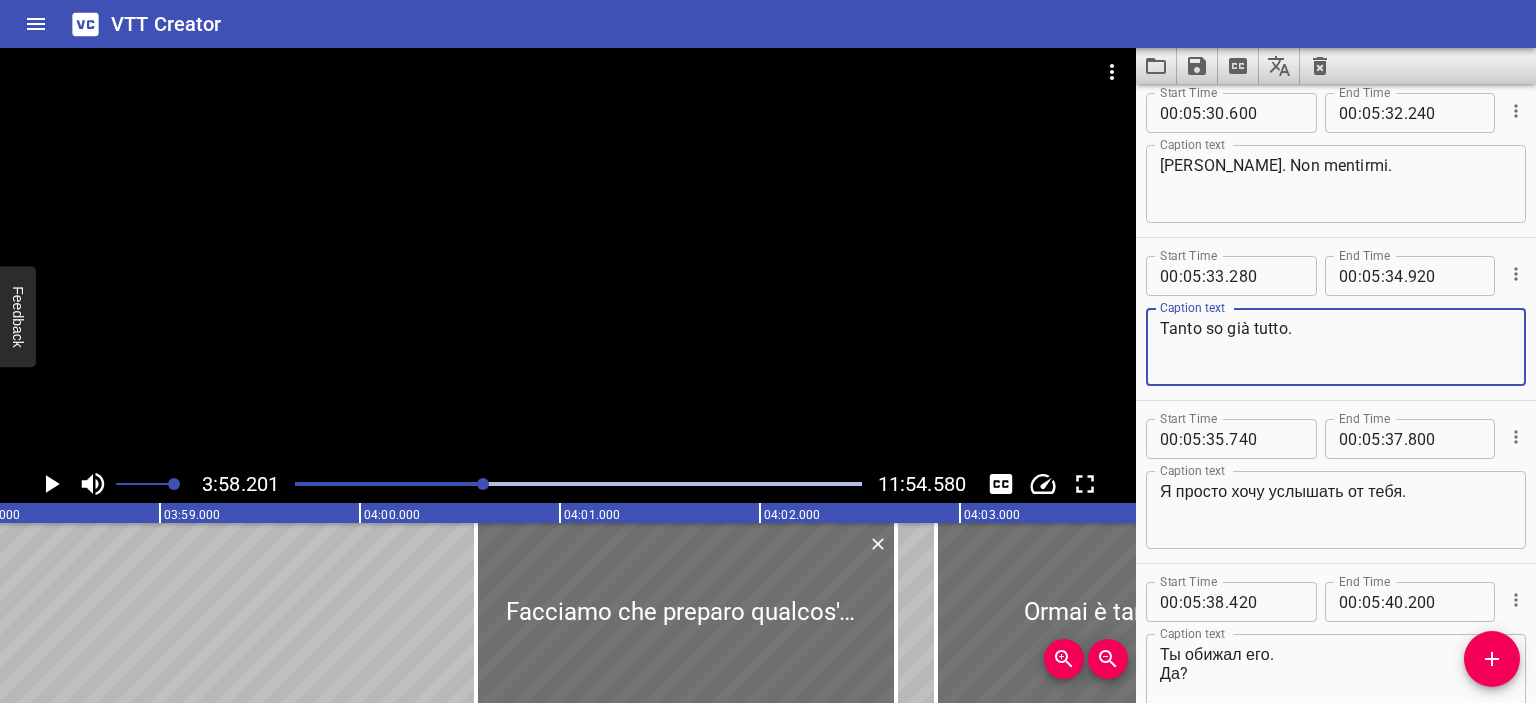 scroll, scrollTop: 8002, scrollLeft: 0, axis: vertical 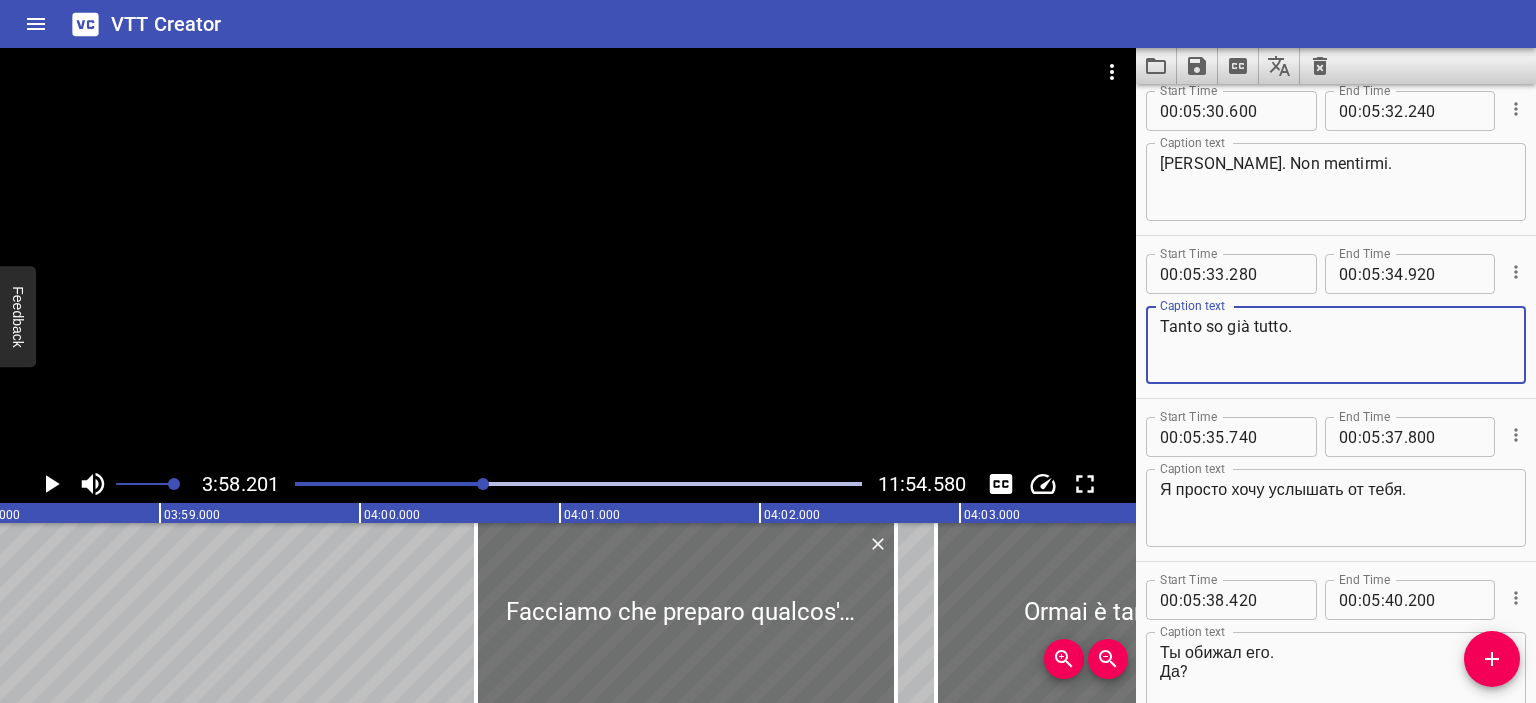 type on "Tanto so già tutto." 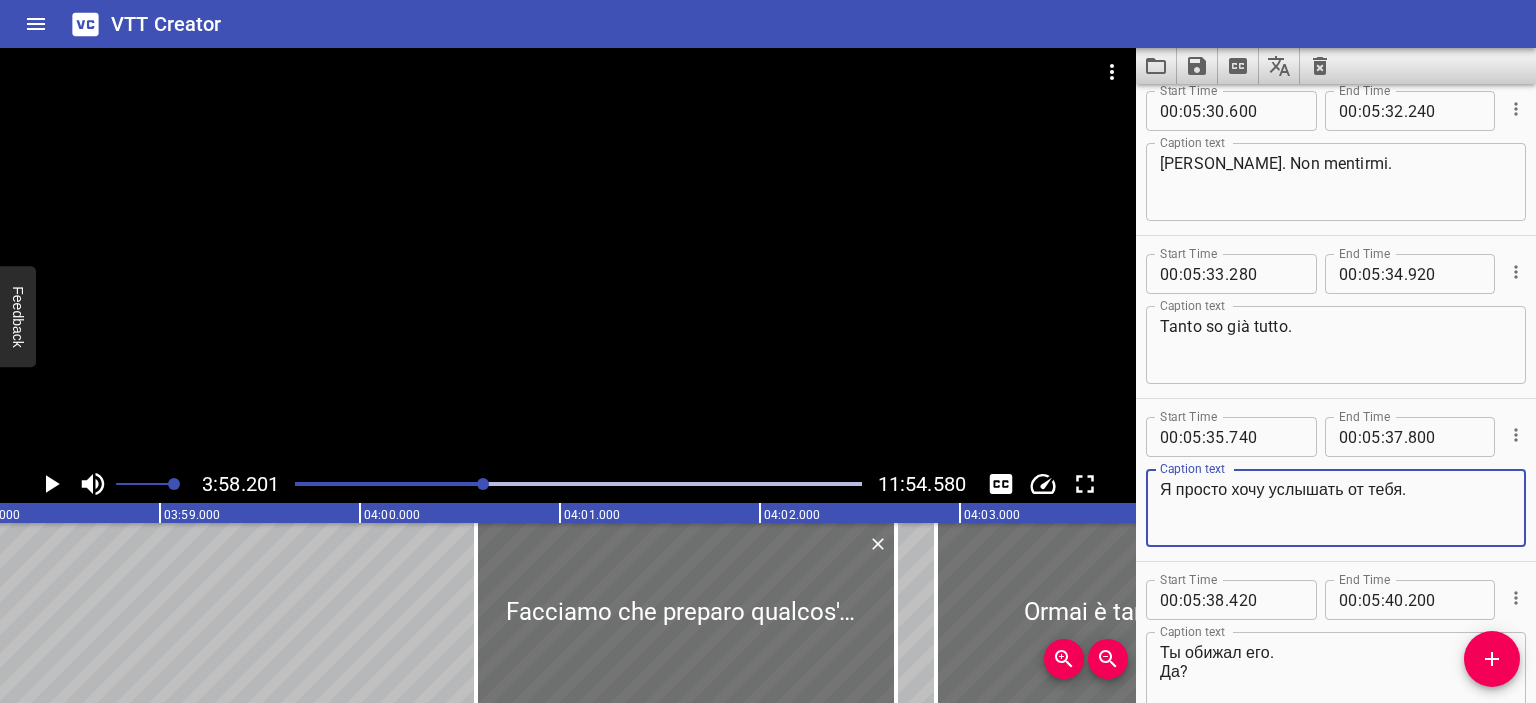drag, startPoint x: 1408, startPoint y: 496, endPoint x: 1137, endPoint y: 477, distance: 271.66522 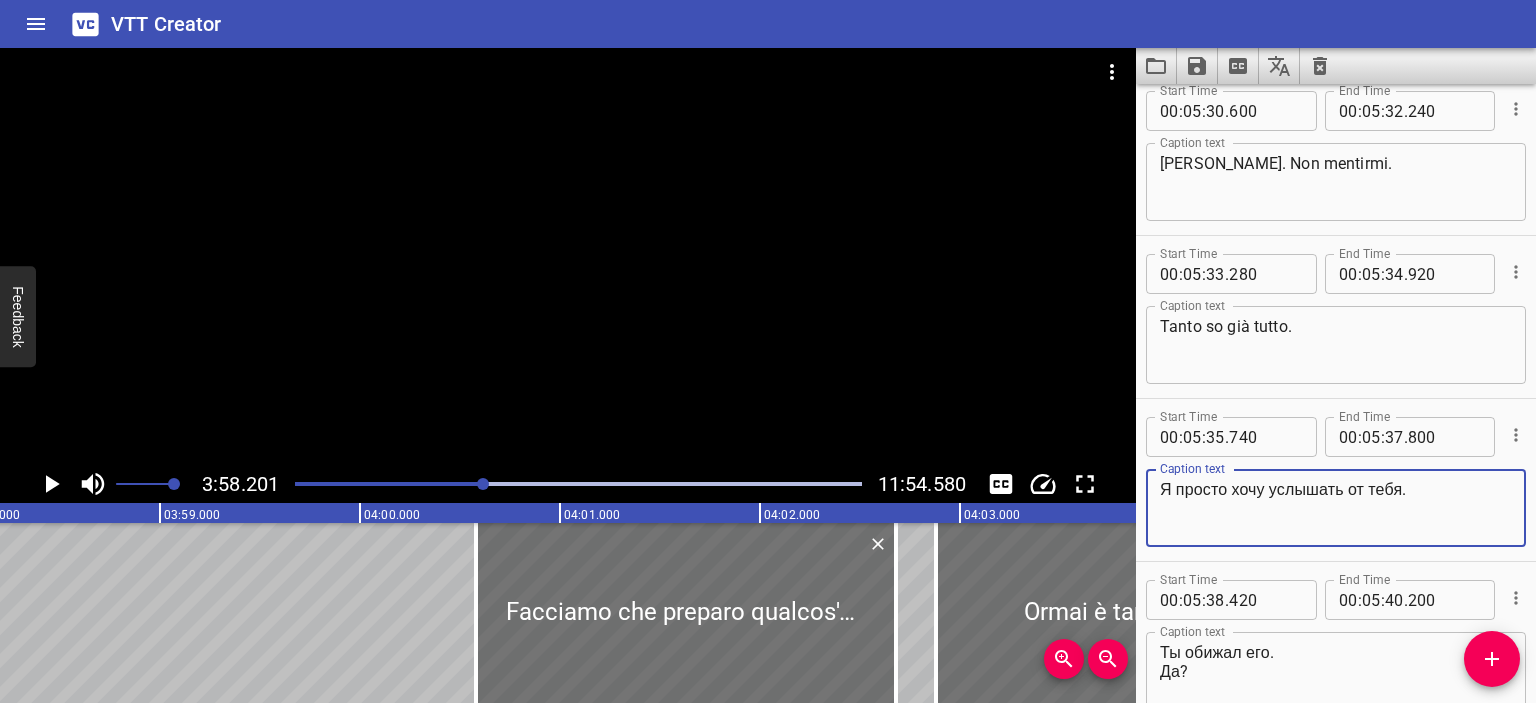 click on "Start Time 00 : 05 : 35 . 740 Start Time End Time 00 : 05 : 37 . 800 End Time Caption text Я просто хочу услышать от тебя. Caption text" at bounding box center [1336, 480] 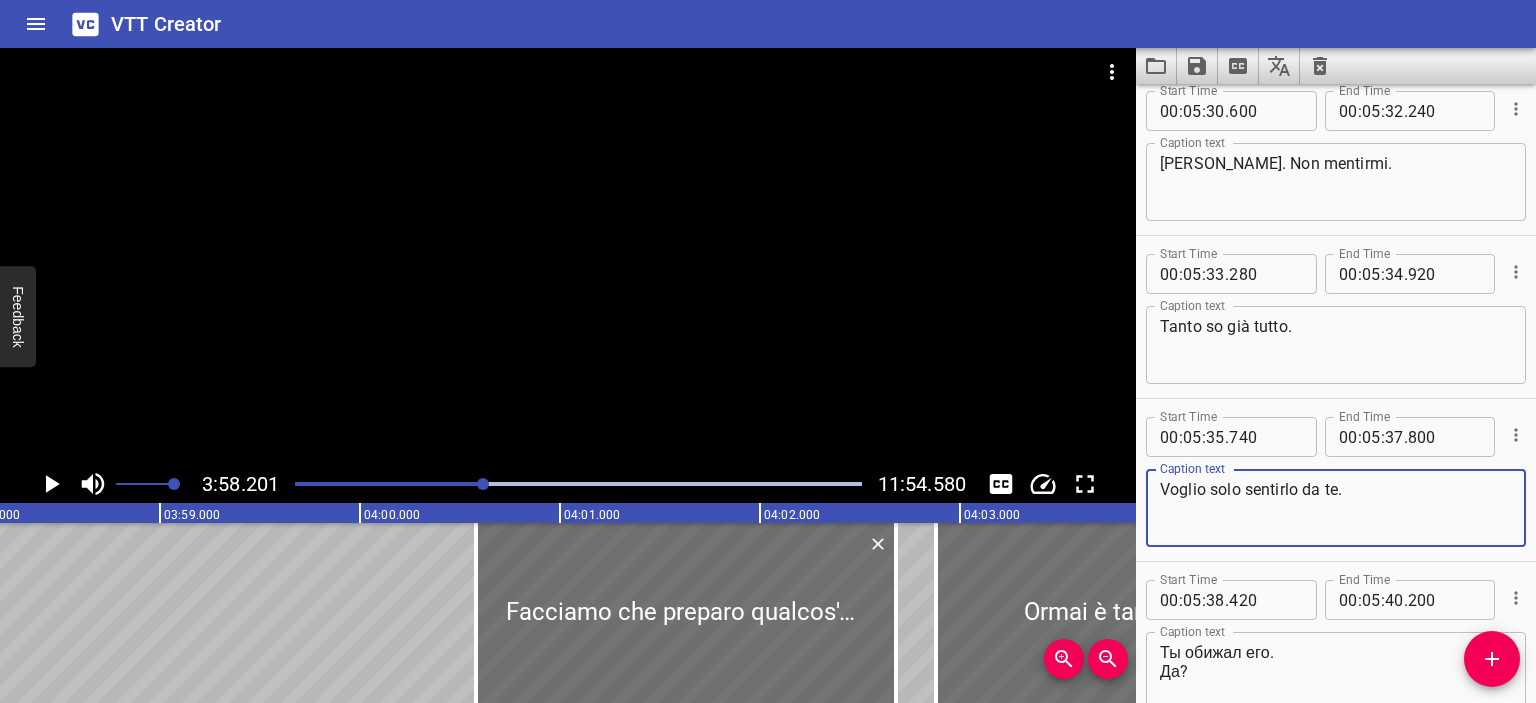 type on "Voglio solo sentirlo da te." 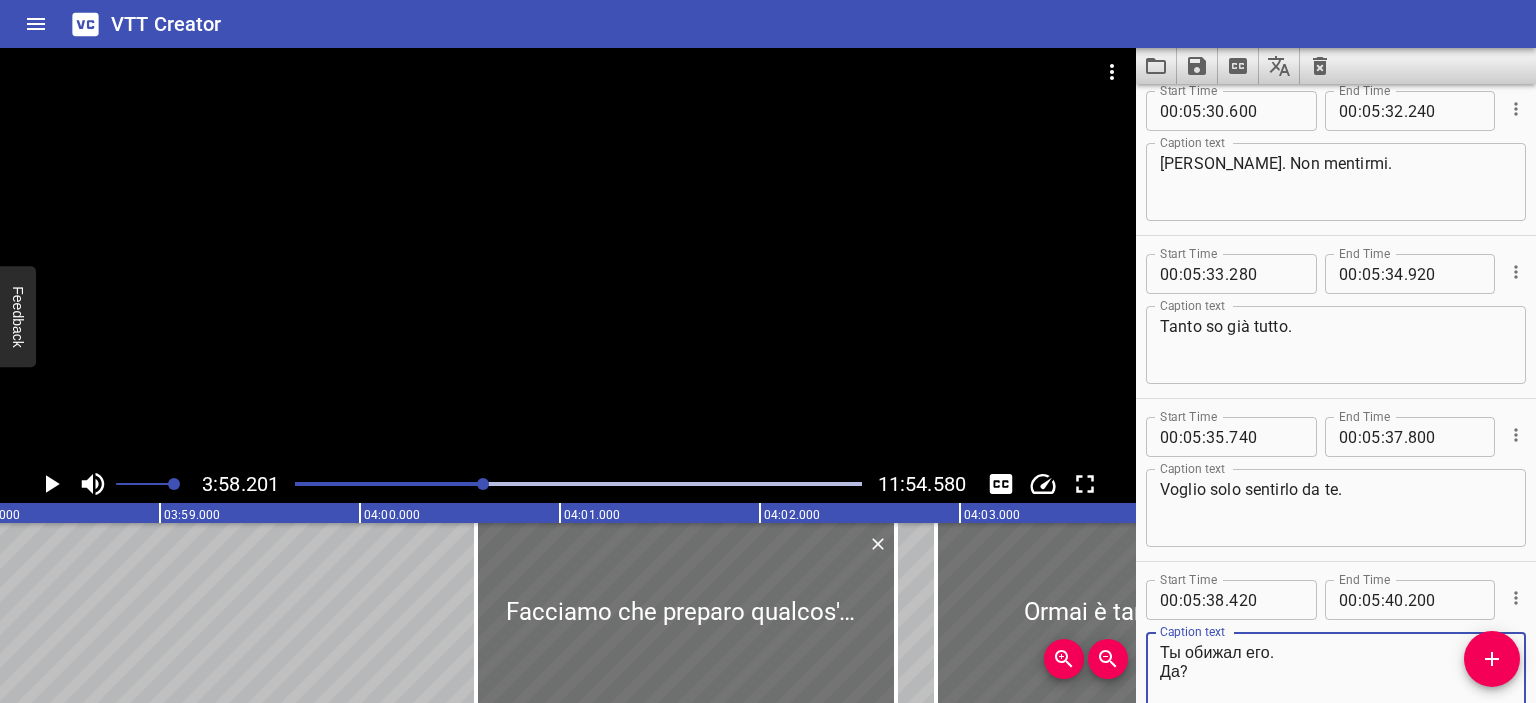 drag, startPoint x: 1273, startPoint y: 651, endPoint x: 1161, endPoint y: 647, distance: 112.0714 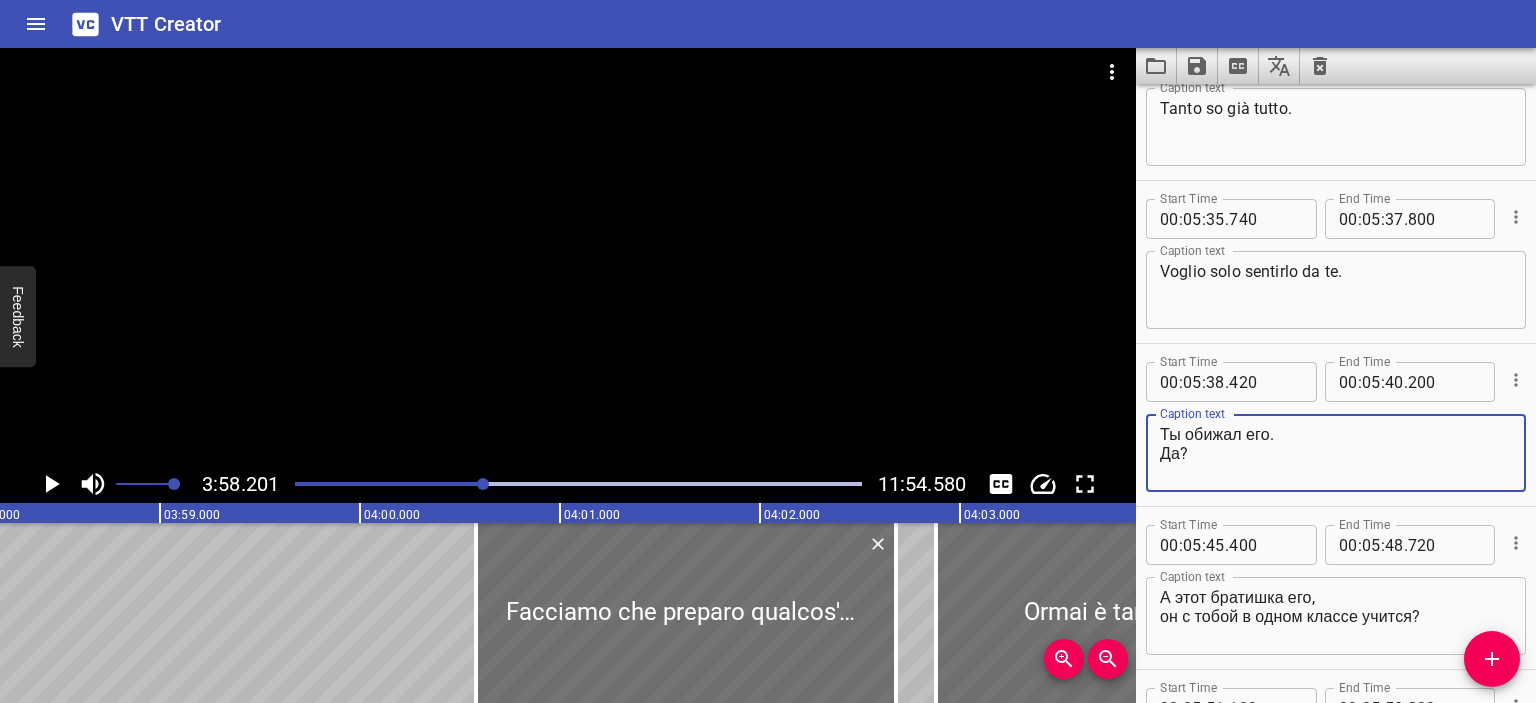 scroll, scrollTop: 8219, scrollLeft: 0, axis: vertical 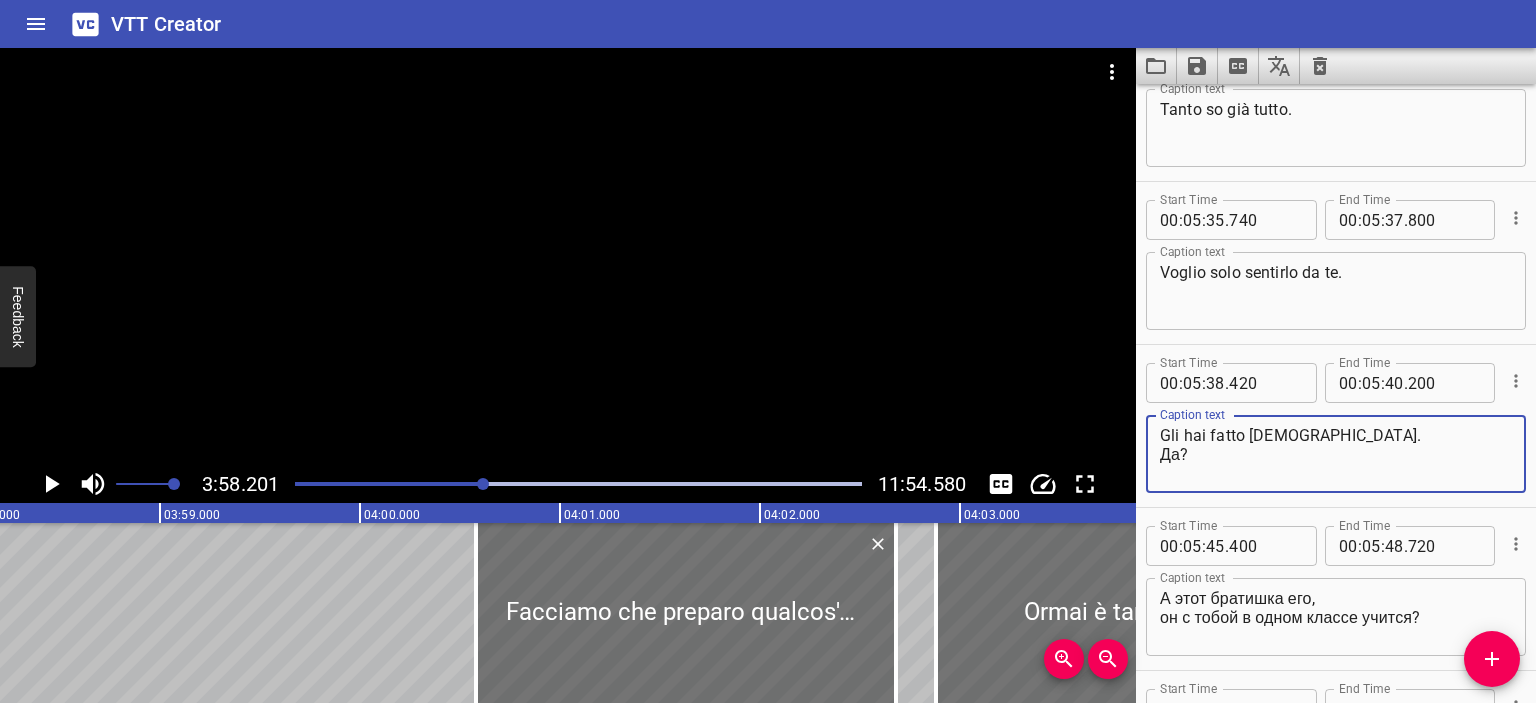 click on "Gli hai fatto [DEMOGRAPHIC_DATA].
Да?" at bounding box center (1336, 454) 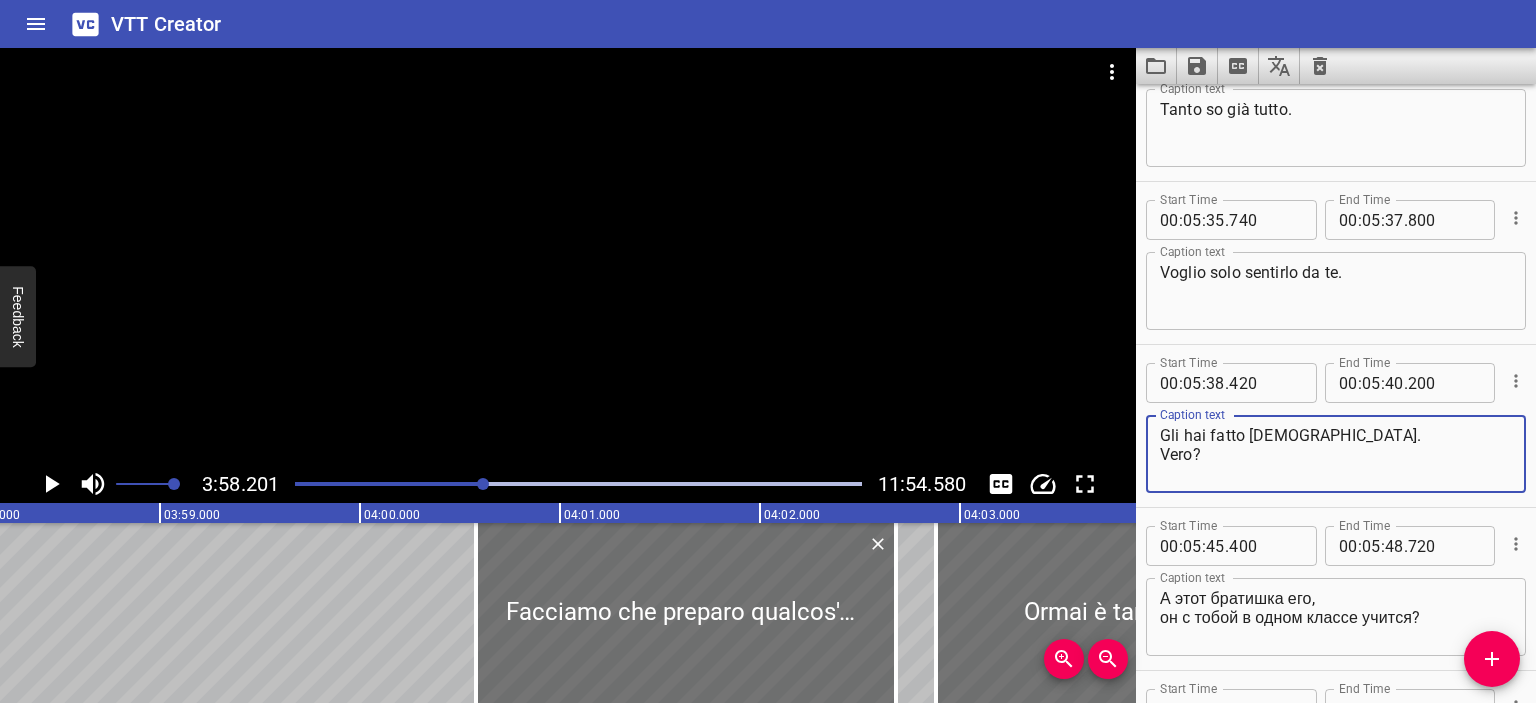 drag, startPoint x: 1164, startPoint y: 437, endPoint x: 1287, endPoint y: 437, distance: 123 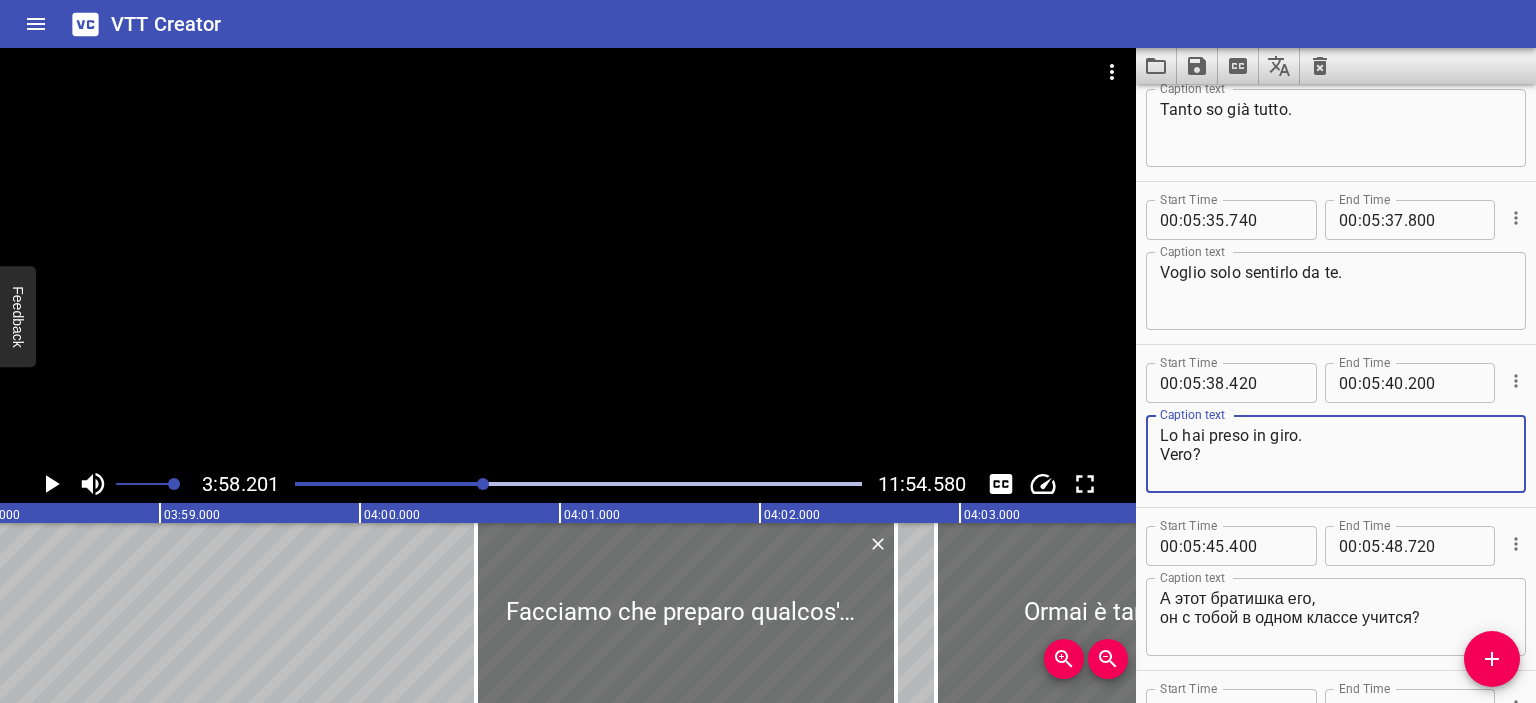 scroll, scrollTop: 8332, scrollLeft: 0, axis: vertical 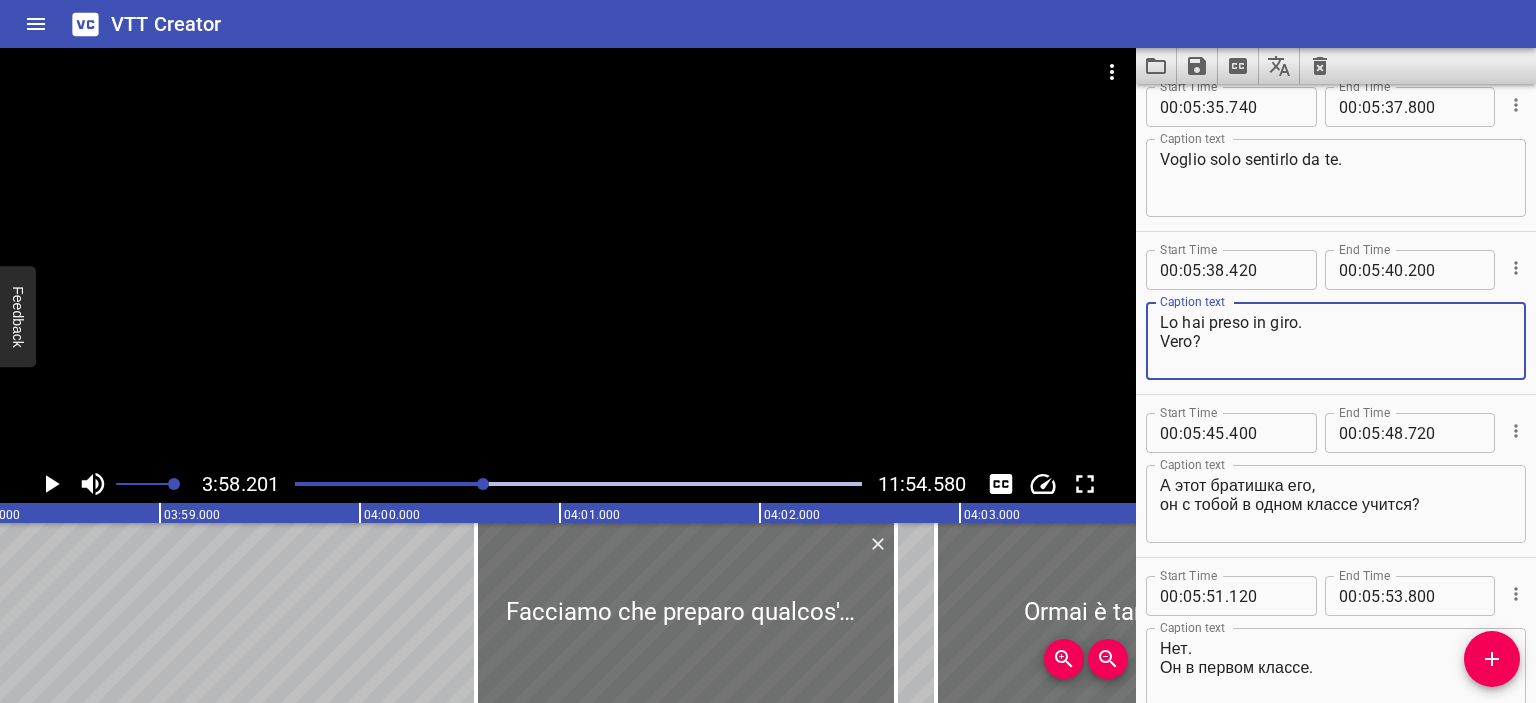 type on "Lo hai preso in giro.
Vero?" 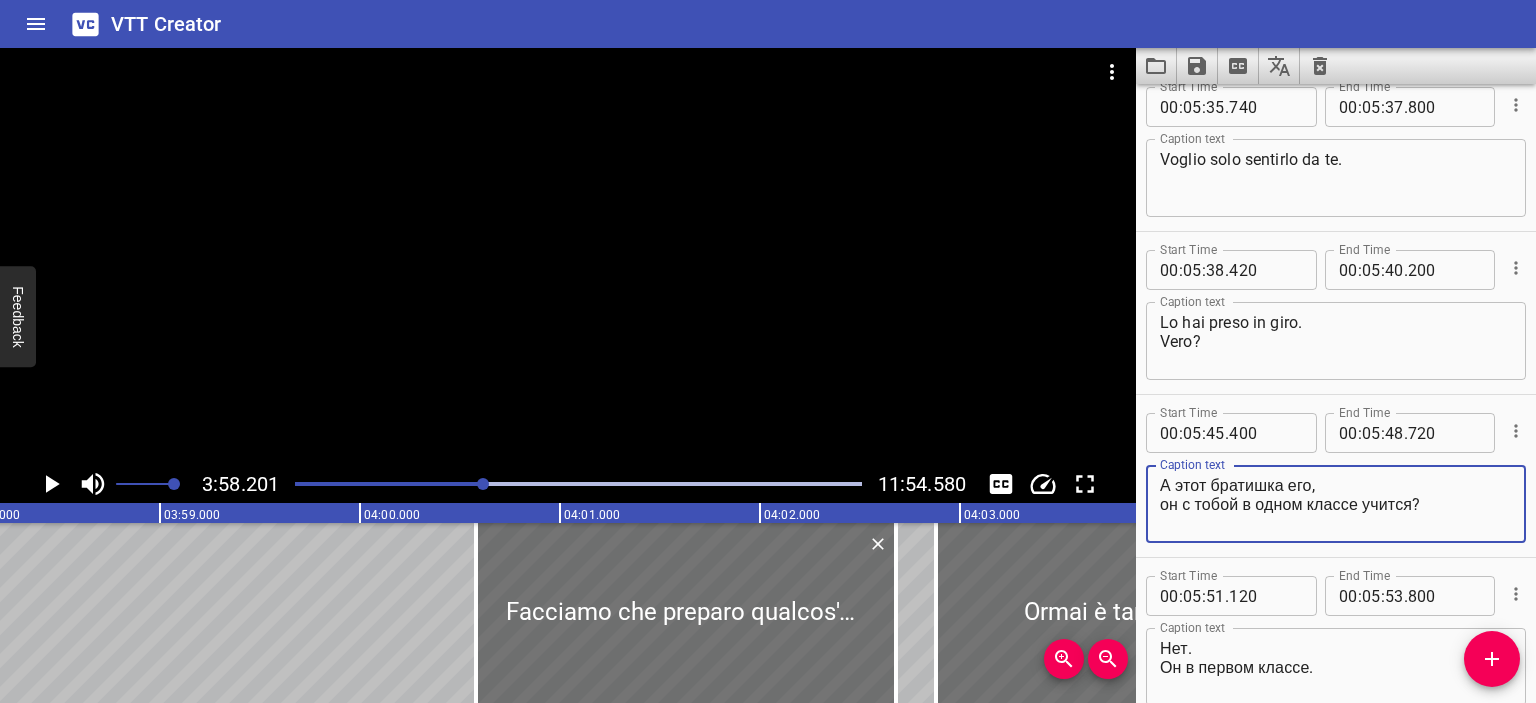 click on "А этот братишка его,
он с тобой в одном классе учится?" at bounding box center [1336, 504] 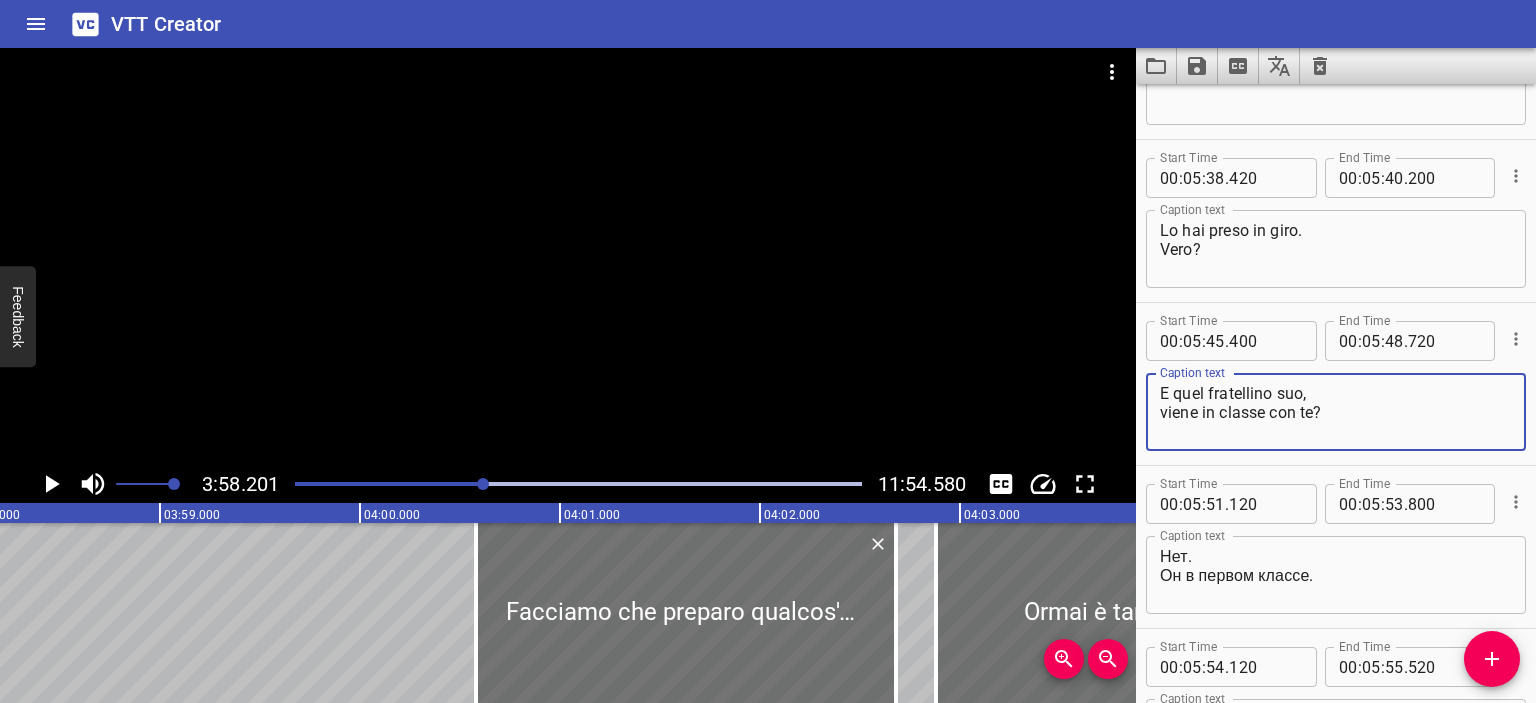 scroll, scrollTop: 8435, scrollLeft: 0, axis: vertical 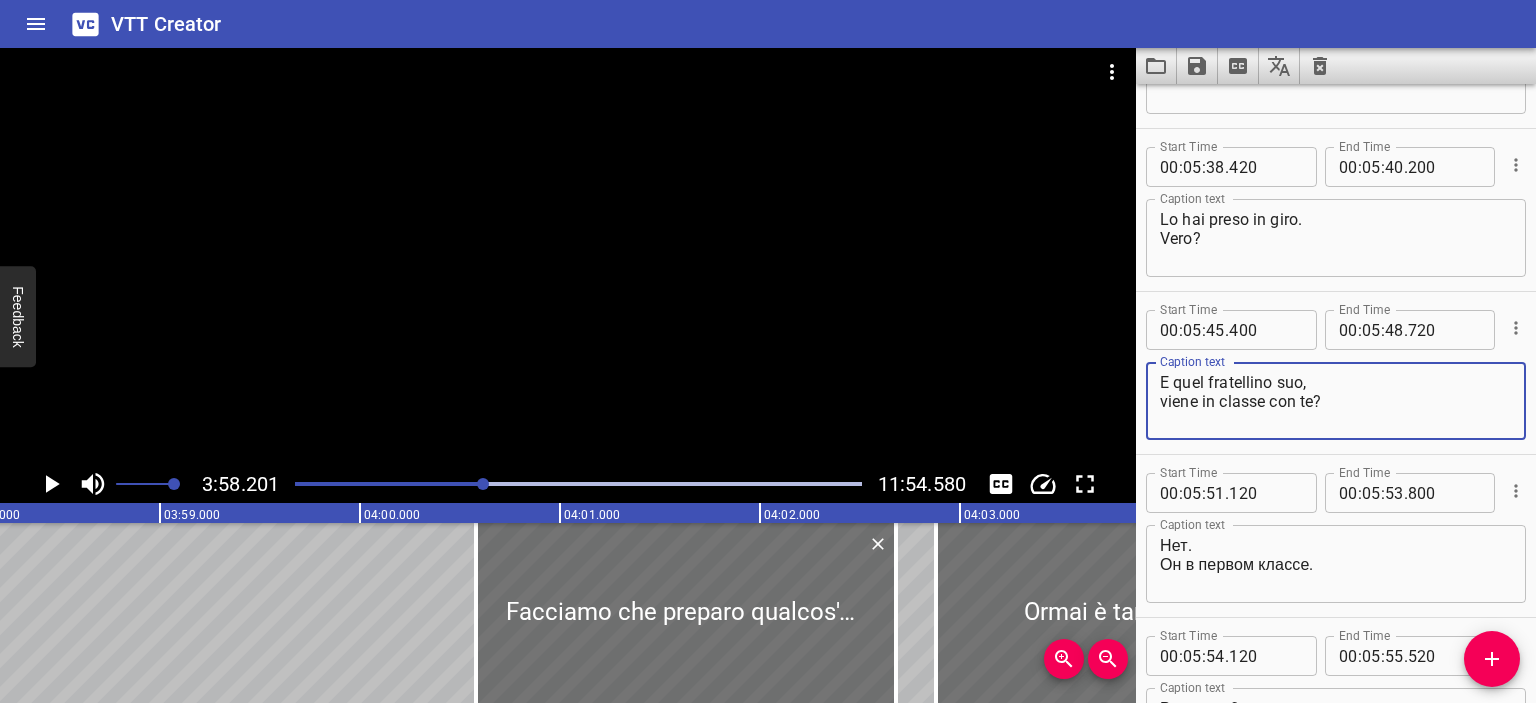 type on "E quel fratellino suo,
viene in classe con te?" 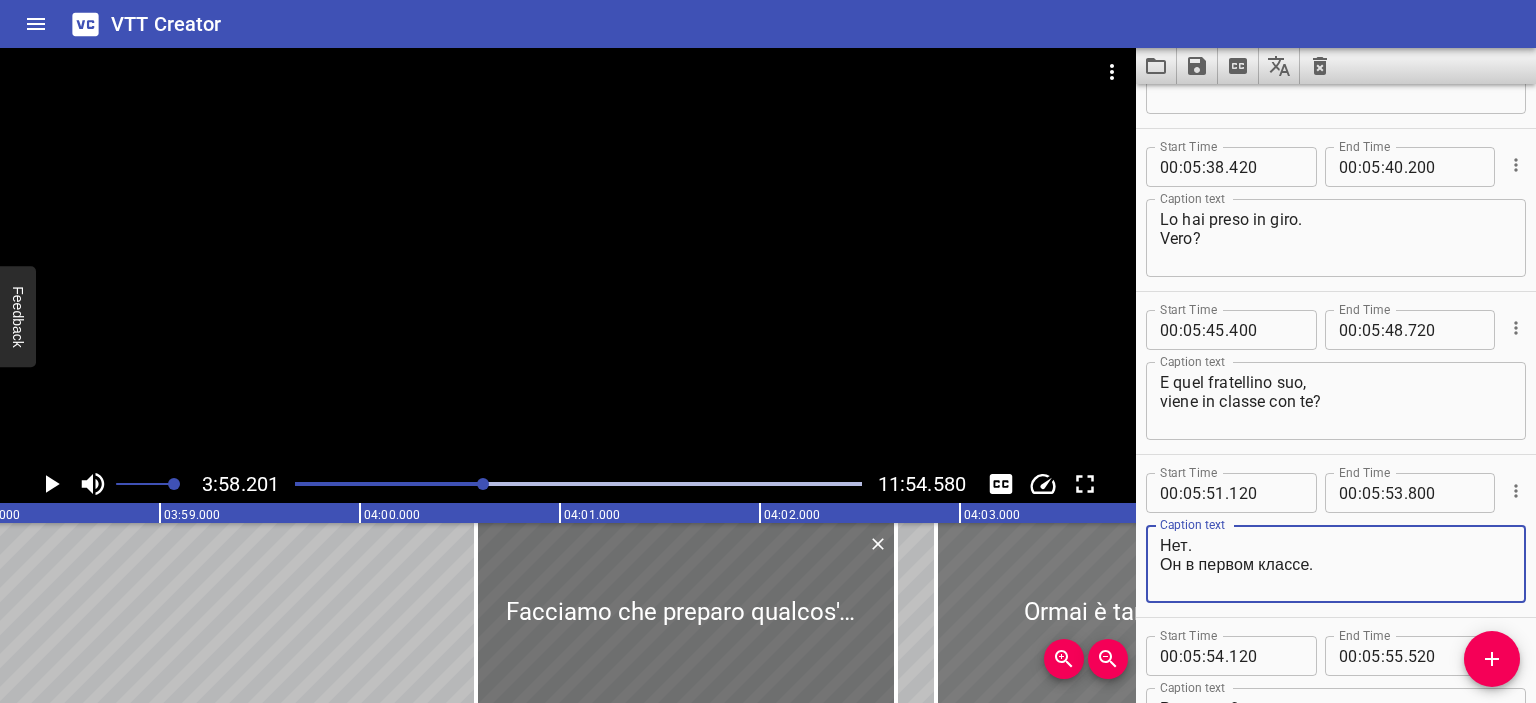 drag, startPoint x: 1324, startPoint y: 565, endPoint x: 1129, endPoint y: 531, distance: 197.94191 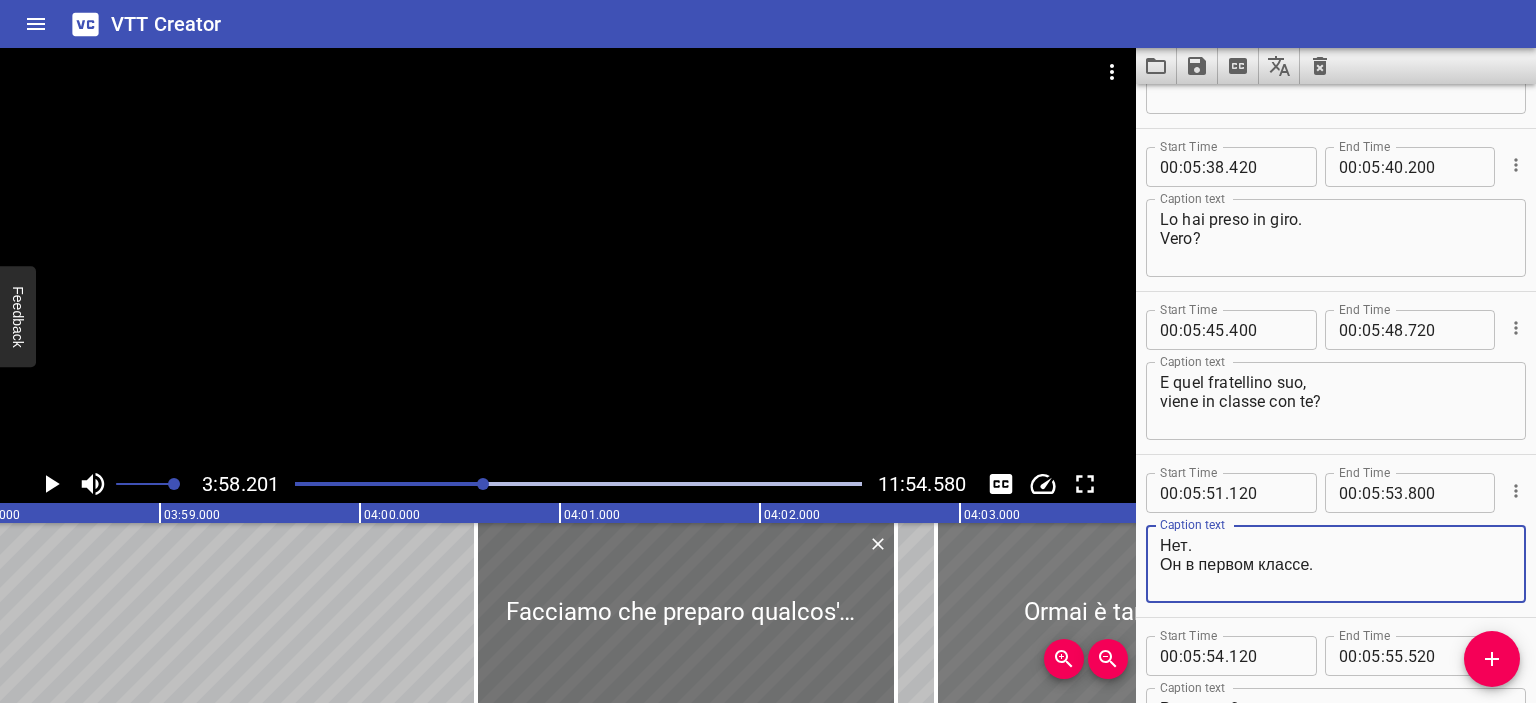 click on "3:58.201 11:54.580 00:00.000 00:01.000 00:02.000 00:03.000 00:04.000 00:05.000 00:06.000 00:07.000 00:08.000 00:09.000 00:10.000 00:11.000 00:12.000 00:13.000 00:14.000 00:15.000 00:16.000 00:17.000 00:18.000 00:19.000 00:20.000 00:21.000 00:22.000 00:23.000 00:24.000 00:25.000 00:25.000 00:26.000 00:27.000 00:28.000 00:29.000 00:30.000 00:31.000 00:32.000 00:33.000 00:34.000 00:35.000 00:36.000 00:37.000 00:38.000 00:39.000 00:40.000 00:41.000 00:42.000 00:43.000 00:44.000 00:45.000 00:46.000 00:47.000 00:48.000 00:49.000 00:50.000 00:50.000 00:51.000 00:52.000 00:53.000 00:54.000 00:55.000 00:56.000 00:57.000 00:58.000 00:59.000 01:00.000 01:01.000 01:02.000 01:03.000 01:04.000 01:05.000 01:06.000 01:07.000 01:08.000 01:09.000 01:10.000 01:11.000 01:12.000 01:13.000 01:14.000 01:15.000 01:15.000 01:16.000 01:17.000 01:18.000 01:19.000 01:20.000 01:21.000 01:22.000 01:23.000 01:24.000 01:25.000 01:26.000 01:27.000 01:28.000 01:29.000 01:30.000 01:31.000 01:32.000 01:33.000 01:34.000 01:35.000 01:36.000 Sì." at bounding box center (768, 375) 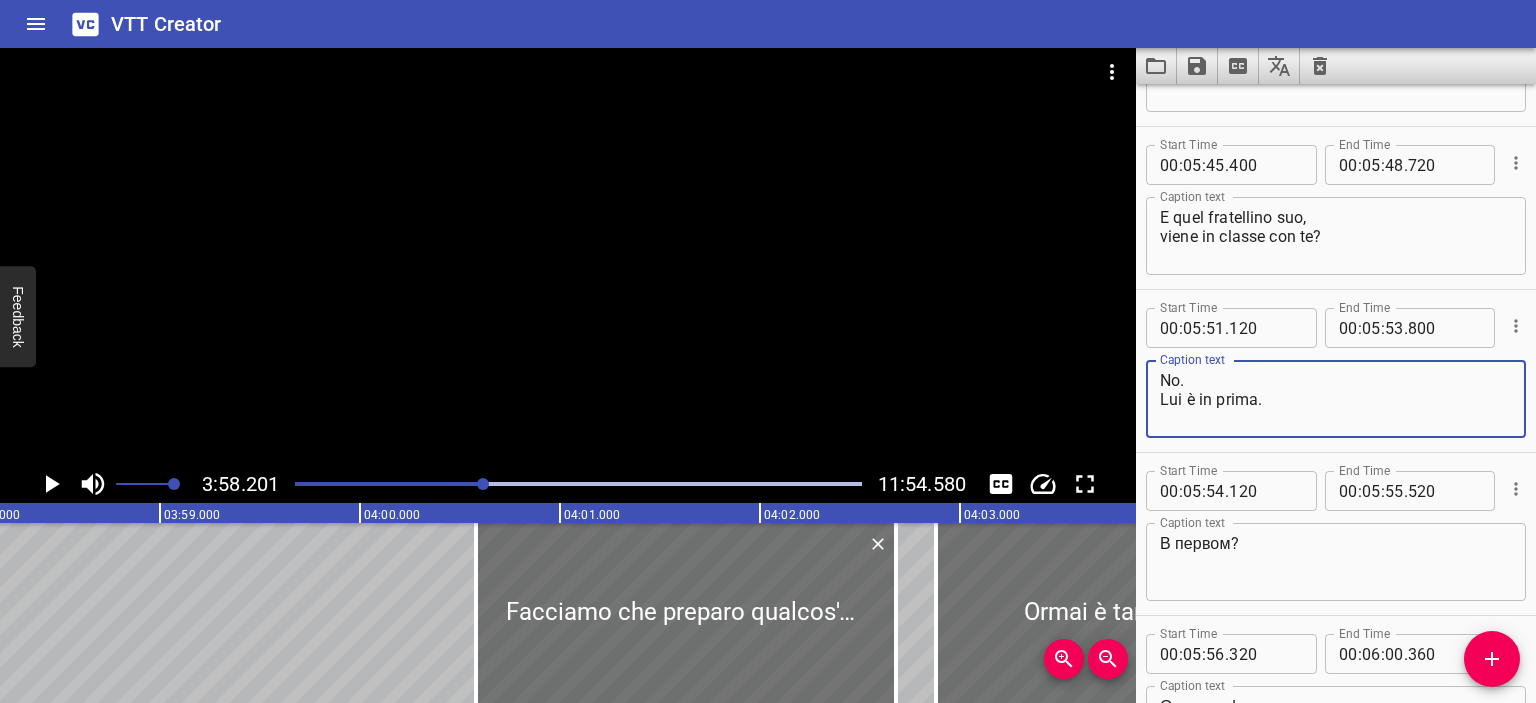 scroll, scrollTop: 8602, scrollLeft: 0, axis: vertical 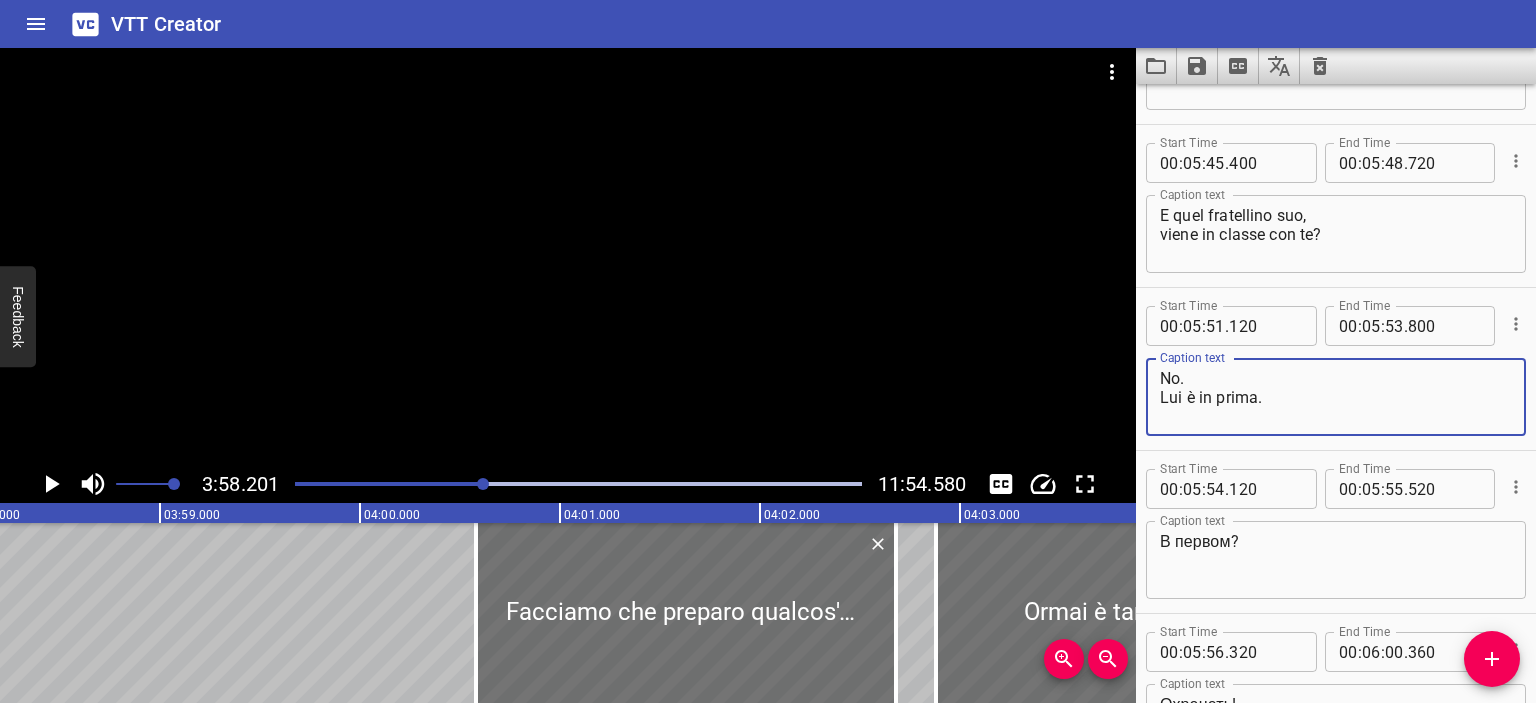type on "No.
Lui è in prima." 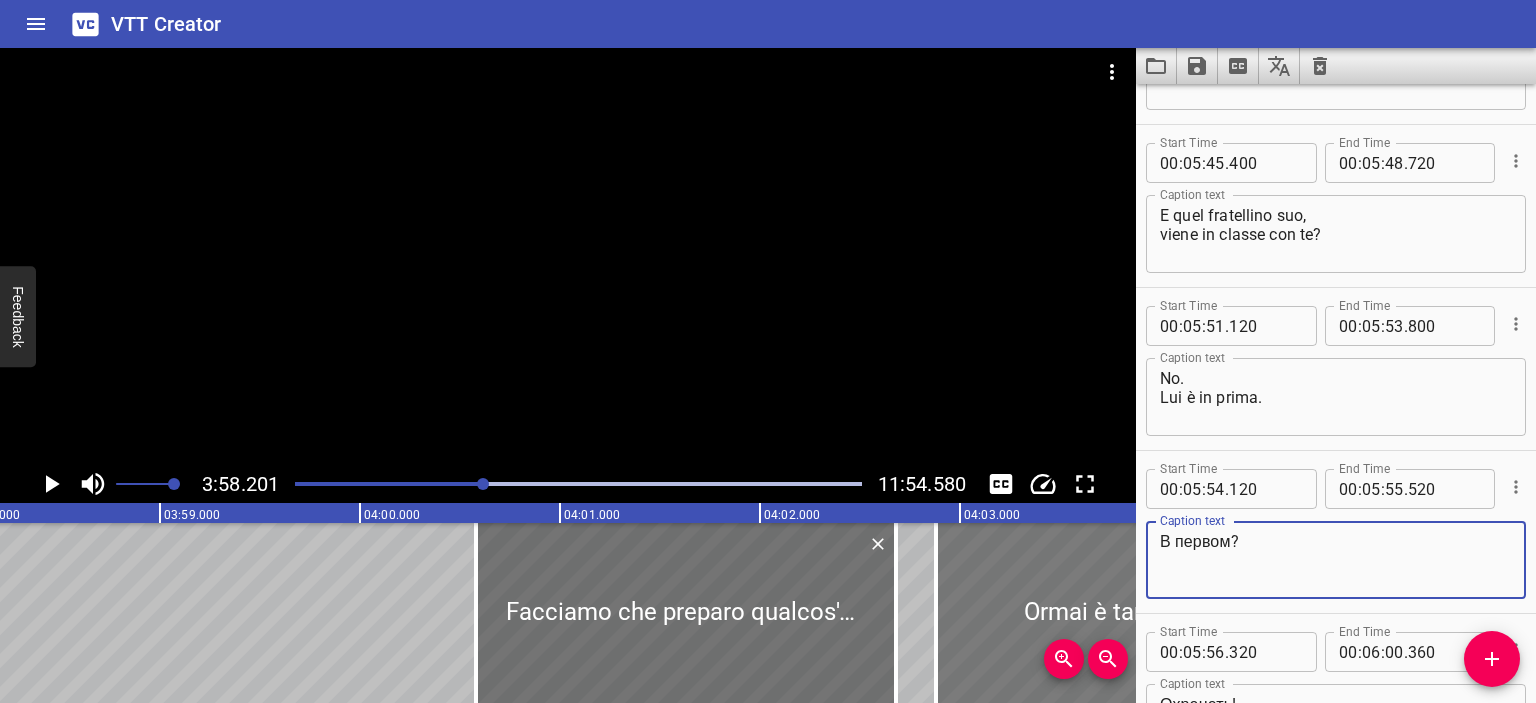 drag, startPoint x: 1237, startPoint y: 548, endPoint x: 1120, endPoint y: 546, distance: 117.01709 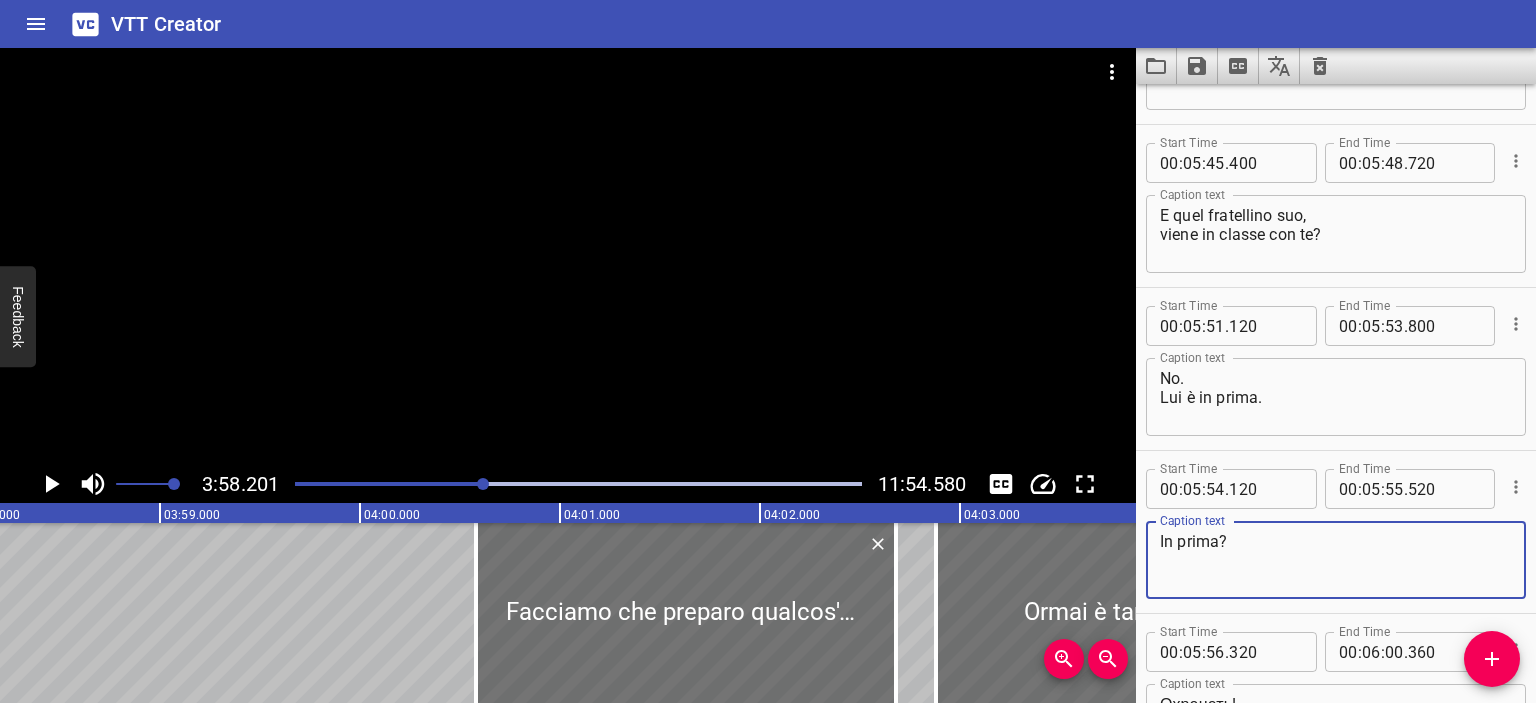 scroll, scrollTop: 8767, scrollLeft: 0, axis: vertical 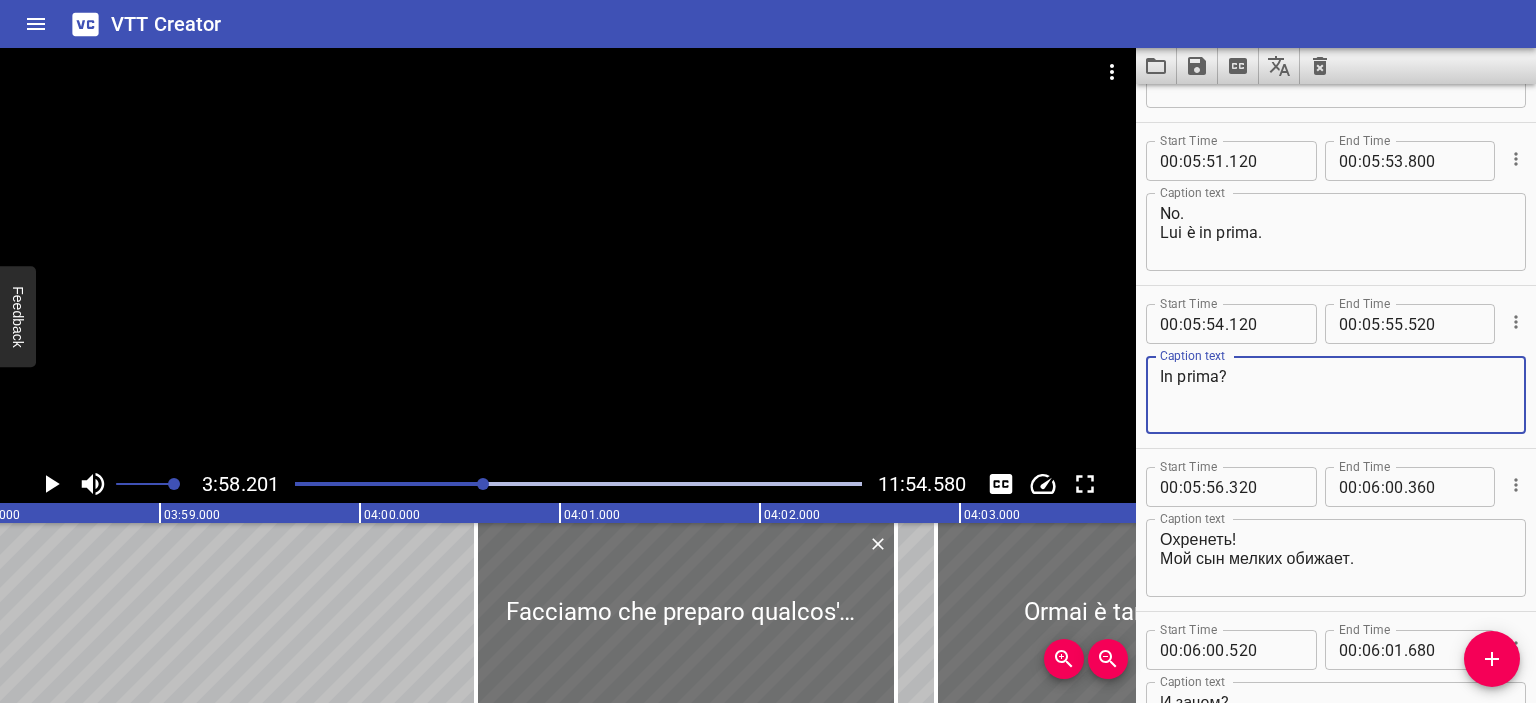 type on "In prima?" 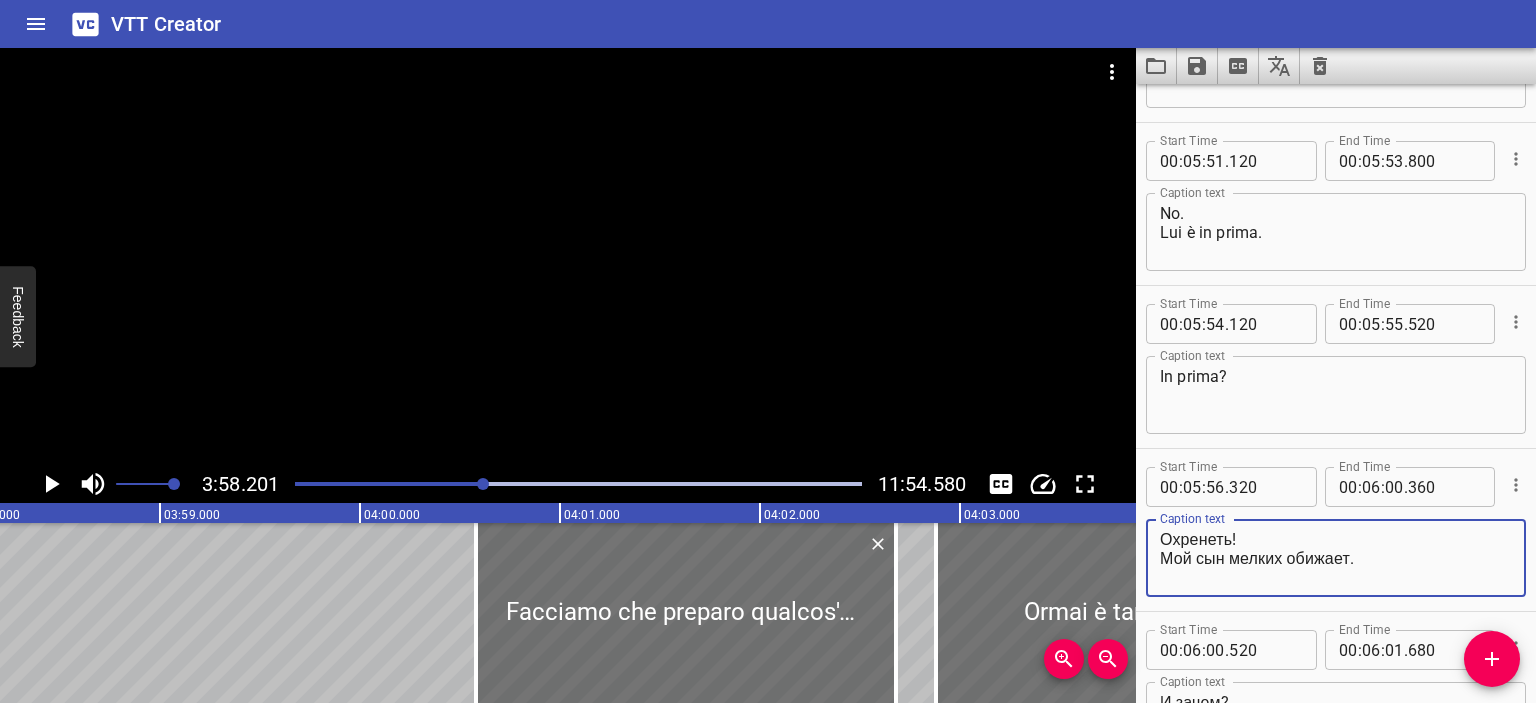 drag, startPoint x: 1232, startPoint y: 542, endPoint x: 1140, endPoint y: 537, distance: 92.13577 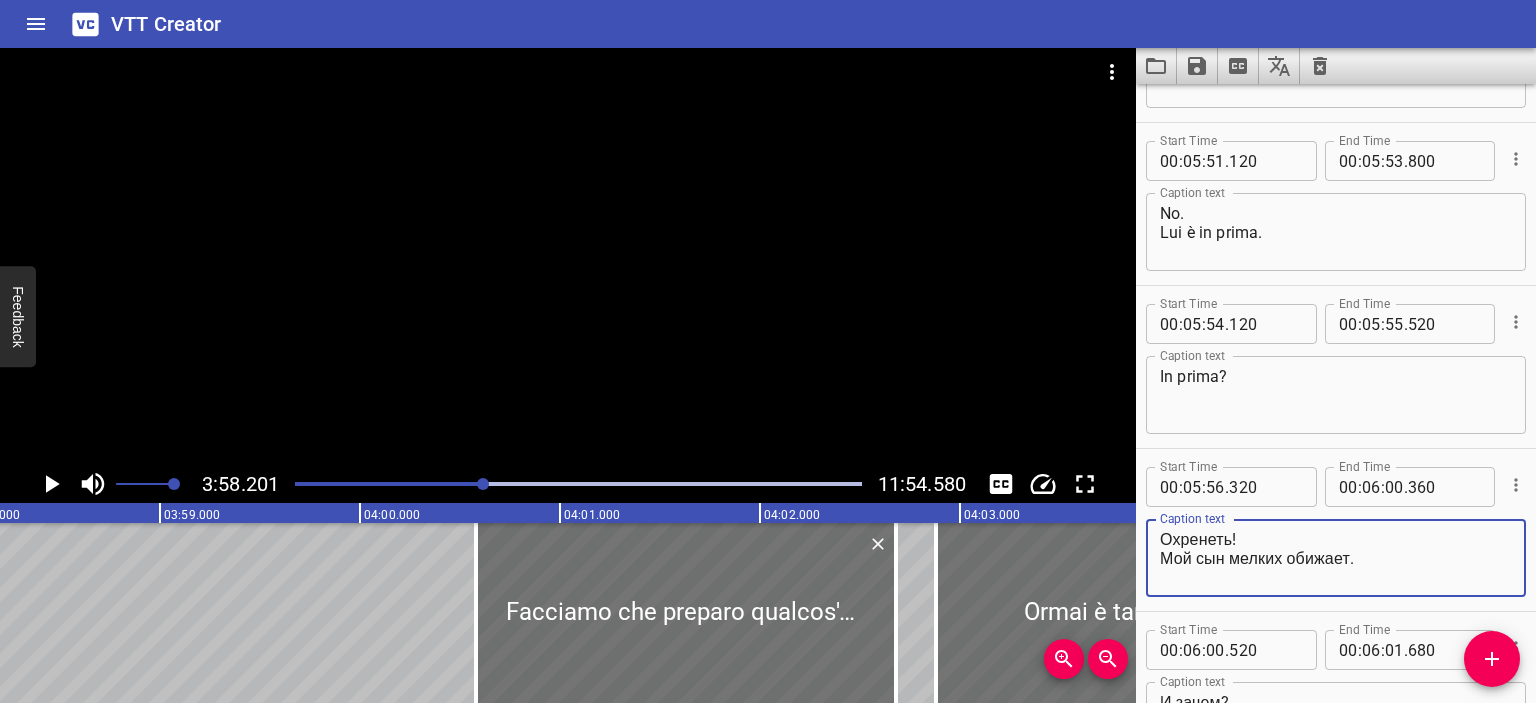 click on "Start Time 00 : 05 : 56 . 320 Start Time End Time 00 : 06 : 00 . 360 End Time Caption text Охренеть!
Мой сын мелких обижает. Caption text" at bounding box center (1336, 530) 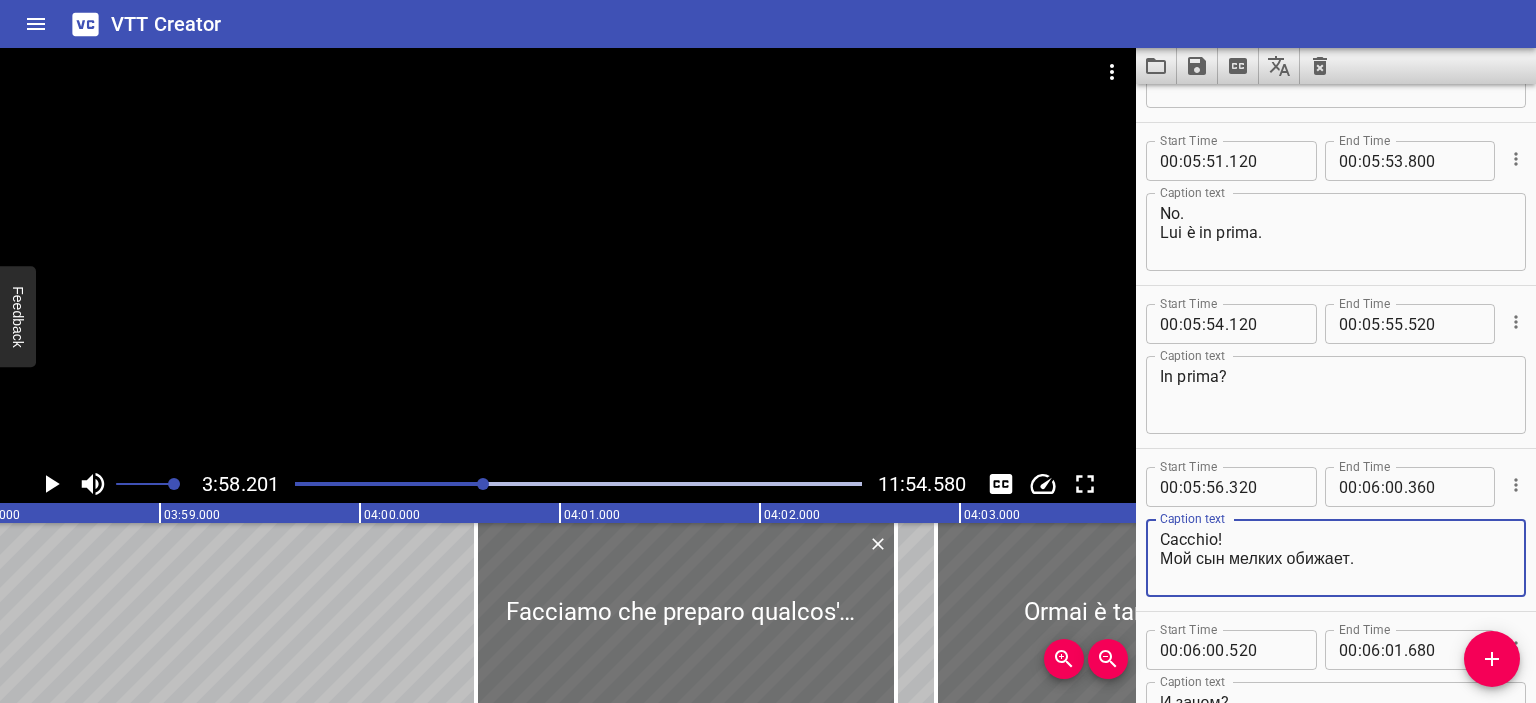 drag, startPoint x: 1359, startPoint y: 560, endPoint x: 1143, endPoint y: 559, distance: 216.00232 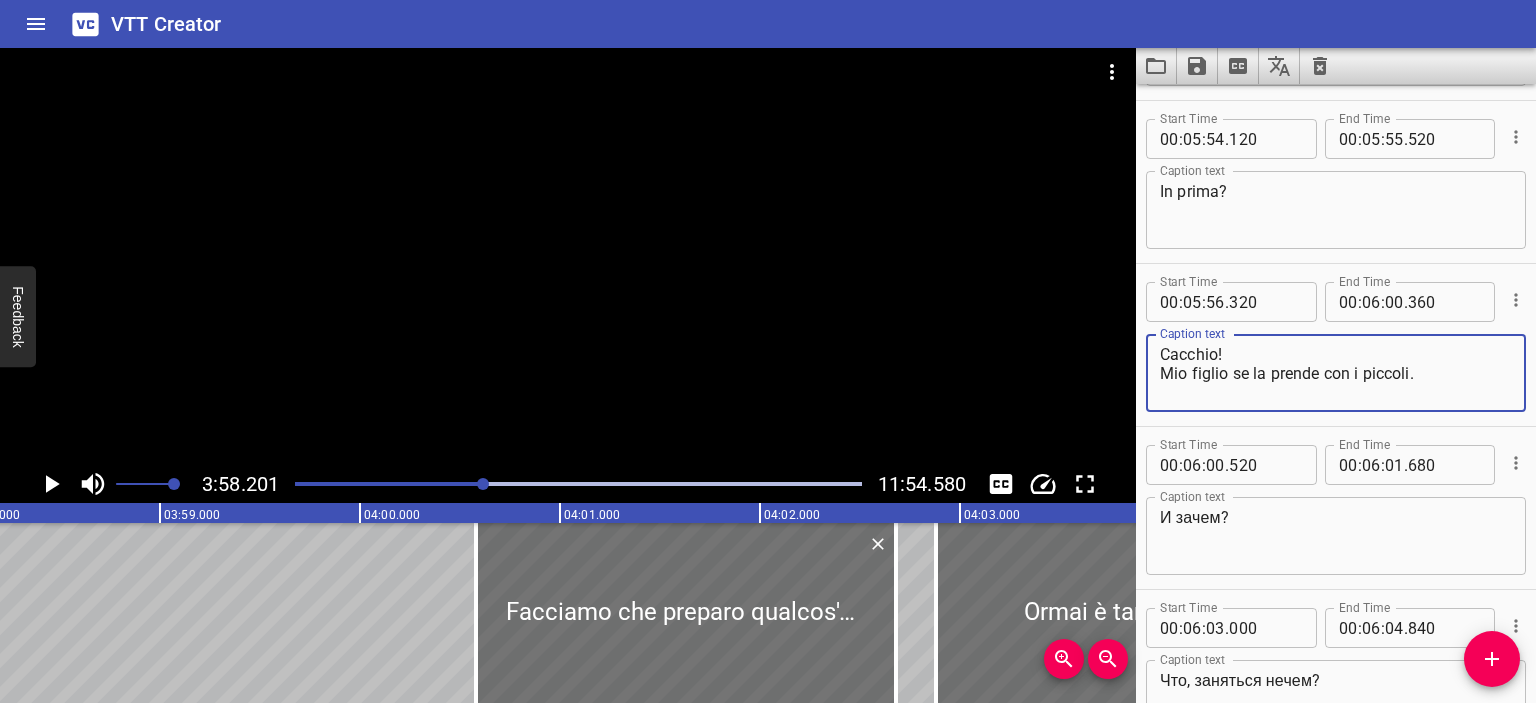 scroll, scrollTop: 8954, scrollLeft: 0, axis: vertical 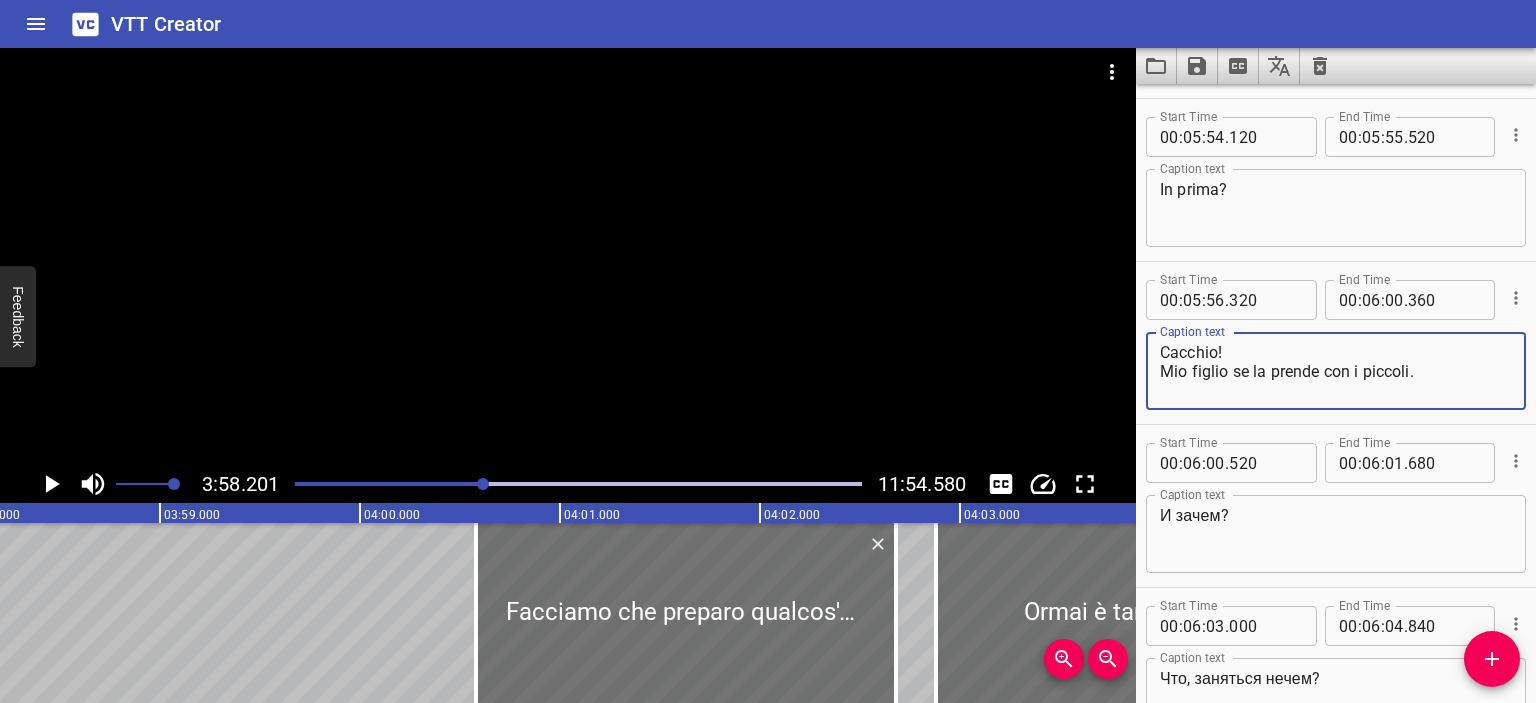 type on "Cacchio!
Mio figlio se la prende con i piccoli." 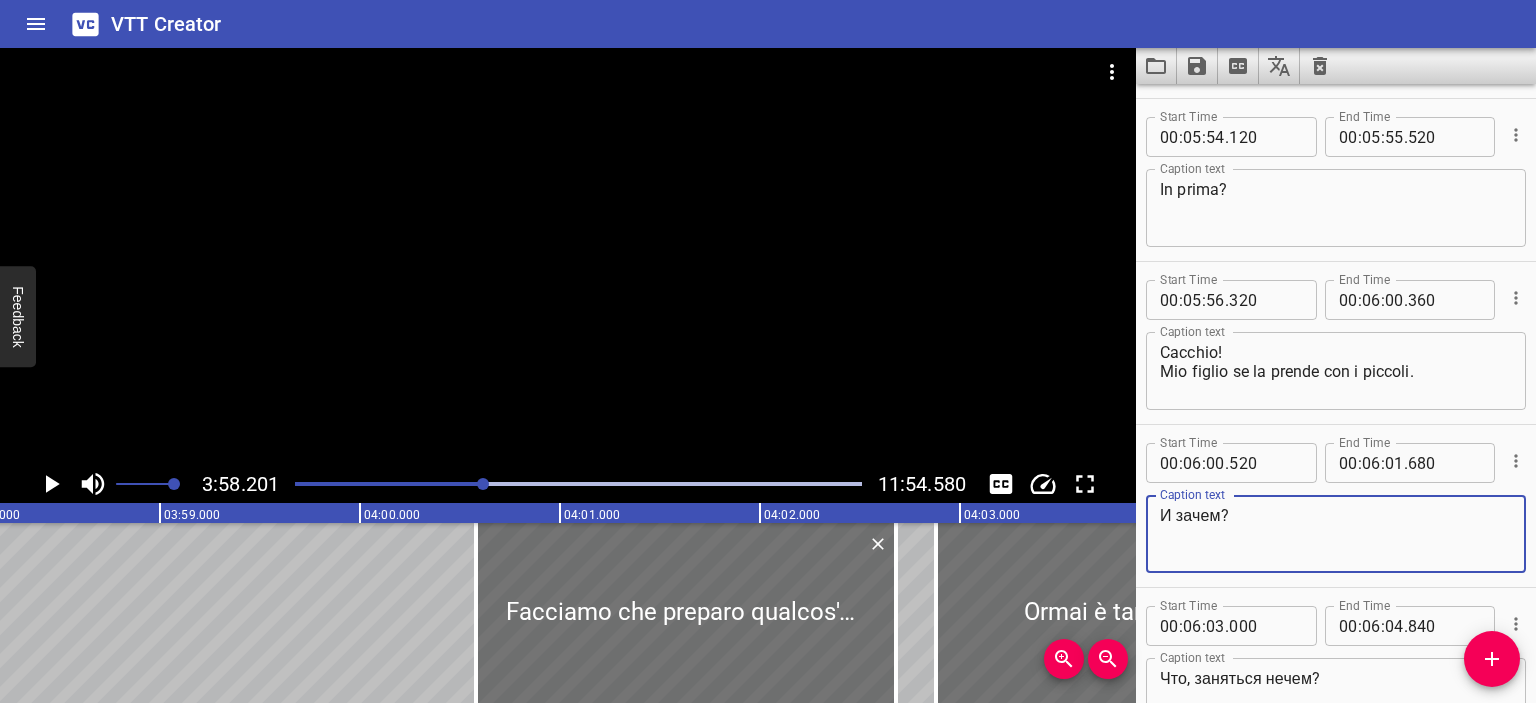 drag, startPoint x: 1225, startPoint y: 519, endPoint x: 1122, endPoint y: 515, distance: 103.077644 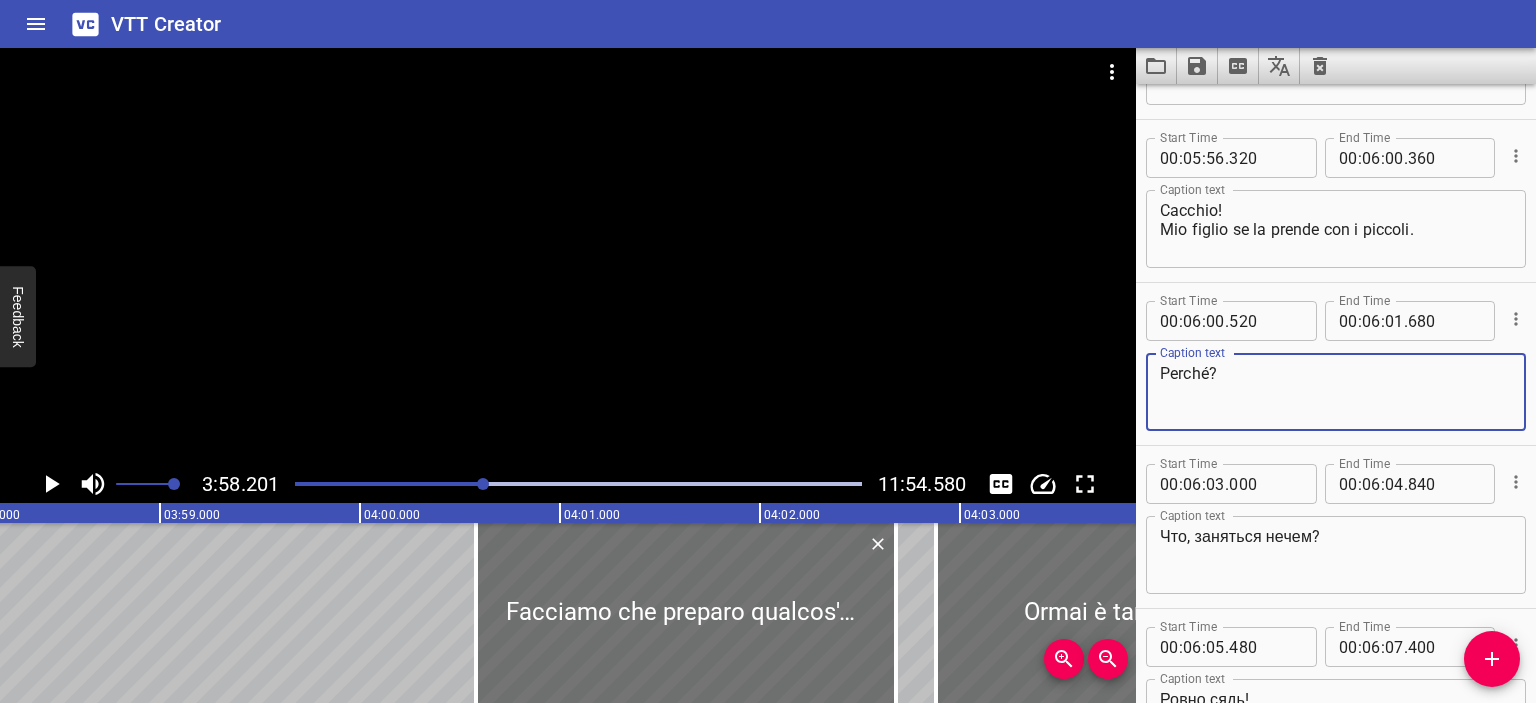 scroll, scrollTop: 9098, scrollLeft: 0, axis: vertical 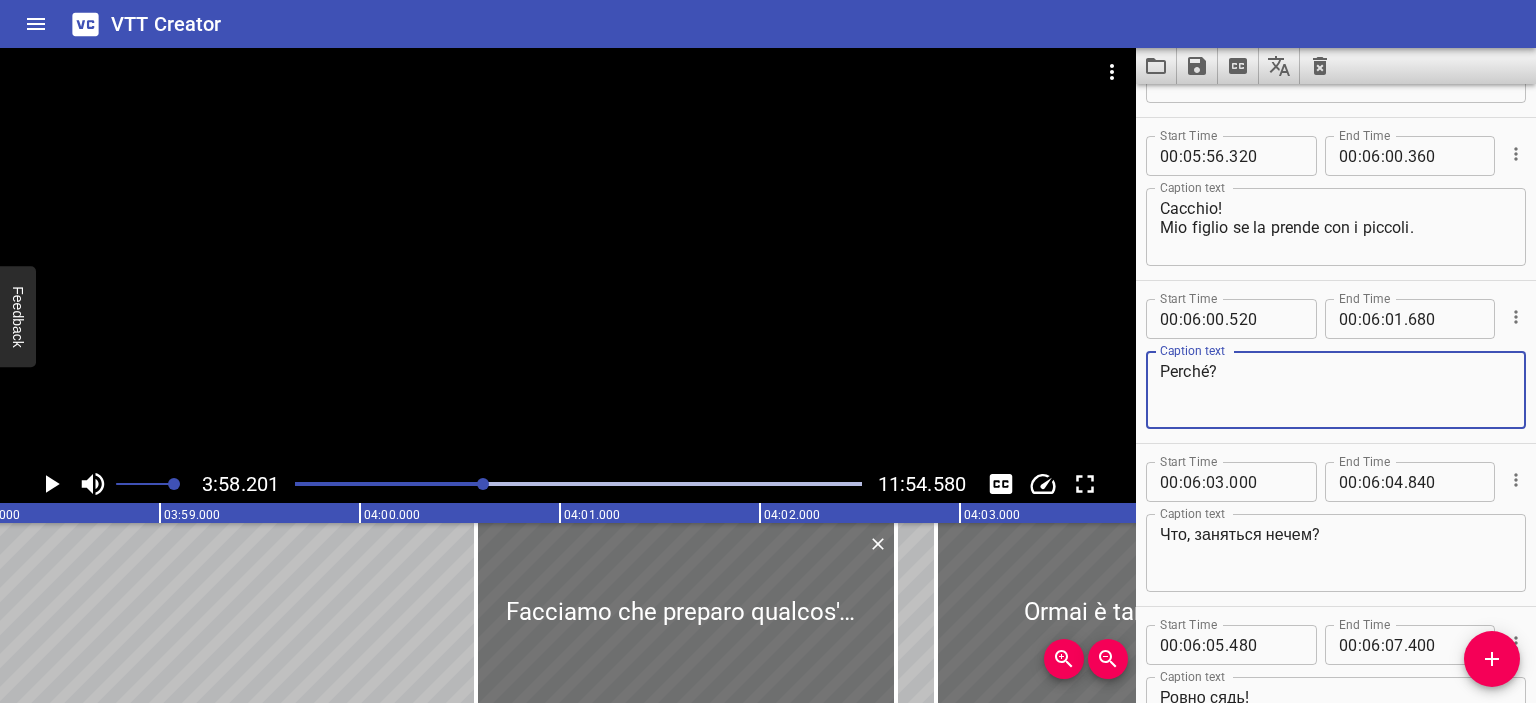 type on "Perché?" 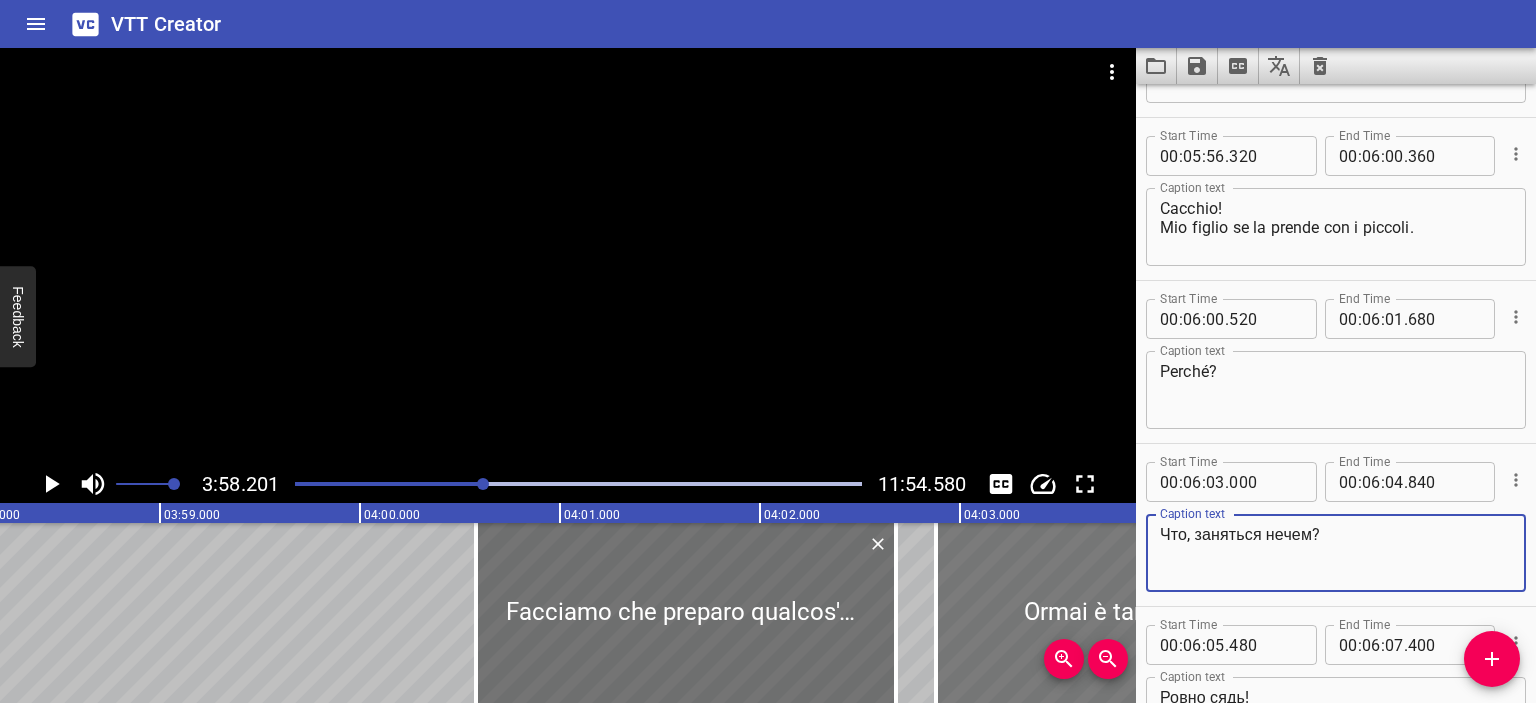 drag, startPoint x: 1319, startPoint y: 534, endPoint x: 1112, endPoint y: 535, distance: 207.00241 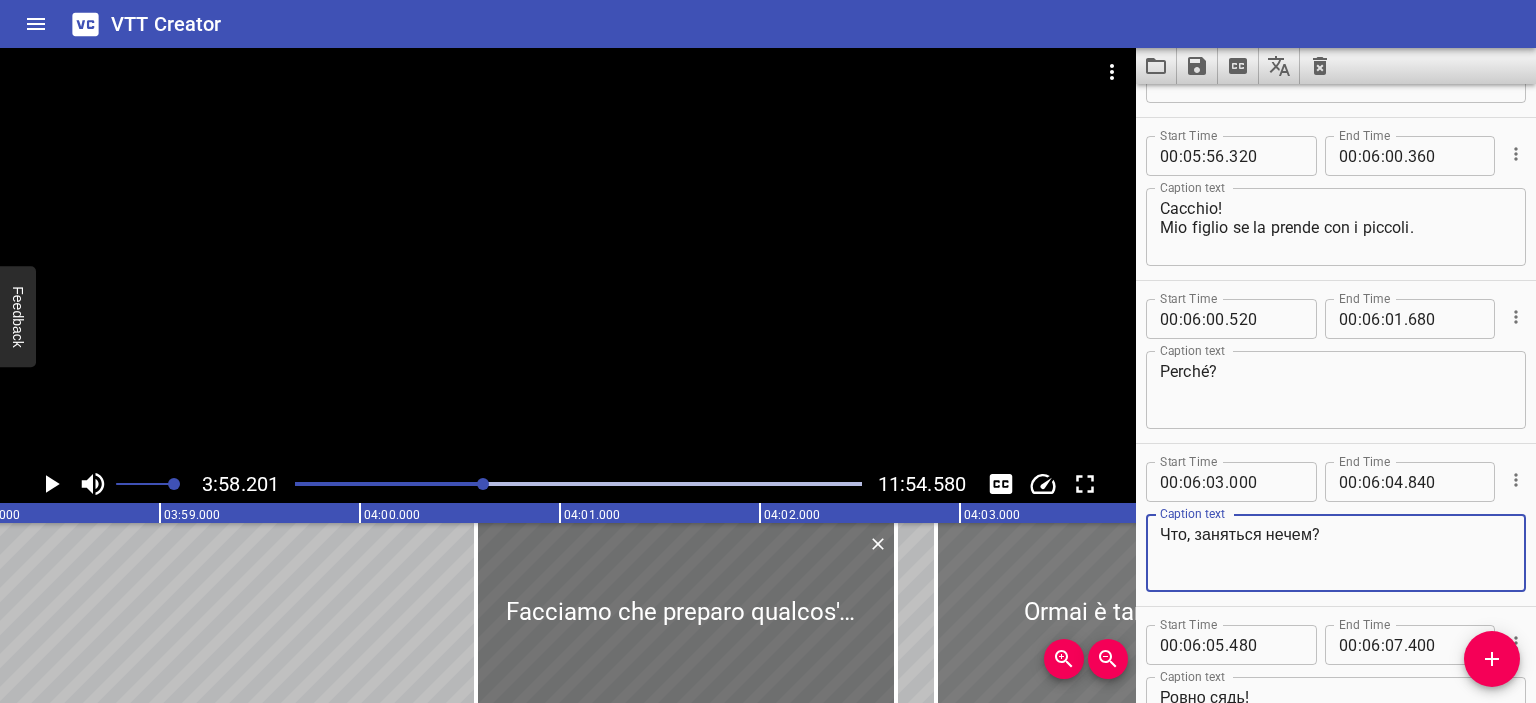 click on "3:58.201 11:54.580 00:00.000 00:01.000 00:02.000 00:03.000 00:04.000 00:05.000 00:06.000 00:07.000 00:08.000 00:09.000 00:10.000 00:11.000 00:12.000 00:13.000 00:14.000 00:15.000 00:16.000 00:17.000 00:18.000 00:19.000 00:20.000 00:21.000 00:22.000 00:23.000 00:24.000 00:25.000 00:25.000 00:26.000 00:27.000 00:28.000 00:29.000 00:30.000 00:31.000 00:32.000 00:33.000 00:34.000 00:35.000 00:36.000 00:37.000 00:38.000 00:39.000 00:40.000 00:41.000 00:42.000 00:43.000 00:44.000 00:45.000 00:46.000 00:47.000 00:48.000 00:49.000 00:50.000 00:50.000 00:51.000 00:52.000 00:53.000 00:54.000 00:55.000 00:56.000 00:57.000 00:58.000 00:59.000 01:00.000 01:01.000 01:02.000 01:03.000 01:04.000 01:05.000 01:06.000 01:07.000 01:08.000 01:09.000 01:10.000 01:11.000 01:12.000 01:13.000 01:14.000 01:15.000 01:15.000 01:16.000 01:17.000 01:18.000 01:19.000 01:20.000 01:21.000 01:22.000 01:23.000 01:24.000 01:25.000 01:26.000 01:27.000 01:28.000 01:29.000 01:30.000 01:31.000 01:32.000 01:33.000 01:34.000 01:35.000 01:36.000 Sì." at bounding box center (768, 375) 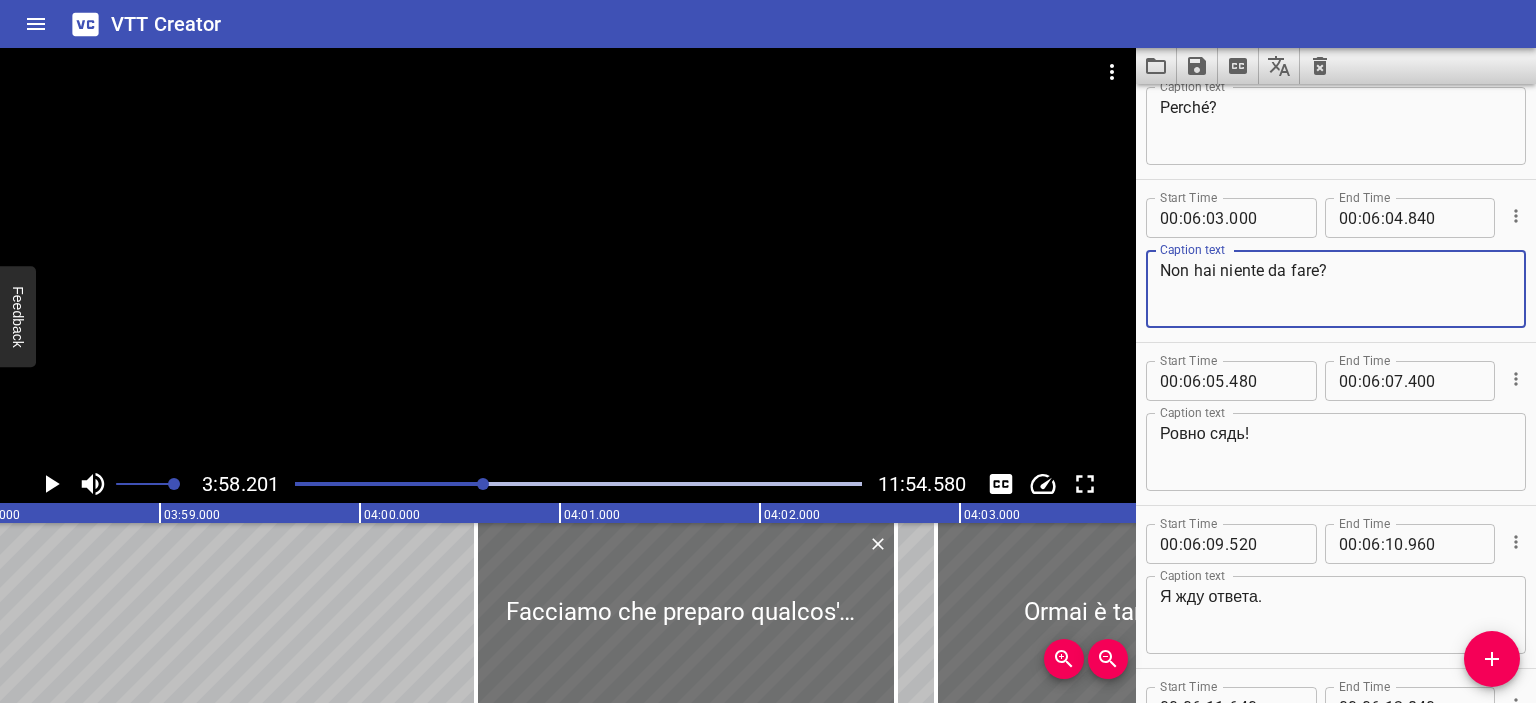 scroll, scrollTop: 9363, scrollLeft: 0, axis: vertical 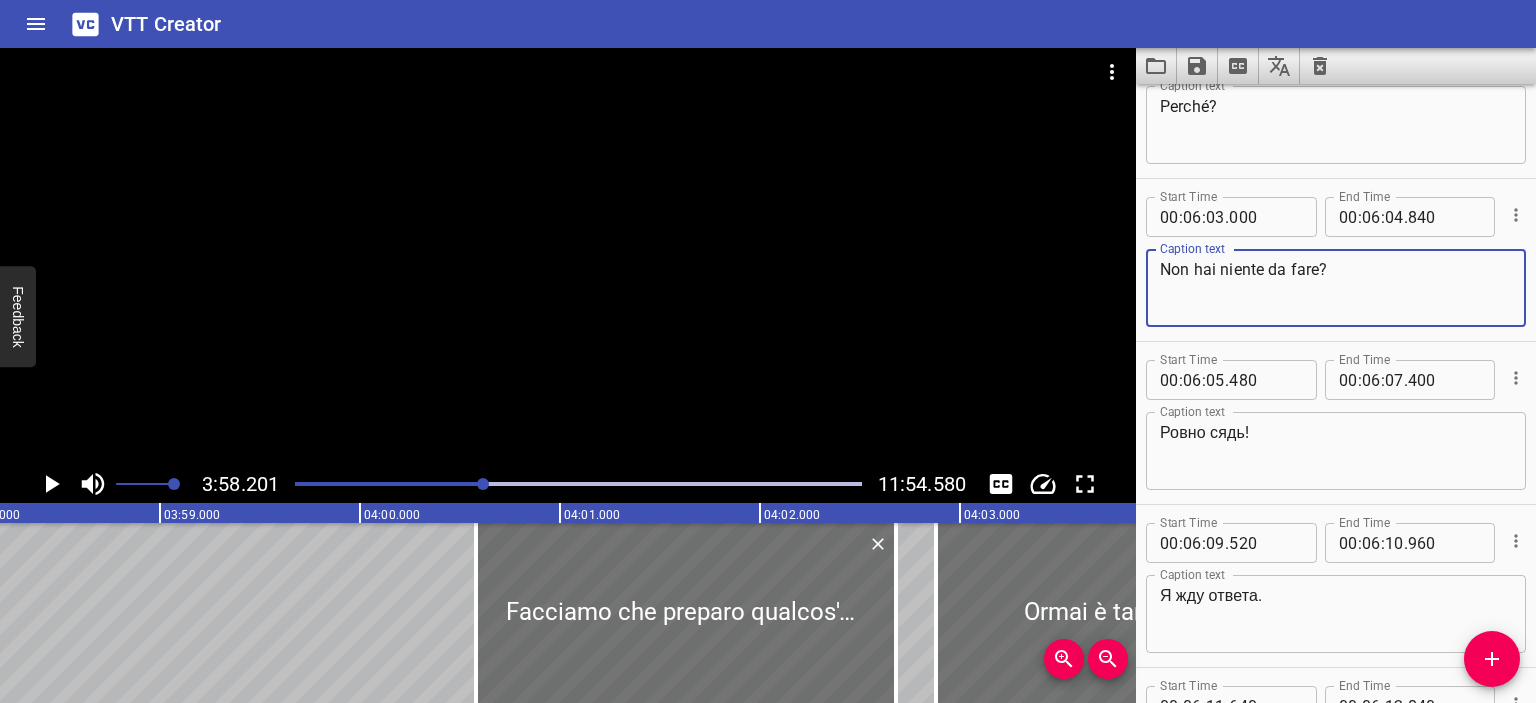 type on "Non hai niente da fare?" 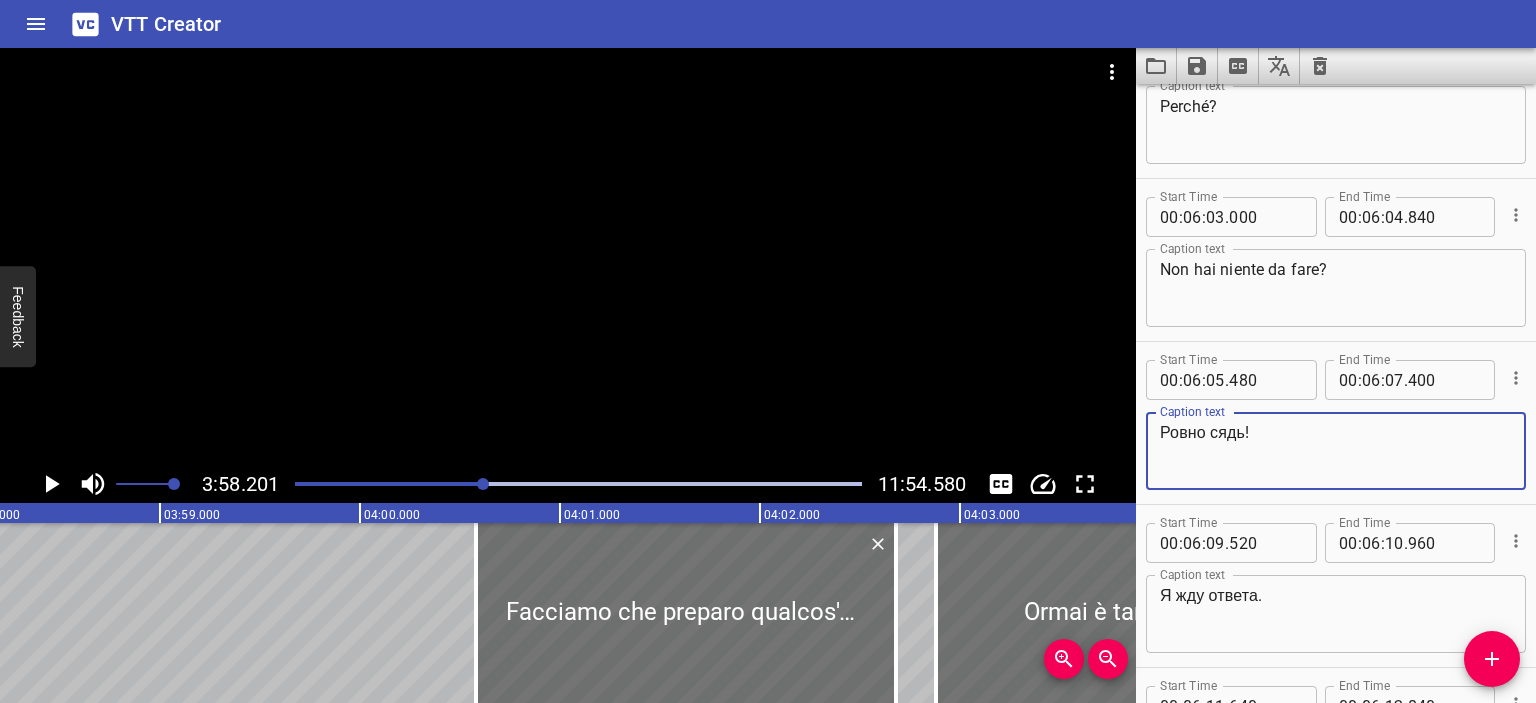 drag, startPoint x: 1248, startPoint y: 436, endPoint x: 1112, endPoint y: 427, distance: 136.29747 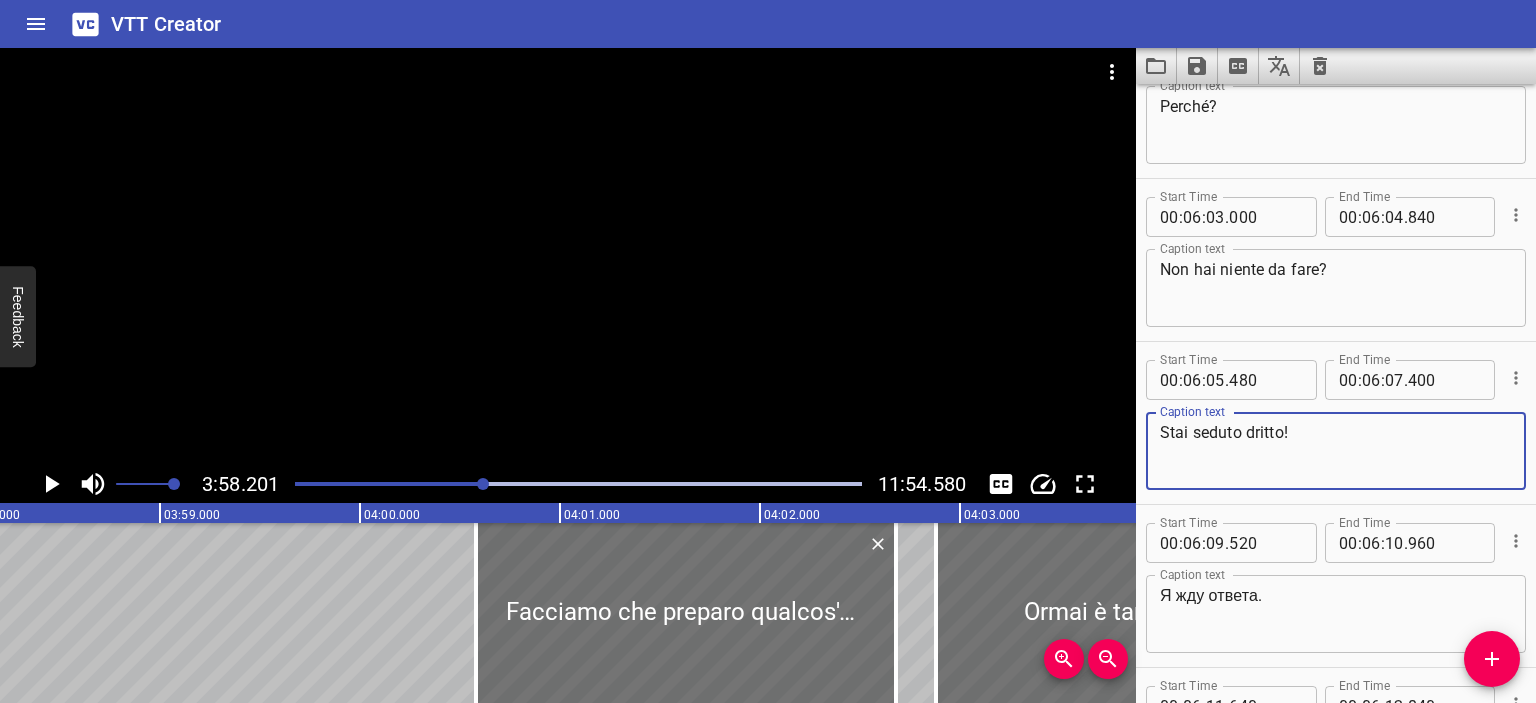 type on "Stai seduto dritto!" 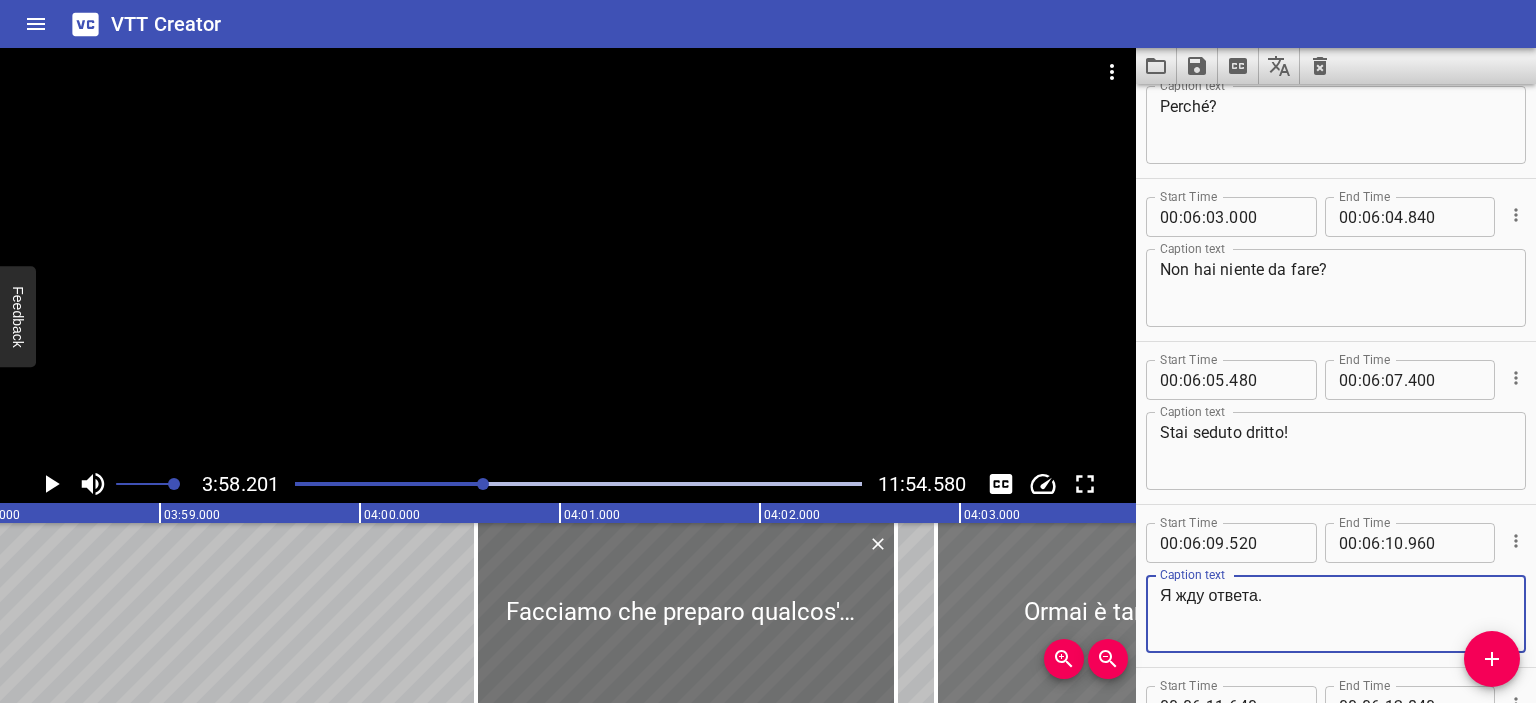 drag, startPoint x: 1267, startPoint y: 599, endPoint x: 1112, endPoint y: 599, distance: 155 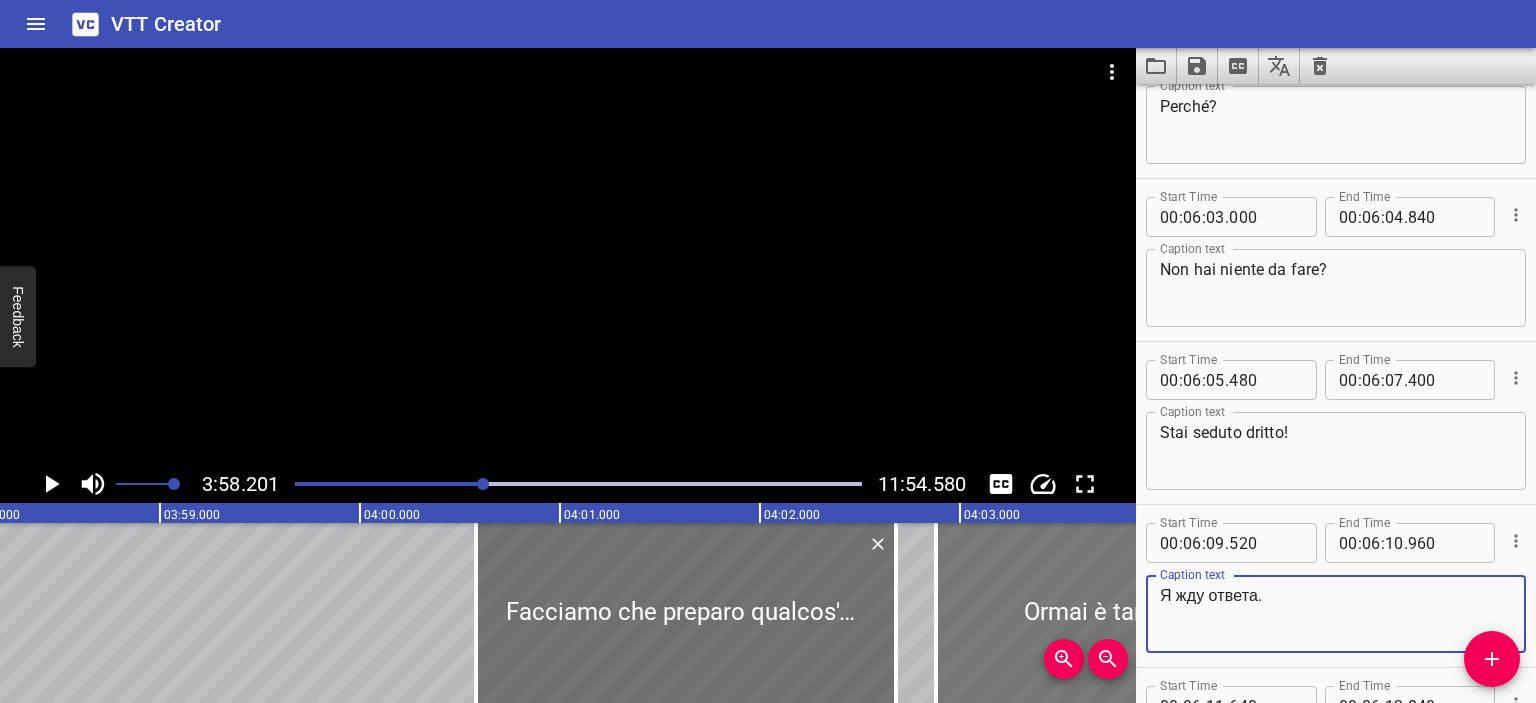 click on "3:58.201 11:54.580 00:00.000 00:01.000 00:02.000 00:03.000 00:04.000 00:05.000 00:06.000 00:07.000 00:08.000 00:09.000 00:10.000 00:11.000 00:12.000 00:13.000 00:14.000 00:15.000 00:16.000 00:17.000 00:18.000 00:19.000 00:20.000 00:21.000 00:22.000 00:23.000 00:24.000 00:25.000 00:25.000 00:26.000 00:27.000 00:28.000 00:29.000 00:30.000 00:31.000 00:32.000 00:33.000 00:34.000 00:35.000 00:36.000 00:37.000 00:38.000 00:39.000 00:40.000 00:41.000 00:42.000 00:43.000 00:44.000 00:45.000 00:46.000 00:47.000 00:48.000 00:49.000 00:50.000 00:50.000 00:51.000 00:52.000 00:53.000 00:54.000 00:55.000 00:56.000 00:57.000 00:58.000 00:59.000 01:00.000 01:01.000 01:02.000 01:03.000 01:04.000 01:05.000 01:06.000 01:07.000 01:08.000 01:09.000 01:10.000 01:11.000 01:12.000 01:13.000 01:14.000 01:15.000 01:15.000 01:16.000 01:17.000 01:18.000 01:19.000 01:20.000 01:21.000 01:22.000 01:23.000 01:24.000 01:25.000 01:26.000 01:27.000 01:28.000 01:29.000 01:30.000 01:31.000 01:32.000 01:33.000 01:34.000 01:35.000 01:36.000 Sì." at bounding box center (768, 375) 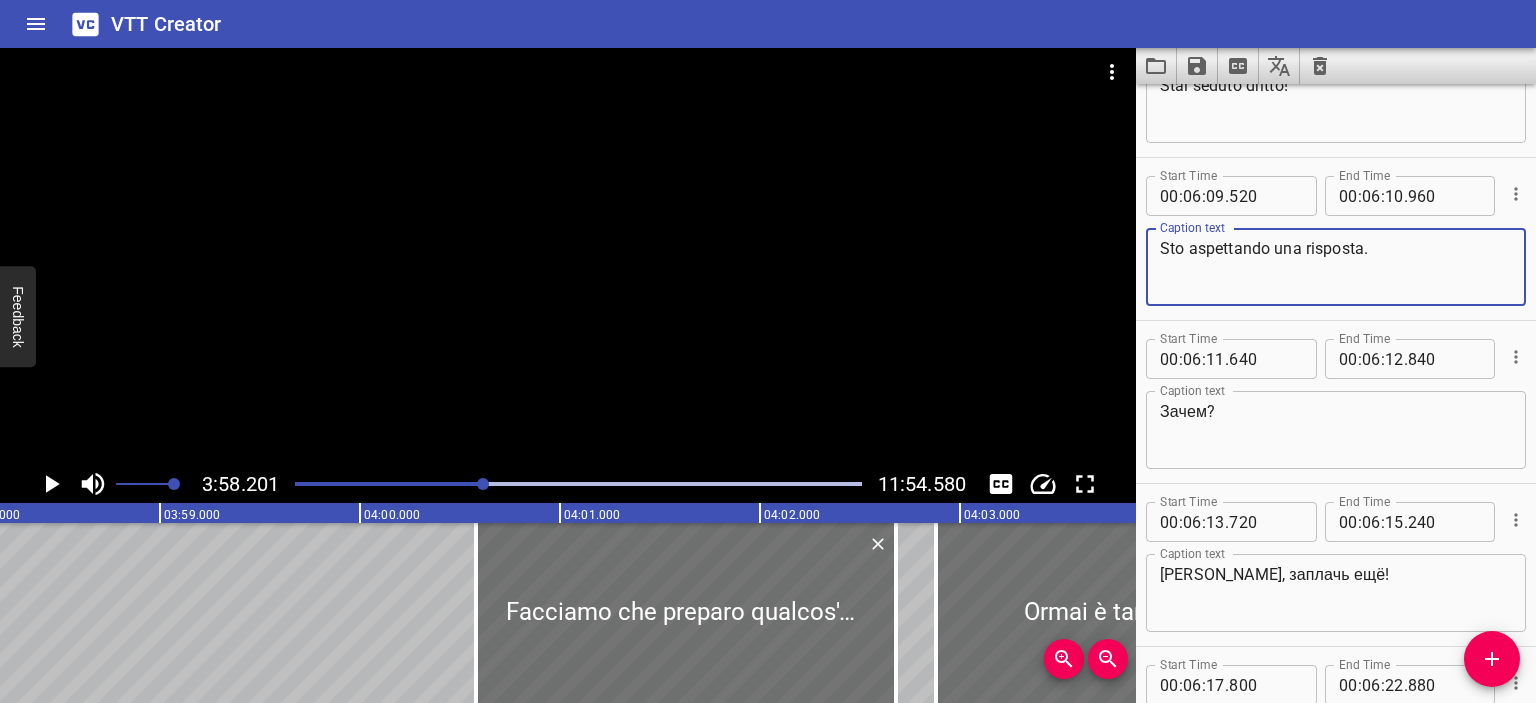scroll, scrollTop: 9711, scrollLeft: 0, axis: vertical 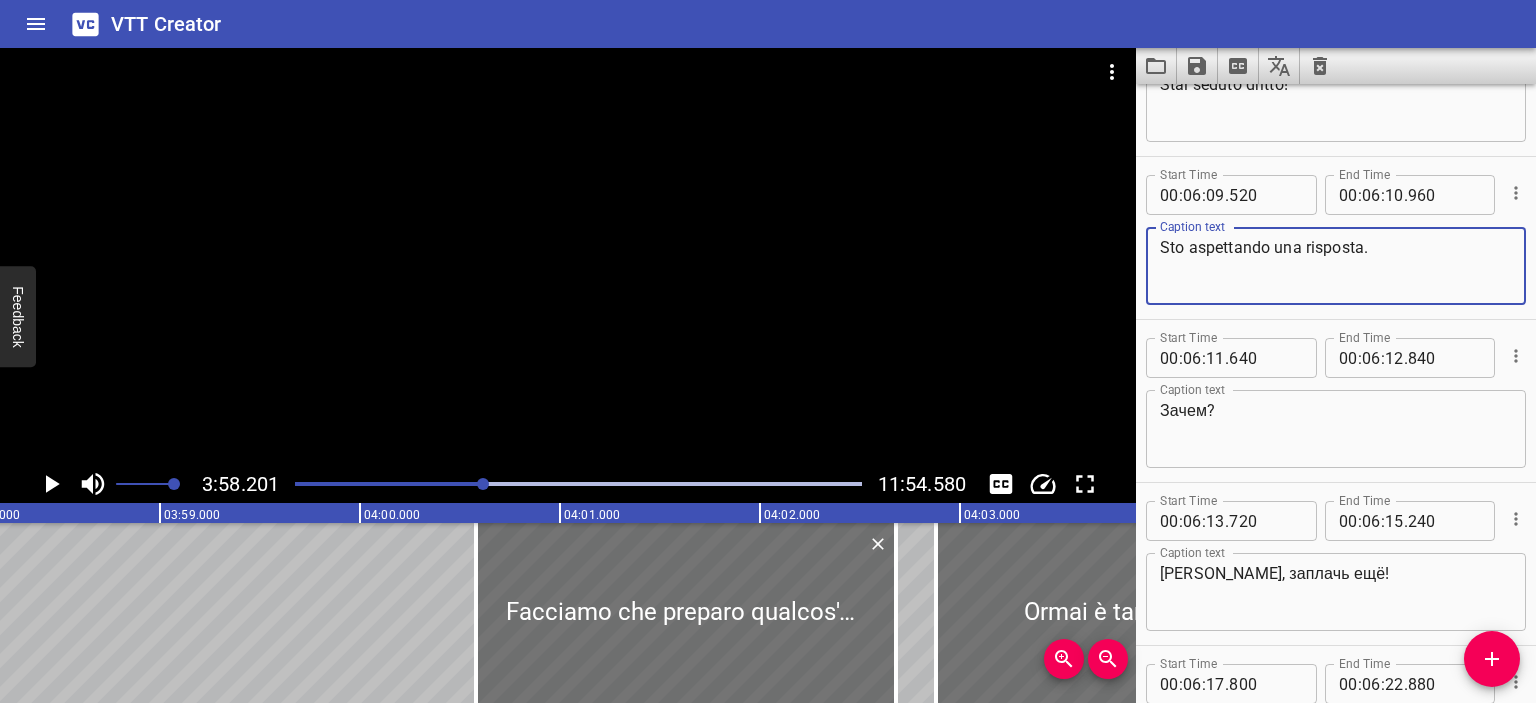 type on "Sto aspettando una risposta." 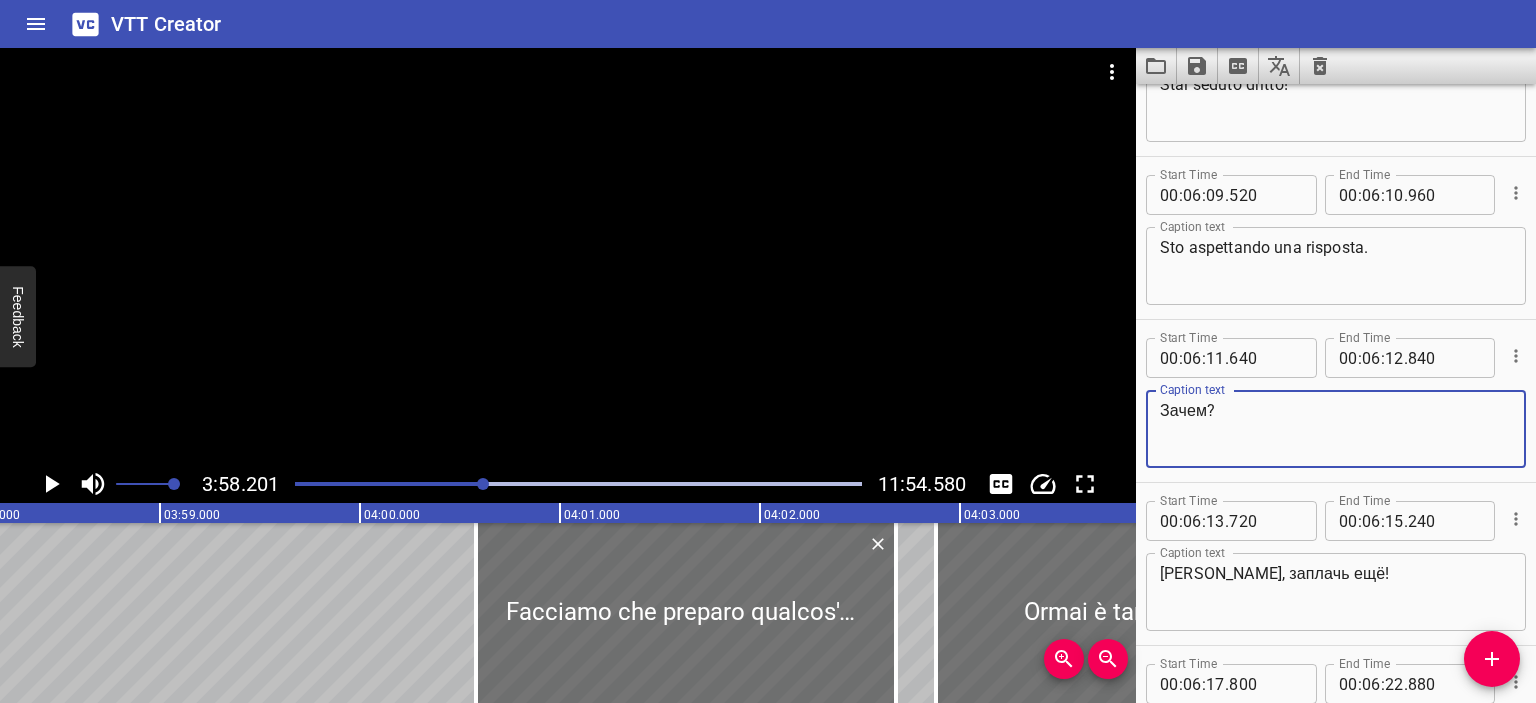 drag, startPoint x: 1205, startPoint y: 404, endPoint x: 1093, endPoint y: 400, distance: 112.0714 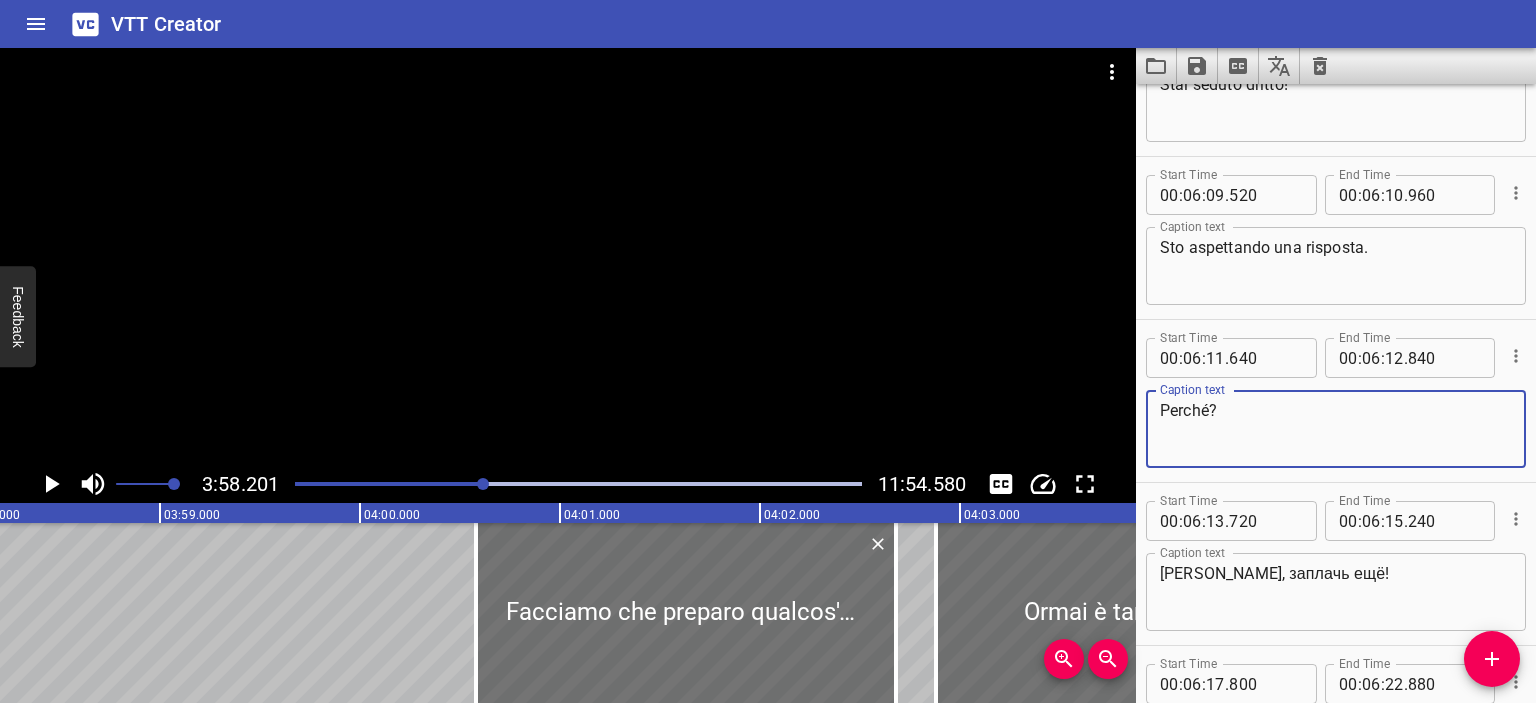 type on "Perché?" 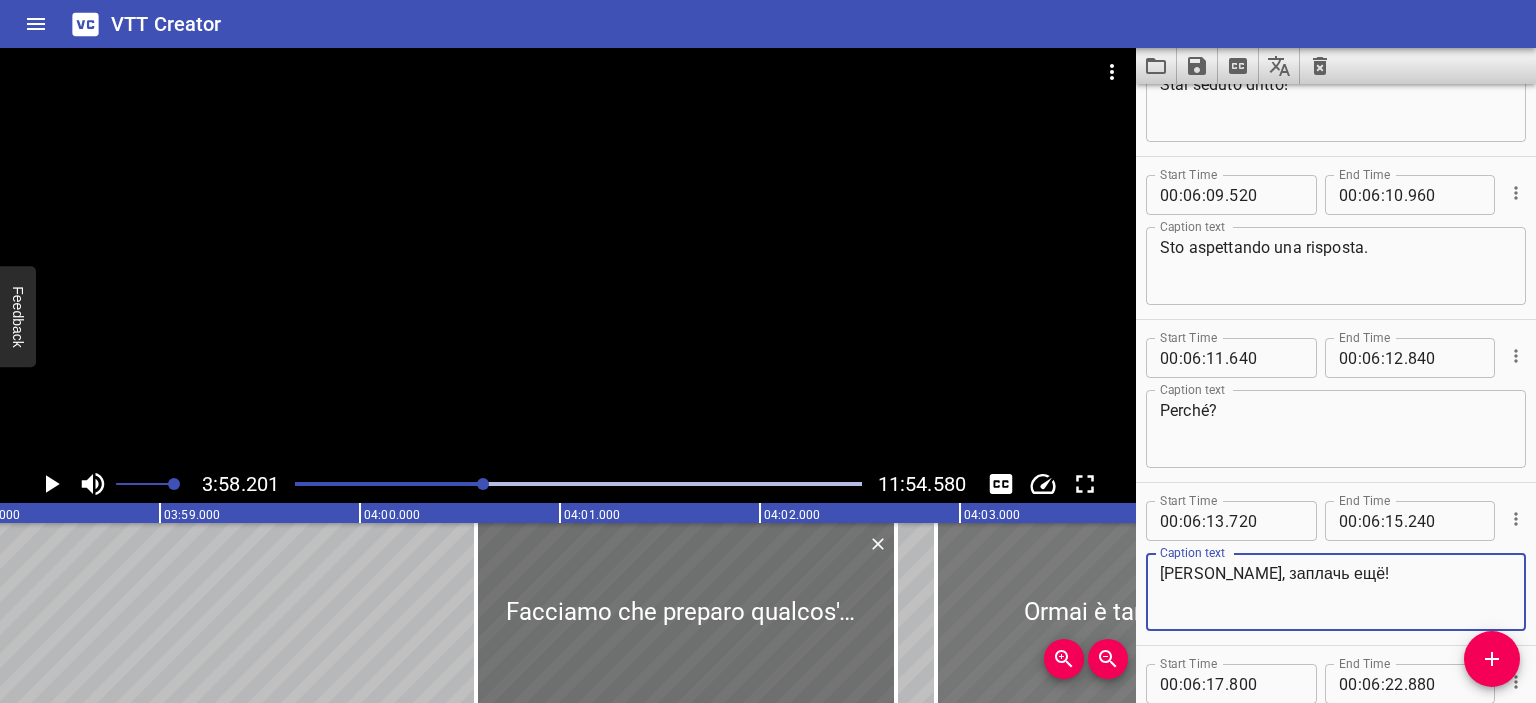 drag, startPoint x: 1316, startPoint y: 575, endPoint x: 1100, endPoint y: 563, distance: 216.33308 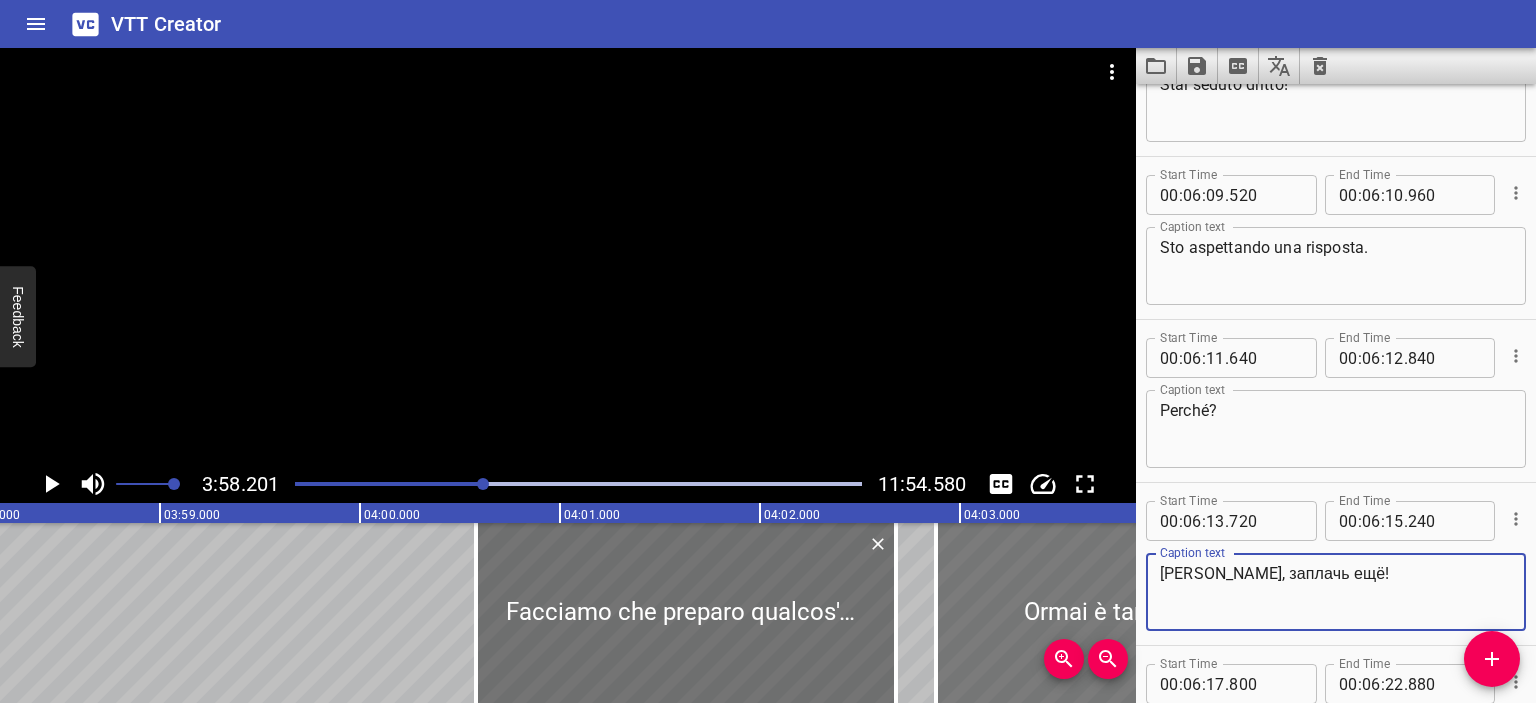 click on "3:58.201 11:54.580 00:00.000 00:01.000 00:02.000 00:03.000 00:04.000 00:05.000 00:06.000 00:07.000 00:08.000 00:09.000 00:10.000 00:11.000 00:12.000 00:13.000 00:14.000 00:15.000 00:16.000 00:17.000 00:18.000 00:19.000 00:20.000 00:21.000 00:22.000 00:23.000 00:24.000 00:25.000 00:25.000 00:26.000 00:27.000 00:28.000 00:29.000 00:30.000 00:31.000 00:32.000 00:33.000 00:34.000 00:35.000 00:36.000 00:37.000 00:38.000 00:39.000 00:40.000 00:41.000 00:42.000 00:43.000 00:44.000 00:45.000 00:46.000 00:47.000 00:48.000 00:49.000 00:50.000 00:50.000 00:51.000 00:52.000 00:53.000 00:54.000 00:55.000 00:56.000 00:57.000 00:58.000 00:59.000 01:00.000 01:01.000 01:02.000 01:03.000 01:04.000 01:05.000 01:06.000 01:07.000 01:08.000 01:09.000 01:10.000 01:11.000 01:12.000 01:13.000 01:14.000 01:15.000 01:15.000 01:16.000 01:17.000 01:18.000 01:19.000 01:20.000 01:21.000 01:22.000 01:23.000 01:24.000 01:25.000 01:26.000 01:27.000 01:28.000 01:29.000 01:30.000 01:31.000 01:32.000 01:33.000 01:34.000 01:35.000 01:36.000 Sì." at bounding box center (768, 375) 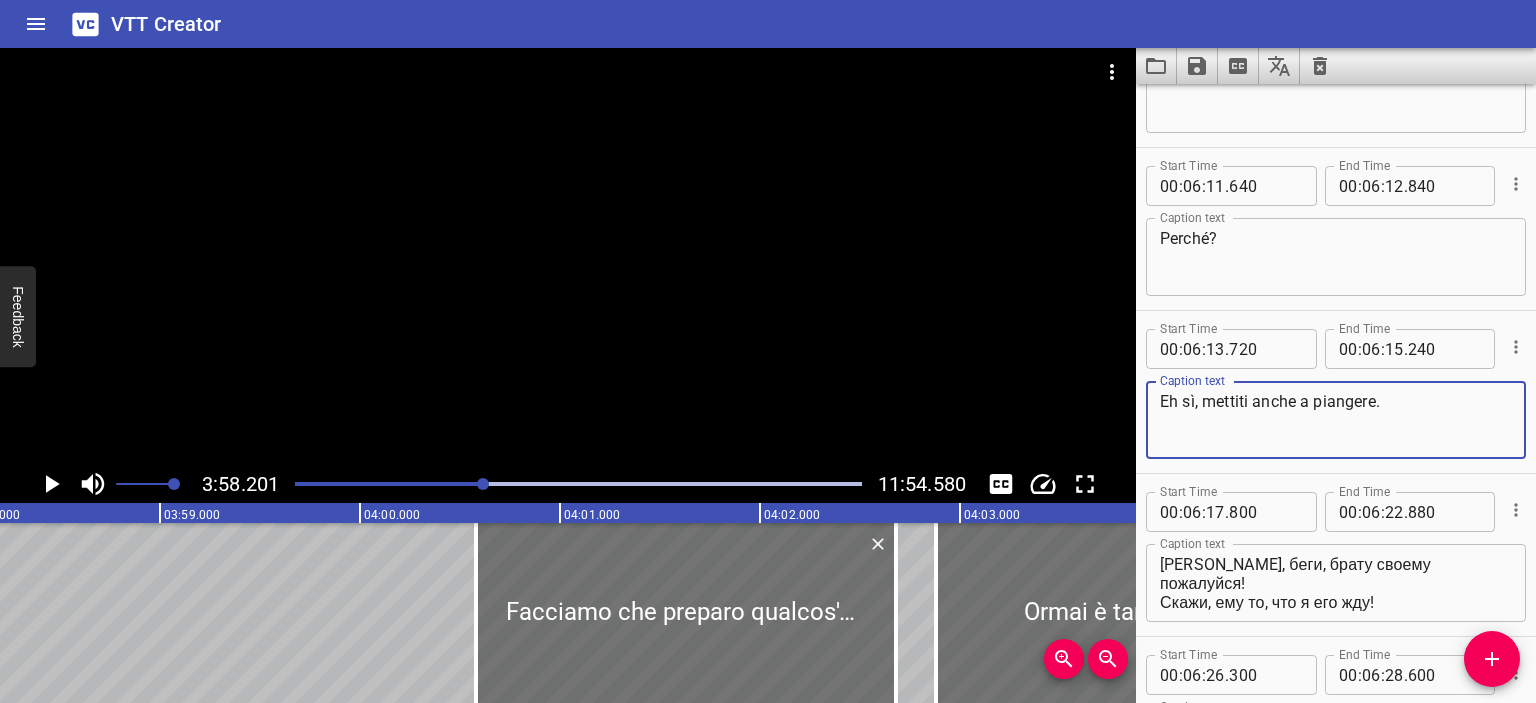scroll, scrollTop: 9888, scrollLeft: 0, axis: vertical 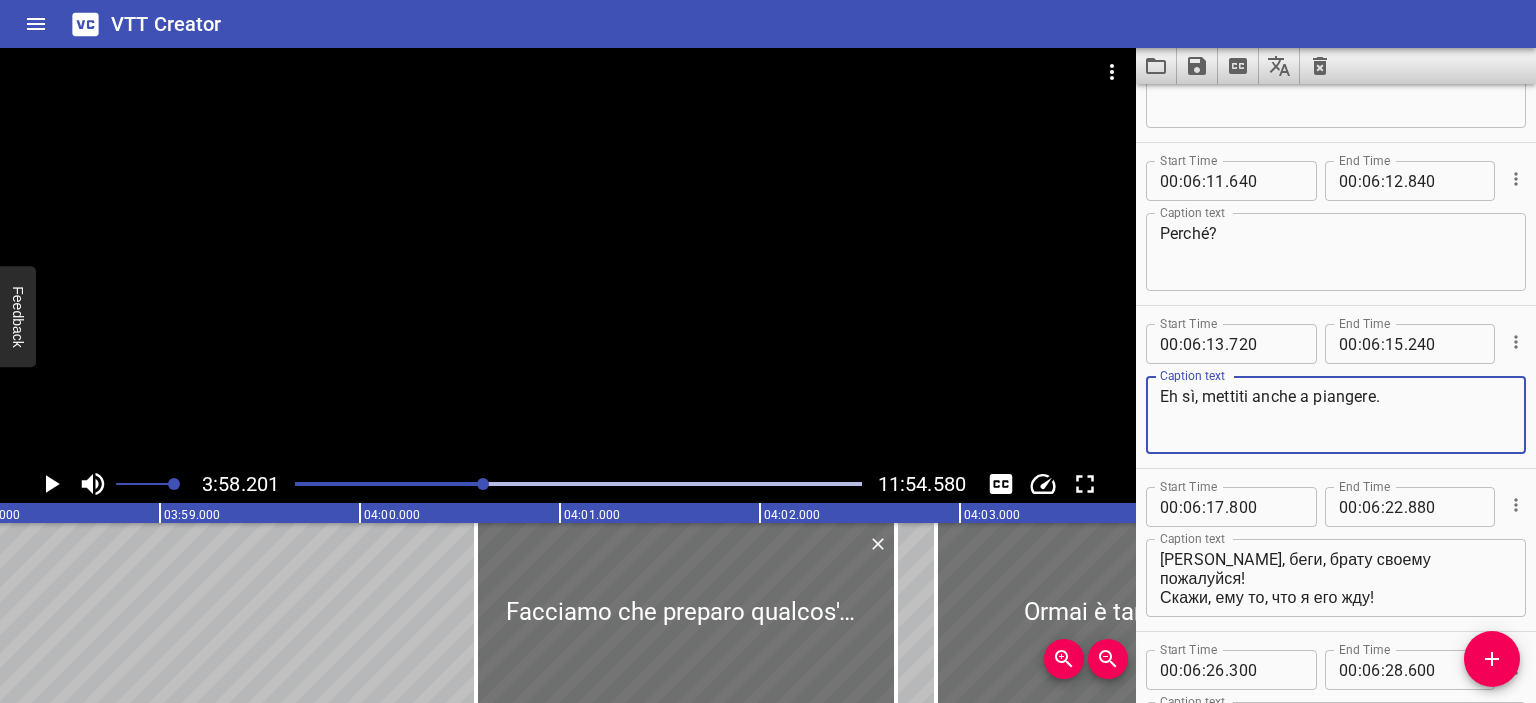 type on "Eh sì, mettiti anche a piangere." 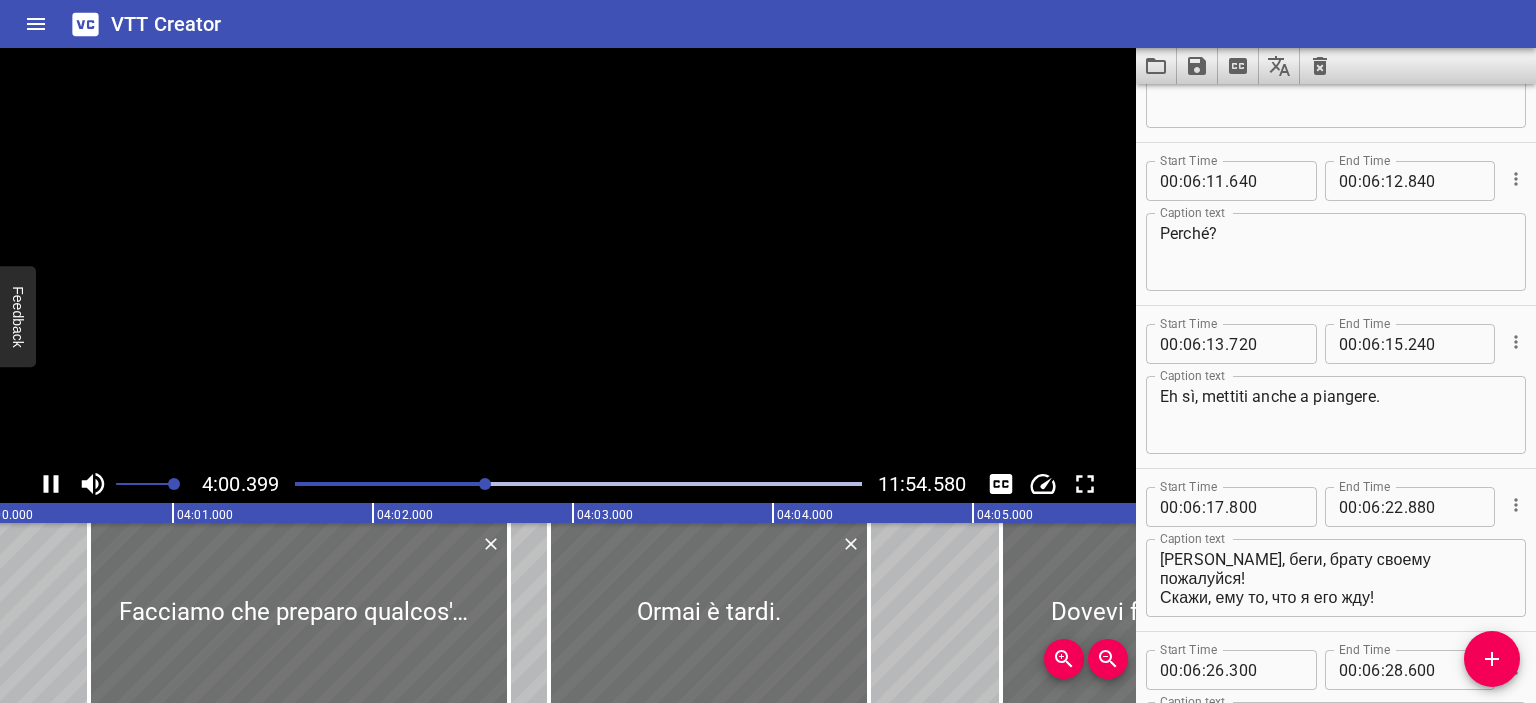scroll, scrollTop: 0, scrollLeft: 48080, axis: horizontal 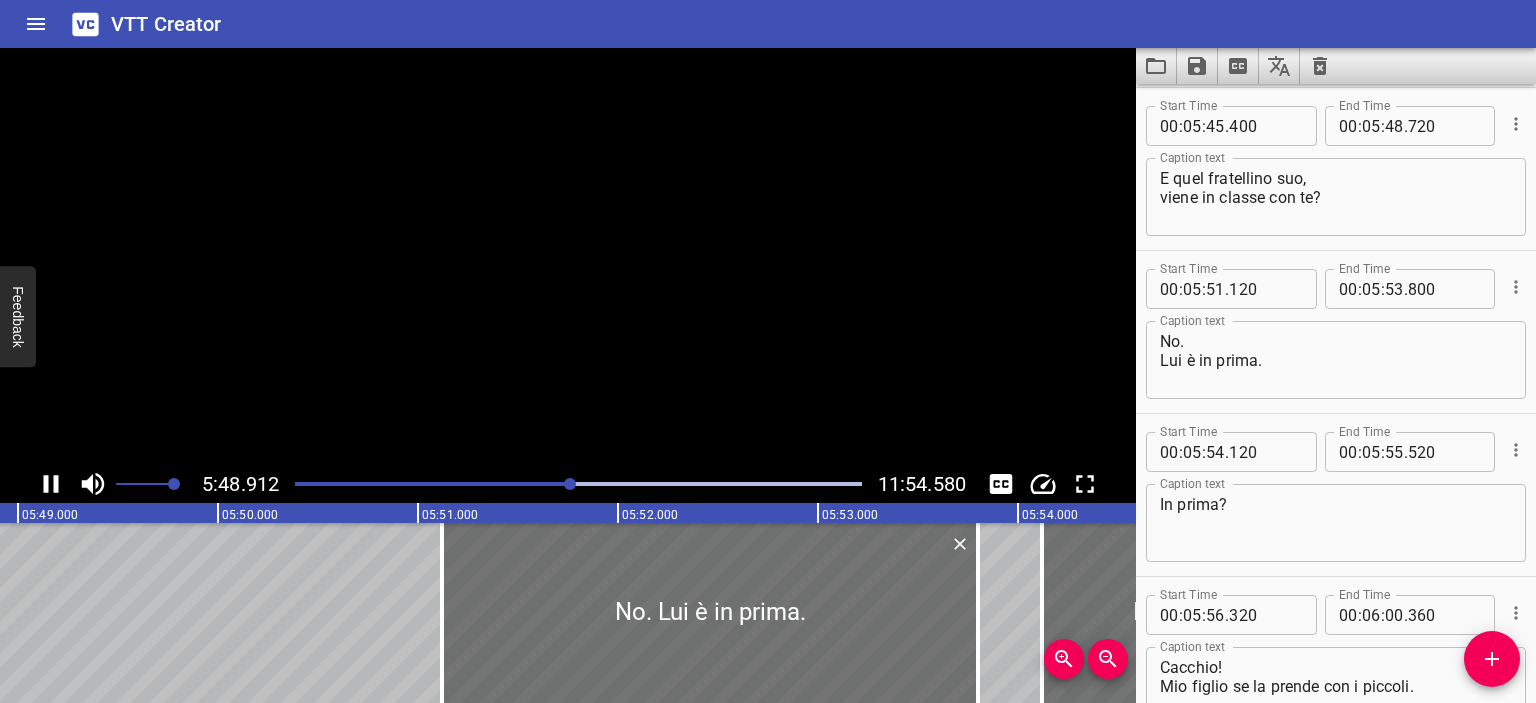 click at bounding box center (568, 256) 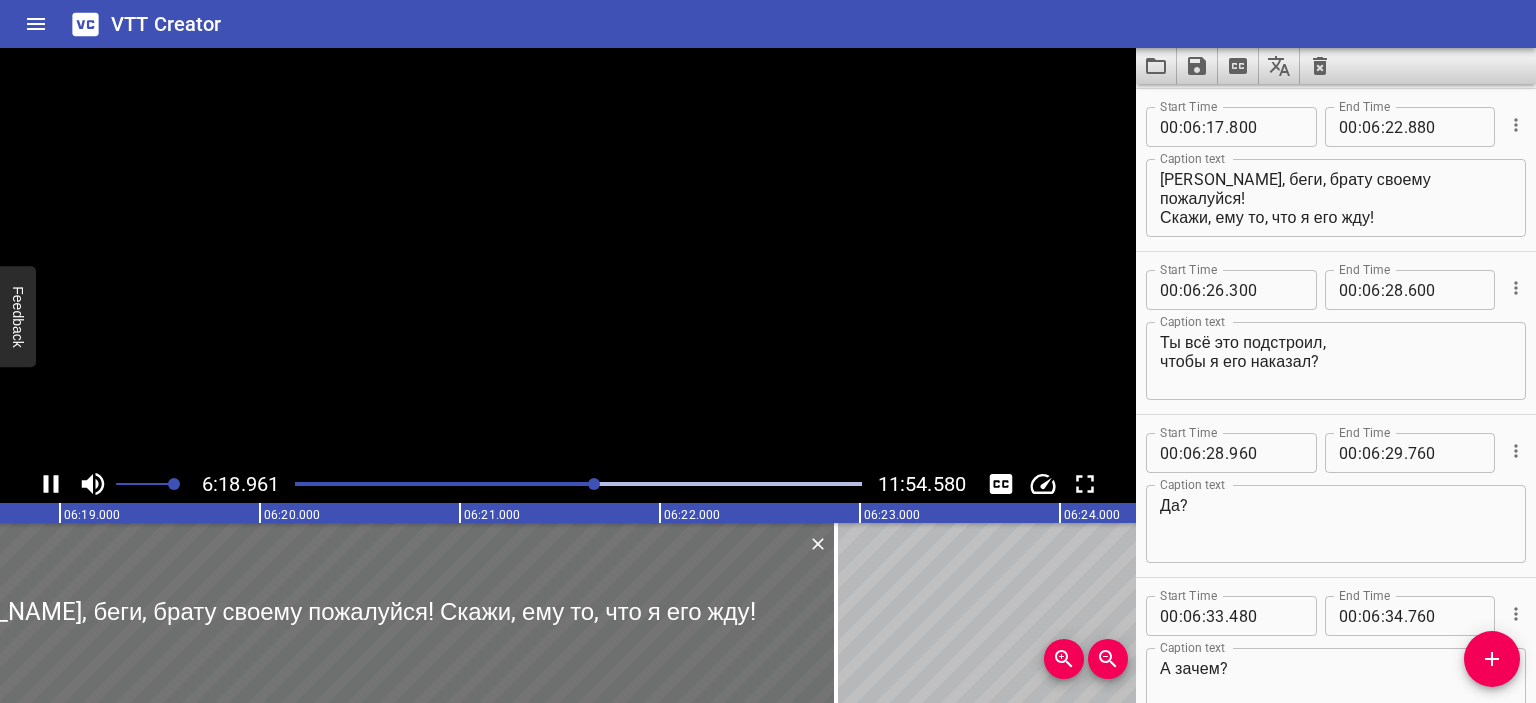 click at bounding box center [568, 256] 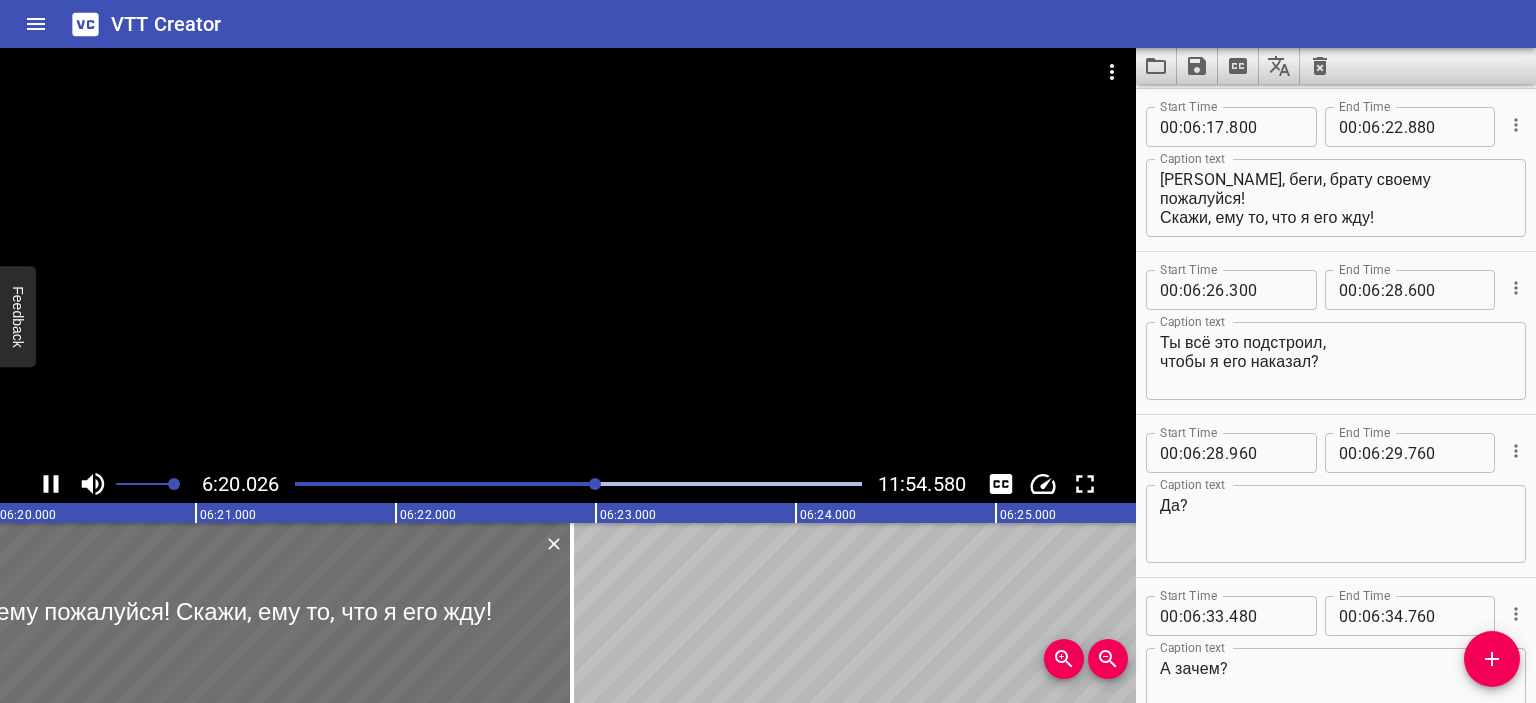 click at bounding box center (568, 256) 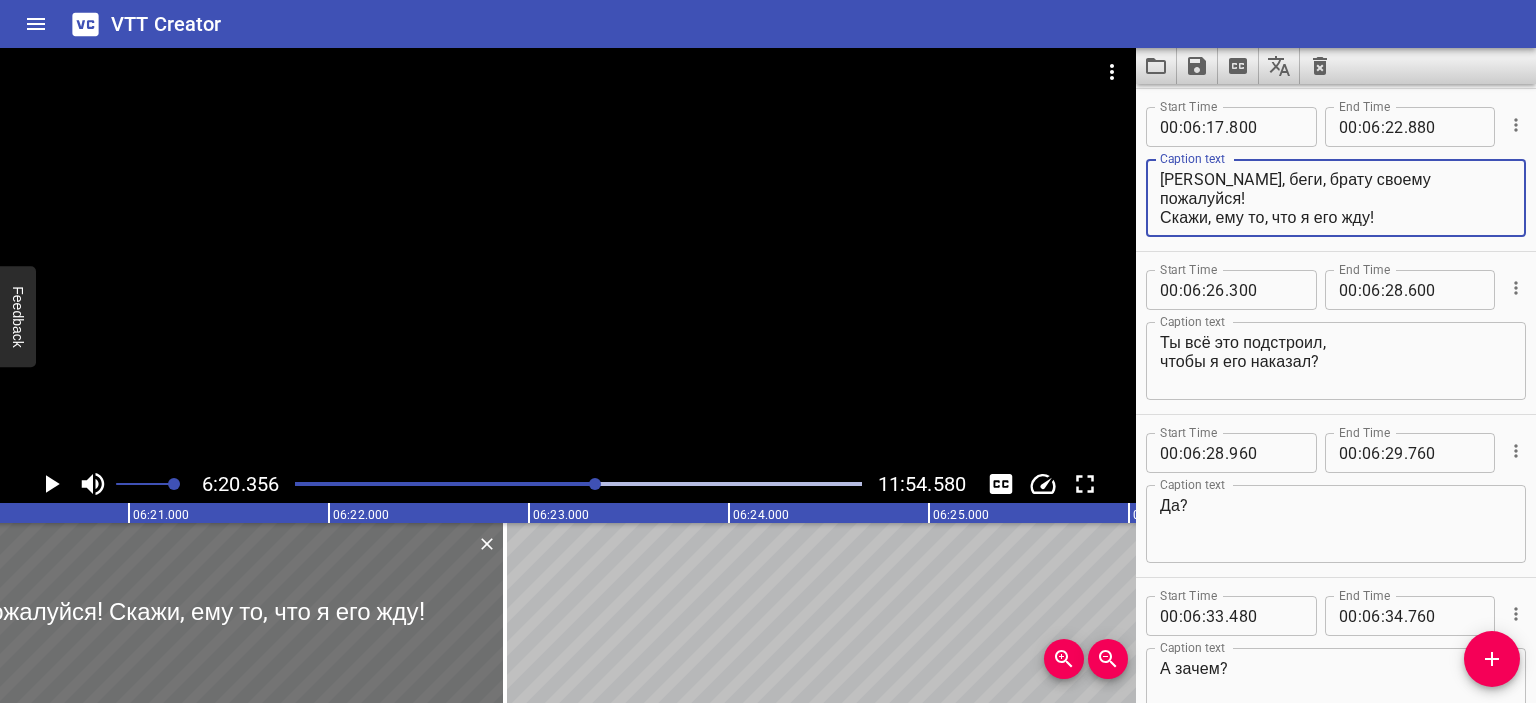 click on "[PERSON_NAME], беги, брату своему пожалуйся!
Скажи, ему то, что я его жду!" at bounding box center (1336, 198) 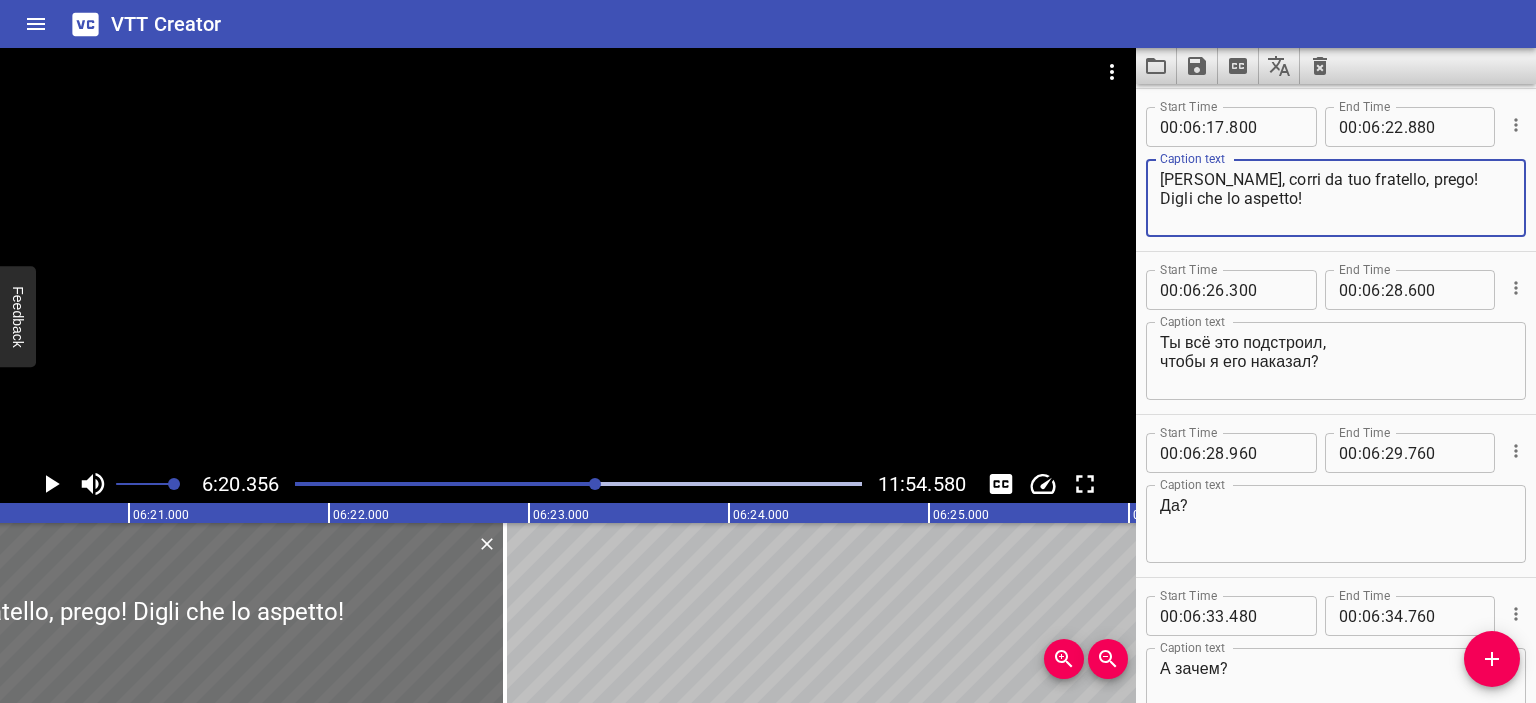 type on "[PERSON_NAME], corri da tuo fratello, prego!
Digli che lo aspetto!" 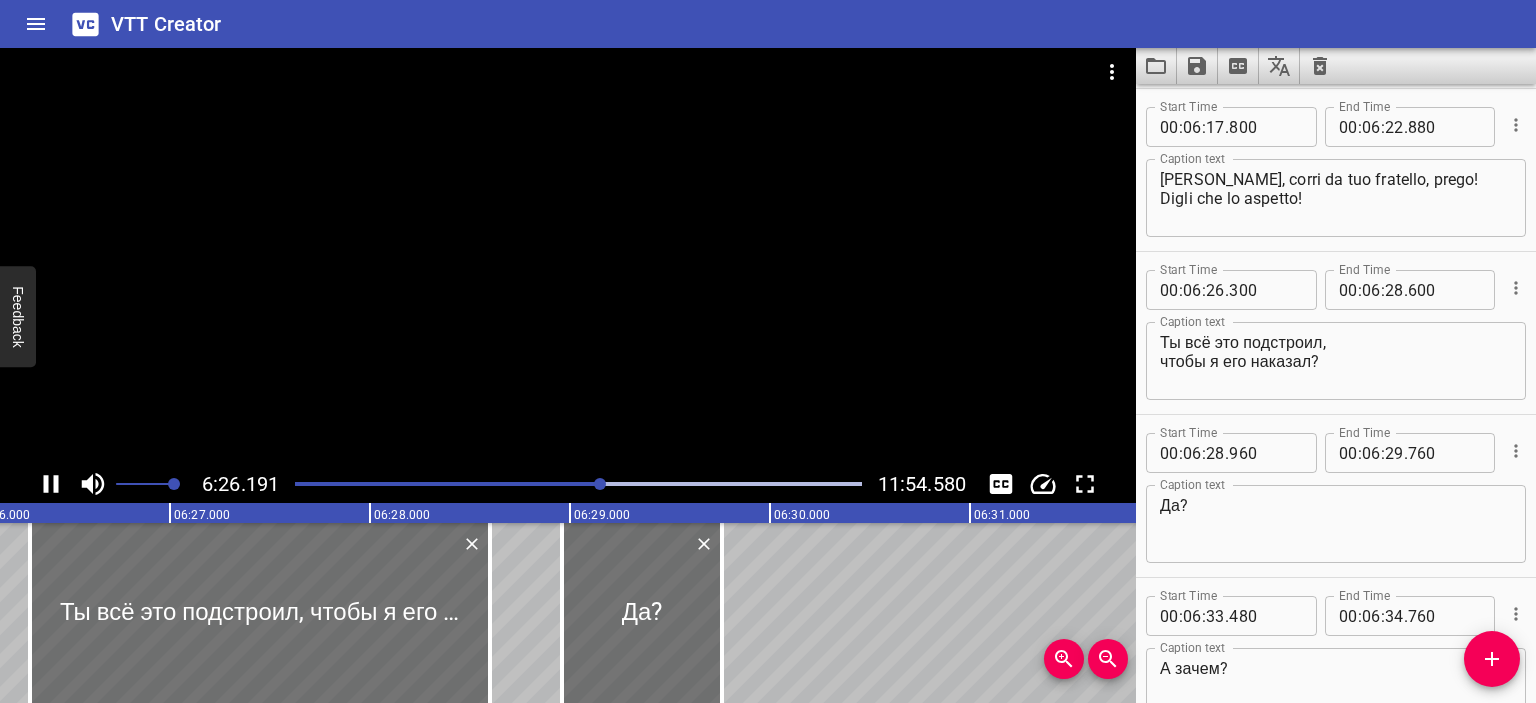 scroll, scrollTop: 0, scrollLeft: 77238, axis: horizontal 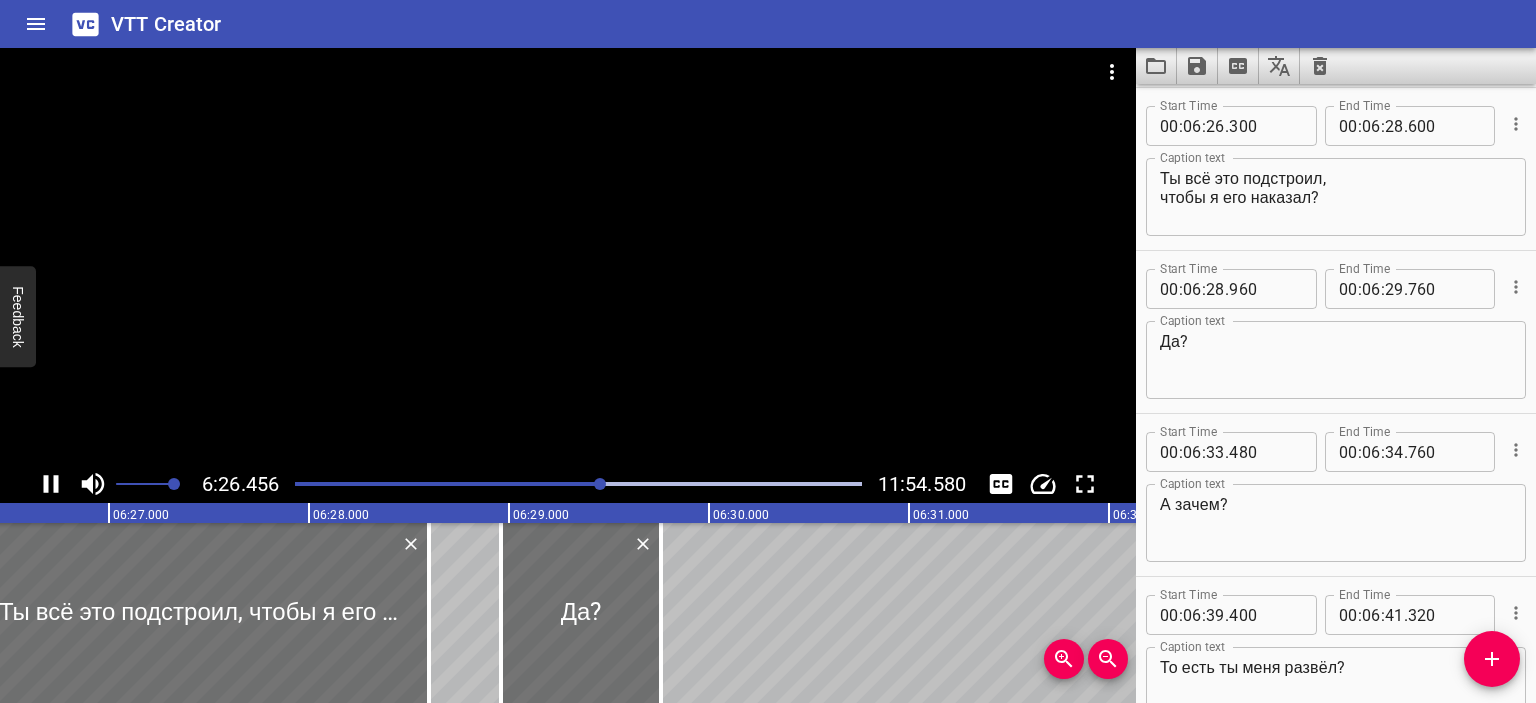 click at bounding box center (568, 256) 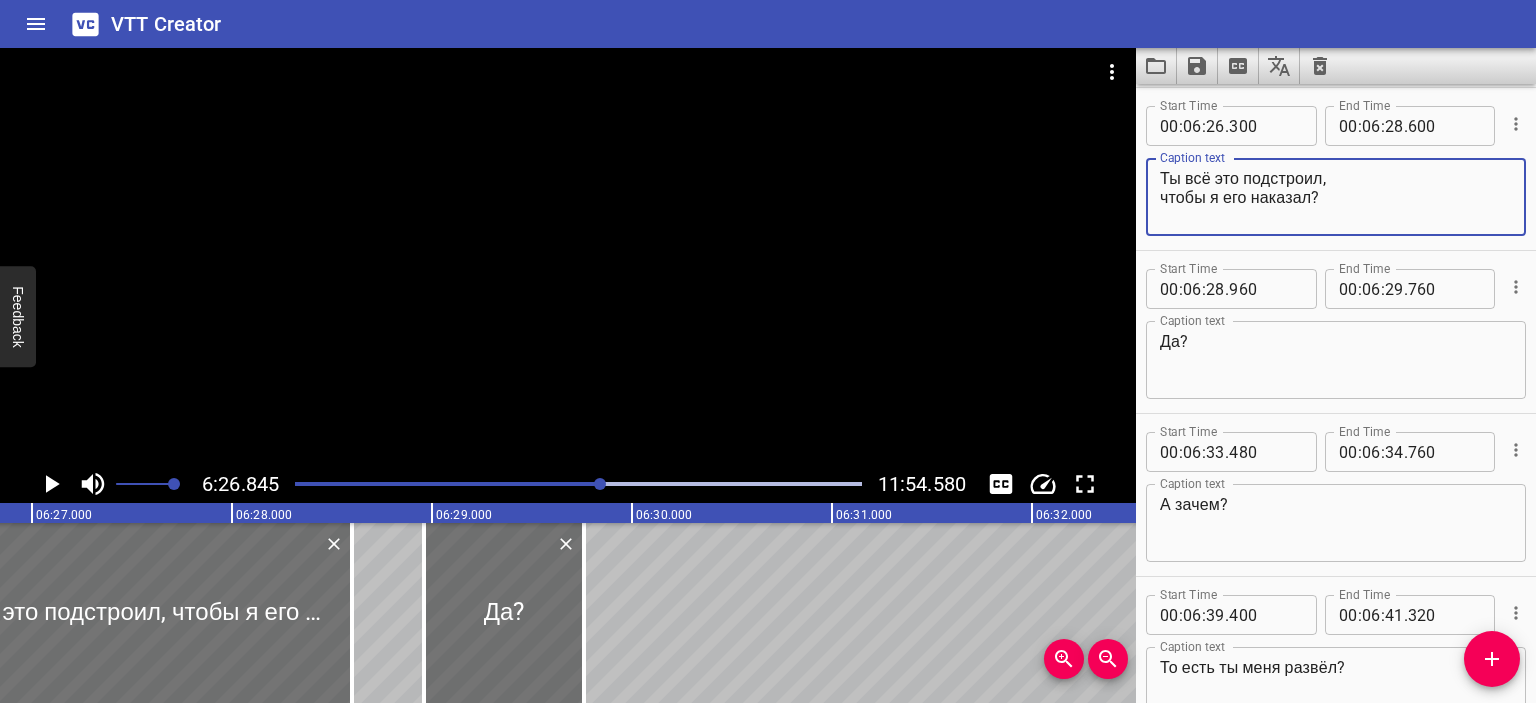 drag, startPoint x: 1329, startPoint y: 194, endPoint x: 1130, endPoint y: 166, distance: 200.96019 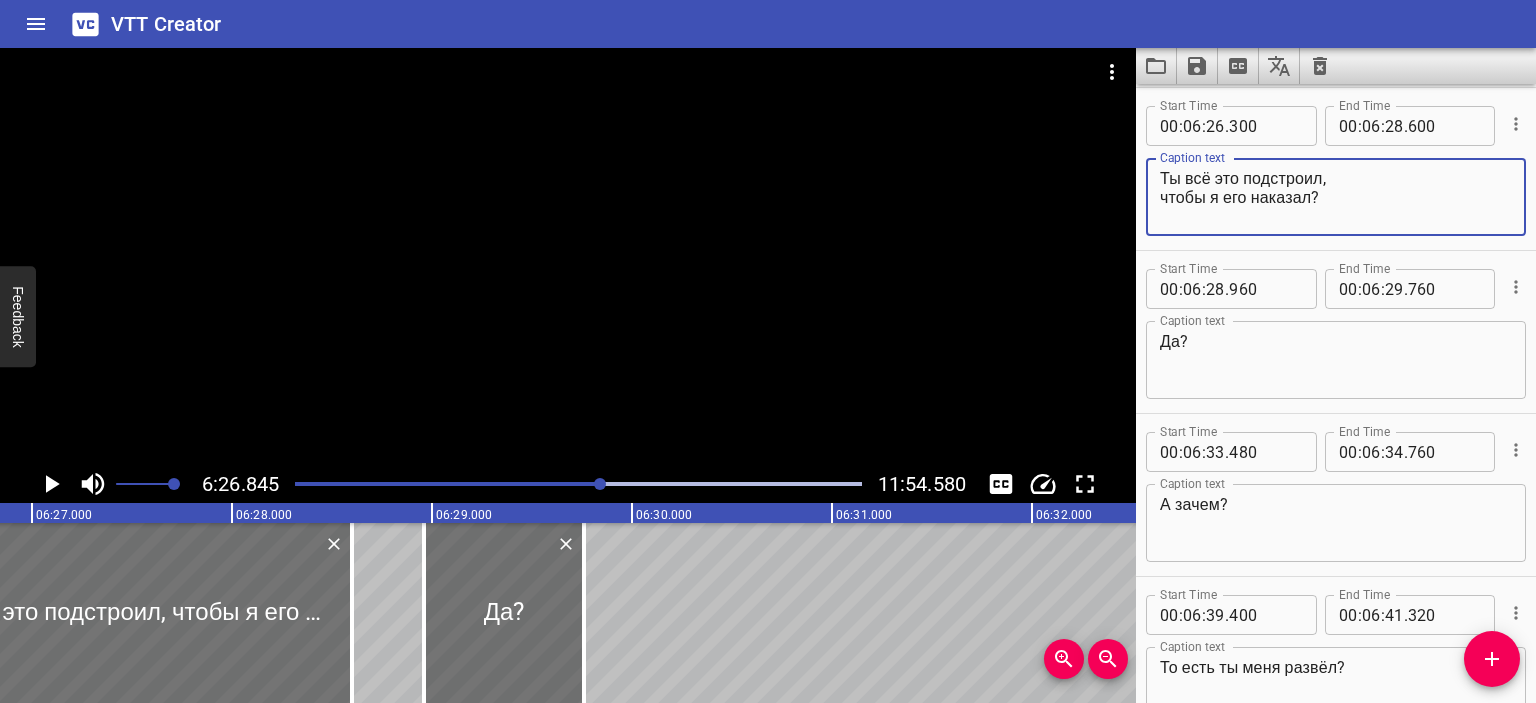 click on "6:26.845 11:54.580 00:00.000 00:01.000 00:02.000 00:03.000 00:04.000 00:05.000 00:06.000 00:07.000 00:08.000 00:09.000 00:10.000 00:11.000 00:12.000 00:13.000 00:14.000 00:15.000 00:16.000 00:17.000 00:18.000 00:19.000 00:20.000 00:21.000 00:22.000 00:23.000 00:24.000 00:25.000 00:25.000 00:26.000 00:27.000 00:28.000 00:29.000 00:30.000 00:31.000 00:32.000 00:33.000 00:34.000 00:35.000 00:36.000 00:37.000 00:38.000 00:39.000 00:40.000 00:41.000 00:42.000 00:43.000 00:44.000 00:45.000 00:46.000 00:47.000 00:48.000 00:49.000 00:50.000 00:50.000 00:51.000 00:52.000 00:53.000 00:54.000 00:55.000 00:56.000 00:57.000 00:58.000 00:59.000 01:00.000 01:01.000 01:02.000 01:03.000 01:04.000 01:05.000 01:06.000 01:07.000 01:08.000 01:09.000 01:10.000 01:11.000 01:12.000 01:13.000 01:14.000 01:15.000 01:15.000 01:16.000 01:17.000 01:18.000 01:19.000 01:20.000 01:21.000 01:22.000 01:23.000 01:24.000 01:25.000 01:26.000 01:27.000 01:28.000 01:29.000 01:30.000 01:31.000 01:32.000 01:33.000 01:34.000 01:35.000 01:36.000 Sì." at bounding box center (768, 375) 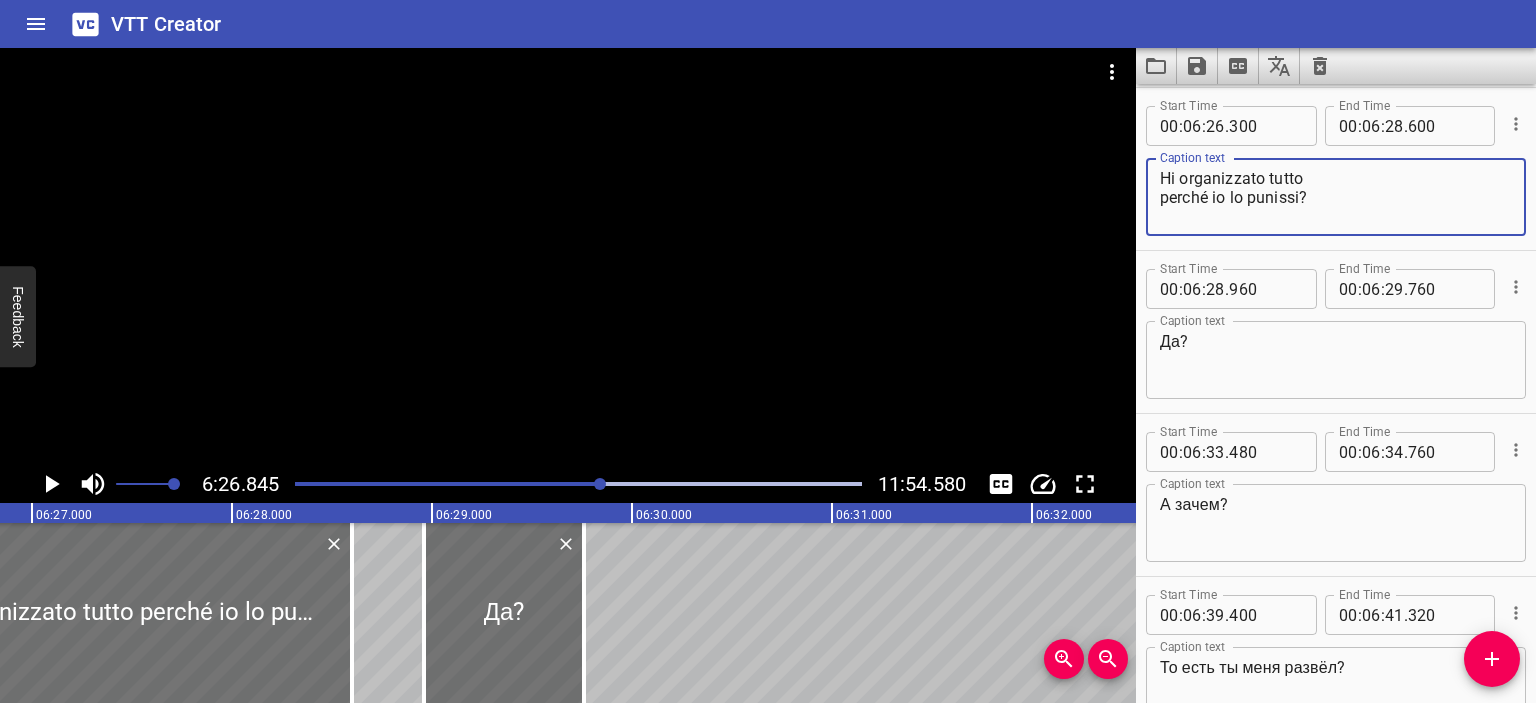 type on "Hi organizzato tutto
perché io lo punissi?" 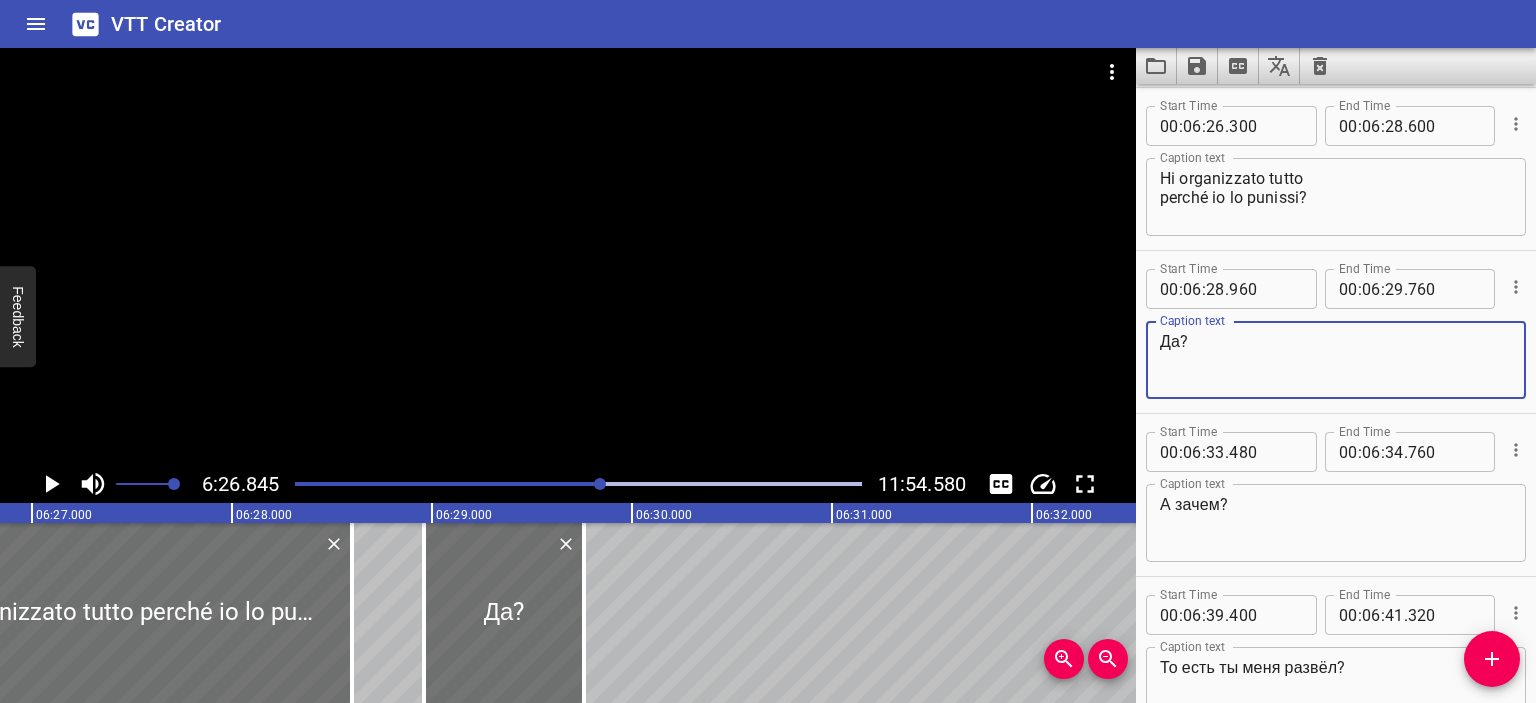 drag, startPoint x: 1184, startPoint y: 340, endPoint x: 1133, endPoint y: 339, distance: 51.009804 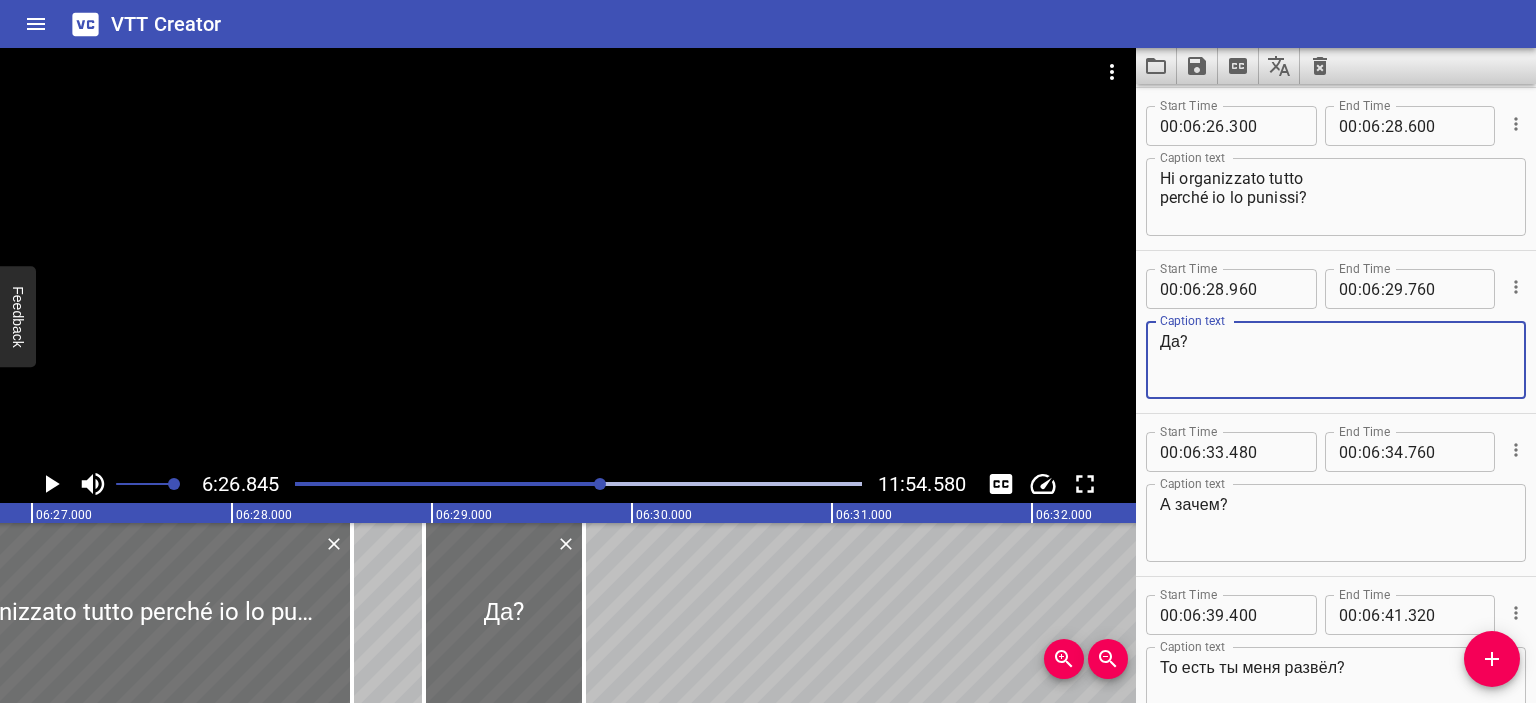click on "6:26.845 11:54.580 00:00.000 00:01.000 00:02.000 00:03.000 00:04.000 00:05.000 00:06.000 00:07.000 00:08.000 00:09.000 00:10.000 00:11.000 00:12.000 00:13.000 00:14.000 00:15.000 00:16.000 00:17.000 00:18.000 00:19.000 00:20.000 00:21.000 00:22.000 00:23.000 00:24.000 00:25.000 00:25.000 00:26.000 00:27.000 00:28.000 00:29.000 00:30.000 00:31.000 00:32.000 00:33.000 00:34.000 00:35.000 00:36.000 00:37.000 00:38.000 00:39.000 00:40.000 00:41.000 00:42.000 00:43.000 00:44.000 00:45.000 00:46.000 00:47.000 00:48.000 00:49.000 00:50.000 00:50.000 00:51.000 00:52.000 00:53.000 00:54.000 00:55.000 00:56.000 00:57.000 00:58.000 00:59.000 01:00.000 01:01.000 01:02.000 01:03.000 01:04.000 01:05.000 01:06.000 01:07.000 01:08.000 01:09.000 01:10.000 01:11.000 01:12.000 01:13.000 01:14.000 01:15.000 01:15.000 01:16.000 01:17.000 01:18.000 01:19.000 01:20.000 01:21.000 01:22.000 01:23.000 01:24.000 01:25.000 01:26.000 01:27.000 01:28.000 01:29.000 01:30.000 01:31.000 01:32.000 01:33.000 01:34.000 01:35.000 01:36.000 Sì." at bounding box center (768, 375) 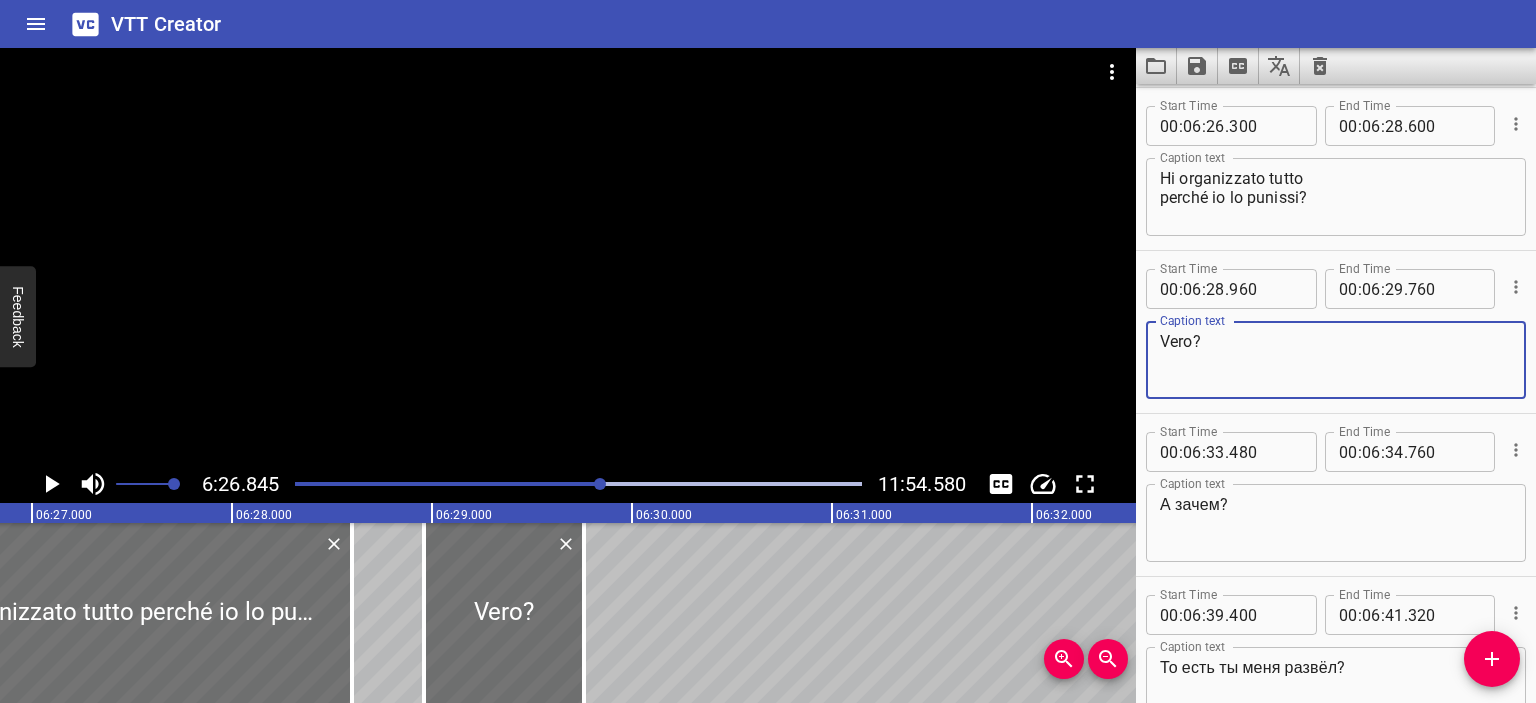 type on "Vero?" 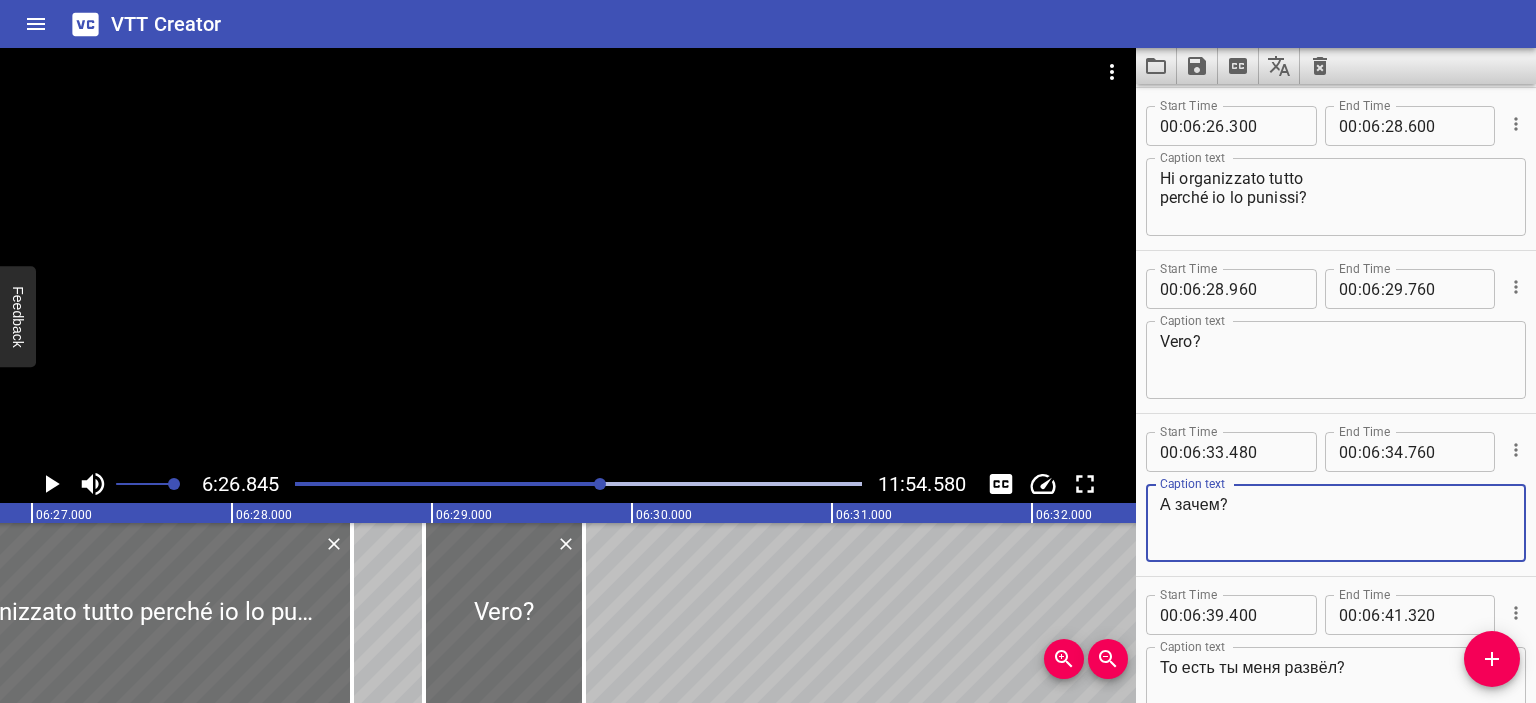 drag, startPoint x: 1218, startPoint y: 500, endPoint x: 1130, endPoint y: 504, distance: 88.09086 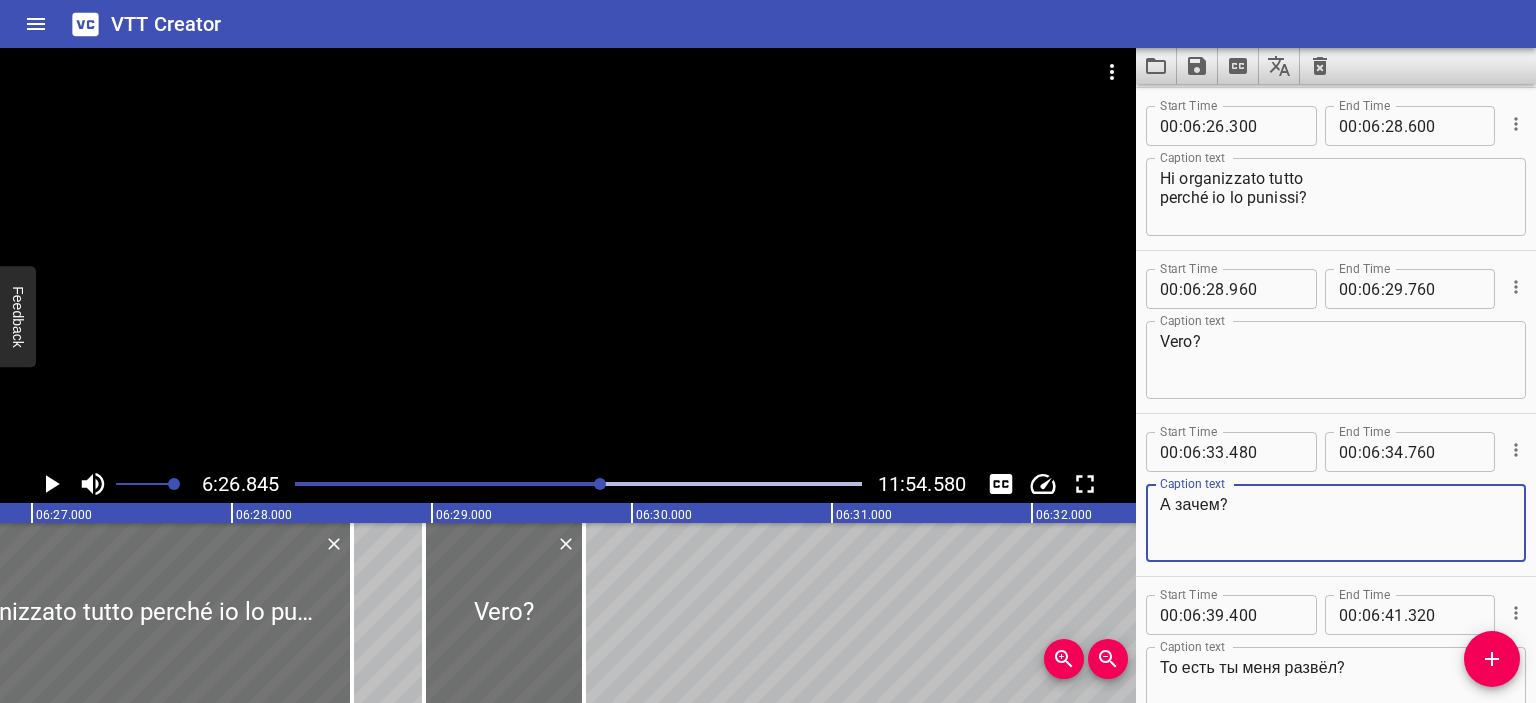 click on "6:26.845 11:54.580 00:00.000 00:01.000 00:02.000 00:03.000 00:04.000 00:05.000 00:06.000 00:07.000 00:08.000 00:09.000 00:10.000 00:11.000 00:12.000 00:13.000 00:14.000 00:15.000 00:16.000 00:17.000 00:18.000 00:19.000 00:20.000 00:21.000 00:22.000 00:23.000 00:24.000 00:25.000 00:25.000 00:26.000 00:27.000 00:28.000 00:29.000 00:30.000 00:31.000 00:32.000 00:33.000 00:34.000 00:35.000 00:36.000 00:37.000 00:38.000 00:39.000 00:40.000 00:41.000 00:42.000 00:43.000 00:44.000 00:45.000 00:46.000 00:47.000 00:48.000 00:49.000 00:50.000 00:50.000 00:51.000 00:52.000 00:53.000 00:54.000 00:55.000 00:56.000 00:57.000 00:58.000 00:59.000 01:00.000 01:01.000 01:02.000 01:03.000 01:04.000 01:05.000 01:06.000 01:07.000 01:08.000 01:09.000 01:10.000 01:11.000 01:12.000 01:13.000 01:14.000 01:15.000 01:15.000 01:16.000 01:17.000 01:18.000 01:19.000 01:20.000 01:21.000 01:22.000 01:23.000 01:24.000 01:25.000 01:26.000 01:27.000 01:28.000 01:29.000 01:30.000 01:31.000 01:32.000 01:33.000 01:34.000 01:35.000 01:36.000 Sì." at bounding box center (768, 375) 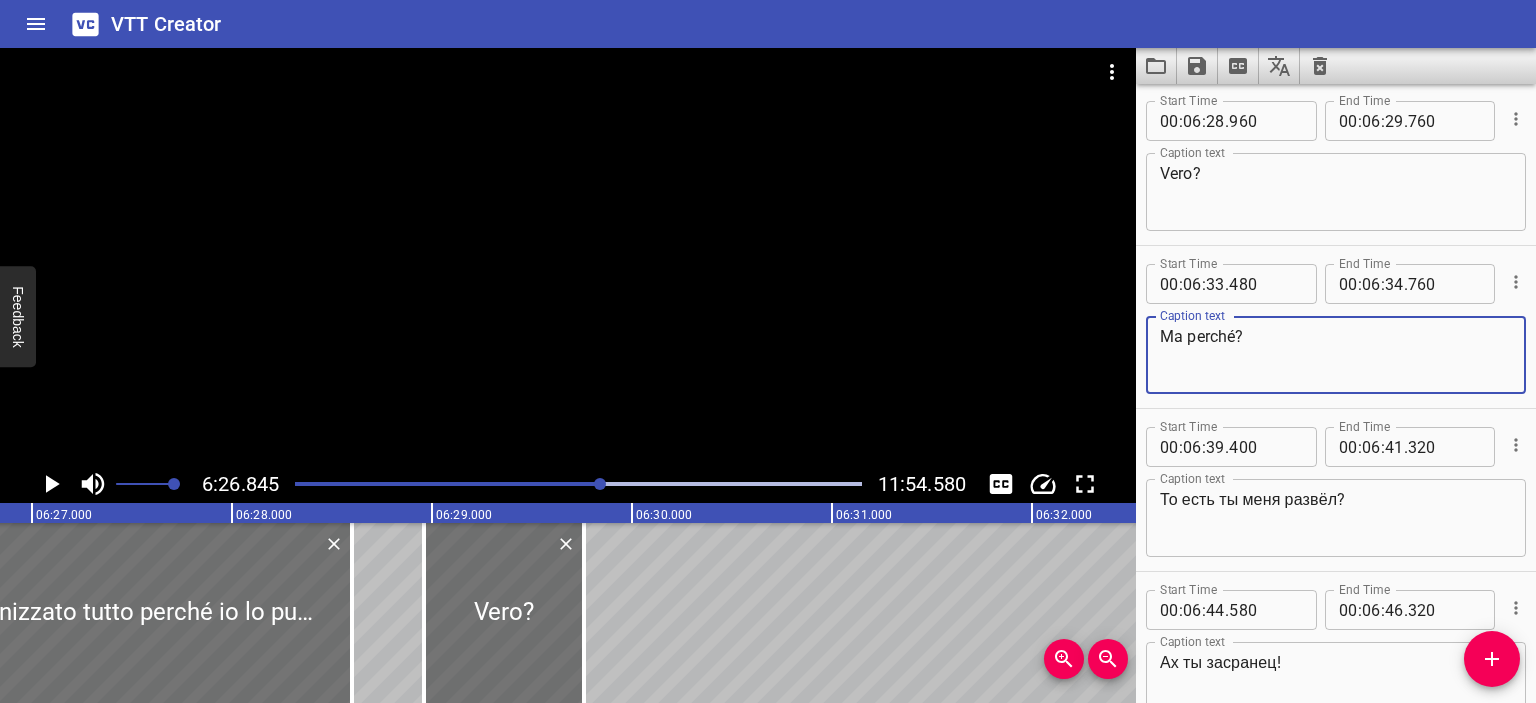 scroll, scrollTop: 10604, scrollLeft: 0, axis: vertical 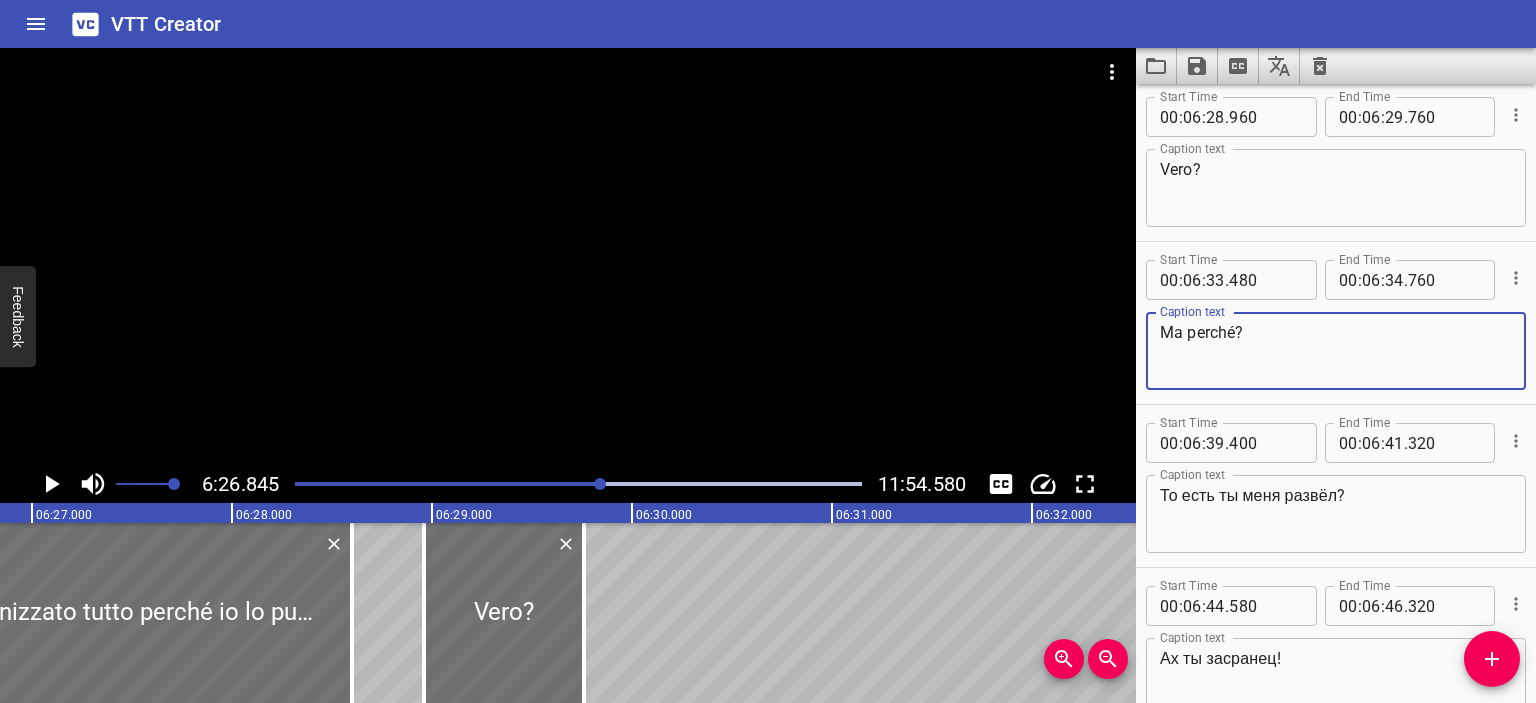 type on "Ma perché?" 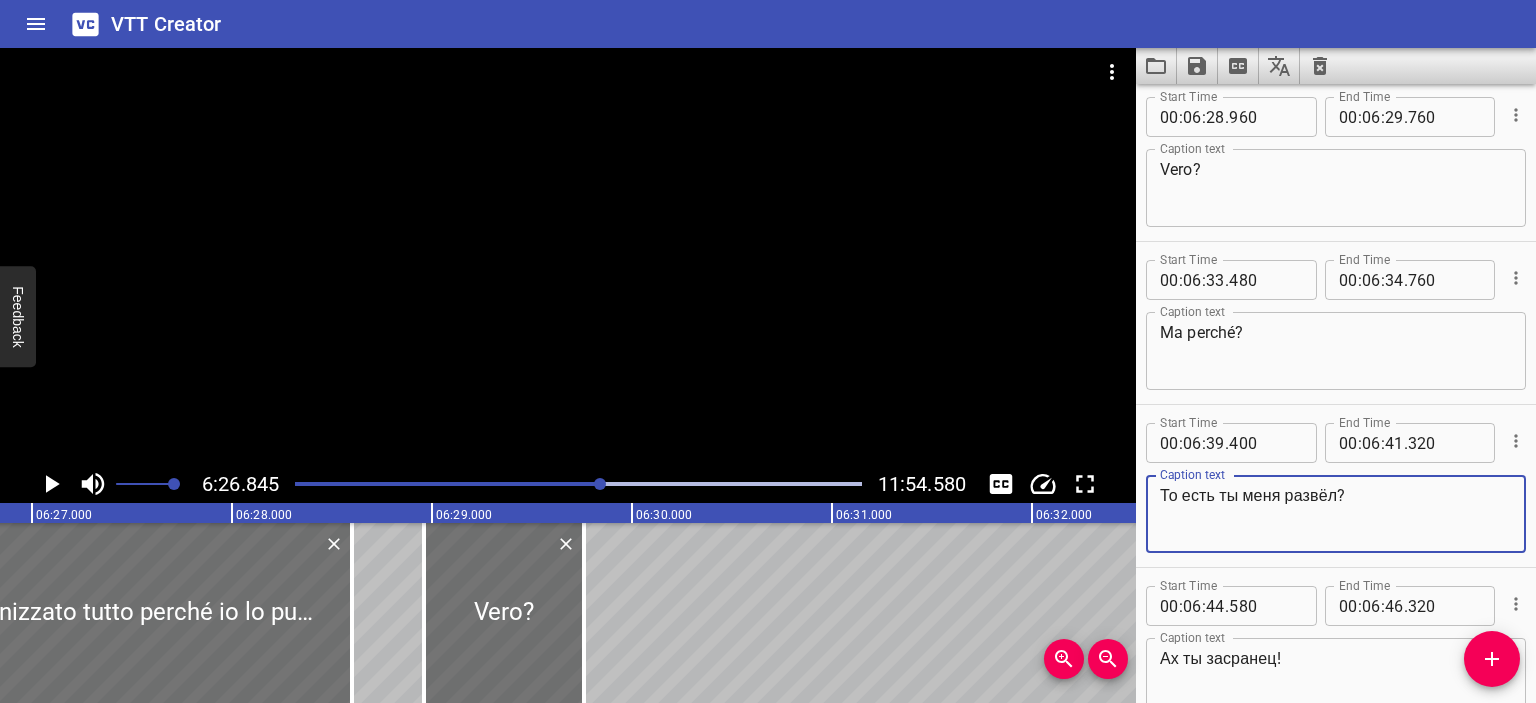 drag, startPoint x: 1338, startPoint y: 499, endPoint x: 1172, endPoint y: 490, distance: 166.24379 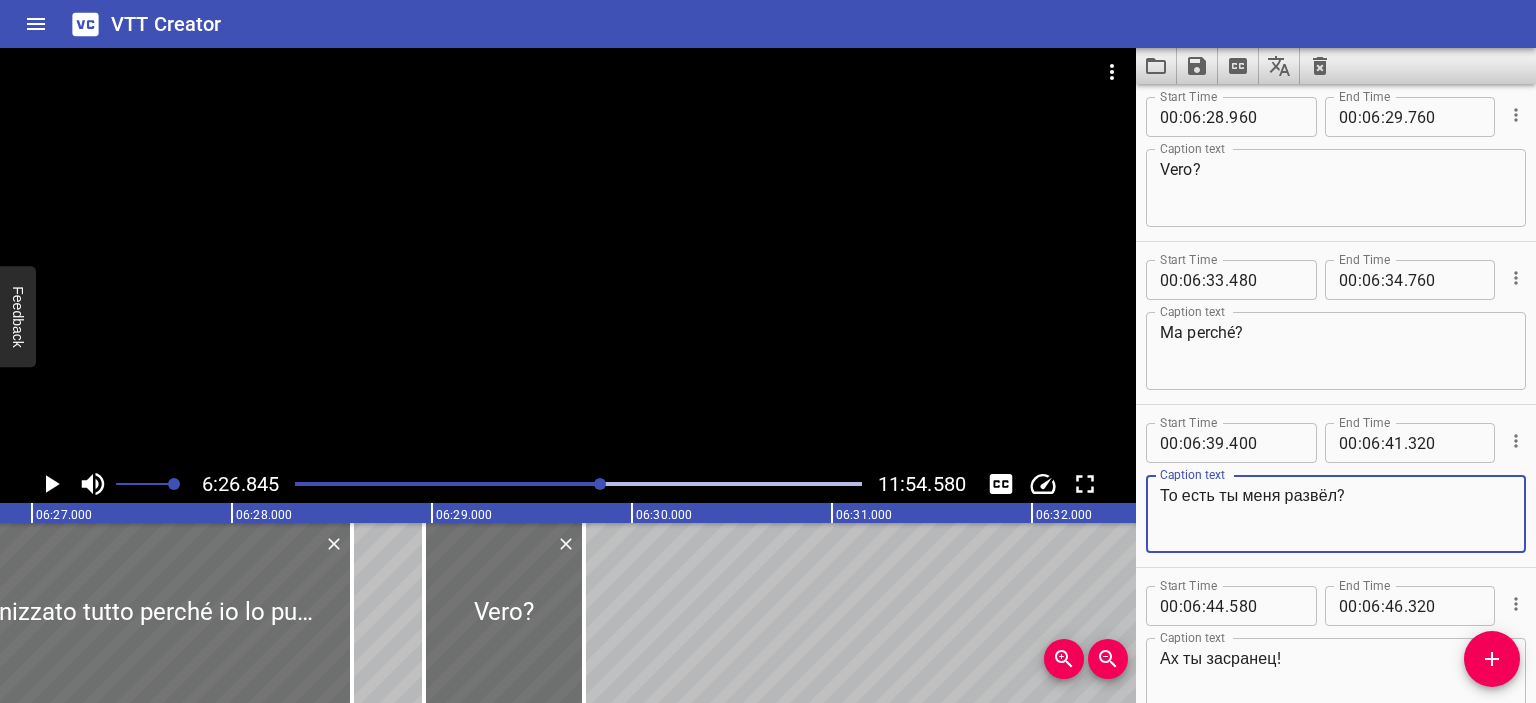 click on "То есть ты меня развёл?" at bounding box center [1336, 514] 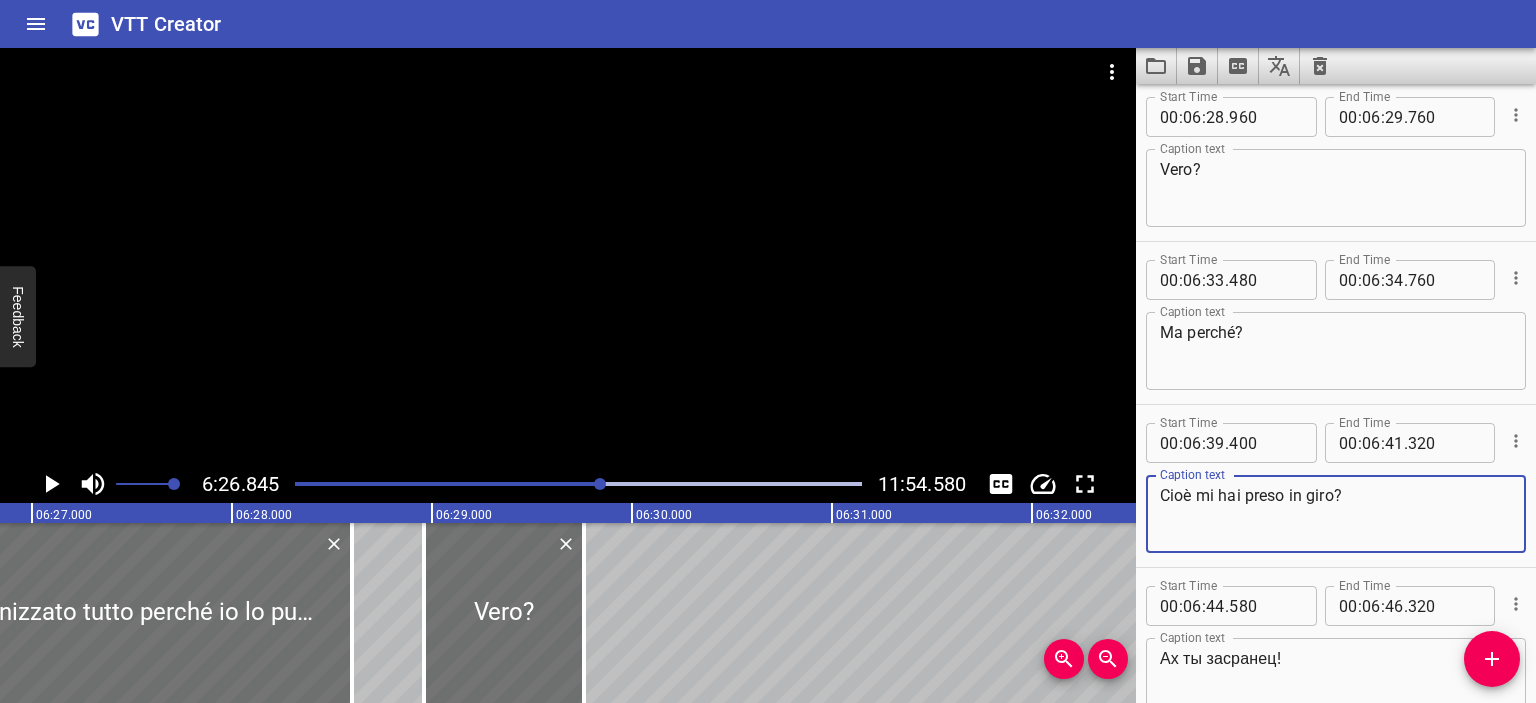 type on "Cioè mi hai preso in giro?" 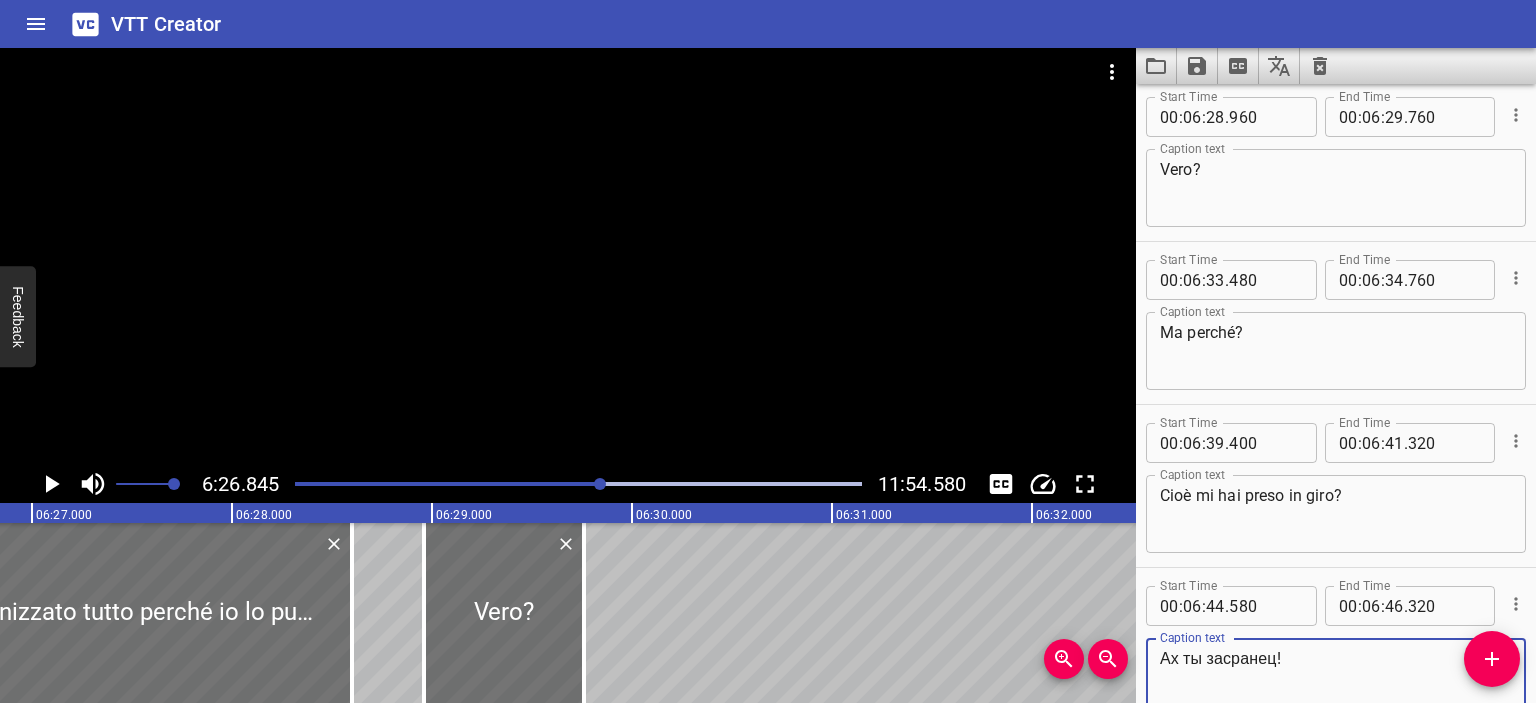 drag, startPoint x: 1281, startPoint y: 657, endPoint x: 1109, endPoint y: 656, distance: 172.00291 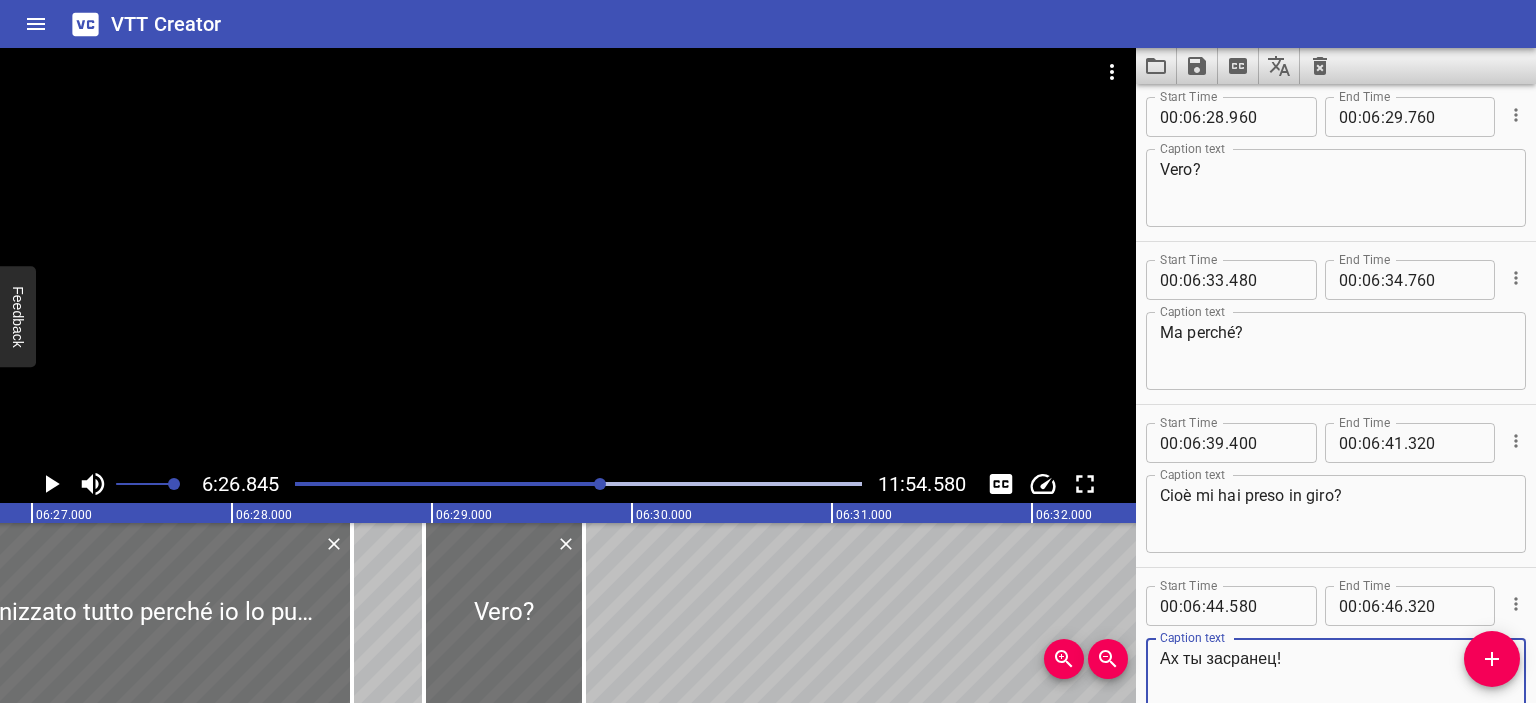click on "6:26.845 11:54.580 00:00.000 00:01.000 00:02.000 00:03.000 00:04.000 00:05.000 00:06.000 00:07.000 00:08.000 00:09.000 00:10.000 00:11.000 00:12.000 00:13.000 00:14.000 00:15.000 00:16.000 00:17.000 00:18.000 00:19.000 00:20.000 00:21.000 00:22.000 00:23.000 00:24.000 00:25.000 00:25.000 00:26.000 00:27.000 00:28.000 00:29.000 00:30.000 00:31.000 00:32.000 00:33.000 00:34.000 00:35.000 00:36.000 00:37.000 00:38.000 00:39.000 00:40.000 00:41.000 00:42.000 00:43.000 00:44.000 00:45.000 00:46.000 00:47.000 00:48.000 00:49.000 00:50.000 00:50.000 00:51.000 00:52.000 00:53.000 00:54.000 00:55.000 00:56.000 00:57.000 00:58.000 00:59.000 01:00.000 01:01.000 01:02.000 01:03.000 01:04.000 01:05.000 01:06.000 01:07.000 01:08.000 01:09.000 01:10.000 01:11.000 01:12.000 01:13.000 01:14.000 01:15.000 01:15.000 01:16.000 01:17.000 01:18.000 01:19.000 01:20.000 01:21.000 01:22.000 01:23.000 01:24.000 01:25.000 01:26.000 01:27.000 01:28.000 01:29.000 01:30.000 01:31.000 01:32.000 01:33.000 01:34.000 01:35.000 01:36.000 Sì." at bounding box center [768, 375] 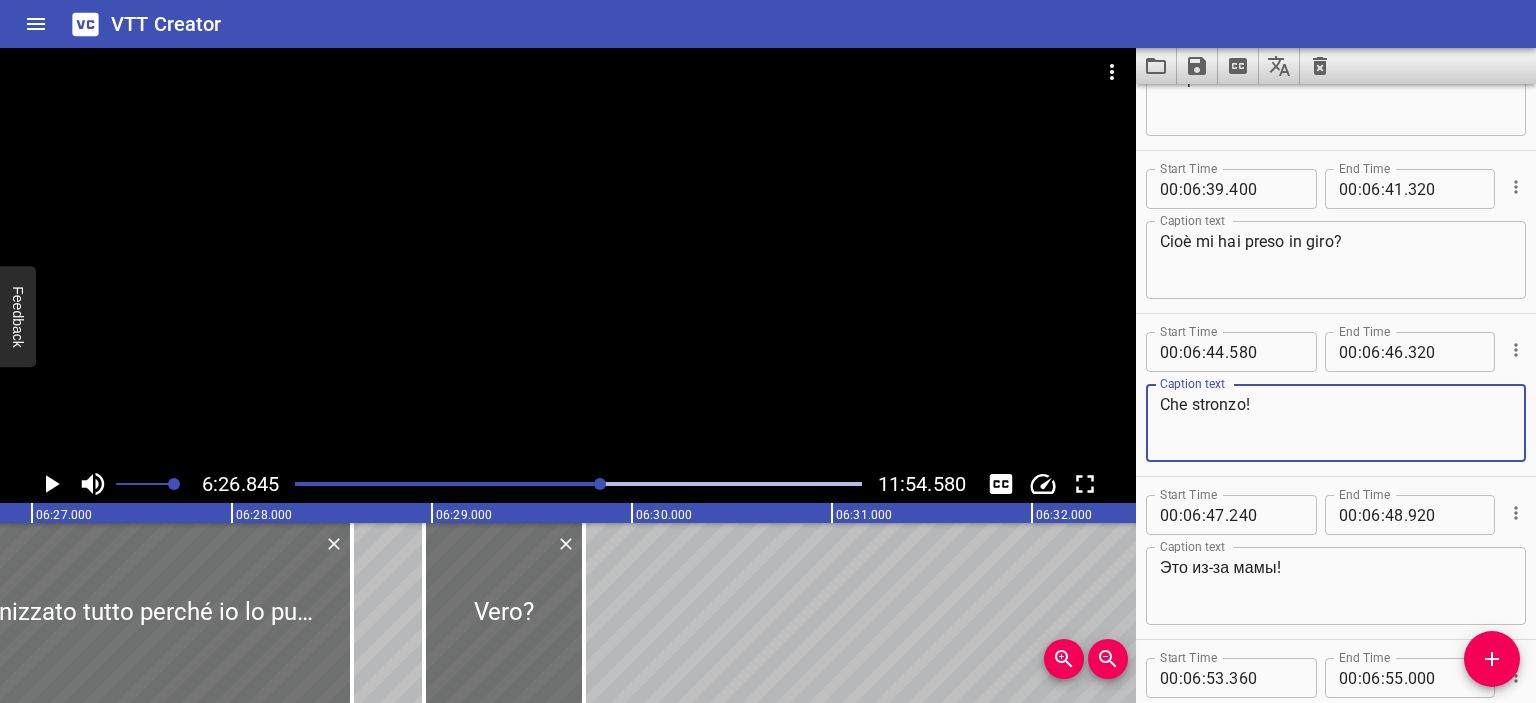 scroll, scrollTop: 10864, scrollLeft: 0, axis: vertical 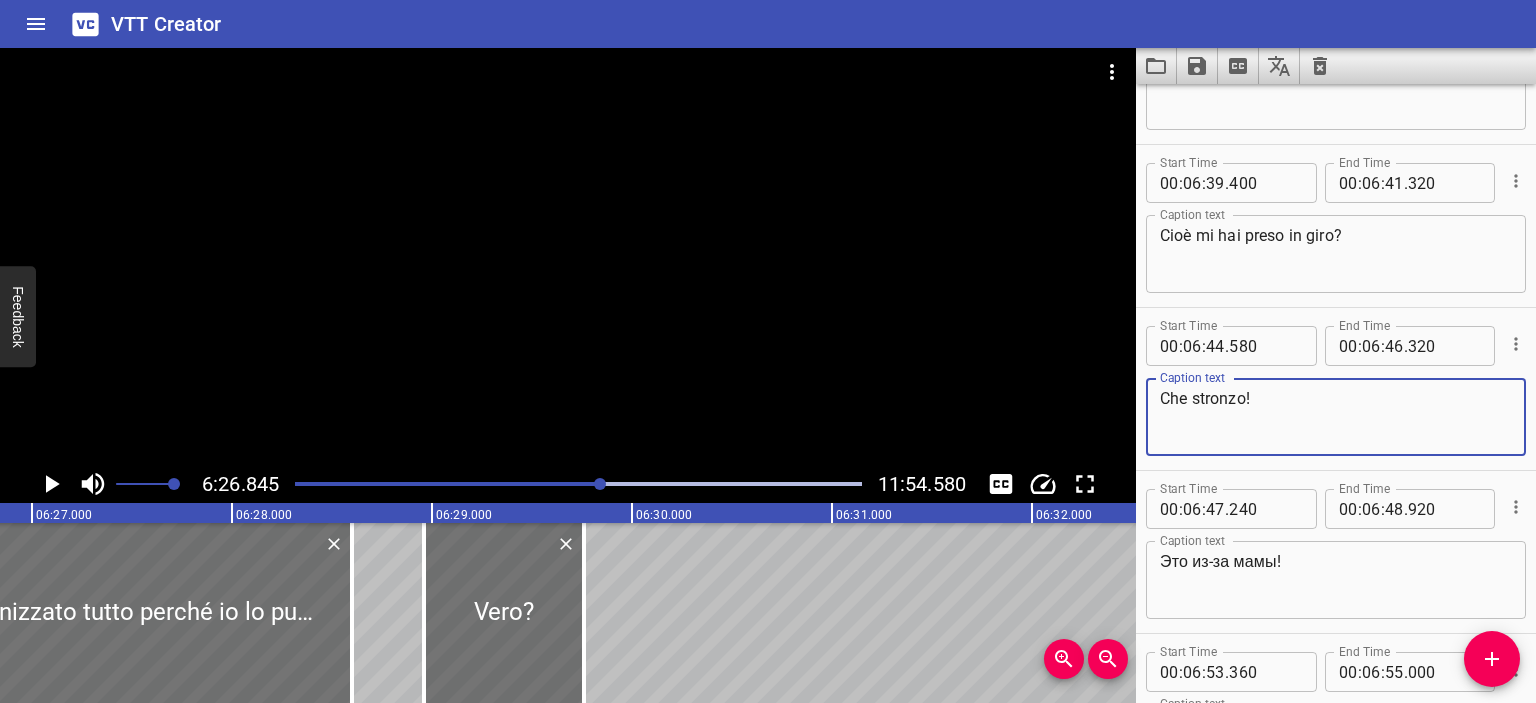 type on "Che stronzo!" 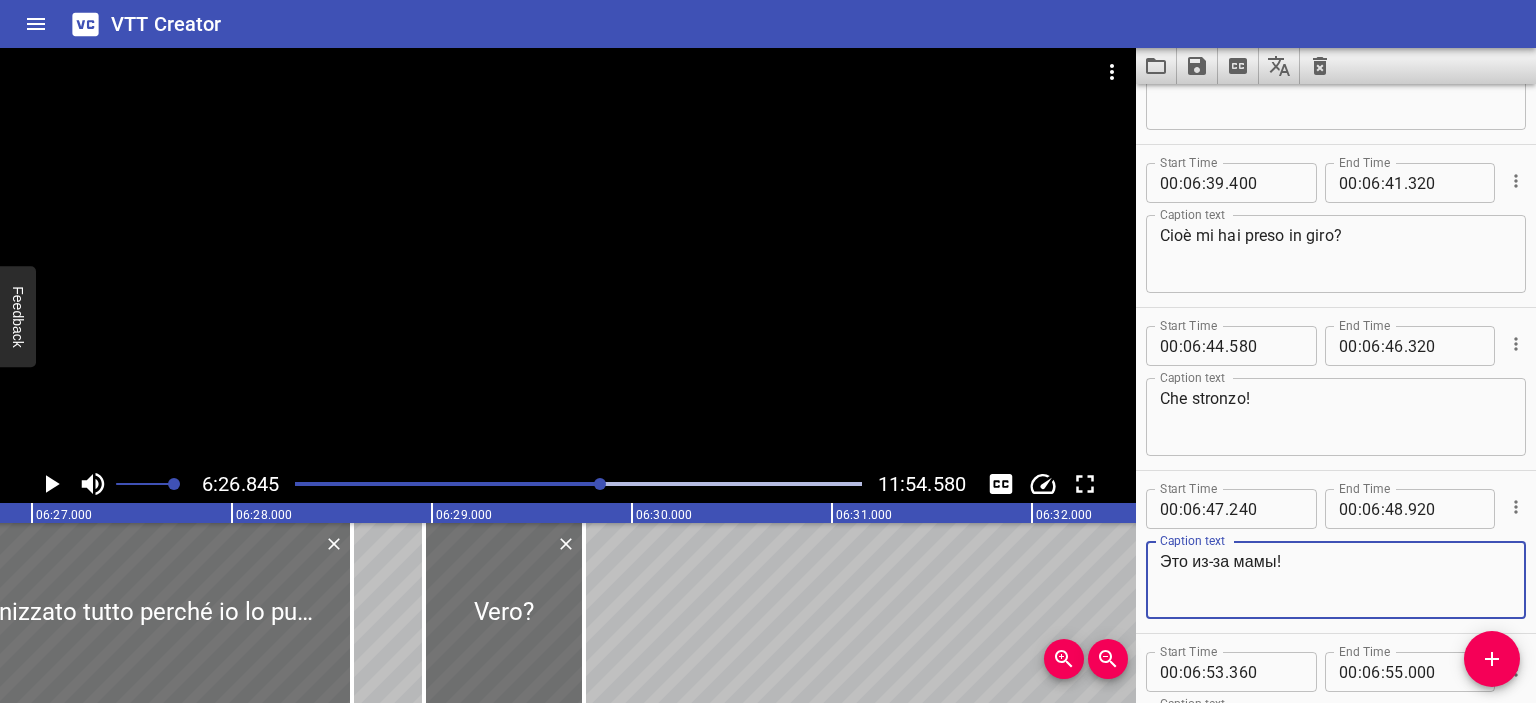 drag, startPoint x: 1280, startPoint y: 564, endPoint x: 1095, endPoint y: 554, distance: 185.27008 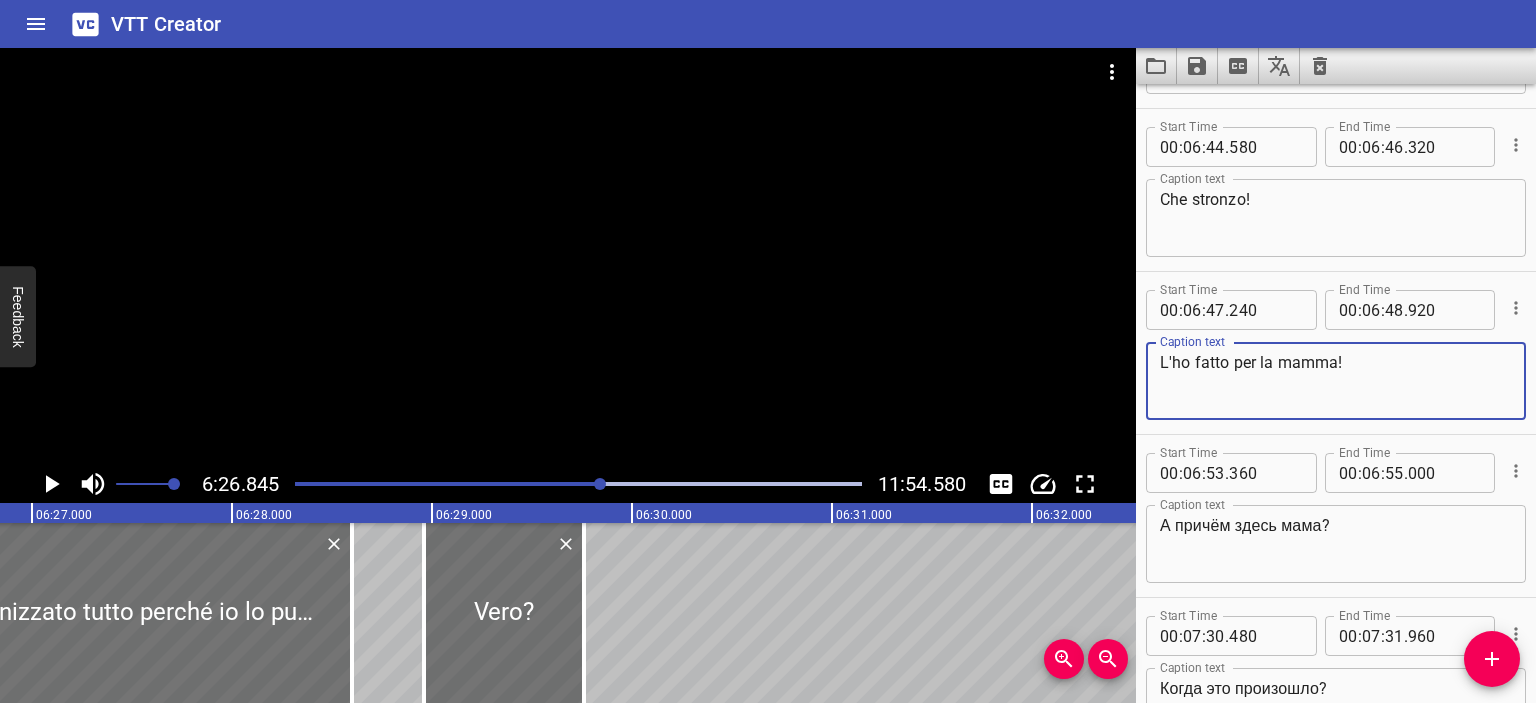 scroll, scrollTop: 11064, scrollLeft: 0, axis: vertical 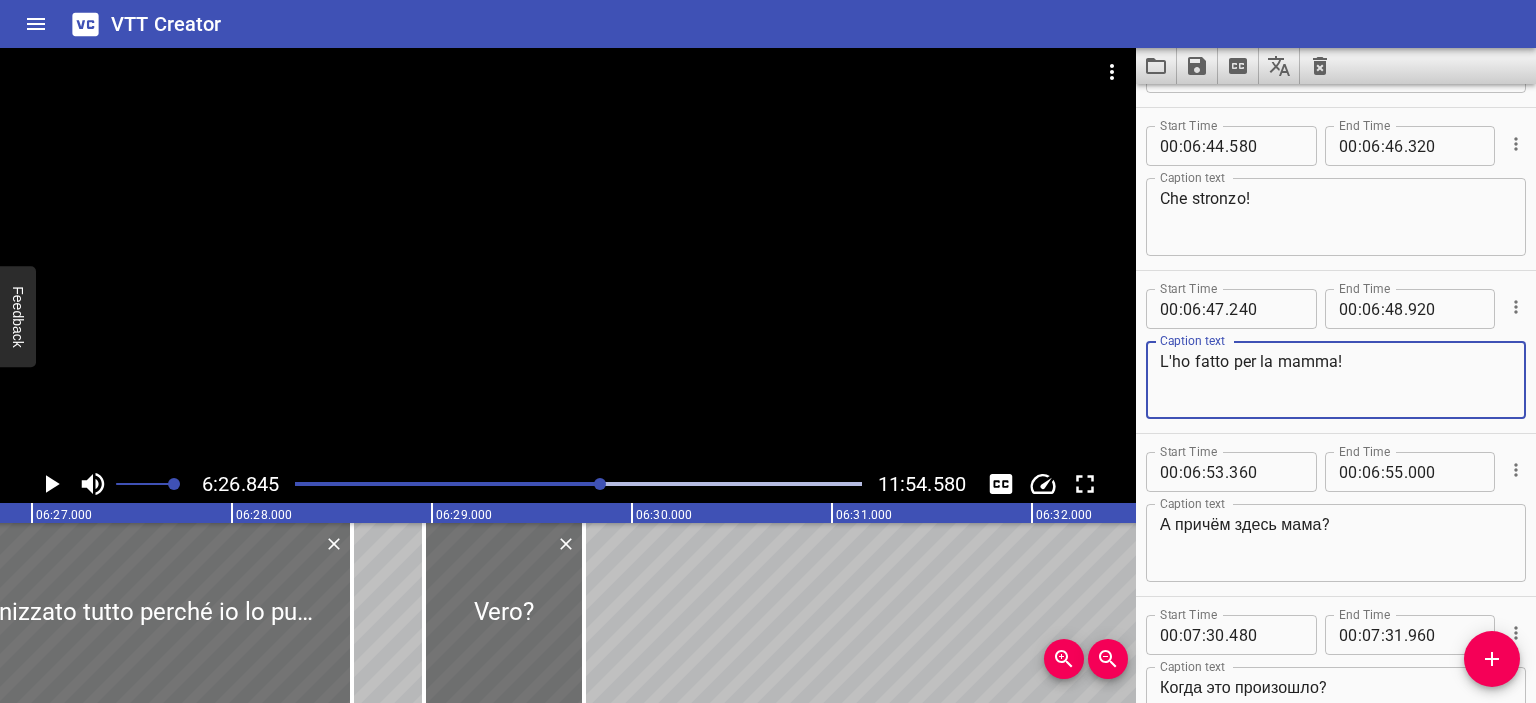type on "L'ho fatto per la mamma!" 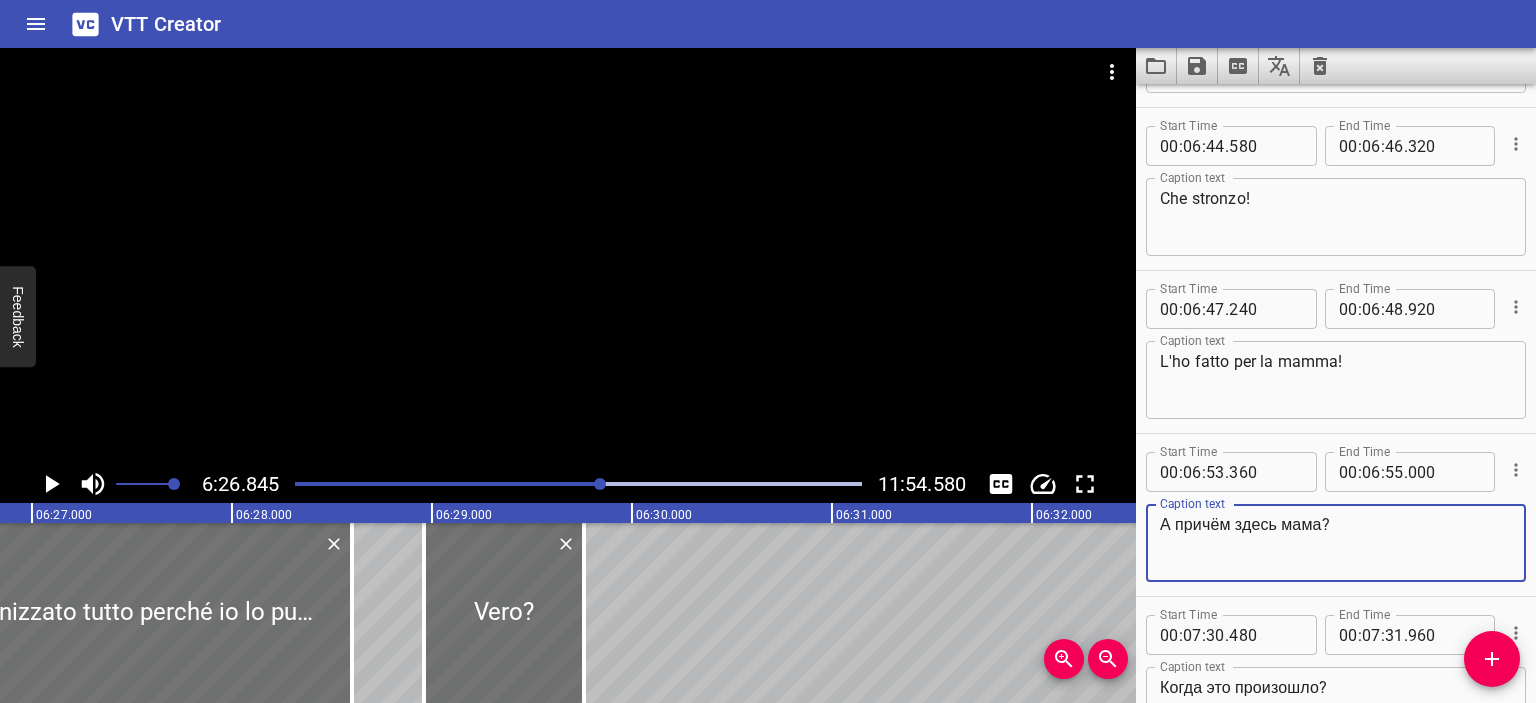 drag, startPoint x: 1322, startPoint y: 527, endPoint x: 1105, endPoint y: 527, distance: 217 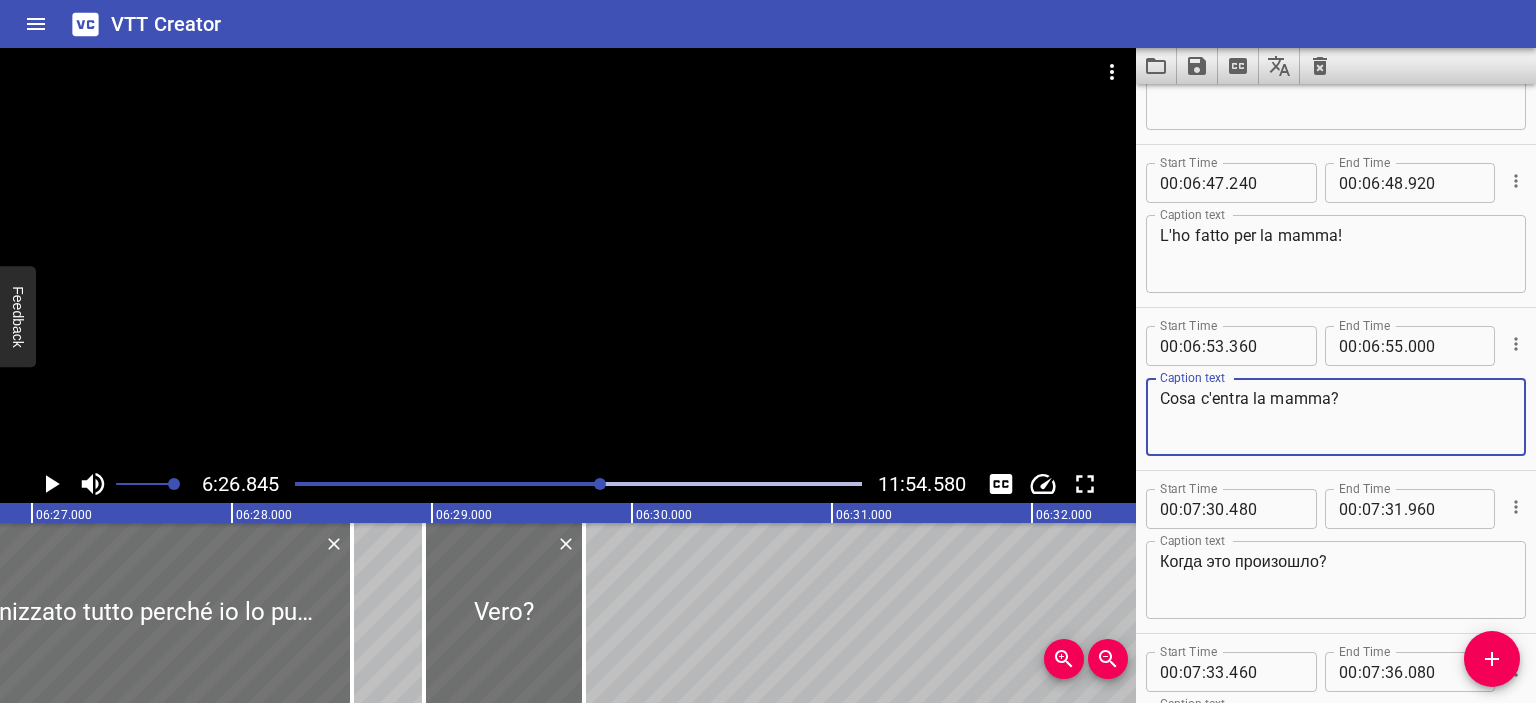 scroll, scrollTop: 11192, scrollLeft: 0, axis: vertical 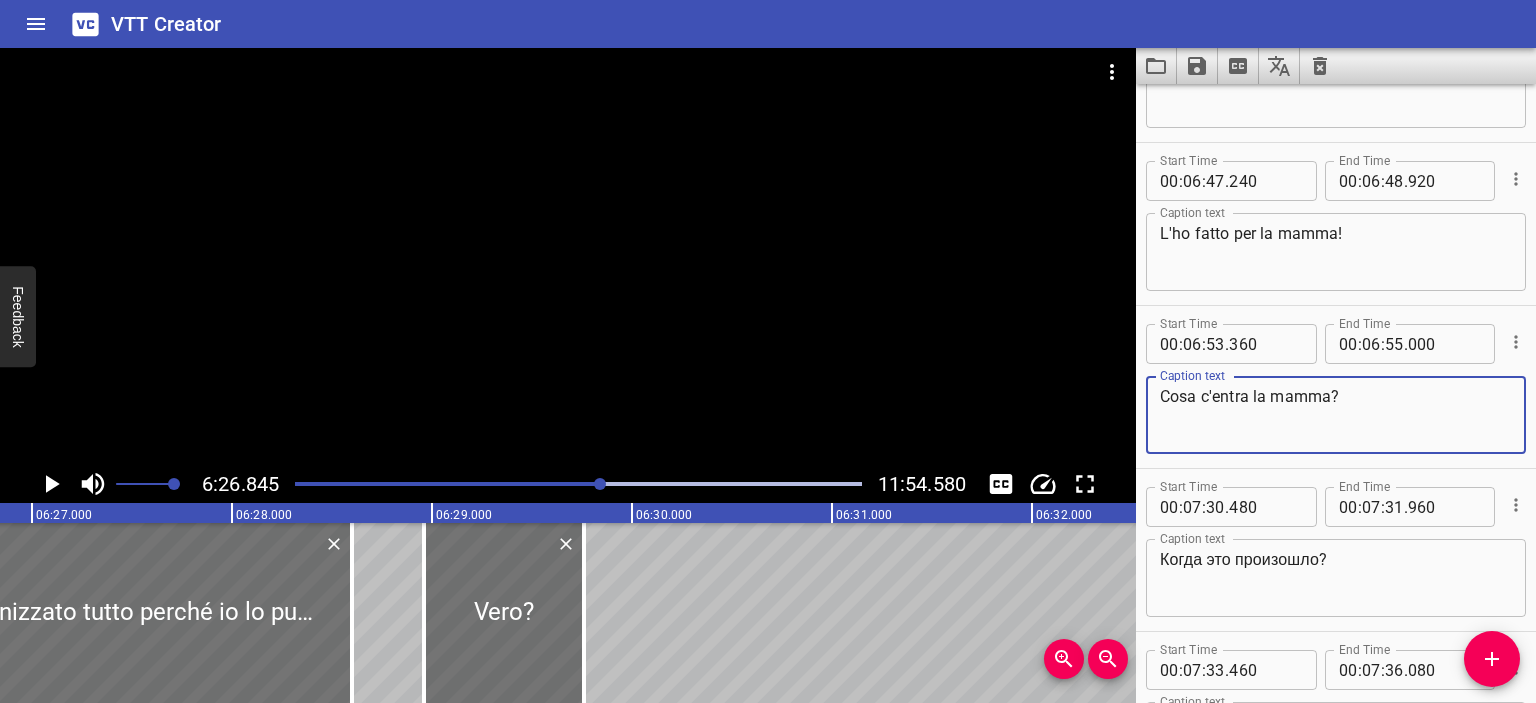 type on "Cosa c'entra la mamma?" 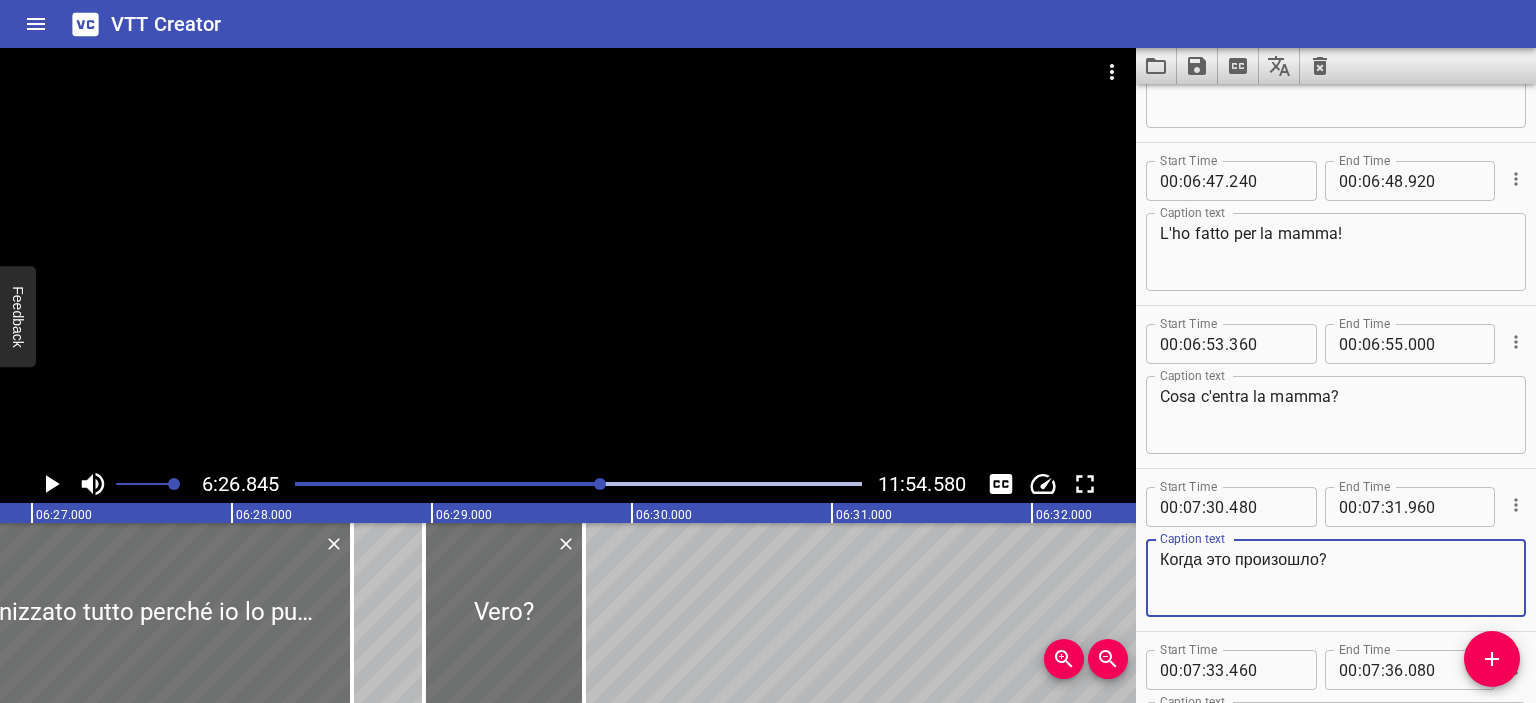 drag, startPoint x: 1325, startPoint y: 559, endPoint x: 1113, endPoint y: 559, distance: 212 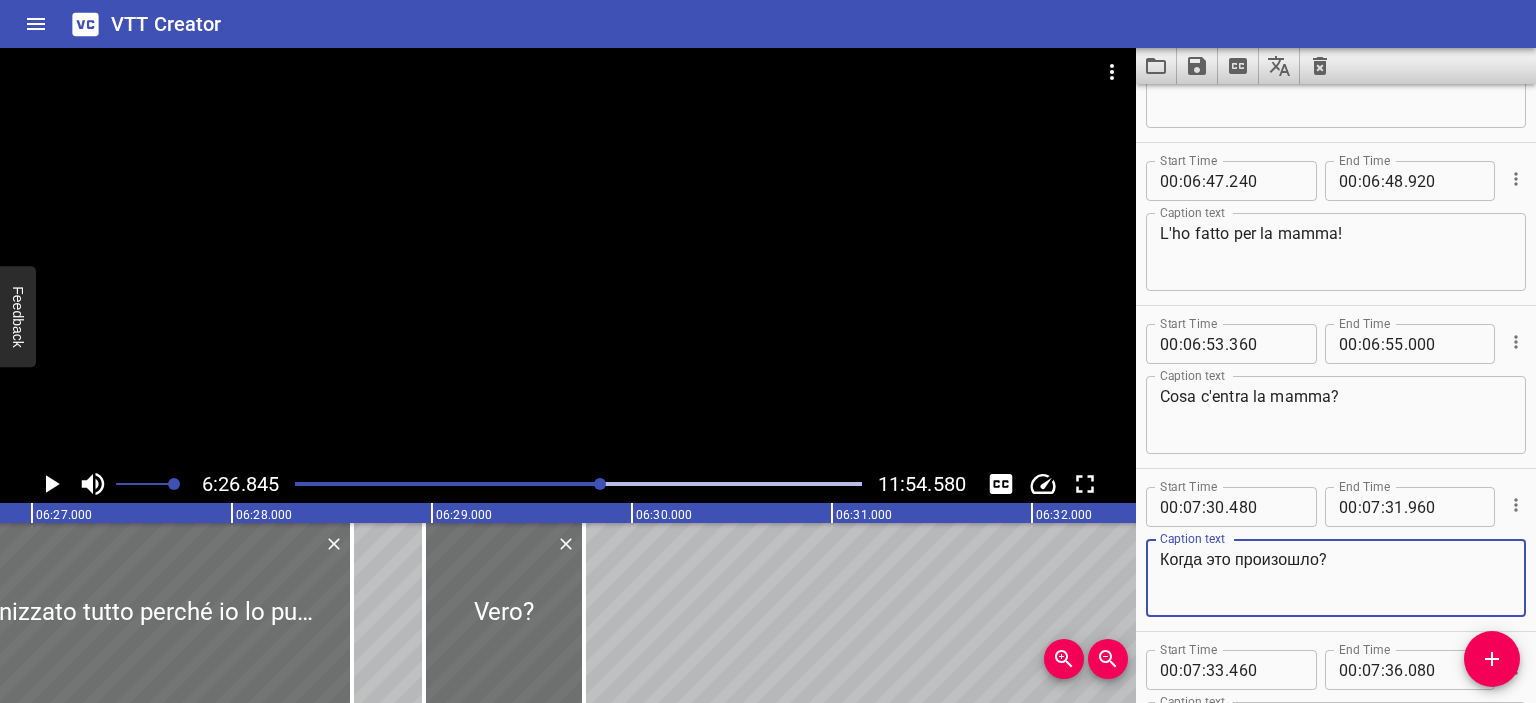 click on "6:26.845 11:54.580 00:00.000 00:01.000 00:02.000 00:03.000 00:04.000 00:05.000 00:06.000 00:07.000 00:08.000 00:09.000 00:10.000 00:11.000 00:12.000 00:13.000 00:14.000 00:15.000 00:16.000 00:17.000 00:18.000 00:19.000 00:20.000 00:21.000 00:22.000 00:23.000 00:24.000 00:25.000 00:25.000 00:26.000 00:27.000 00:28.000 00:29.000 00:30.000 00:31.000 00:32.000 00:33.000 00:34.000 00:35.000 00:36.000 00:37.000 00:38.000 00:39.000 00:40.000 00:41.000 00:42.000 00:43.000 00:44.000 00:45.000 00:46.000 00:47.000 00:48.000 00:49.000 00:50.000 00:50.000 00:51.000 00:52.000 00:53.000 00:54.000 00:55.000 00:56.000 00:57.000 00:58.000 00:59.000 01:00.000 01:01.000 01:02.000 01:03.000 01:04.000 01:05.000 01:06.000 01:07.000 01:08.000 01:09.000 01:10.000 01:11.000 01:12.000 01:13.000 01:14.000 01:15.000 01:15.000 01:16.000 01:17.000 01:18.000 01:19.000 01:20.000 01:21.000 01:22.000 01:23.000 01:24.000 01:25.000 01:26.000 01:27.000 01:28.000 01:29.000 01:30.000 01:31.000 01:32.000 01:33.000 01:34.000 01:35.000 01:36.000 Sì." at bounding box center [768, 375] 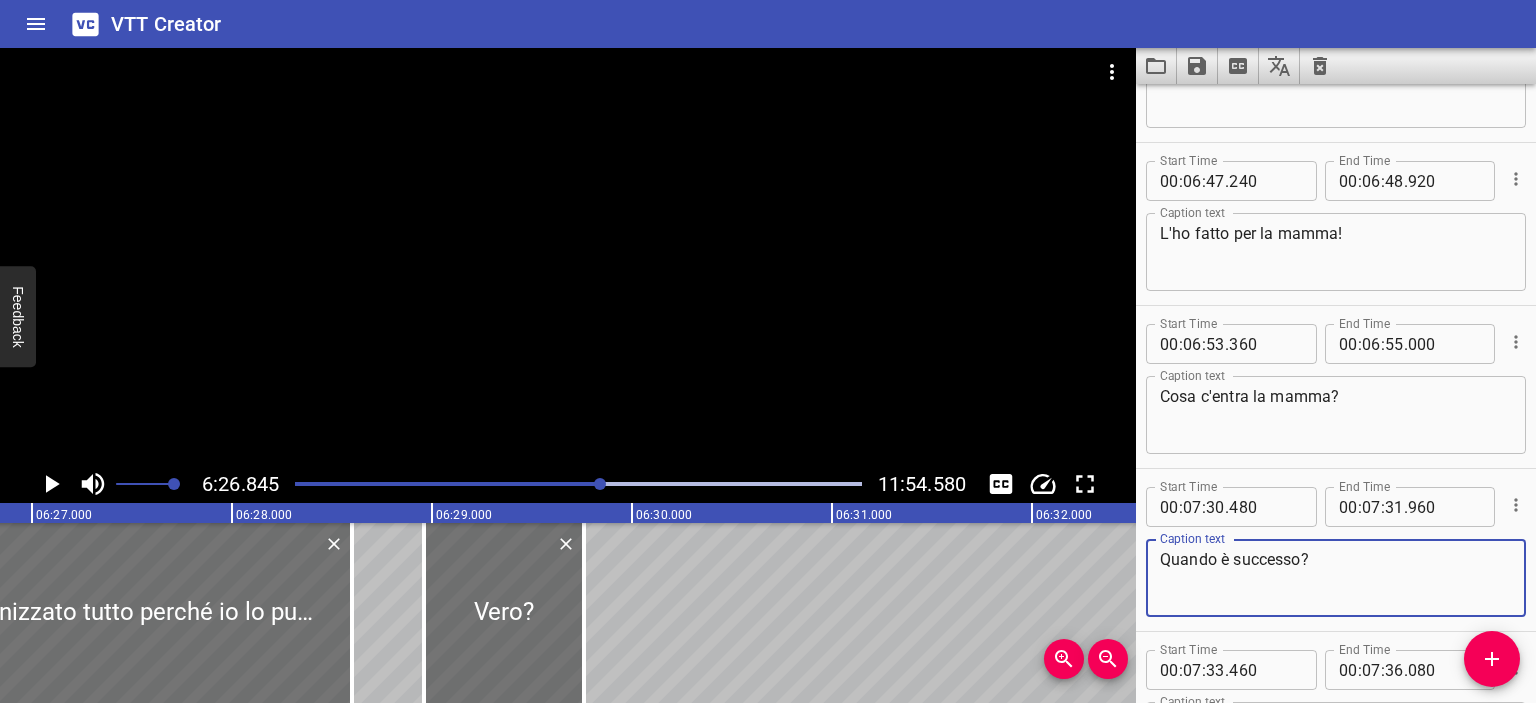 scroll, scrollTop: 11398, scrollLeft: 0, axis: vertical 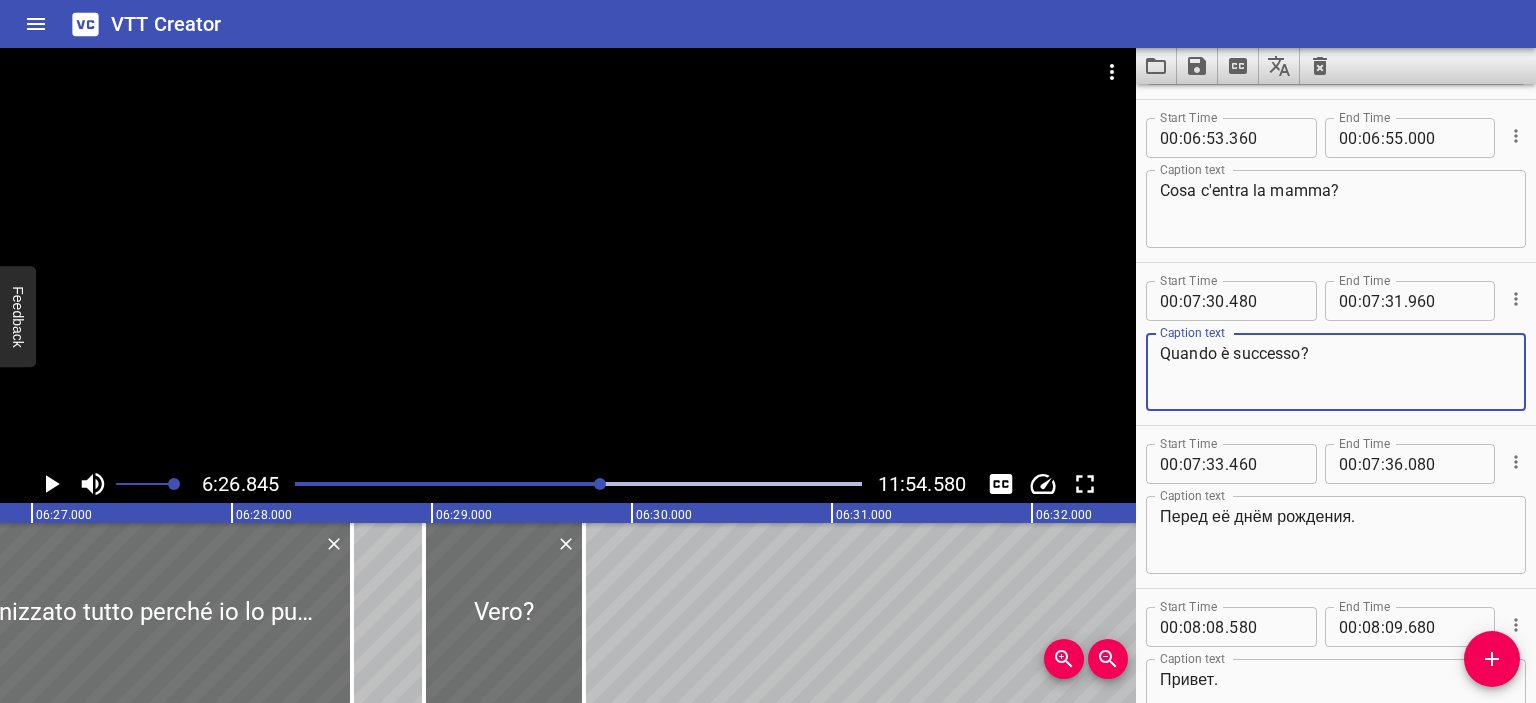 type on "Quando è successo?" 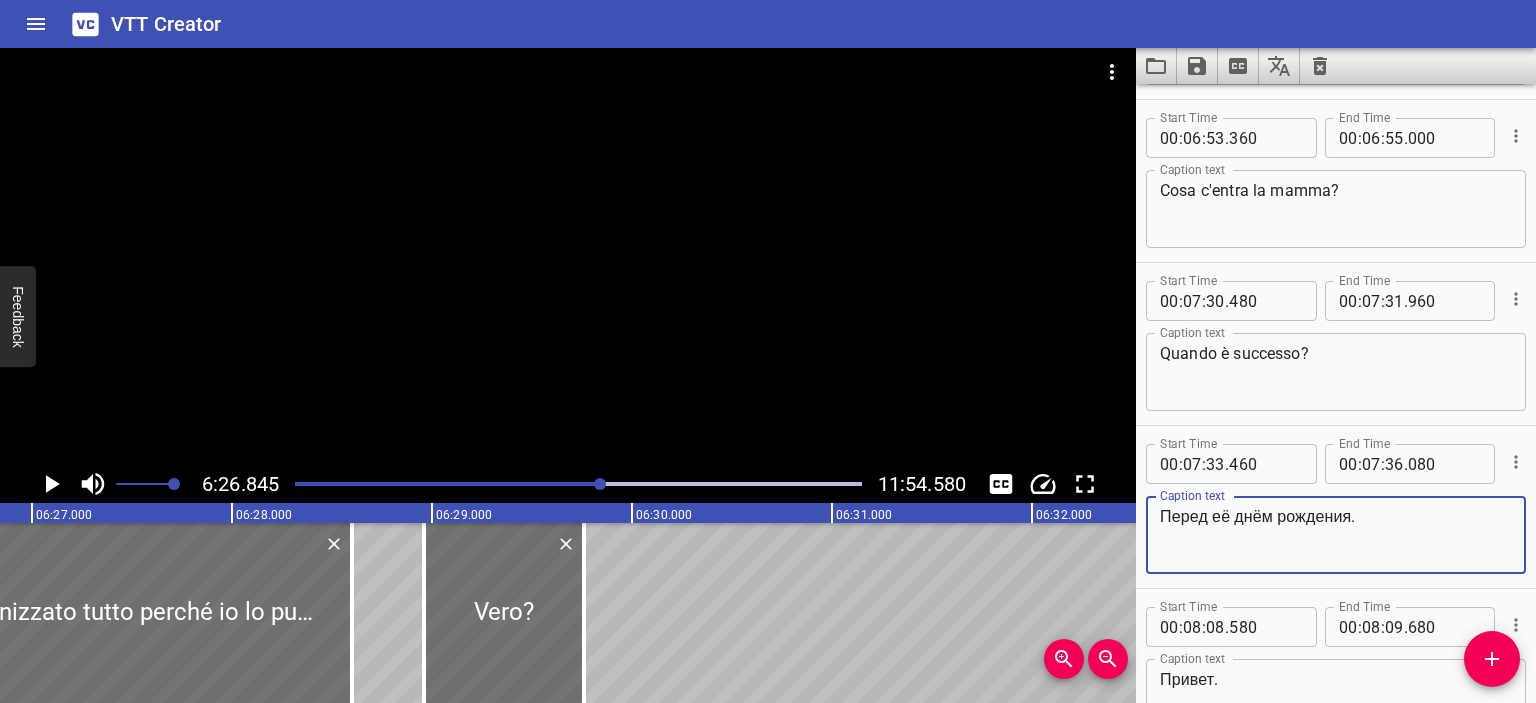 drag, startPoint x: 1354, startPoint y: 515, endPoint x: 1089, endPoint y: 515, distance: 265 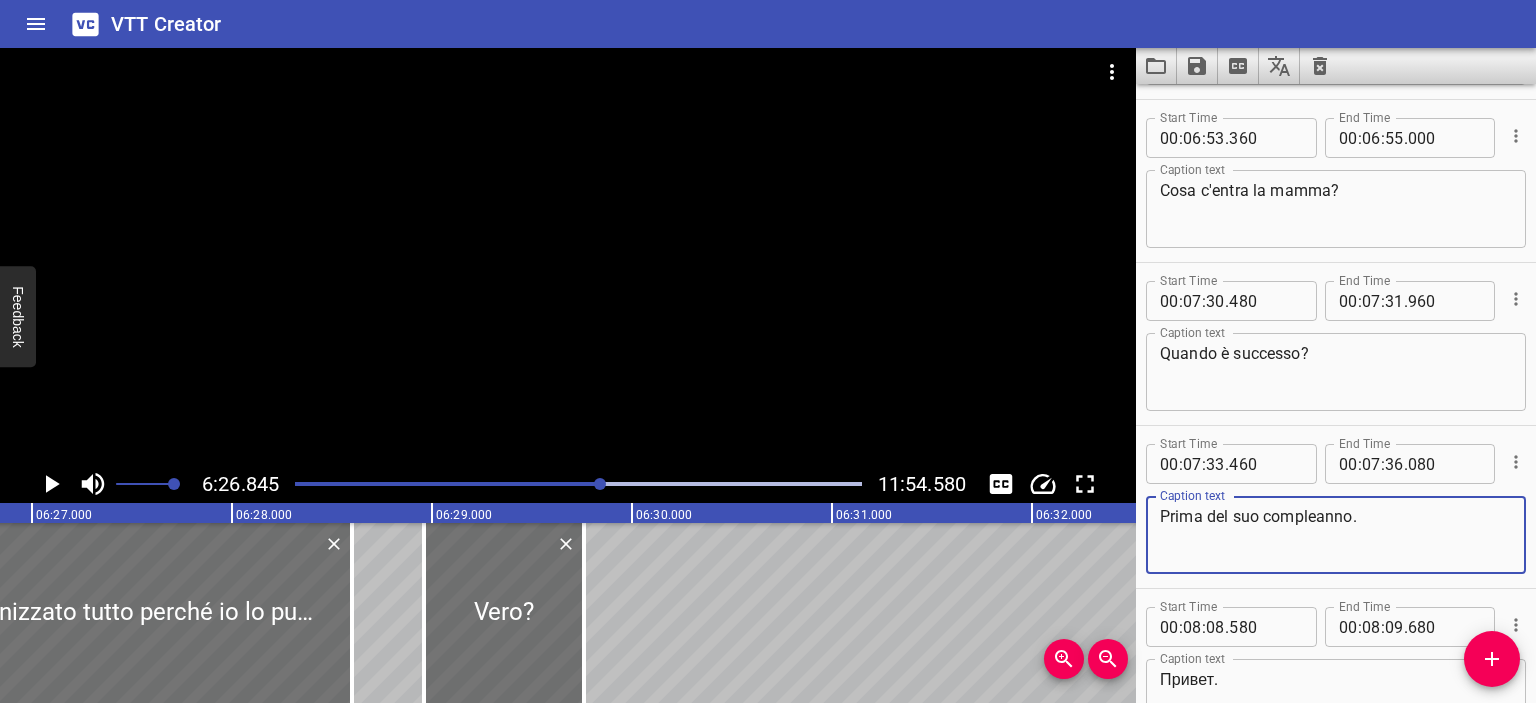 type on "Prima del suo compleanno." 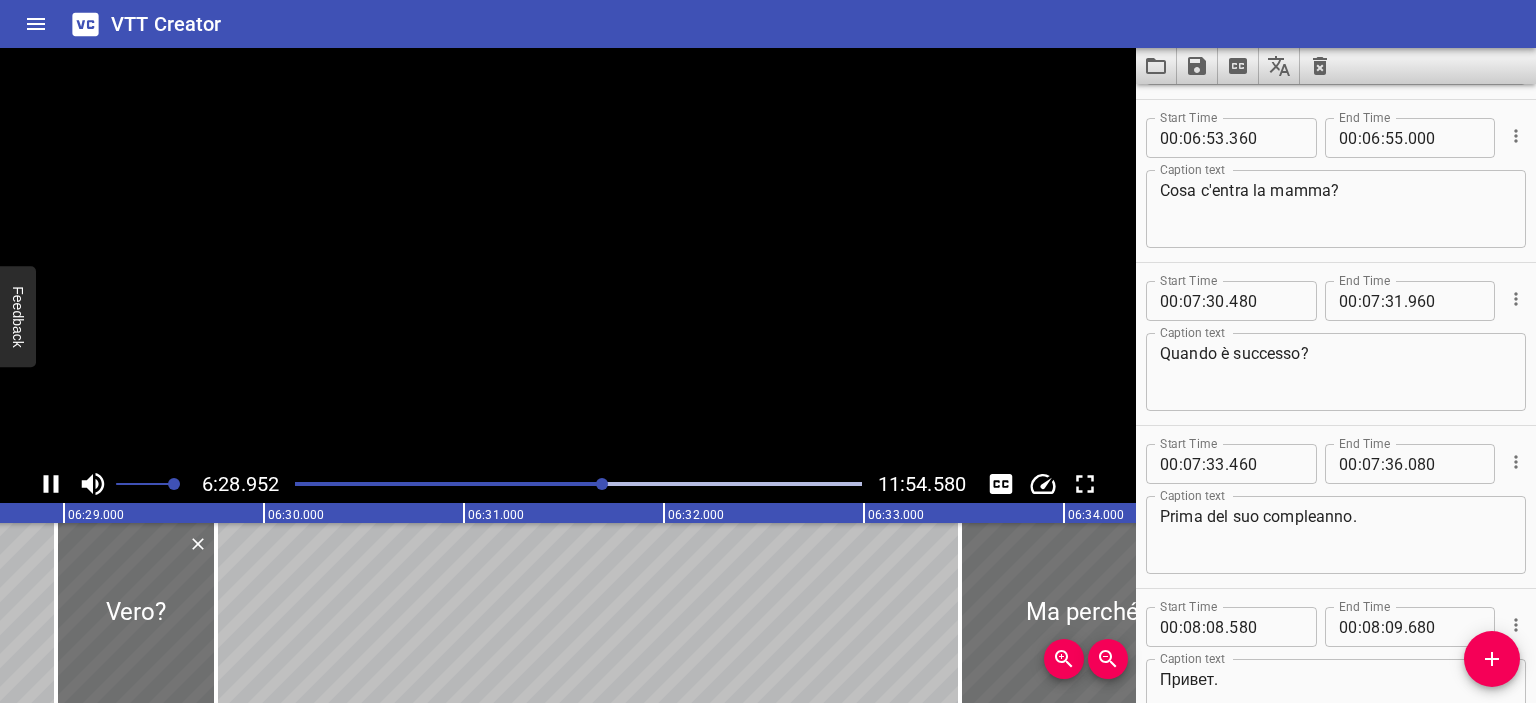scroll, scrollTop: 0, scrollLeft: 77790, axis: horizontal 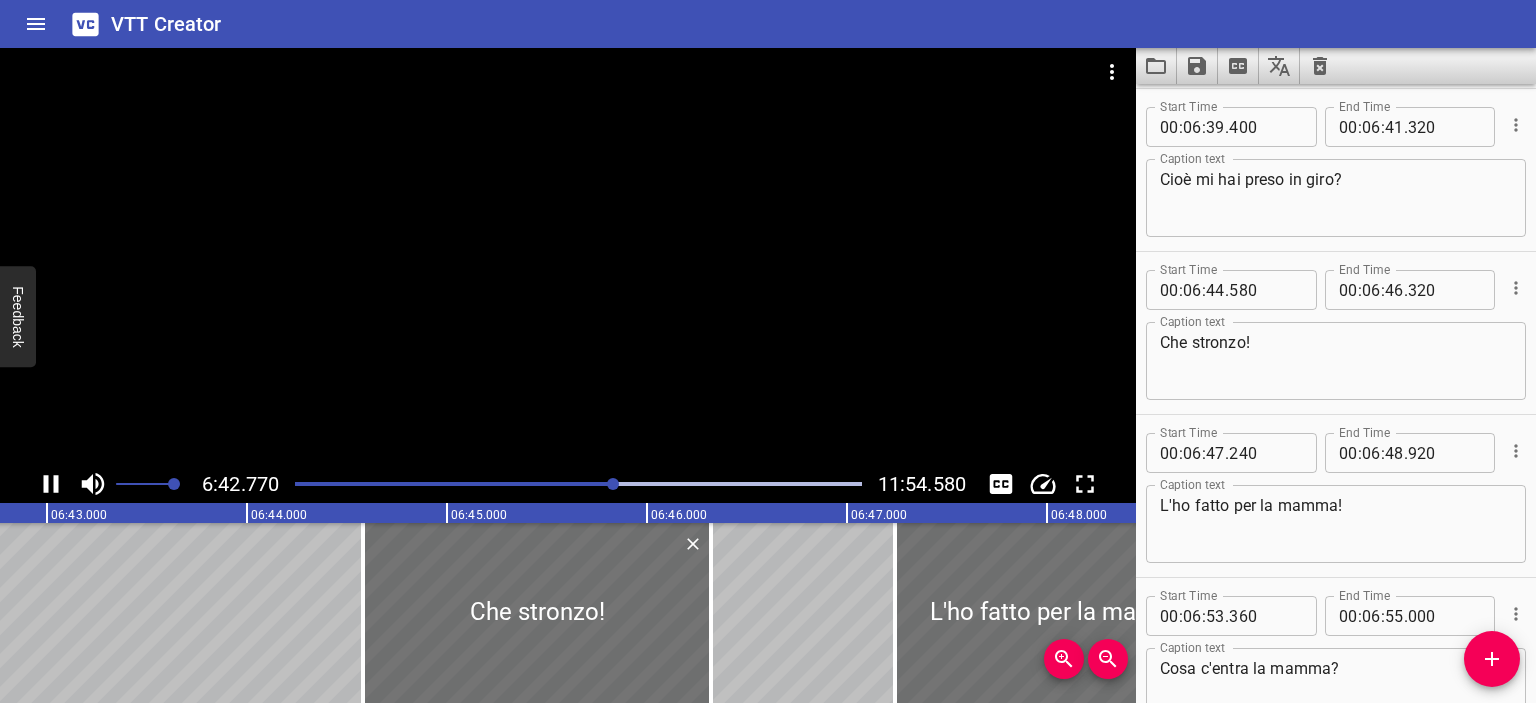 click at bounding box center (568, 256) 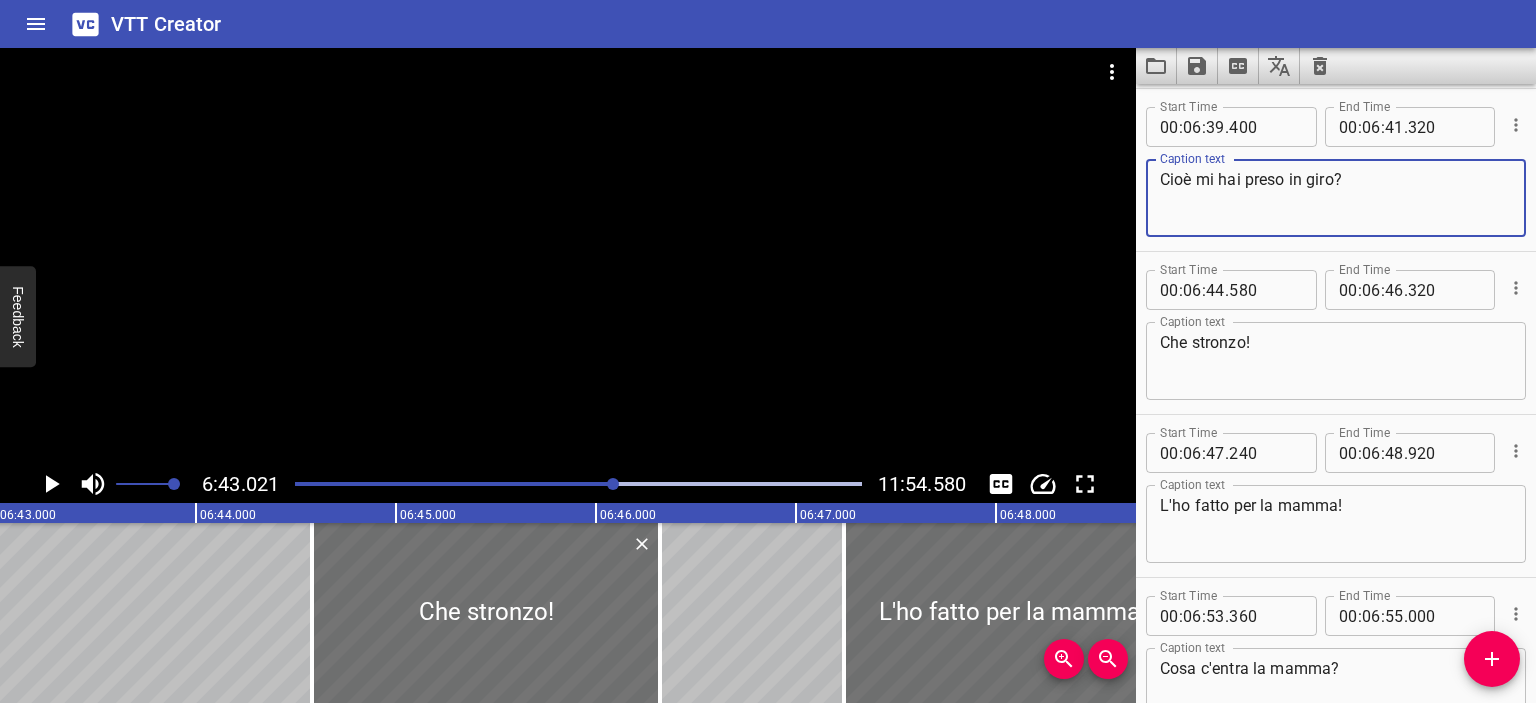 drag, startPoint x: 1244, startPoint y: 175, endPoint x: 1331, endPoint y: 185, distance: 87.57283 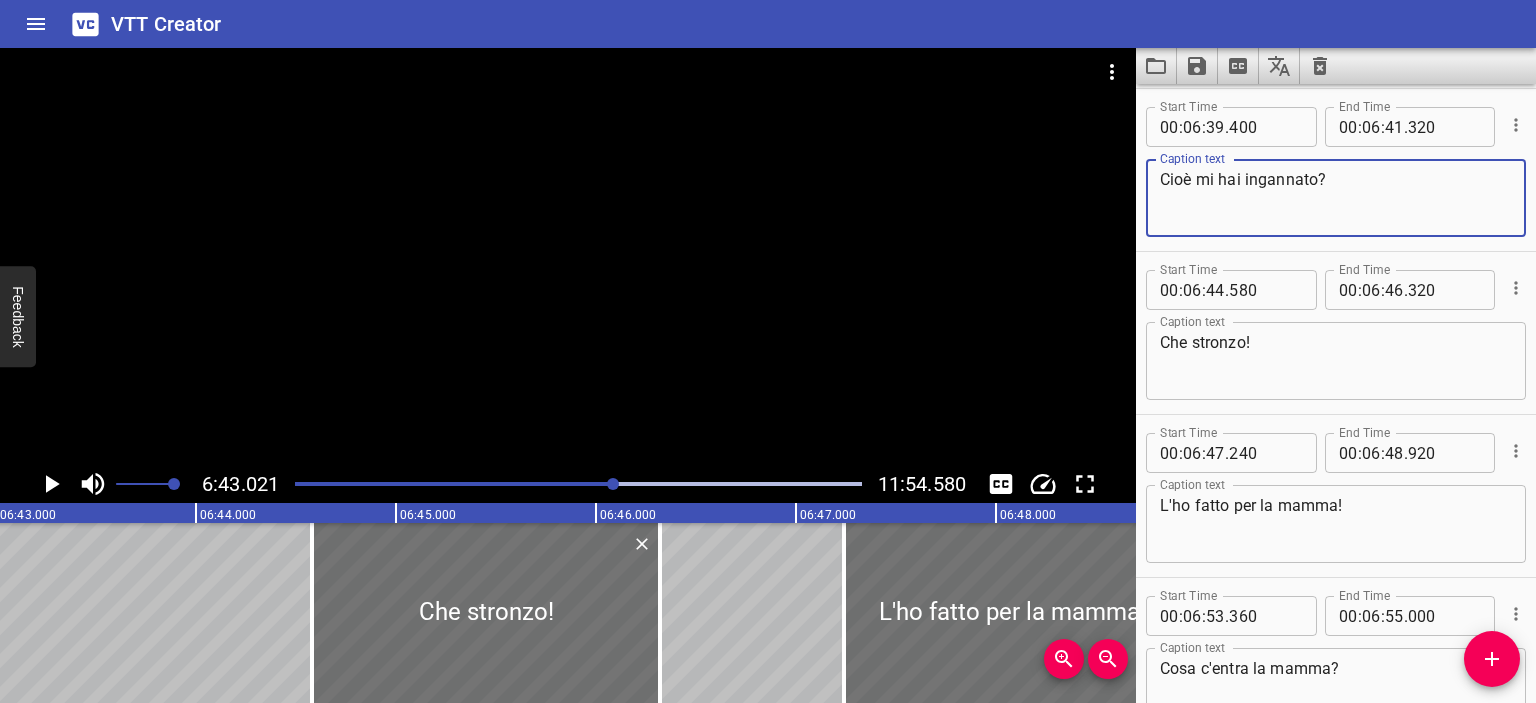 type on "Cioè mi hai ingannato?" 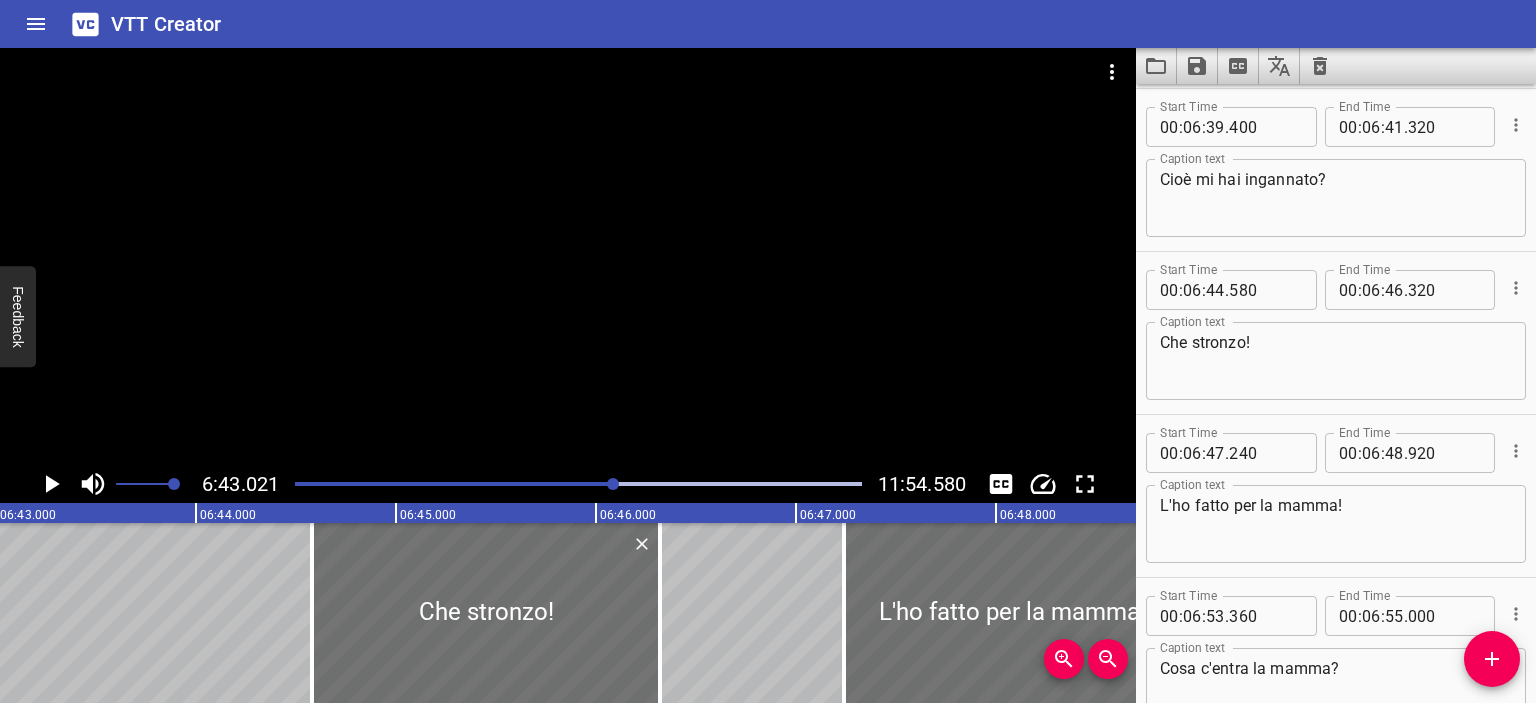 click at bounding box center [568, 256] 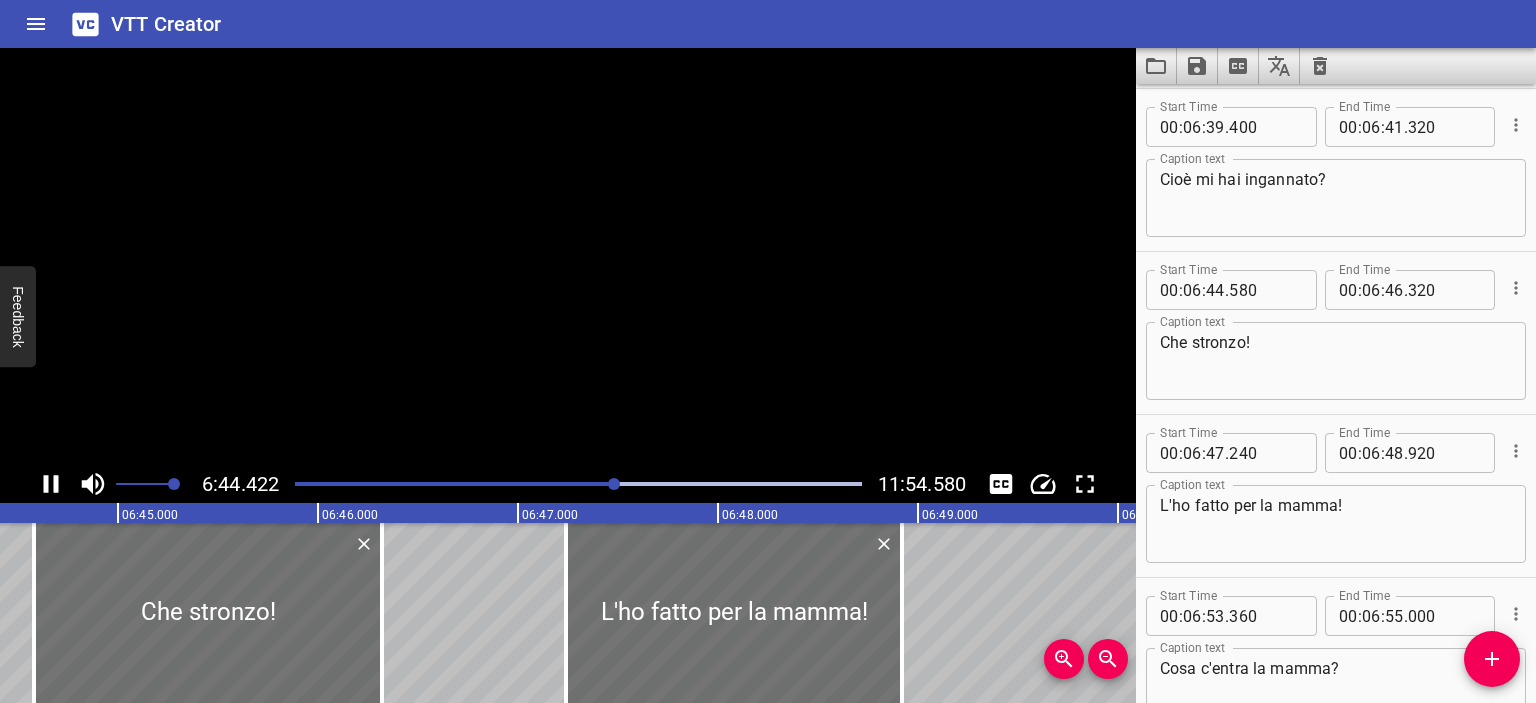 scroll, scrollTop: 0, scrollLeft: 80884, axis: horizontal 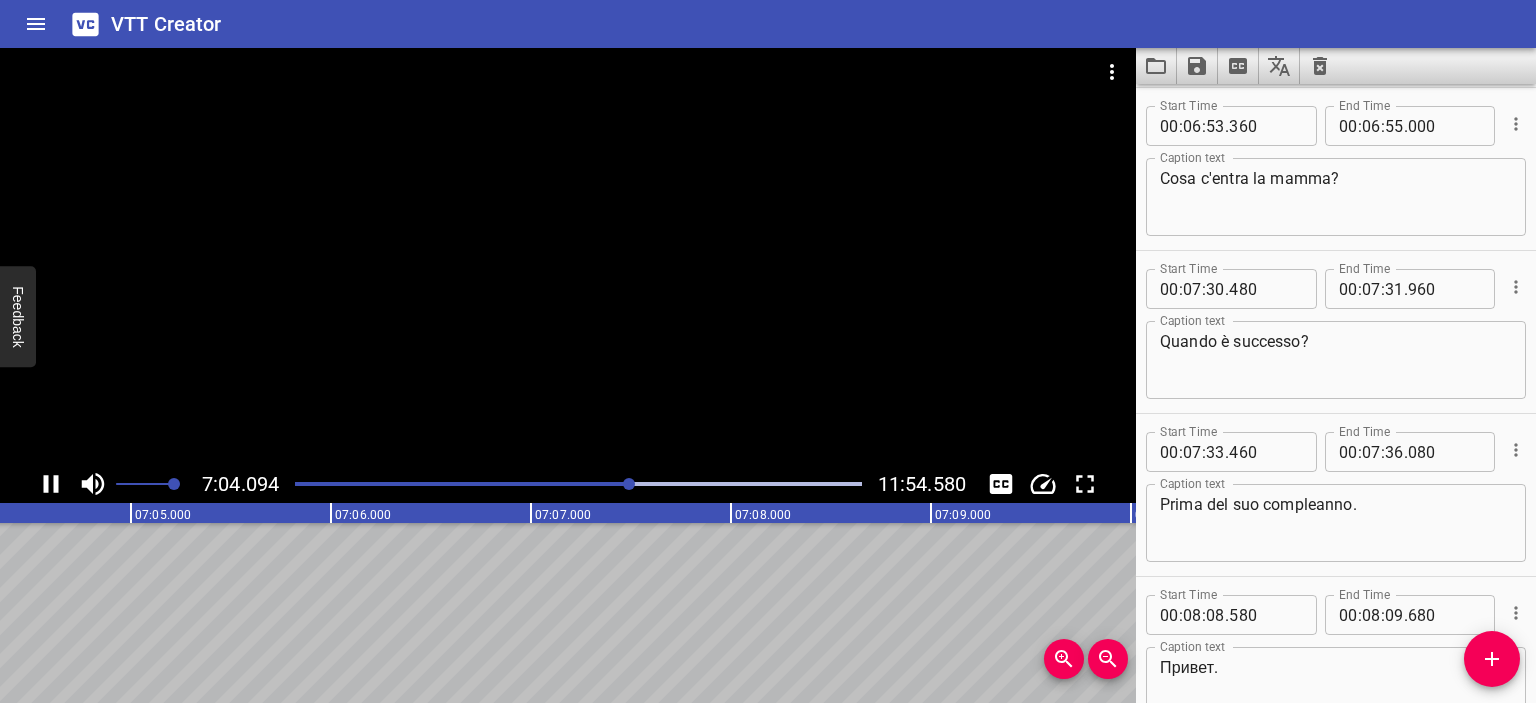 click at bounding box center (568, 256) 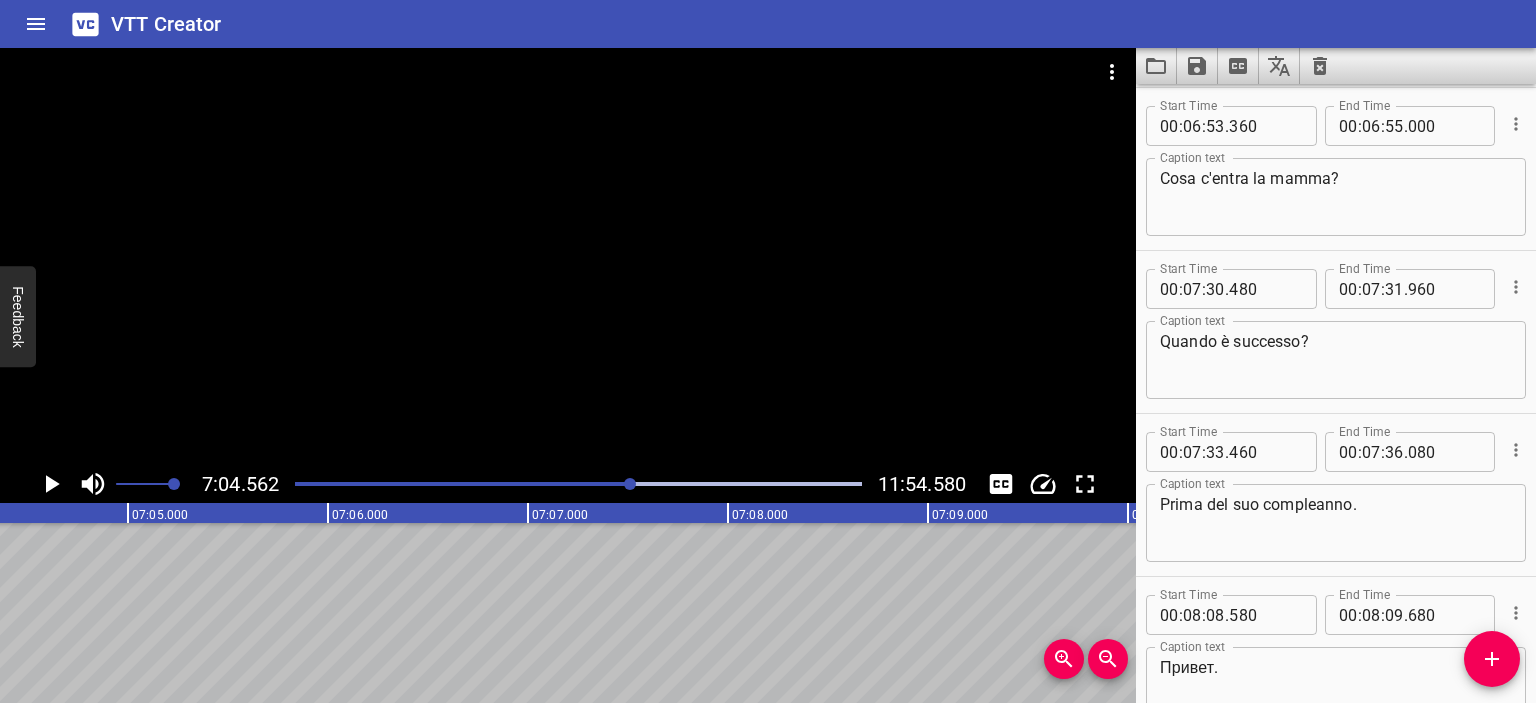 scroll, scrollTop: 0, scrollLeft: 84912, axis: horizontal 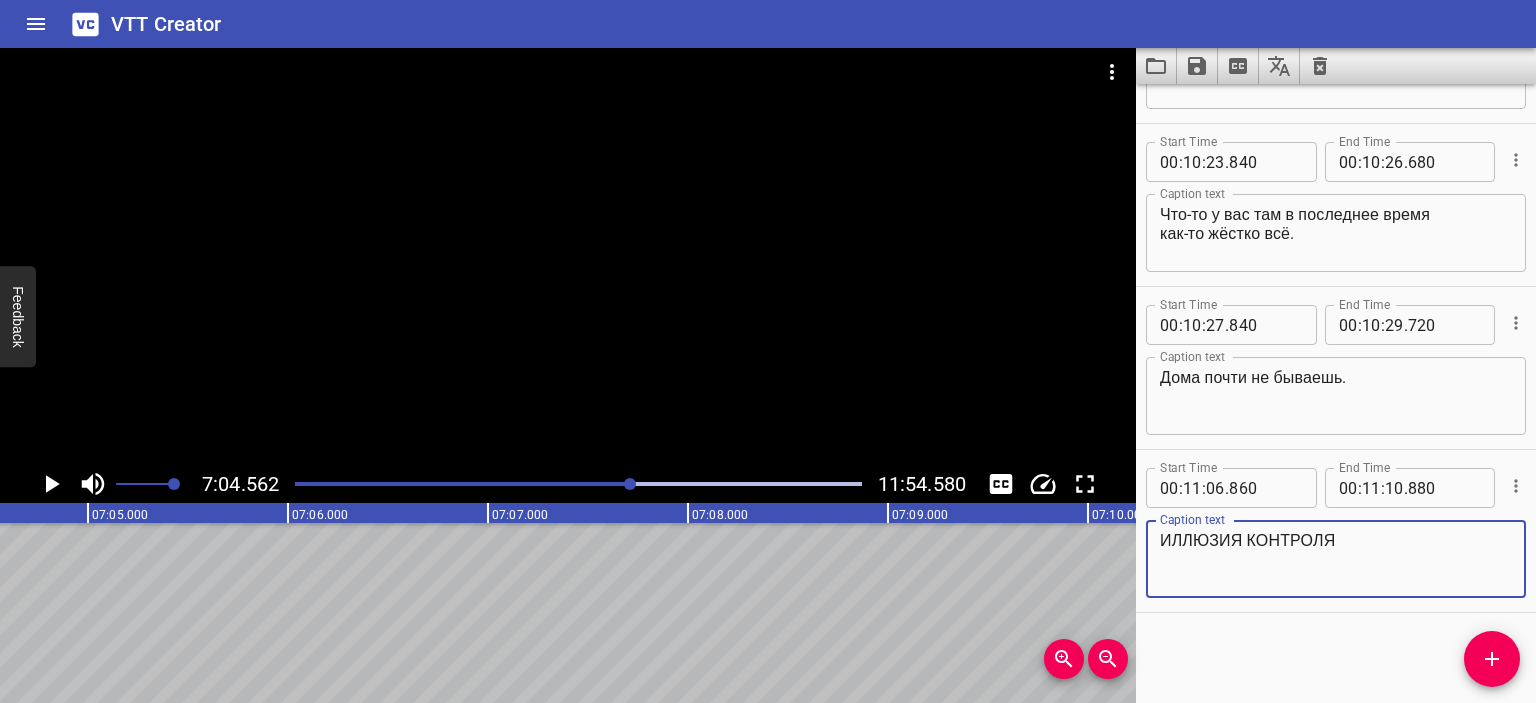 drag, startPoint x: 1327, startPoint y: 545, endPoint x: 1096, endPoint y: 545, distance: 231 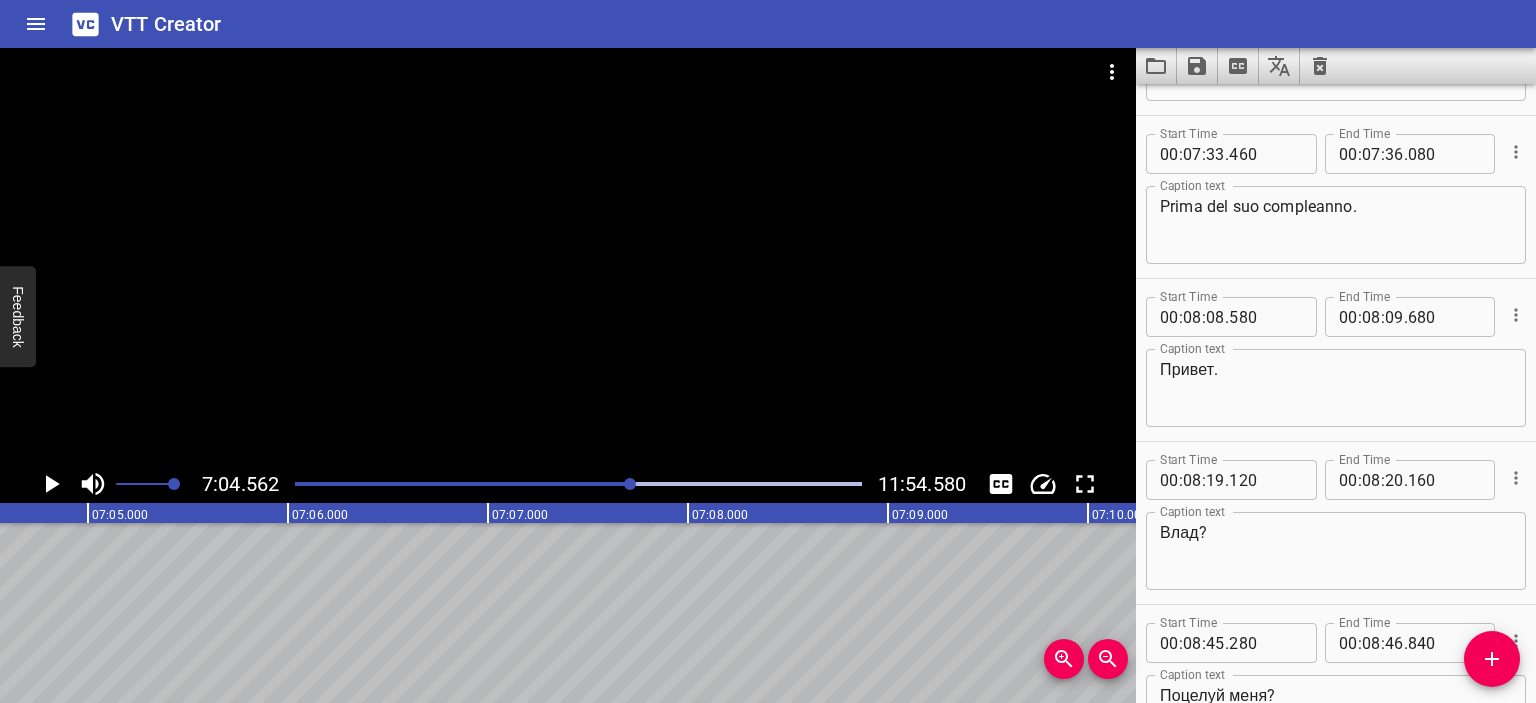 scroll, scrollTop: 11752, scrollLeft: 0, axis: vertical 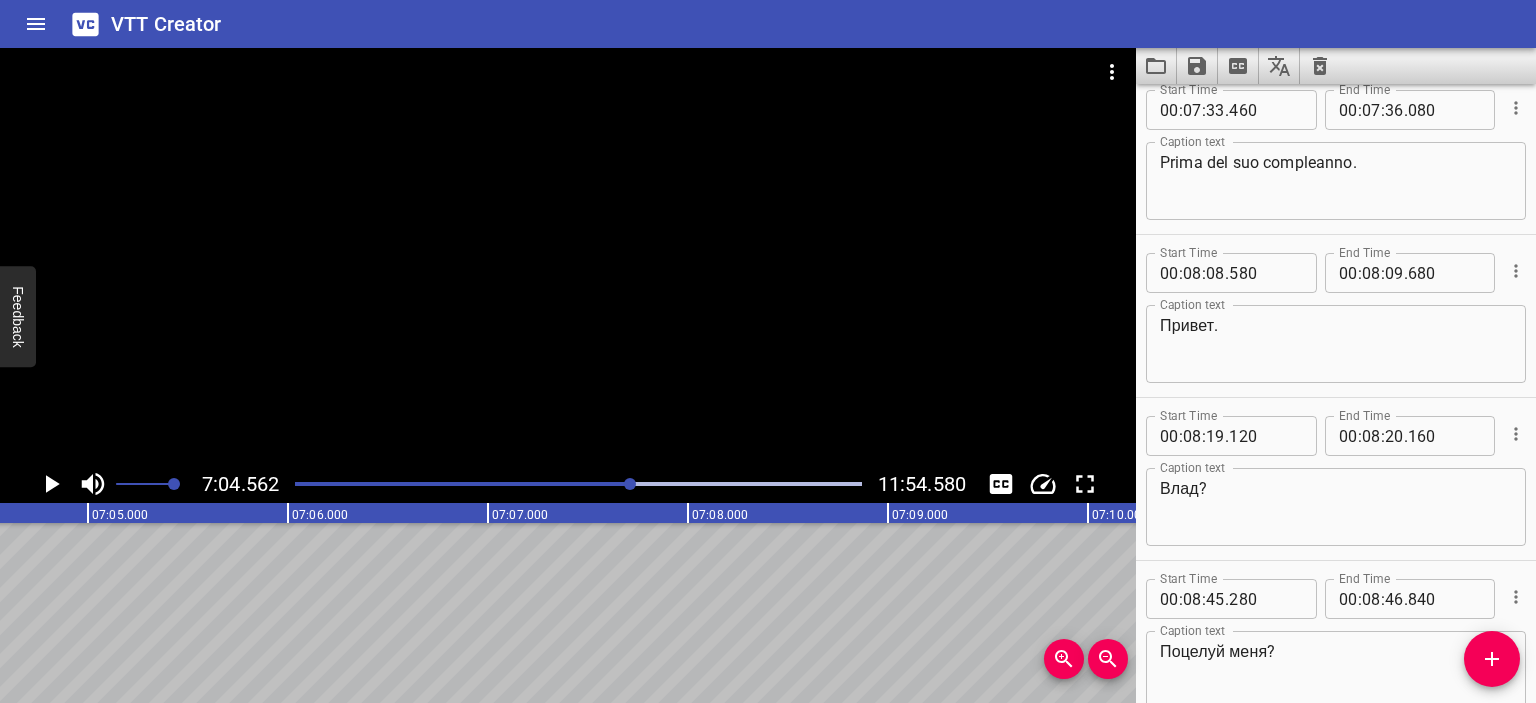 type on "L'ILLUSIONE DI AVERE IL CONTROLLO" 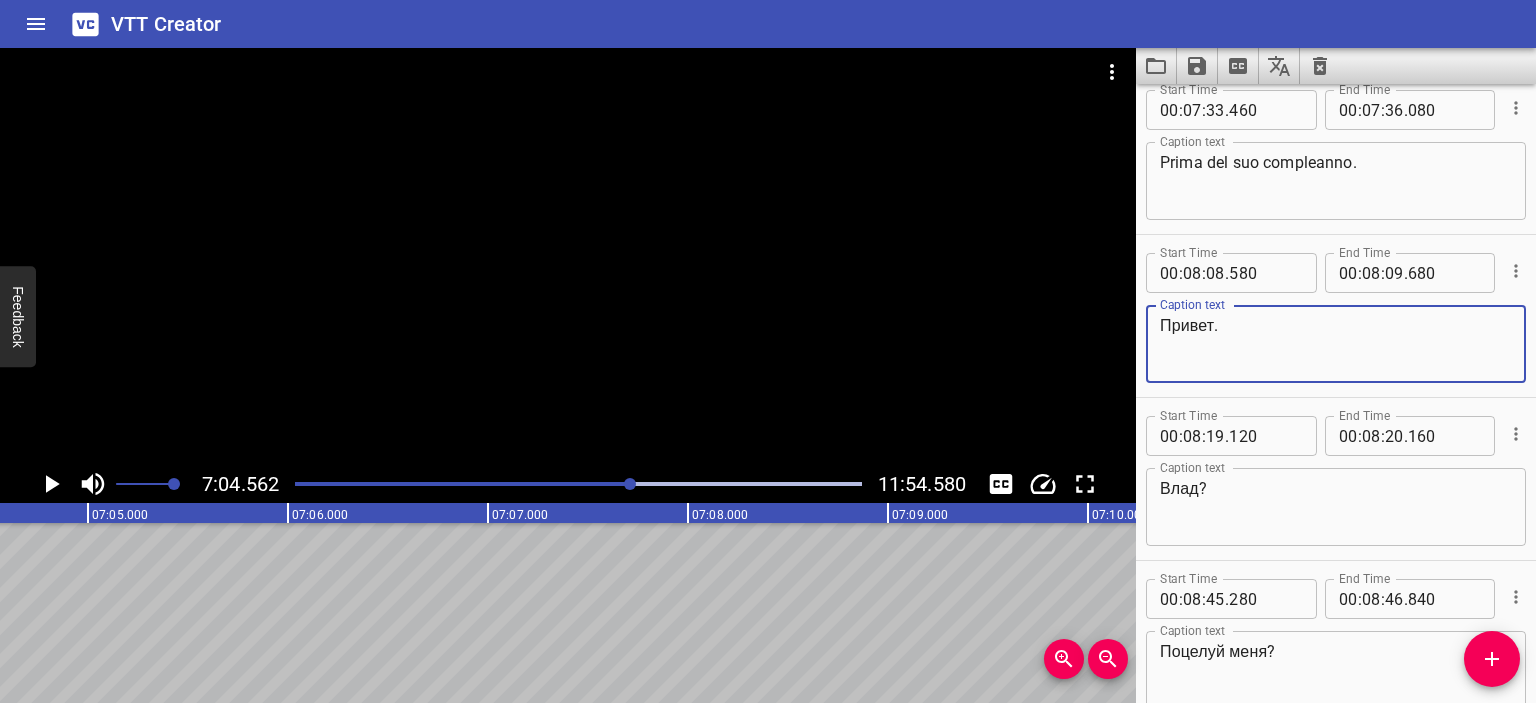 drag, startPoint x: 1213, startPoint y: 328, endPoint x: 1099, endPoint y: 334, distance: 114.15778 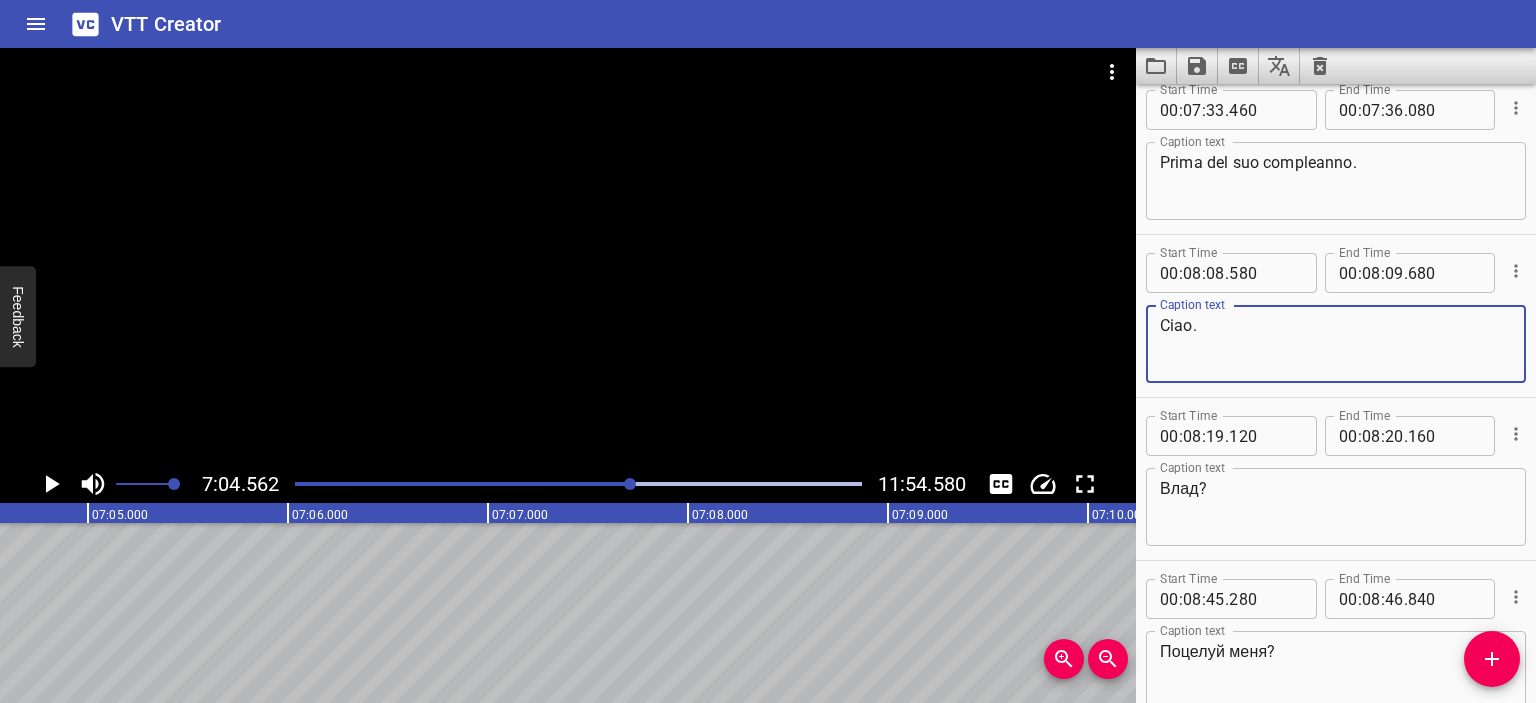 type on "Ciao." 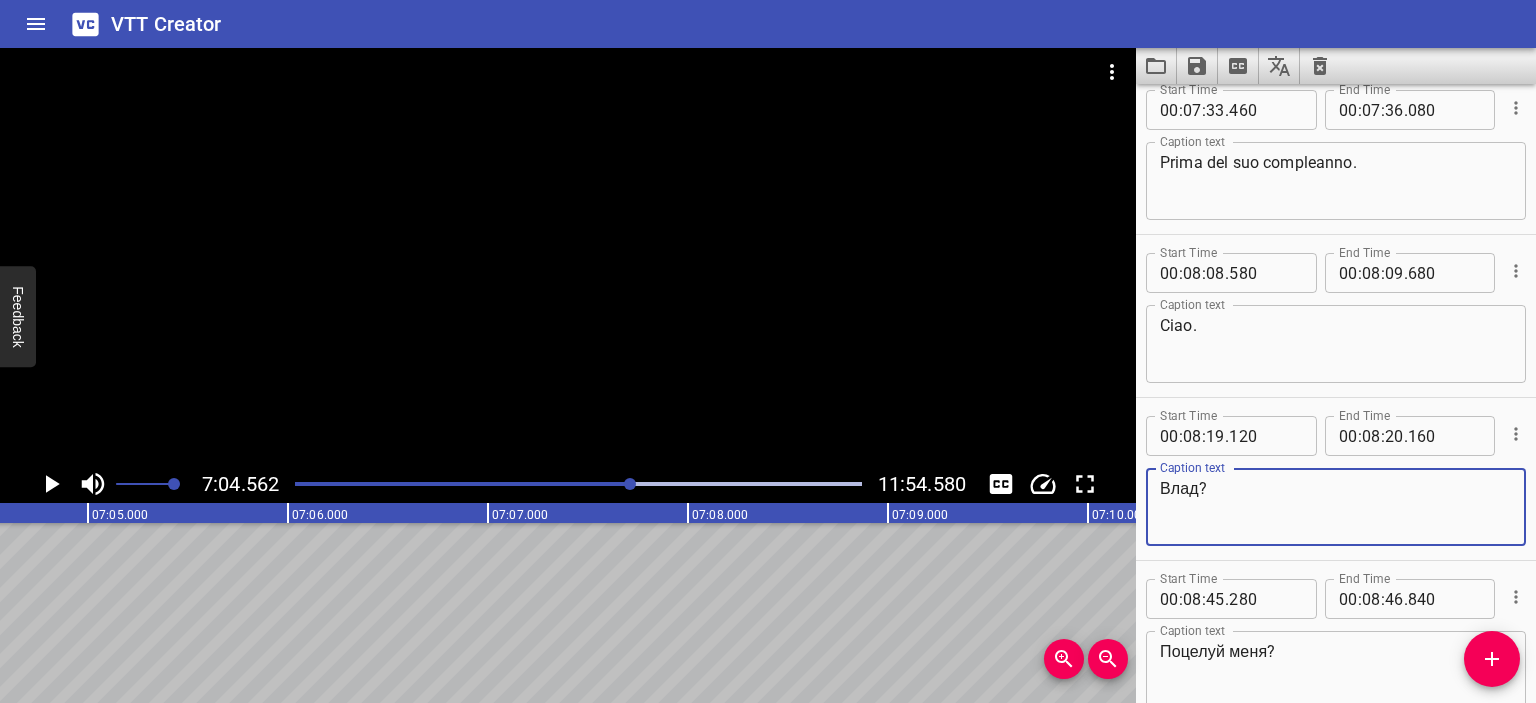 drag, startPoint x: 1200, startPoint y: 480, endPoint x: 1105, endPoint y: 490, distance: 95.524864 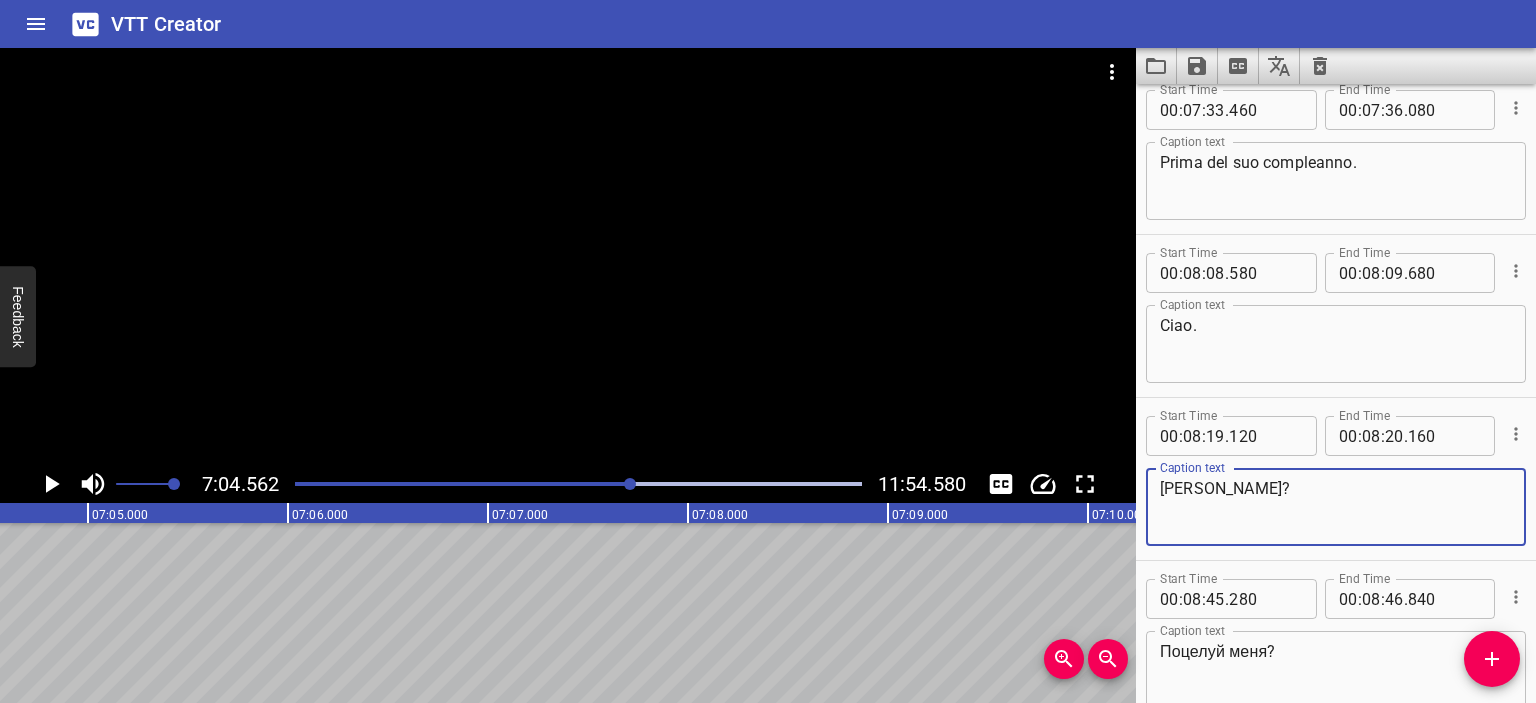 type on "[PERSON_NAME]?" 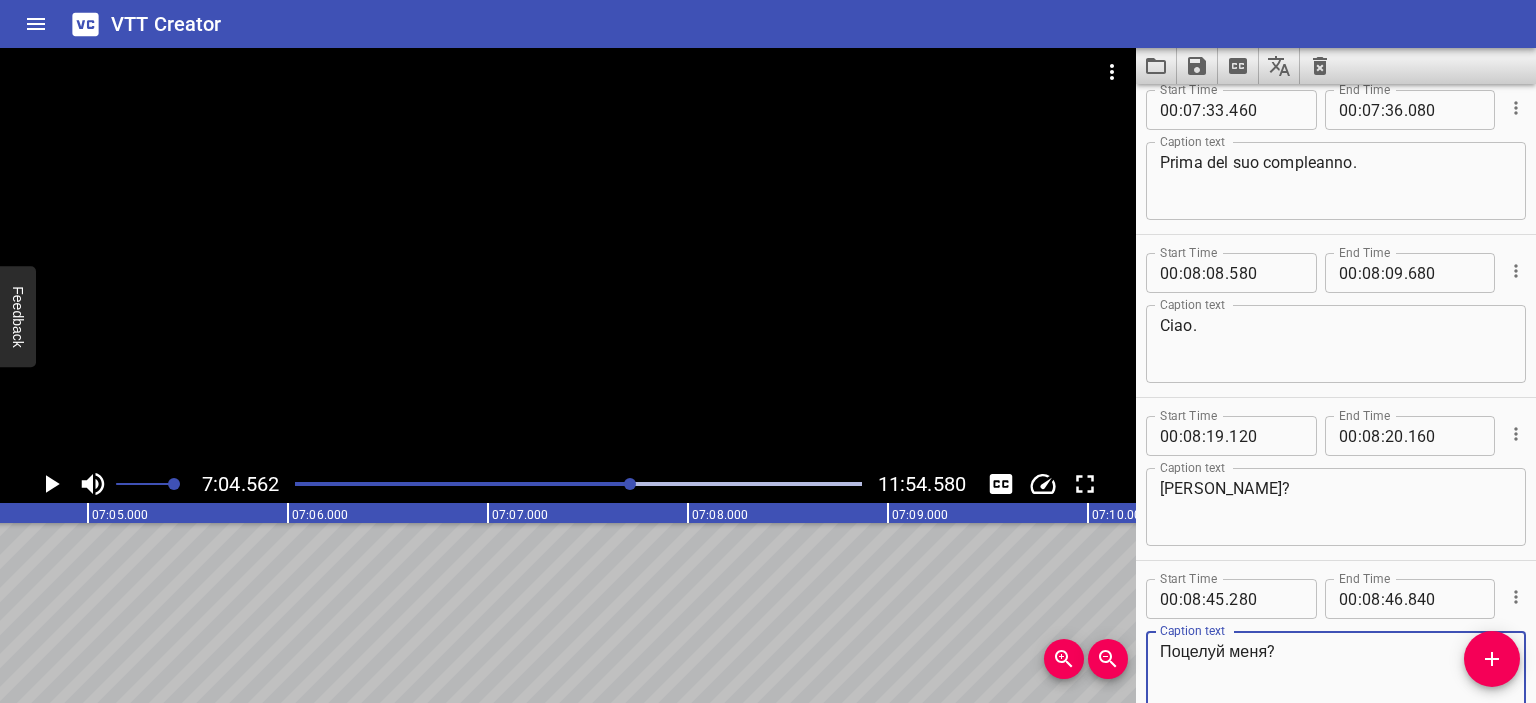 click on "Поцелуй меня?" at bounding box center (1336, 670) 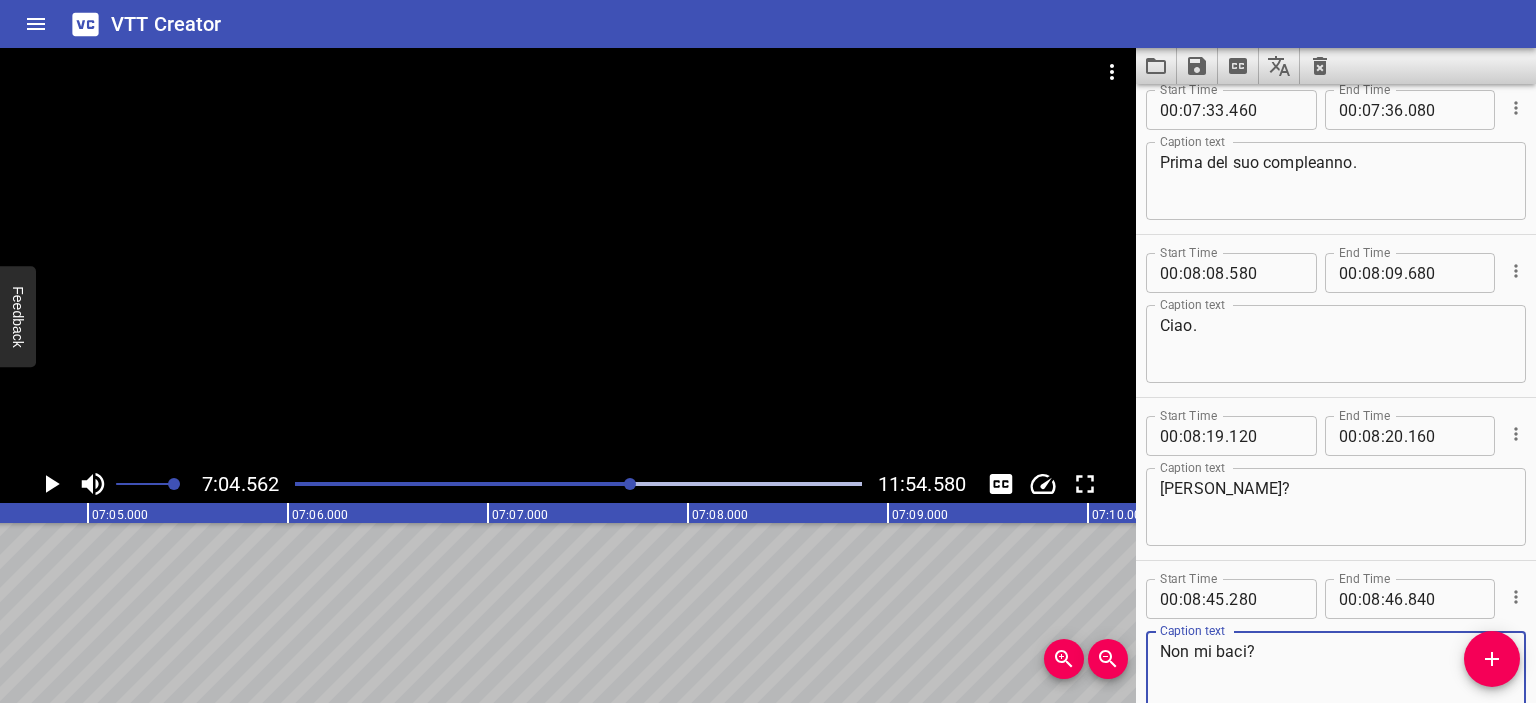 type on "Non mi baci?" 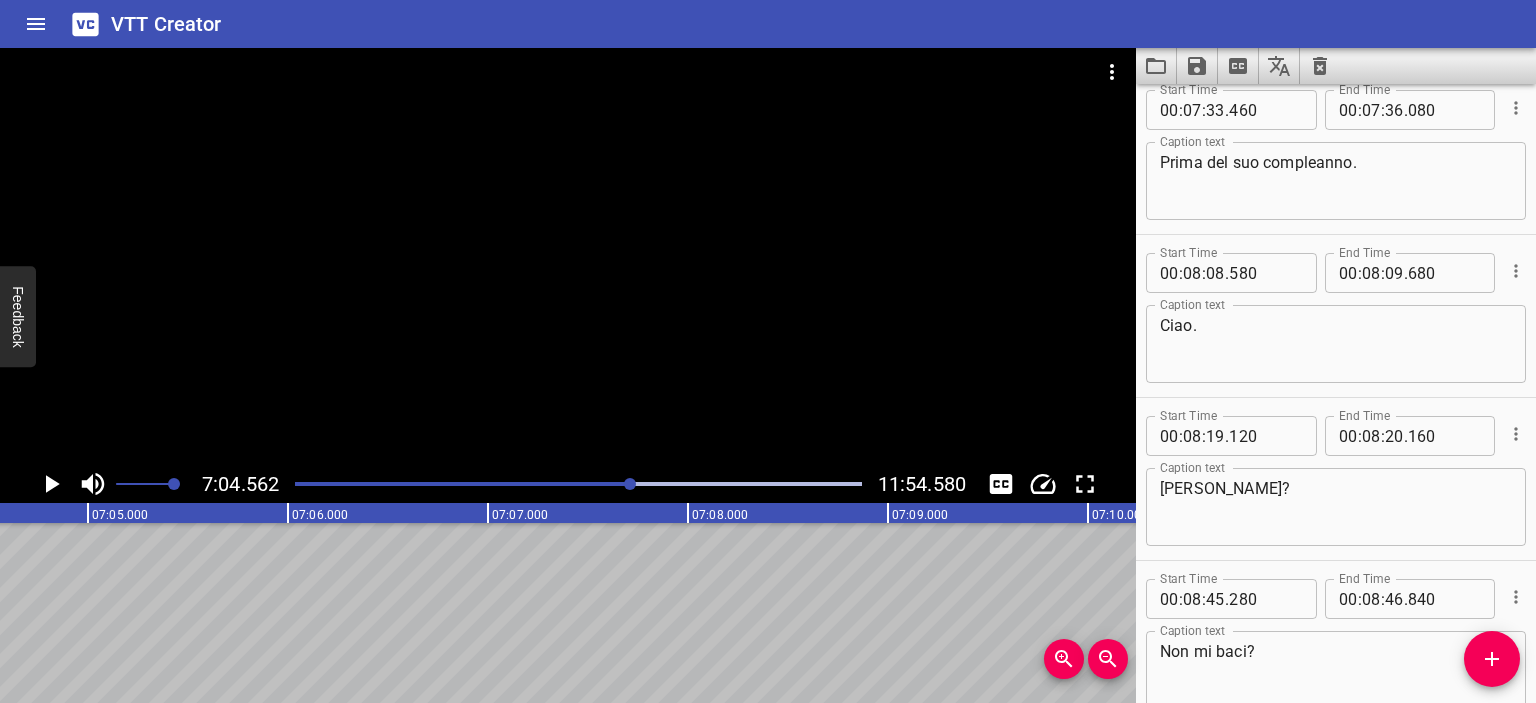 click at bounding box center (568, 256) 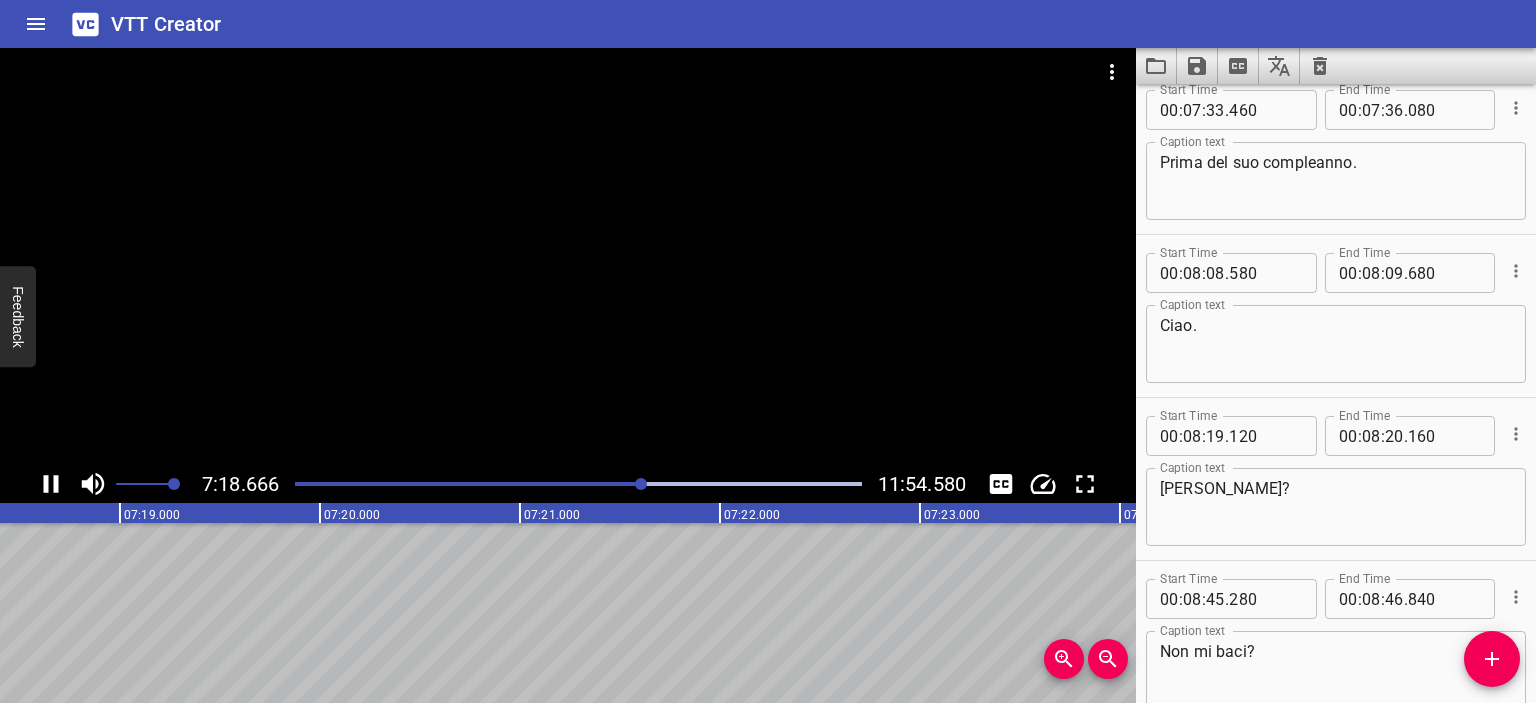 click at bounding box center (568, 256) 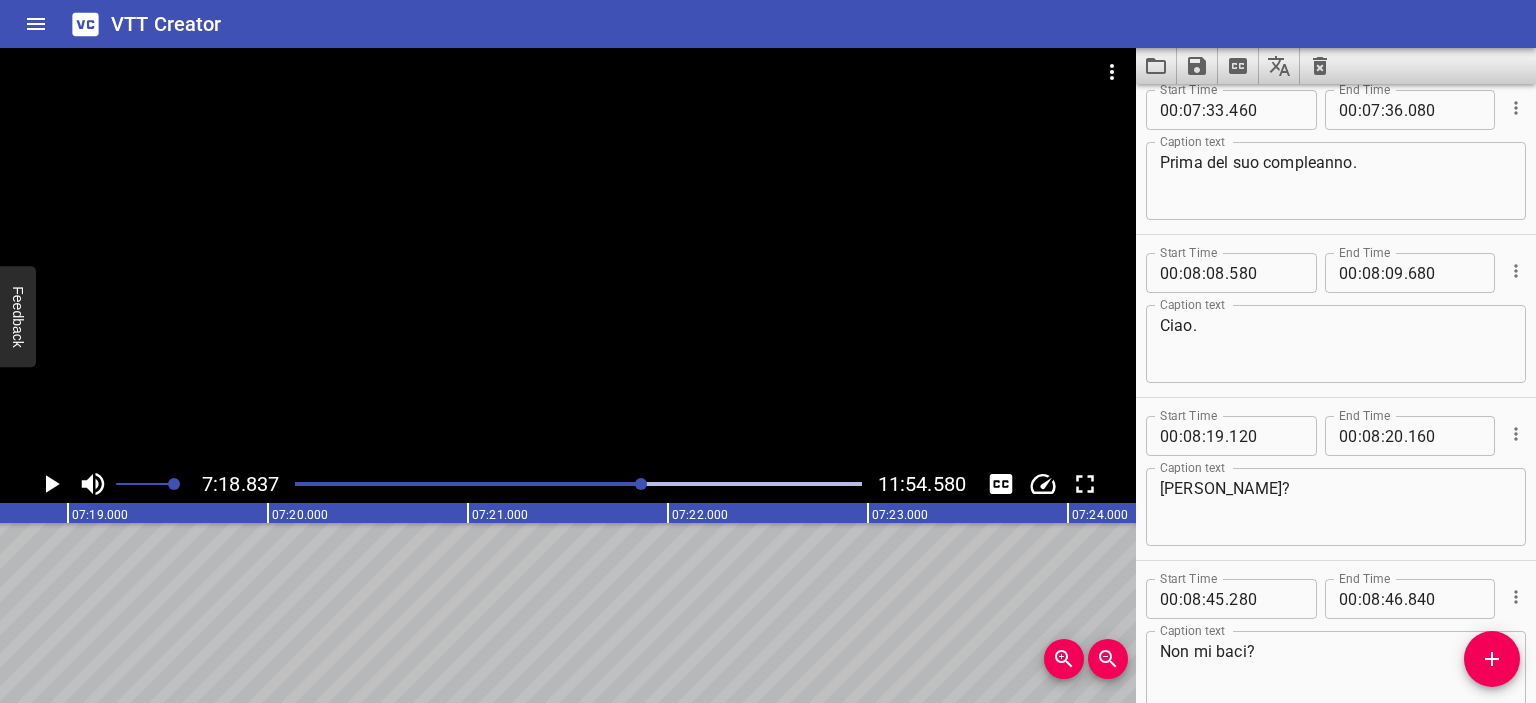 scroll, scrollTop: 0, scrollLeft: 87767, axis: horizontal 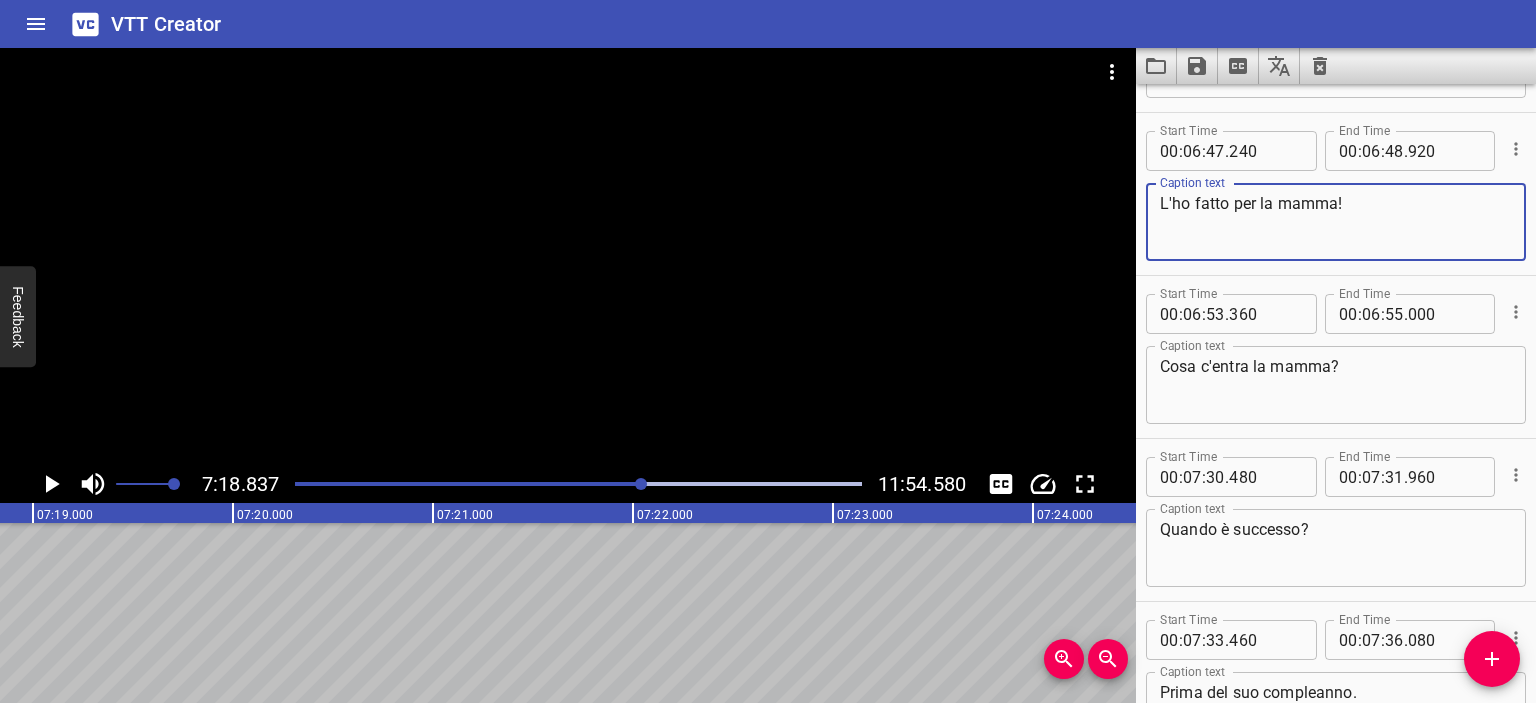 click on "L'ho fatto per la mamma!" at bounding box center (1336, 222) 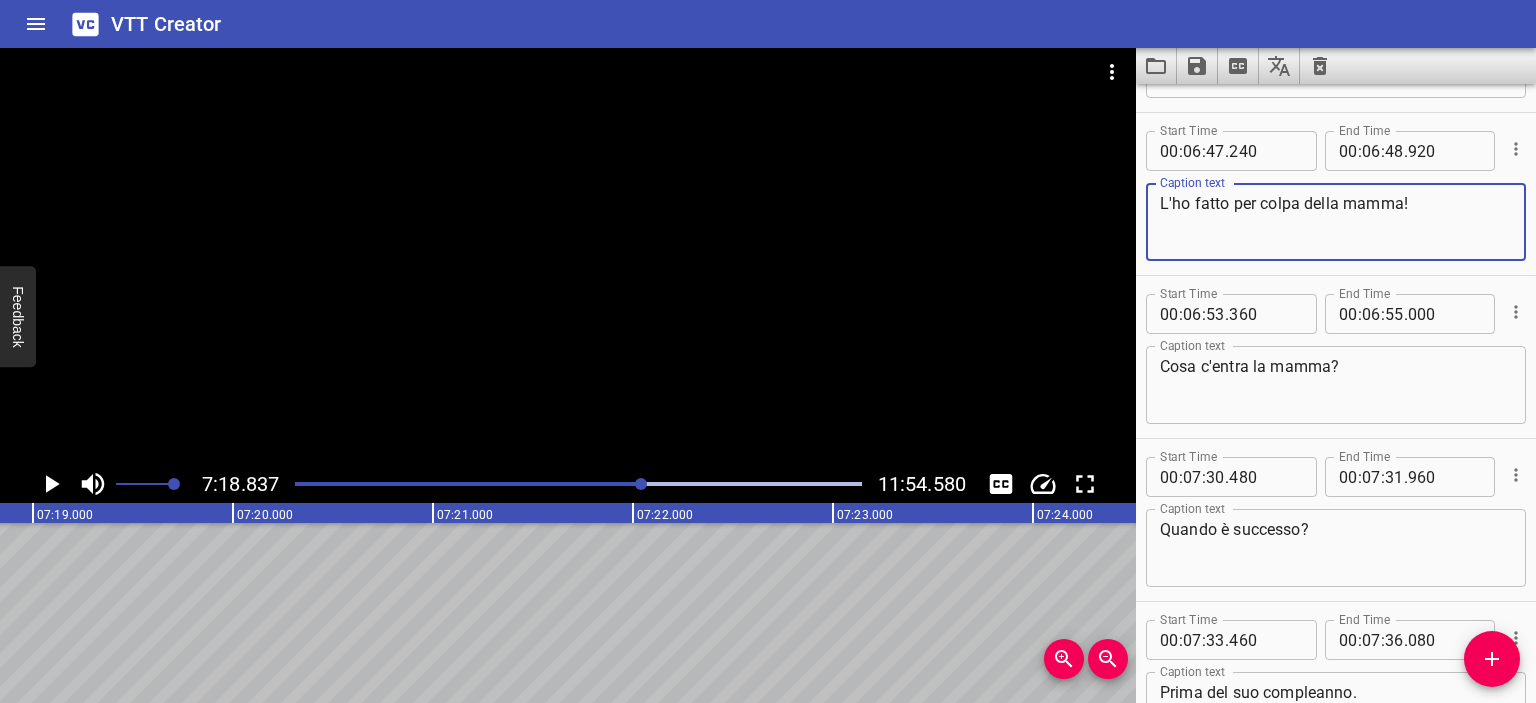 type on "L'ho fatto per colpa della mamma!" 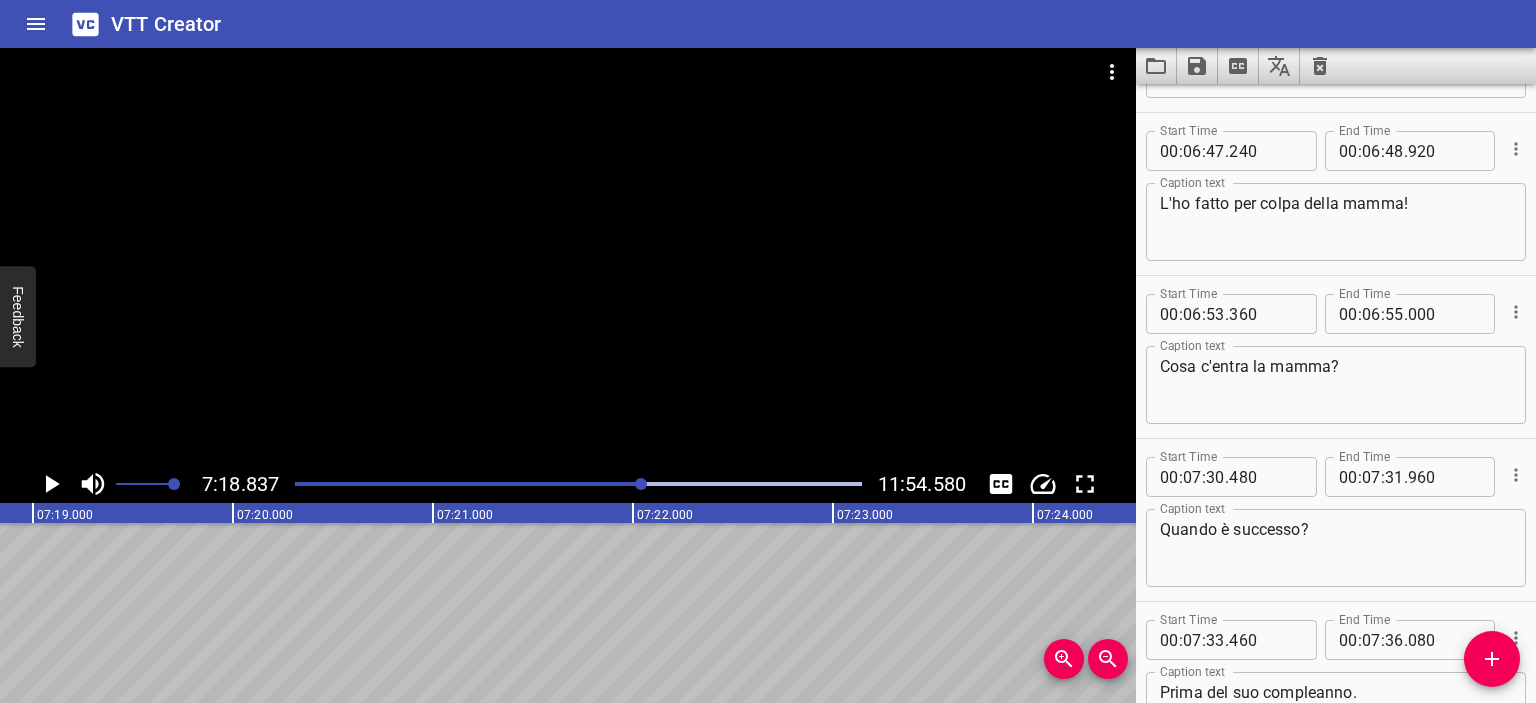 click at bounding box center (568, 256) 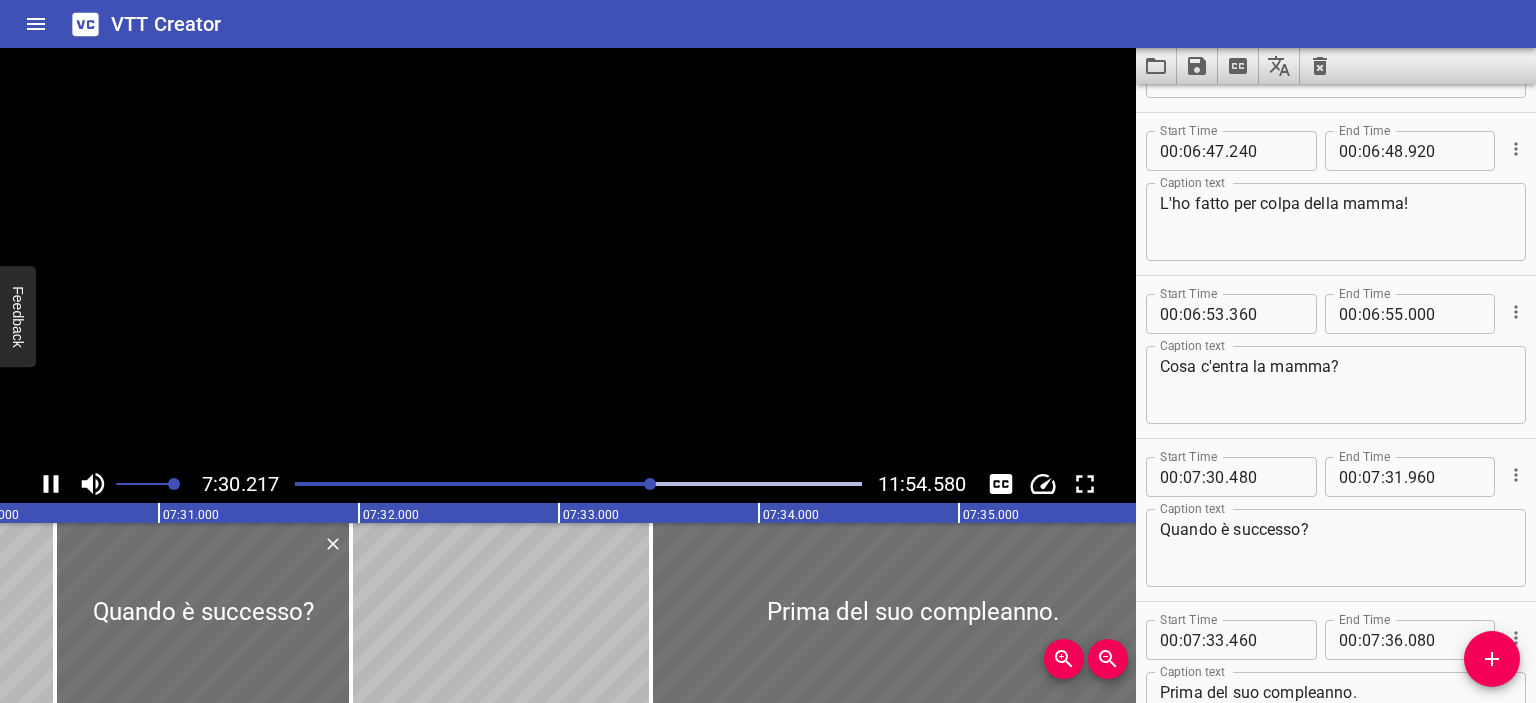 scroll, scrollTop: 0, scrollLeft: 90043, axis: horizontal 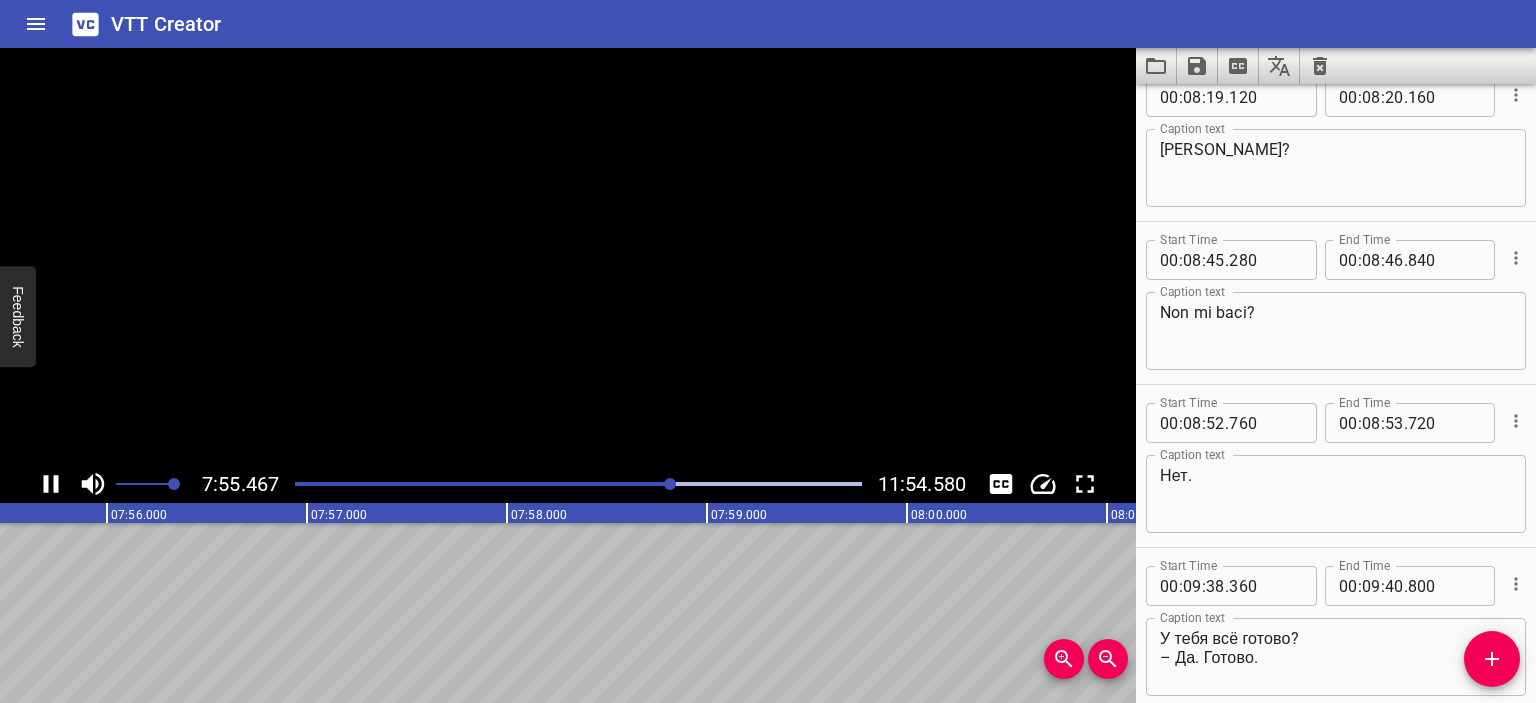 click at bounding box center [568, 256] 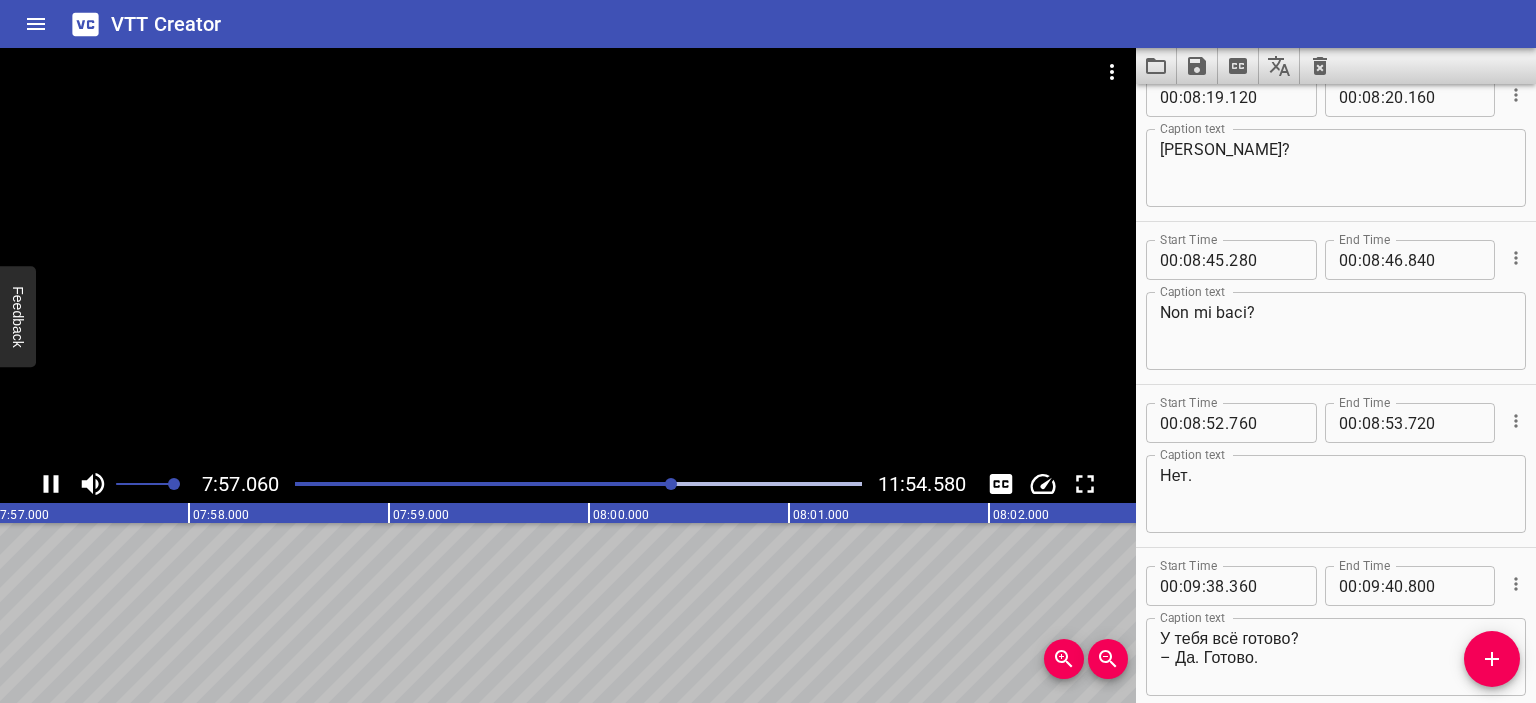 click at bounding box center [568, 256] 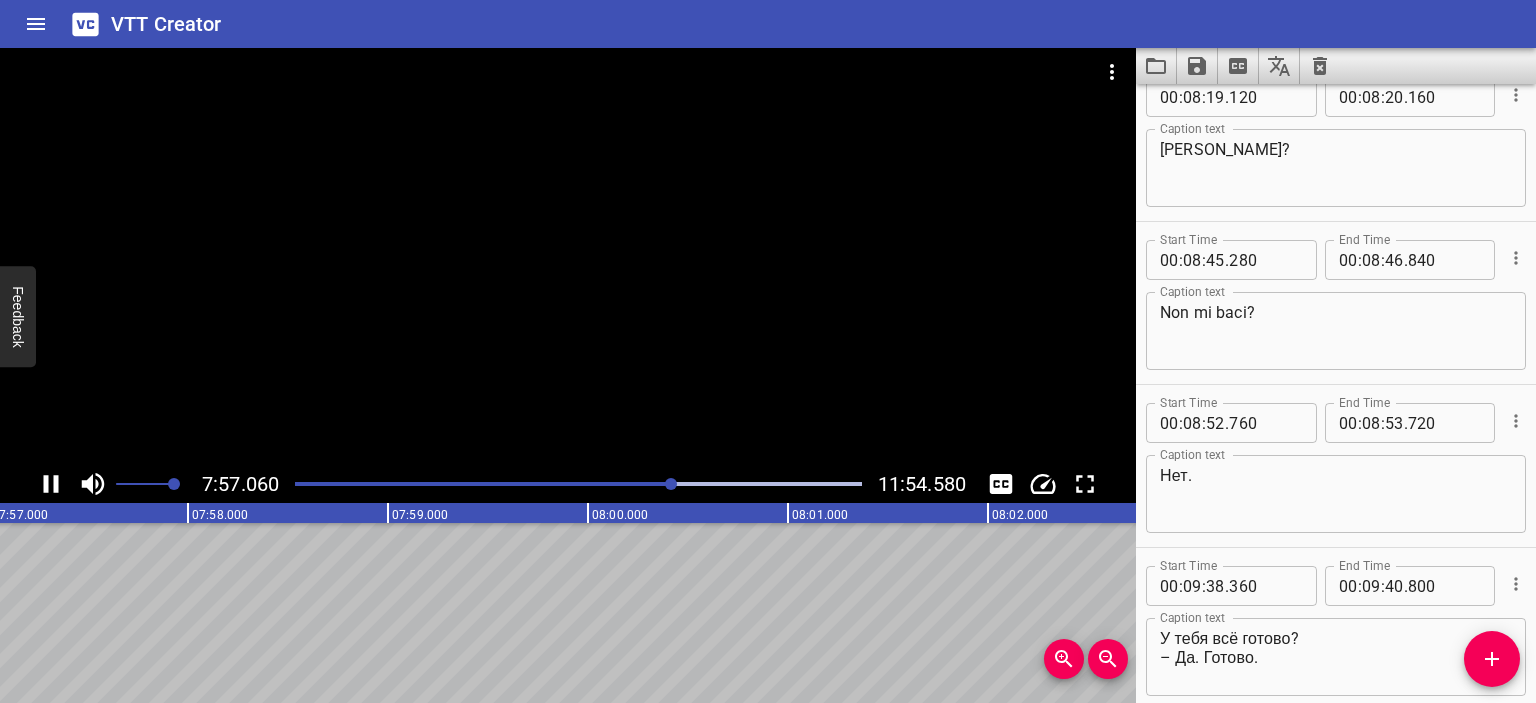 scroll, scrollTop: 0, scrollLeft: 95451, axis: horizontal 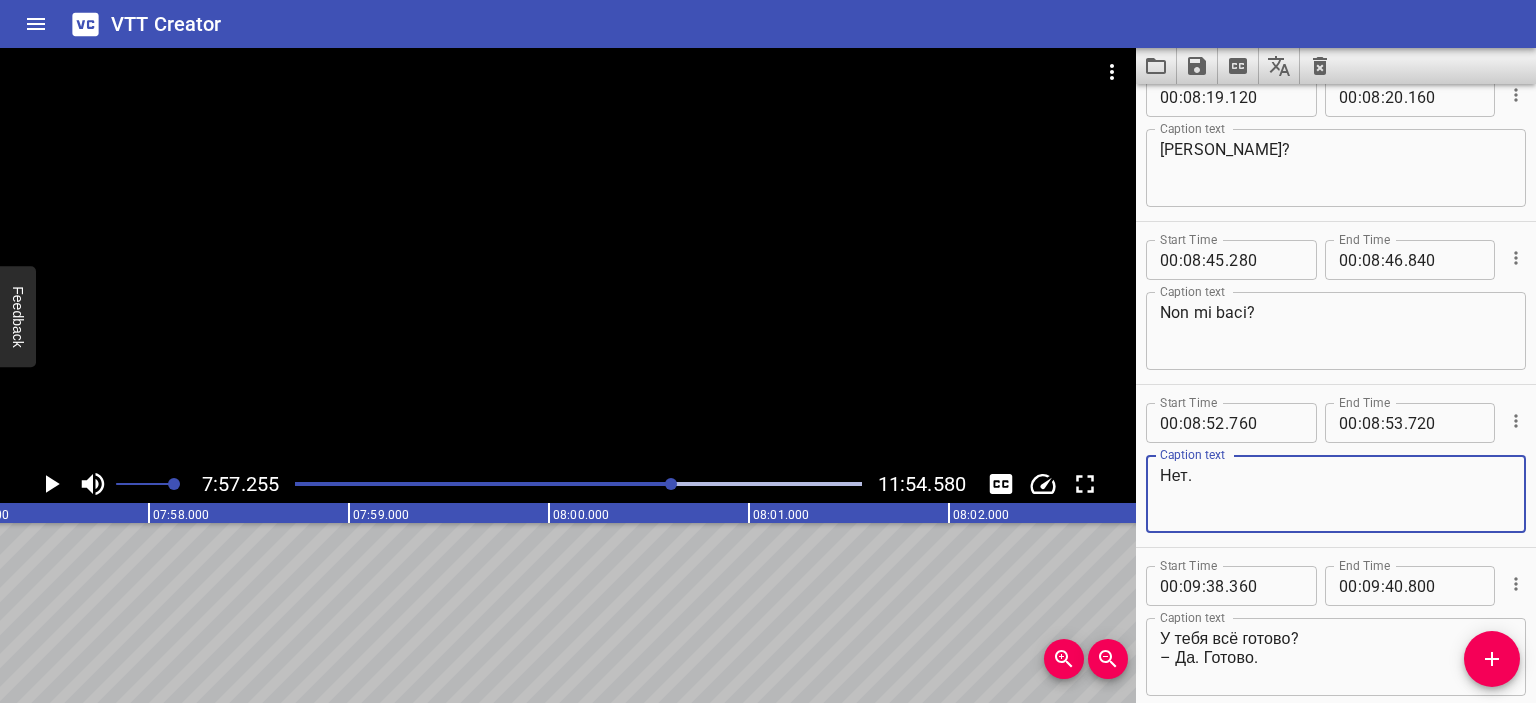 drag, startPoint x: 1209, startPoint y: 476, endPoint x: 1105, endPoint y: 478, distance: 104.019226 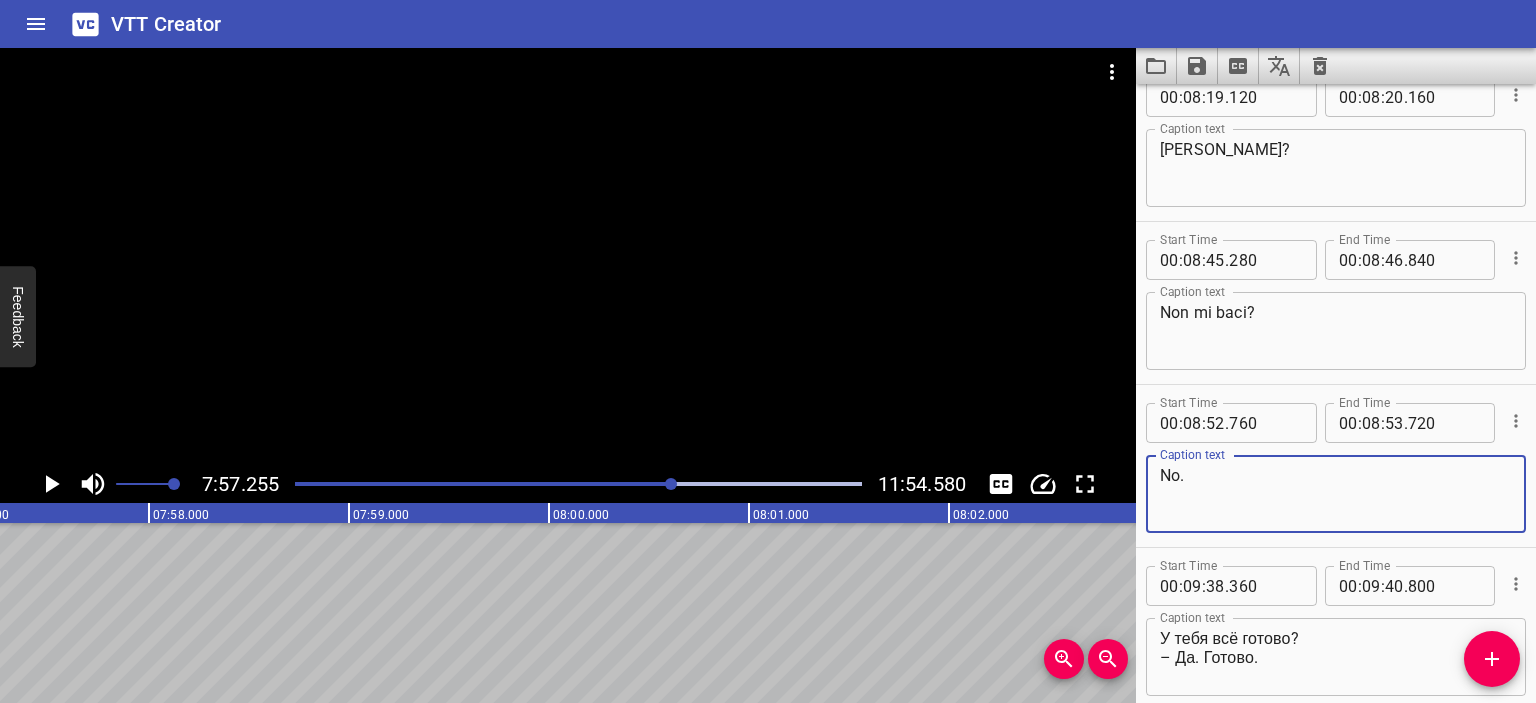 type on "No." 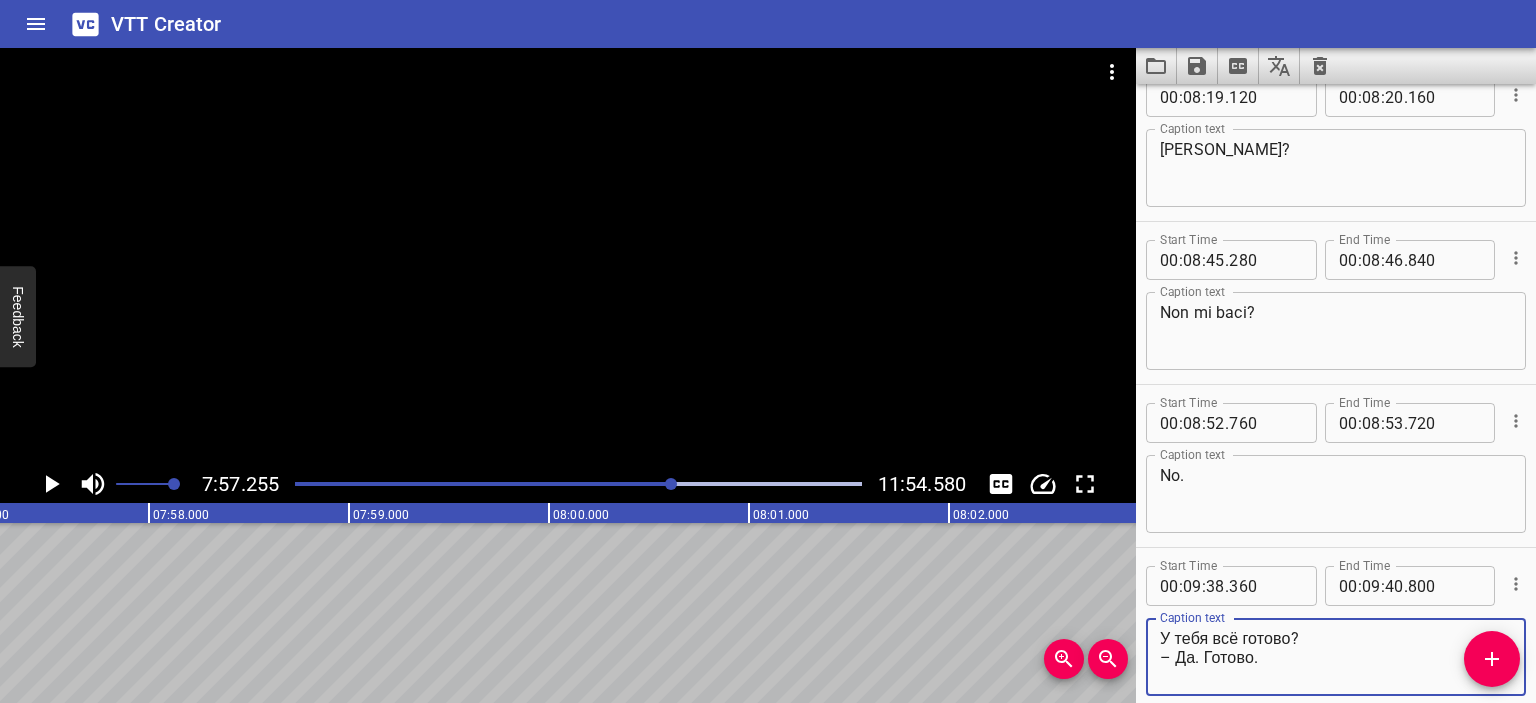 drag, startPoint x: 1293, startPoint y: 635, endPoint x: 1071, endPoint y: 635, distance: 222 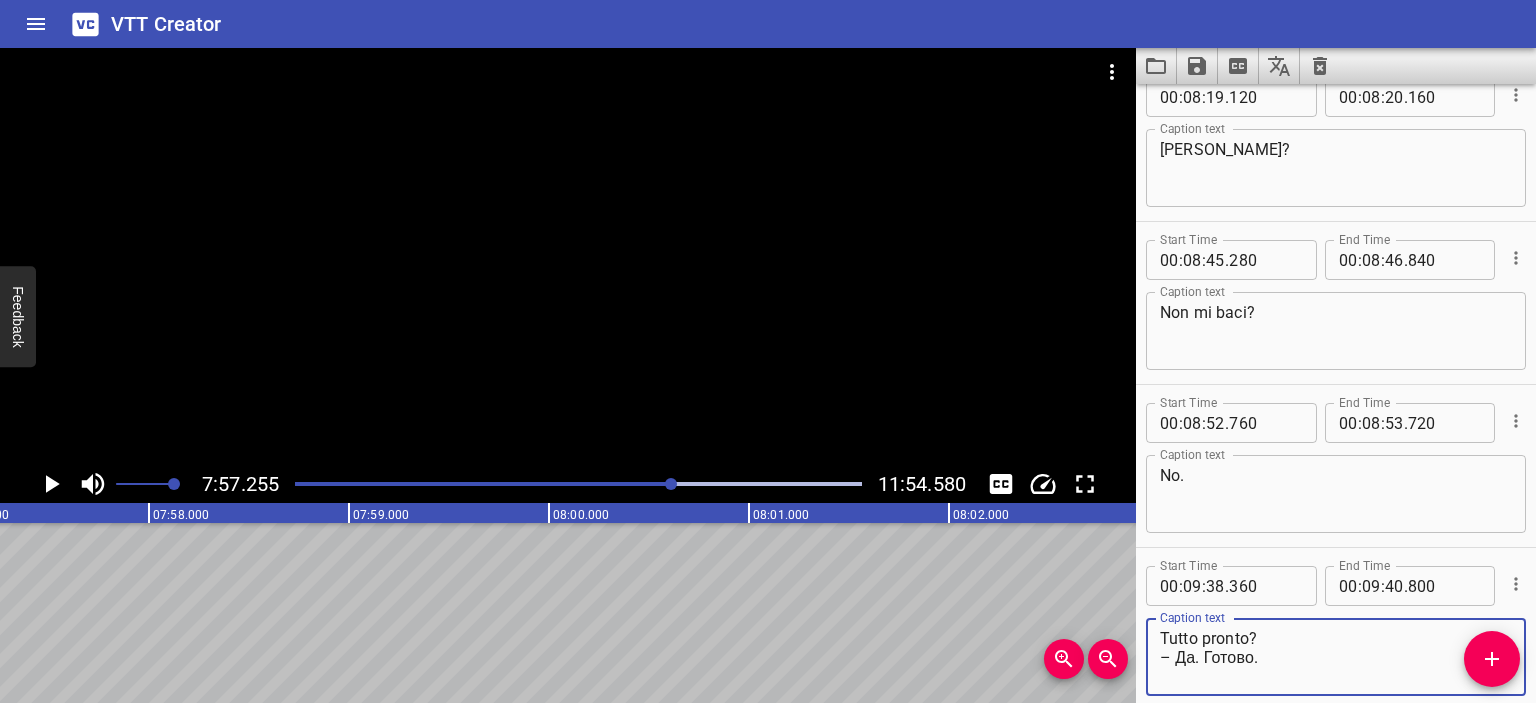 drag, startPoint x: 1171, startPoint y: 632, endPoint x: 1125, endPoint y: 637, distance: 46.270943 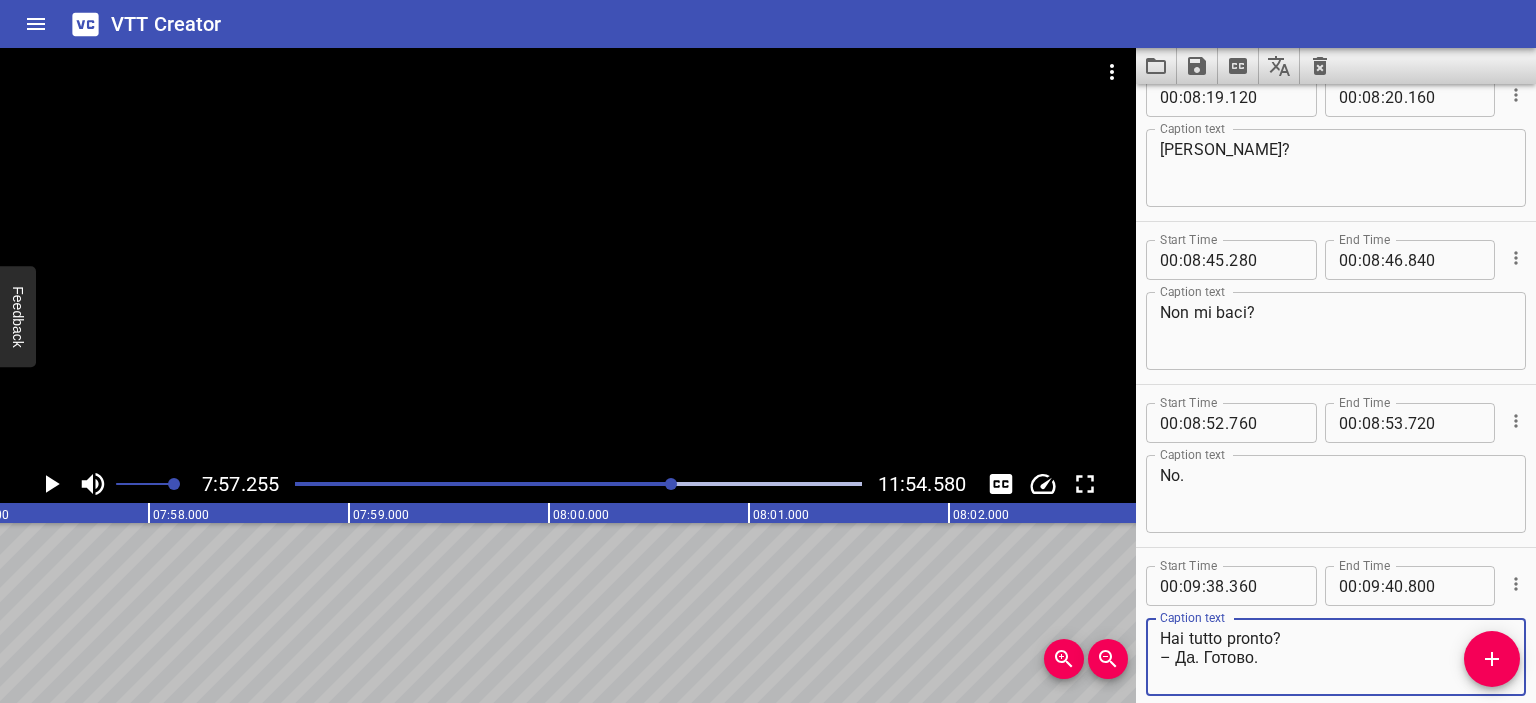 drag, startPoint x: 1254, startPoint y: 659, endPoint x: 1176, endPoint y: 663, distance: 78.10249 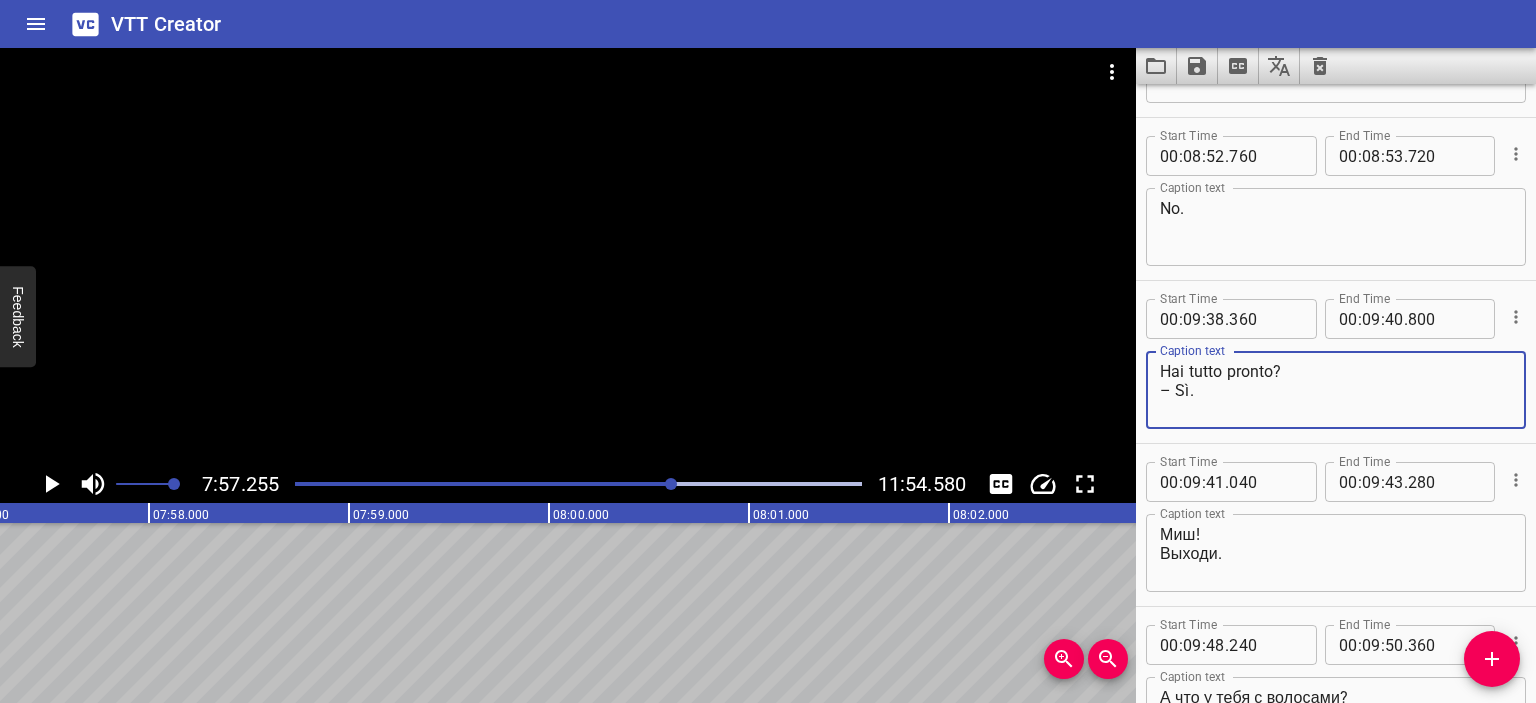 scroll, scrollTop: 12360, scrollLeft: 0, axis: vertical 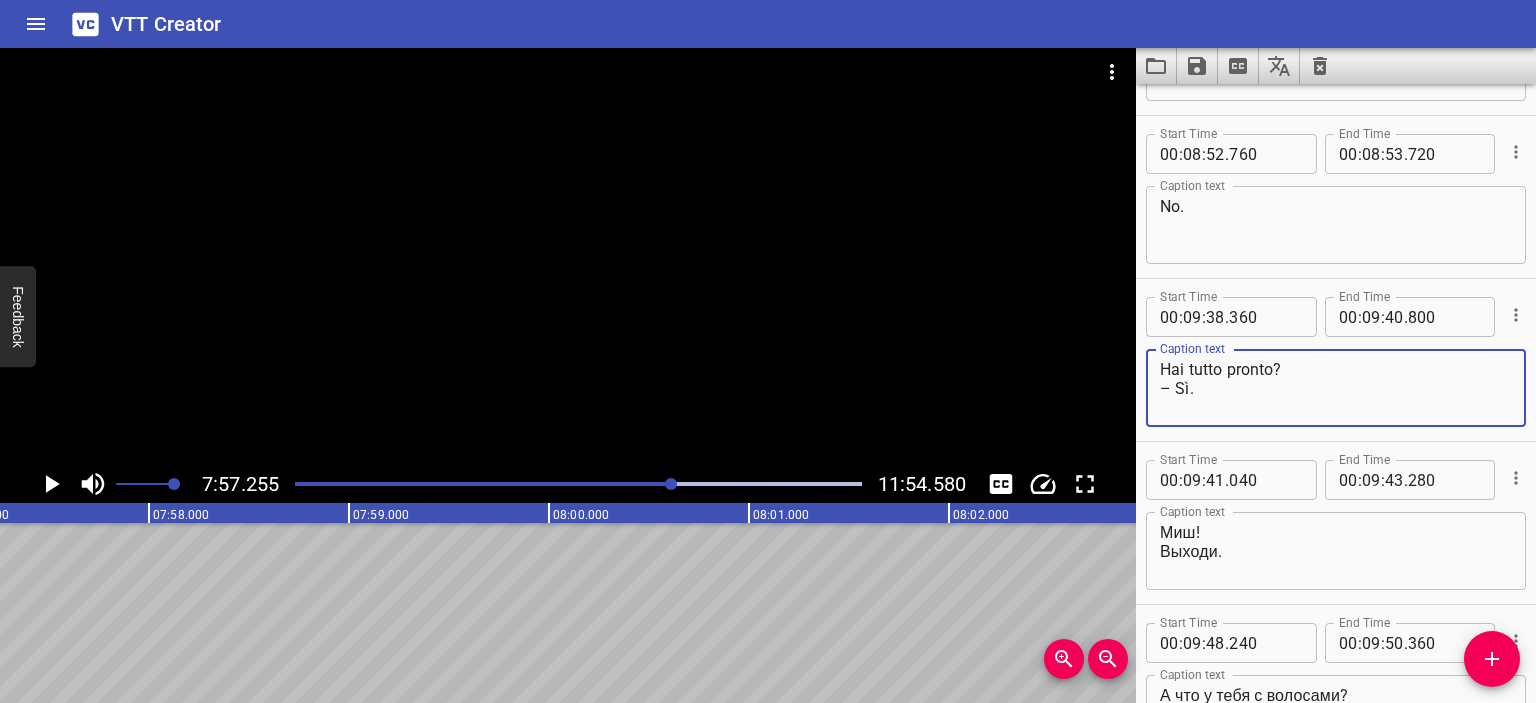 type on "Hai tutto pronto?
– Sì." 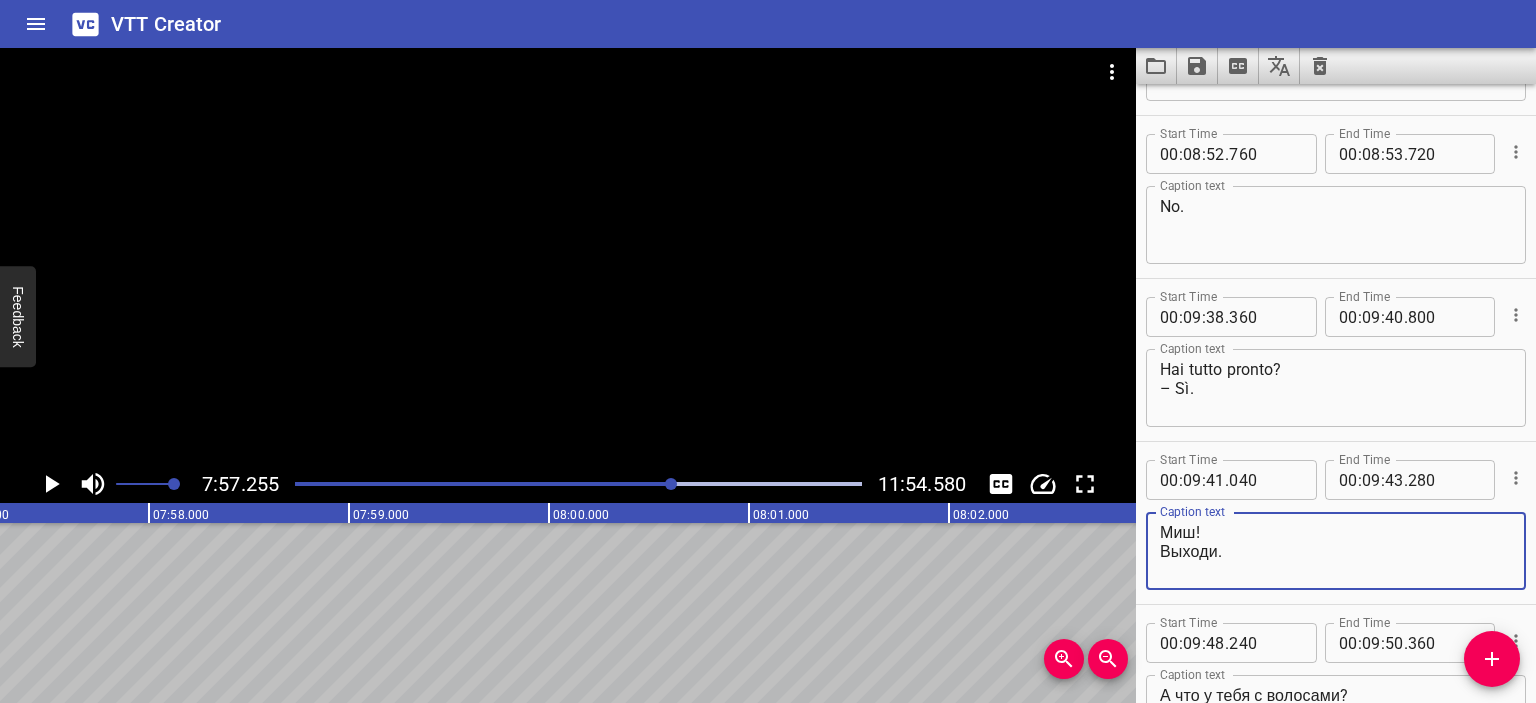 drag, startPoint x: 1224, startPoint y: 555, endPoint x: 1119, endPoint y: 523, distance: 109.76794 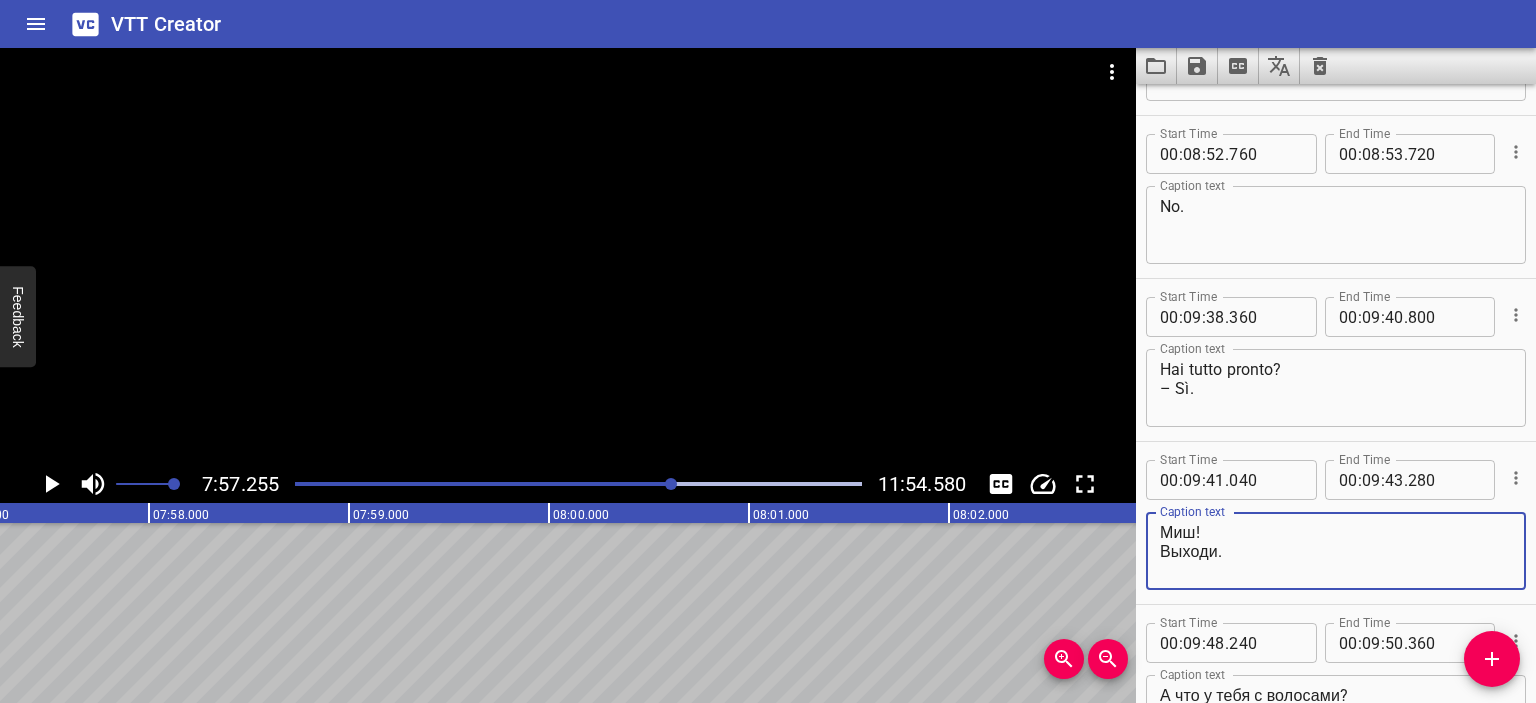 click on "7:57.255 11:54.580 00:00.000 00:01.000 00:02.000 00:03.000 00:04.000 00:05.000 00:06.000 00:07.000 00:08.000 00:09.000 00:10.000 00:11.000 00:12.000 00:13.000 00:14.000 00:15.000 00:16.000 00:17.000 00:18.000 00:19.000 00:20.000 00:21.000 00:22.000 00:23.000 00:24.000 00:25.000 00:25.000 00:26.000 00:27.000 00:28.000 00:29.000 00:30.000 00:31.000 00:32.000 00:33.000 00:34.000 00:35.000 00:36.000 00:37.000 00:38.000 00:39.000 00:40.000 00:41.000 00:42.000 00:43.000 00:44.000 00:45.000 00:46.000 00:47.000 00:48.000 00:49.000 00:50.000 00:50.000 00:51.000 00:52.000 00:53.000 00:54.000 00:55.000 00:56.000 00:57.000 00:58.000 00:59.000 01:00.000 01:01.000 01:02.000 01:03.000 01:04.000 01:05.000 01:06.000 01:07.000 01:08.000 01:09.000 01:10.000 01:11.000 01:12.000 01:13.000 01:14.000 01:15.000 01:15.000 01:16.000 01:17.000 01:18.000 01:19.000 01:20.000 01:21.000 01:22.000 01:23.000 01:24.000 01:25.000 01:26.000 01:27.000 01:28.000 01:29.000 01:30.000 01:31.000 01:32.000 01:33.000 01:34.000 01:35.000 01:36.000 Sì." at bounding box center (768, 375) 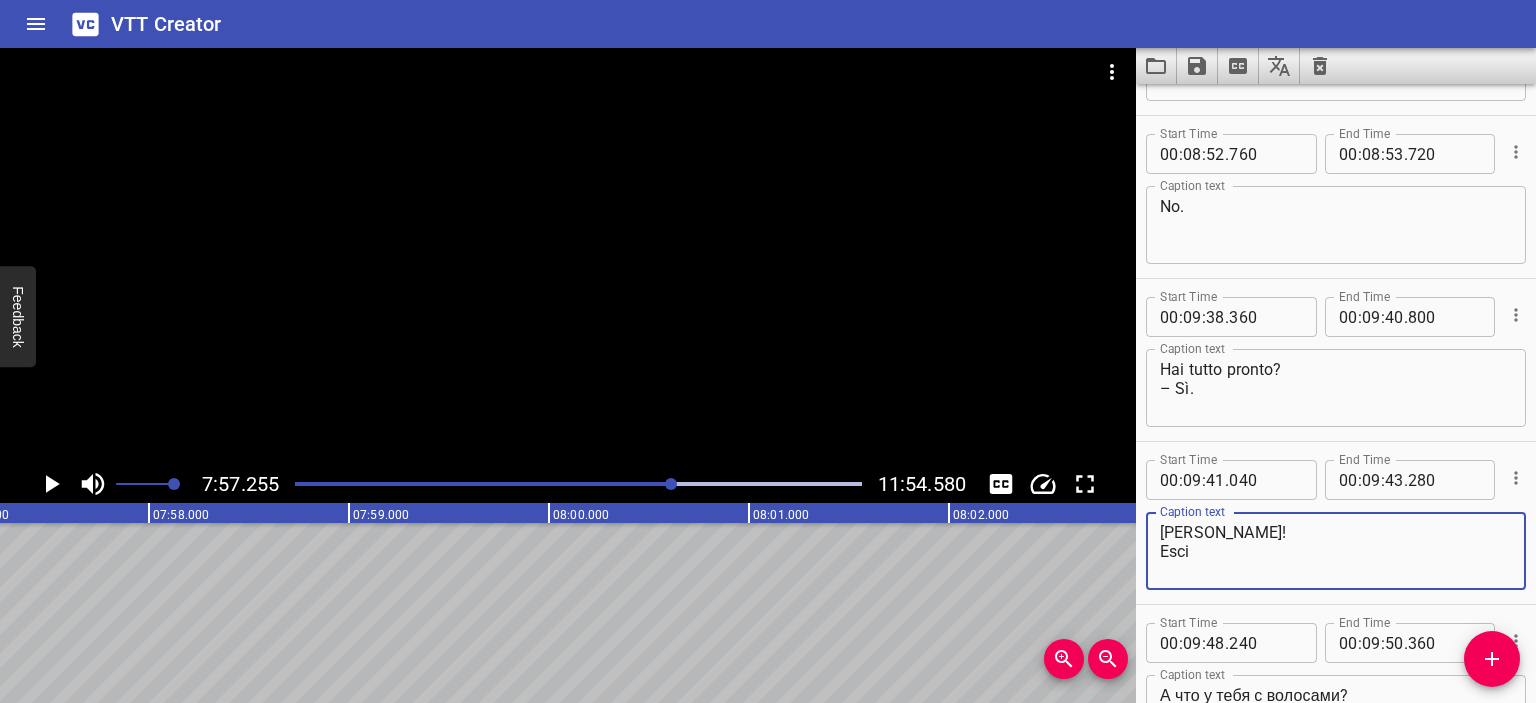 type on "[PERSON_NAME]!
Esci" 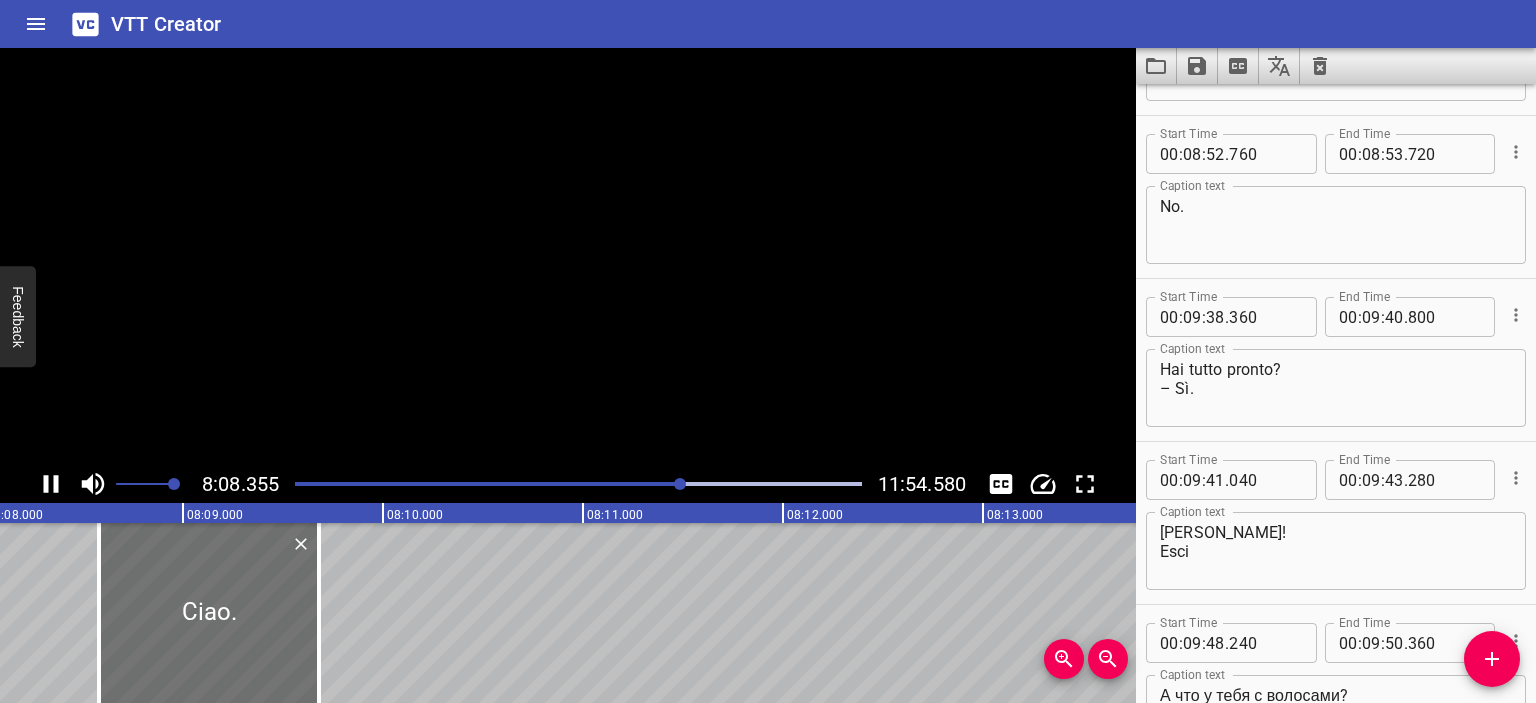 scroll, scrollTop: 0, scrollLeft: 97670, axis: horizontal 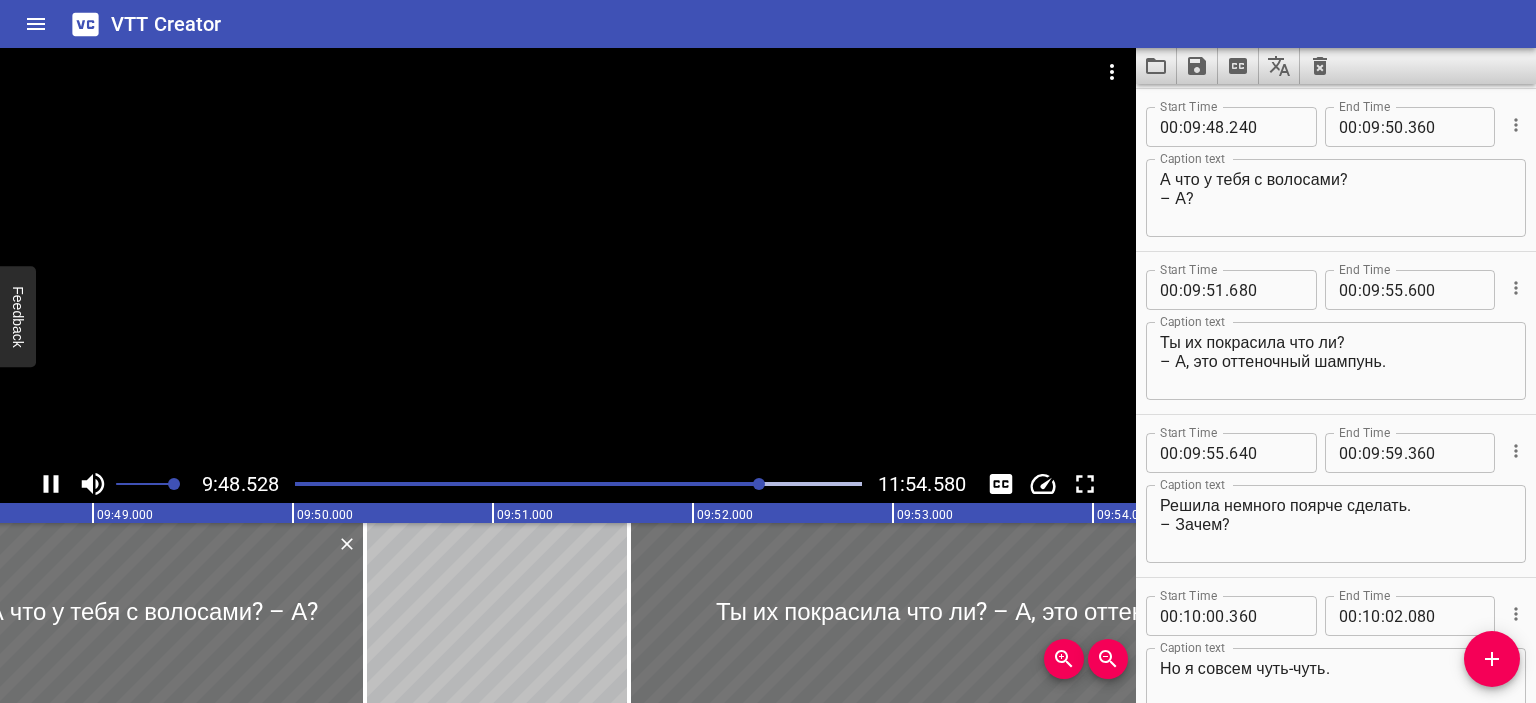 click at bounding box center [568, 256] 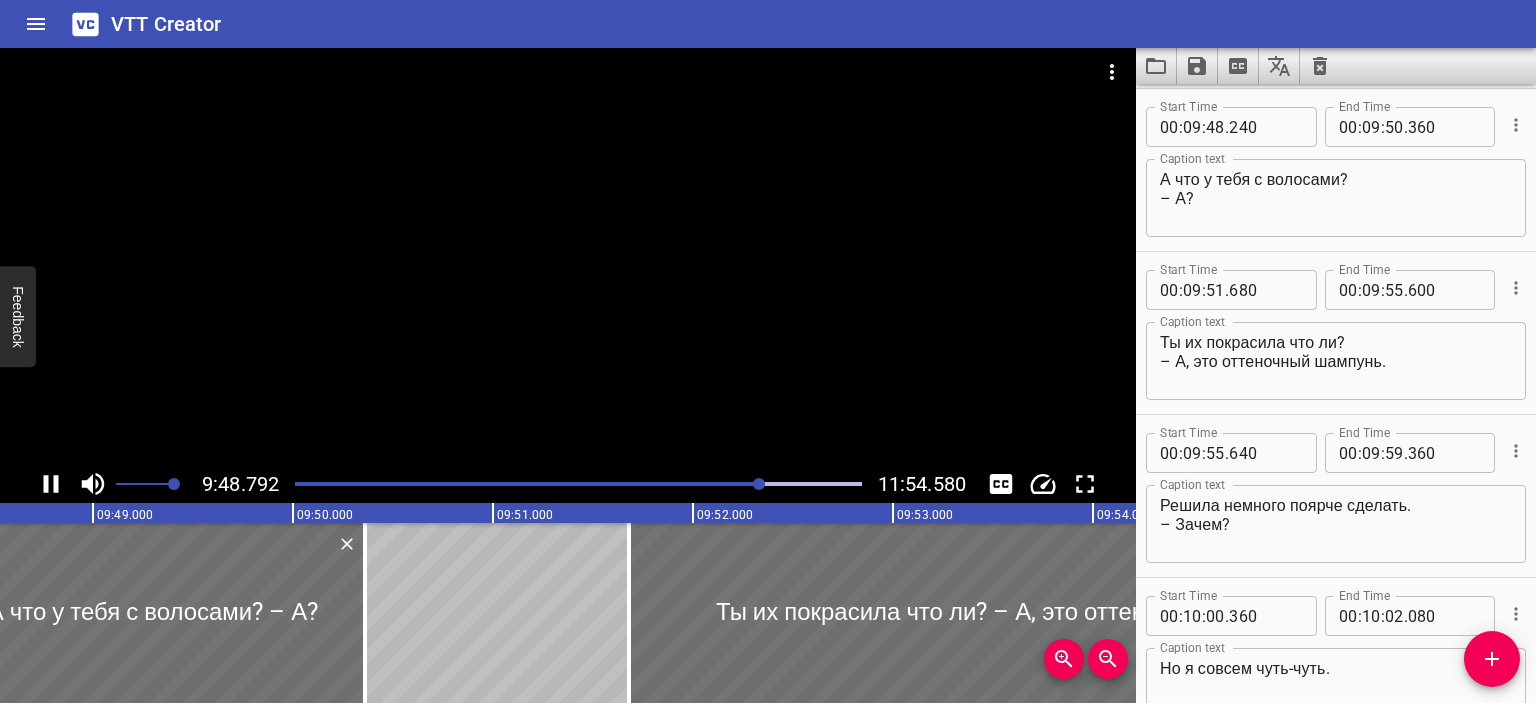 scroll, scrollTop: 0, scrollLeft: 117786, axis: horizontal 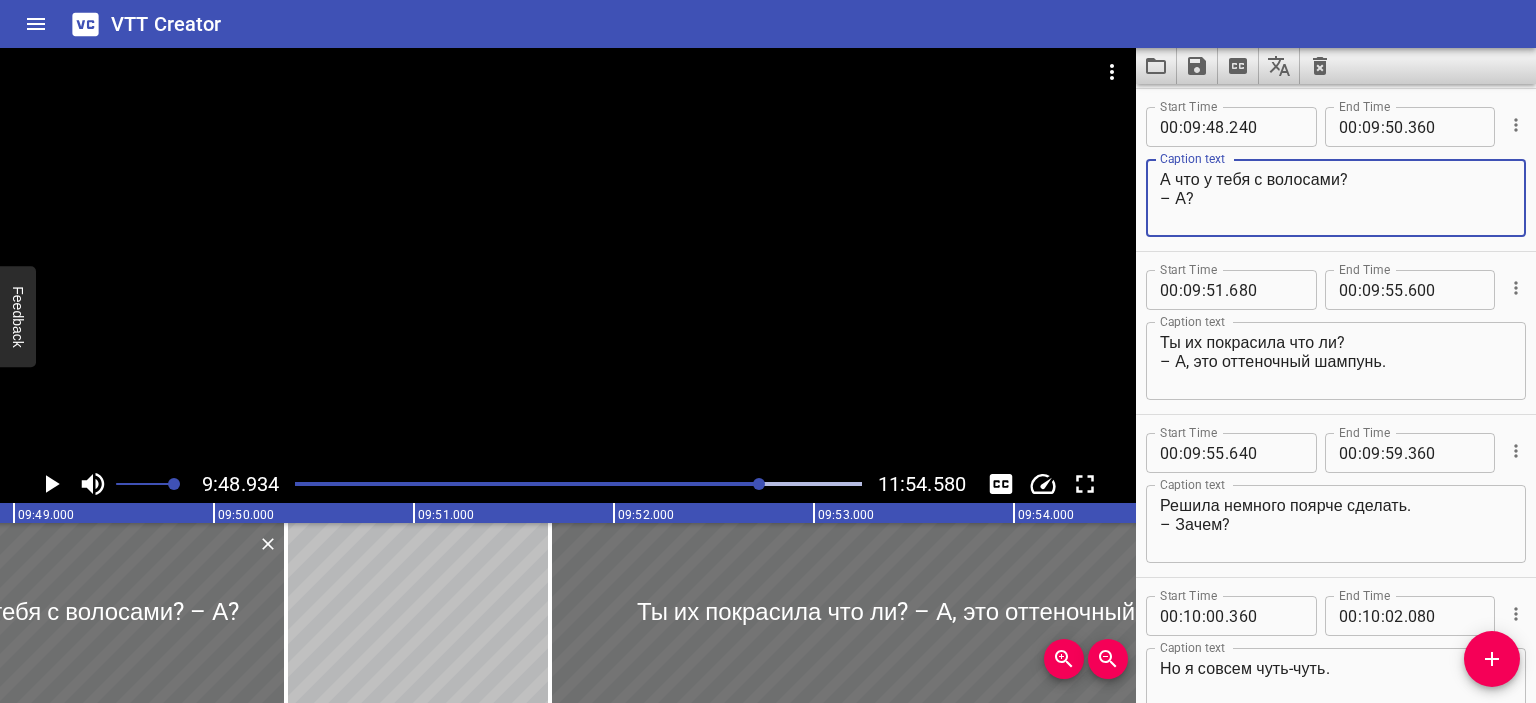 drag, startPoint x: 1341, startPoint y: 182, endPoint x: 1132, endPoint y: 183, distance: 209.0024 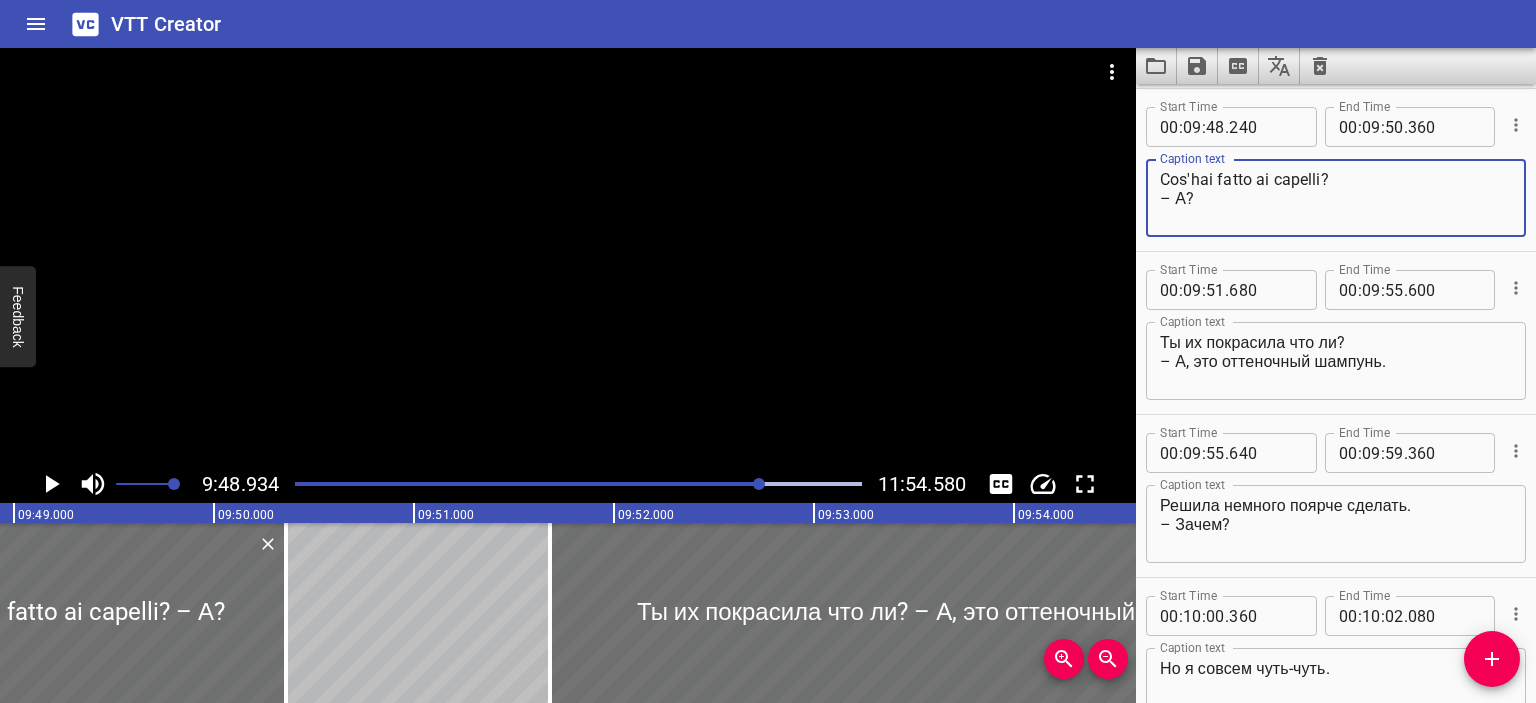 click on "Cos'hai fatto ai capelli?
– А?" at bounding box center [1336, 198] 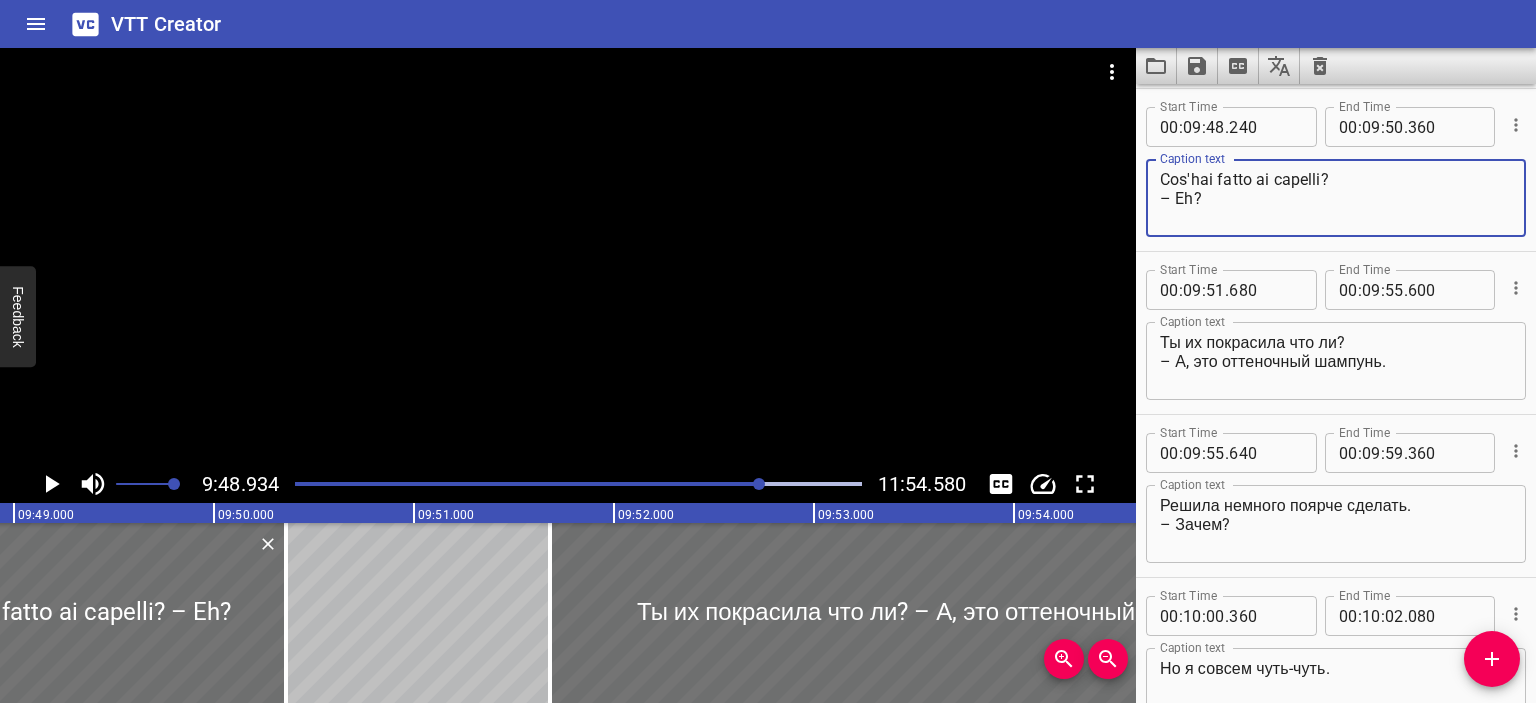 type on "Cos'hai fatto ai capelli?
– Eh?" 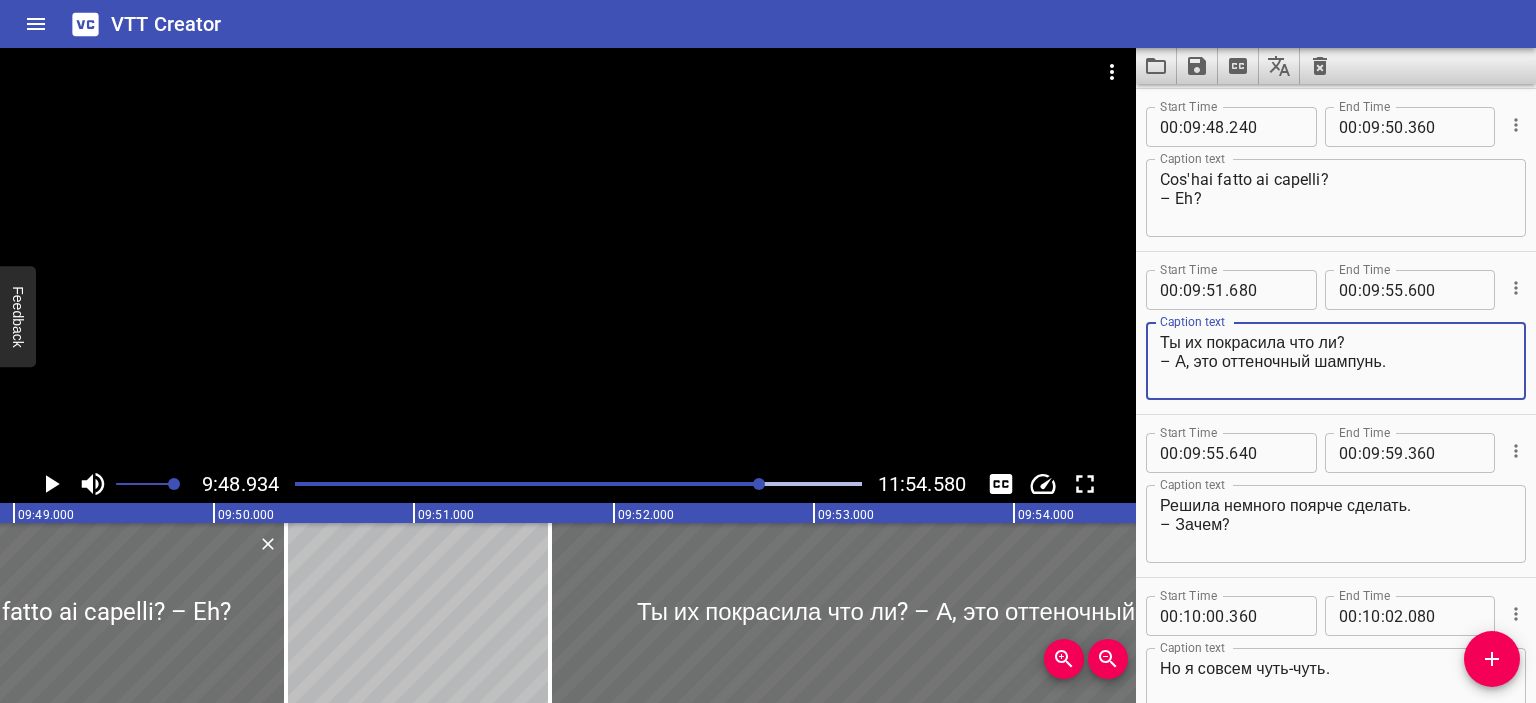 drag, startPoint x: 1347, startPoint y: 340, endPoint x: 1143, endPoint y: 339, distance: 204.00246 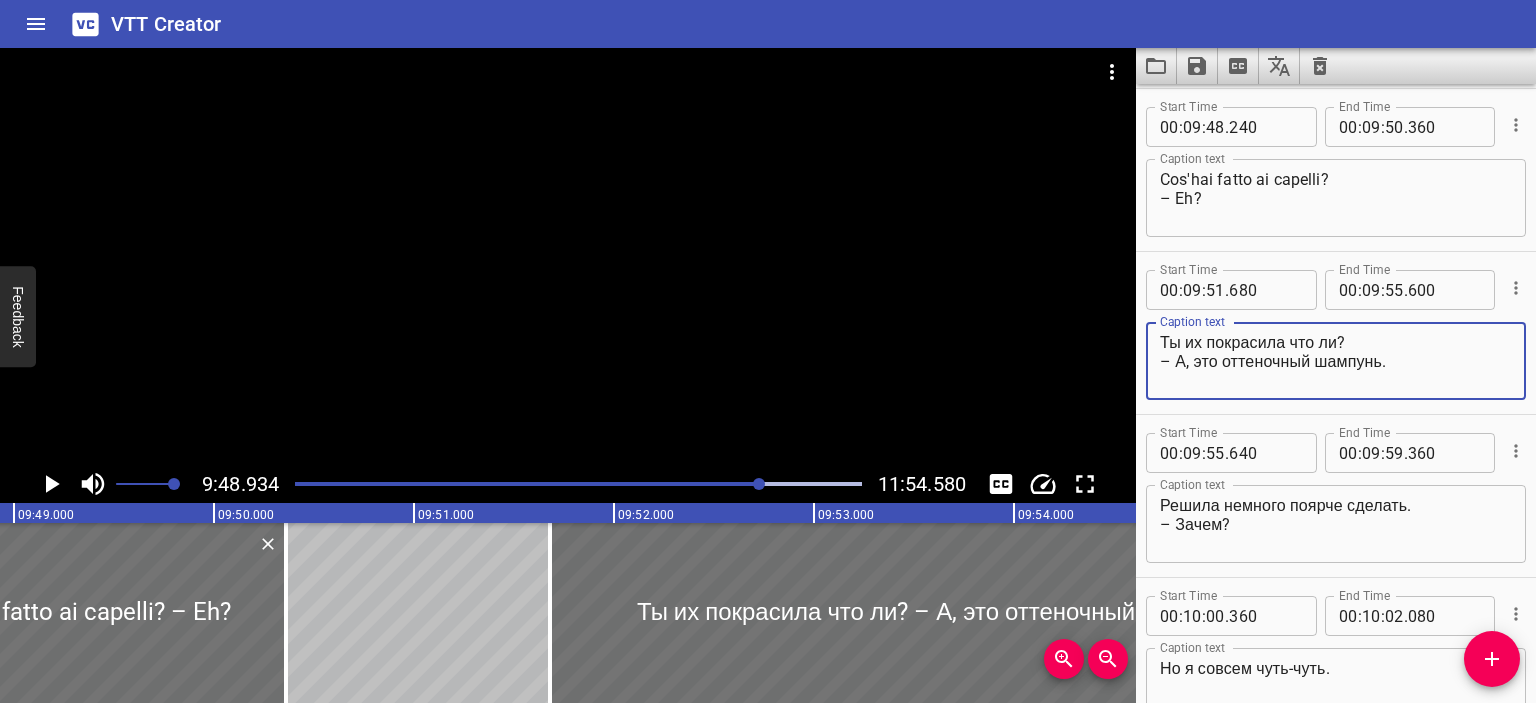 click on "Start Time 00 : 09 : 51 . 680 Start Time End Time 00 : 09 : 55 . 600 End Time Caption text Ты их покрасила что ли?
– А, это оттеночный шампунь. Caption text" at bounding box center (1336, 333) 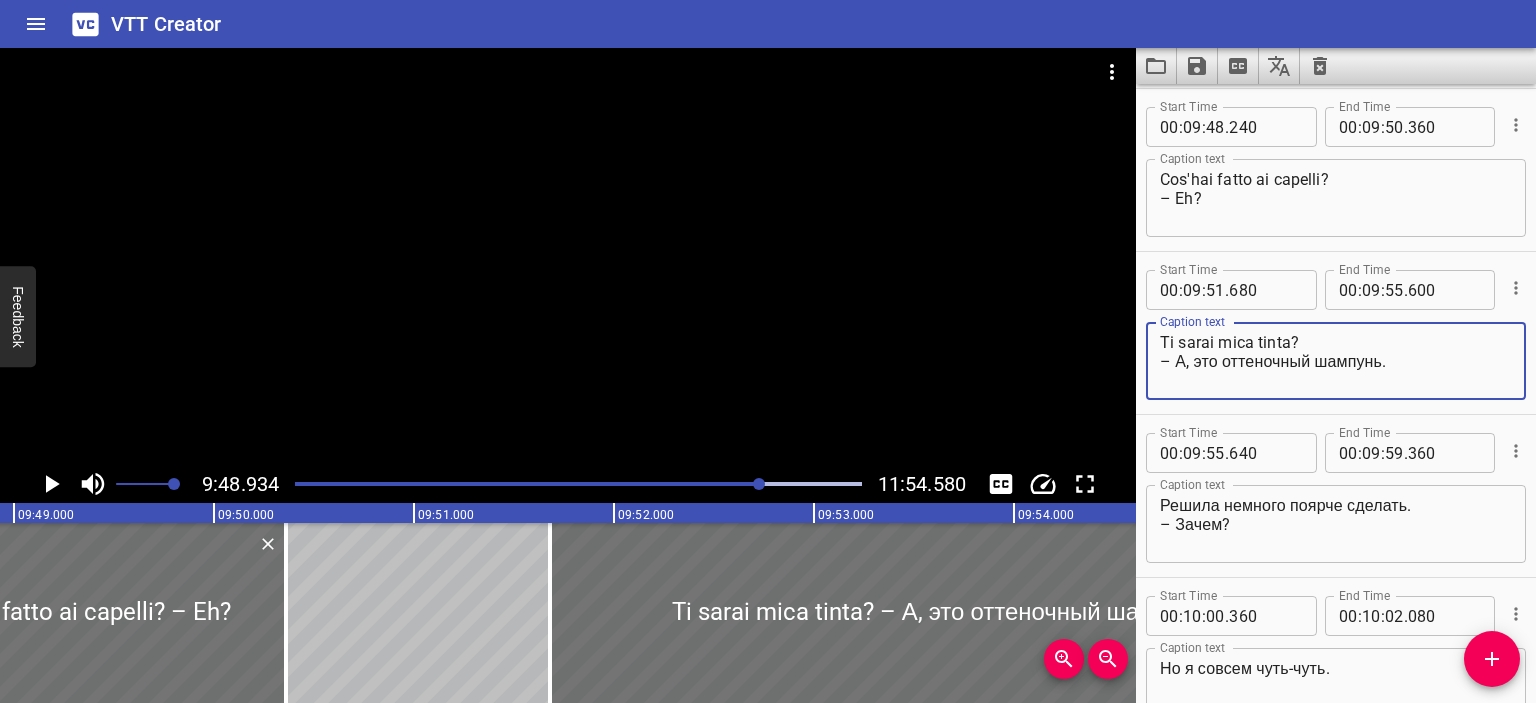 drag, startPoint x: 1174, startPoint y: 355, endPoint x: 1416, endPoint y: 360, distance: 242.05165 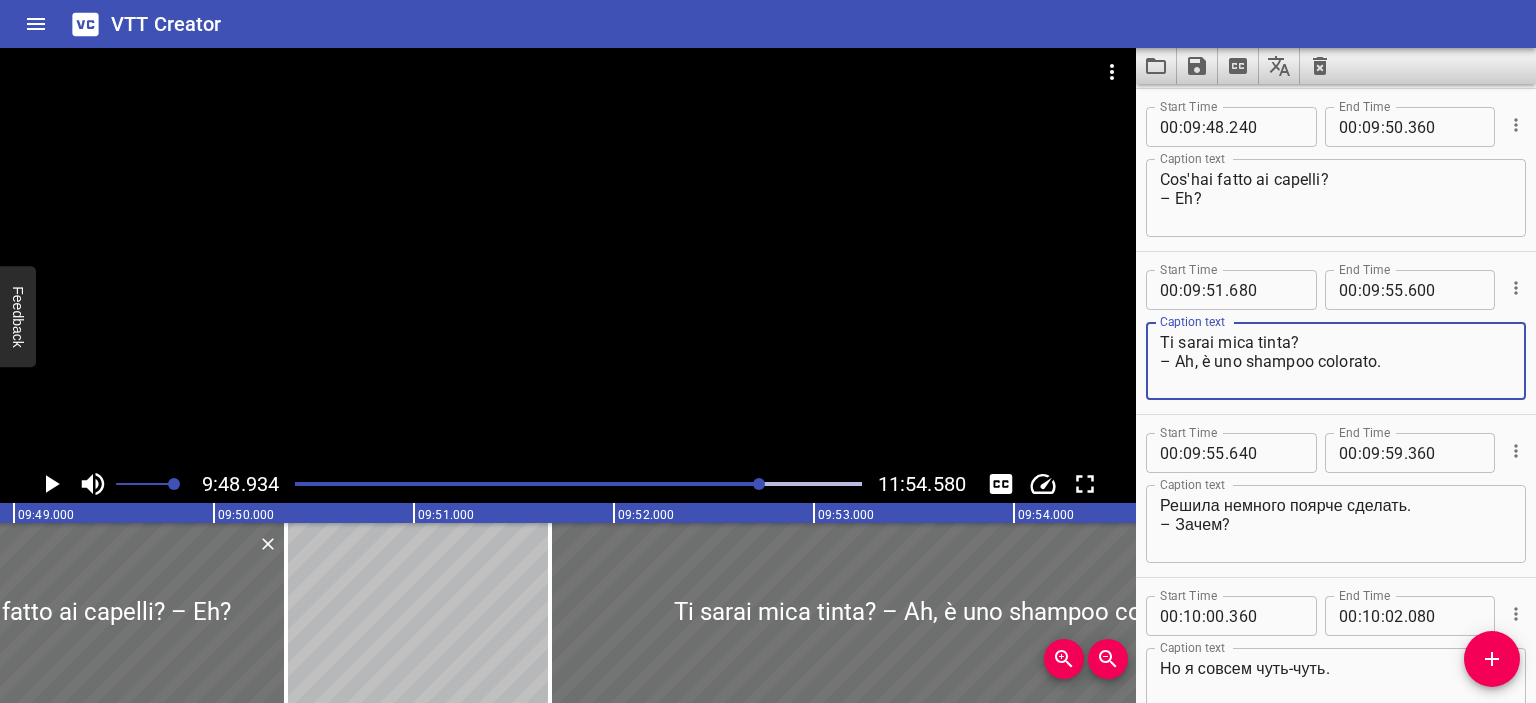 type on "Ti sarai mica tinta?
– Ah, è uno shampoo colorato." 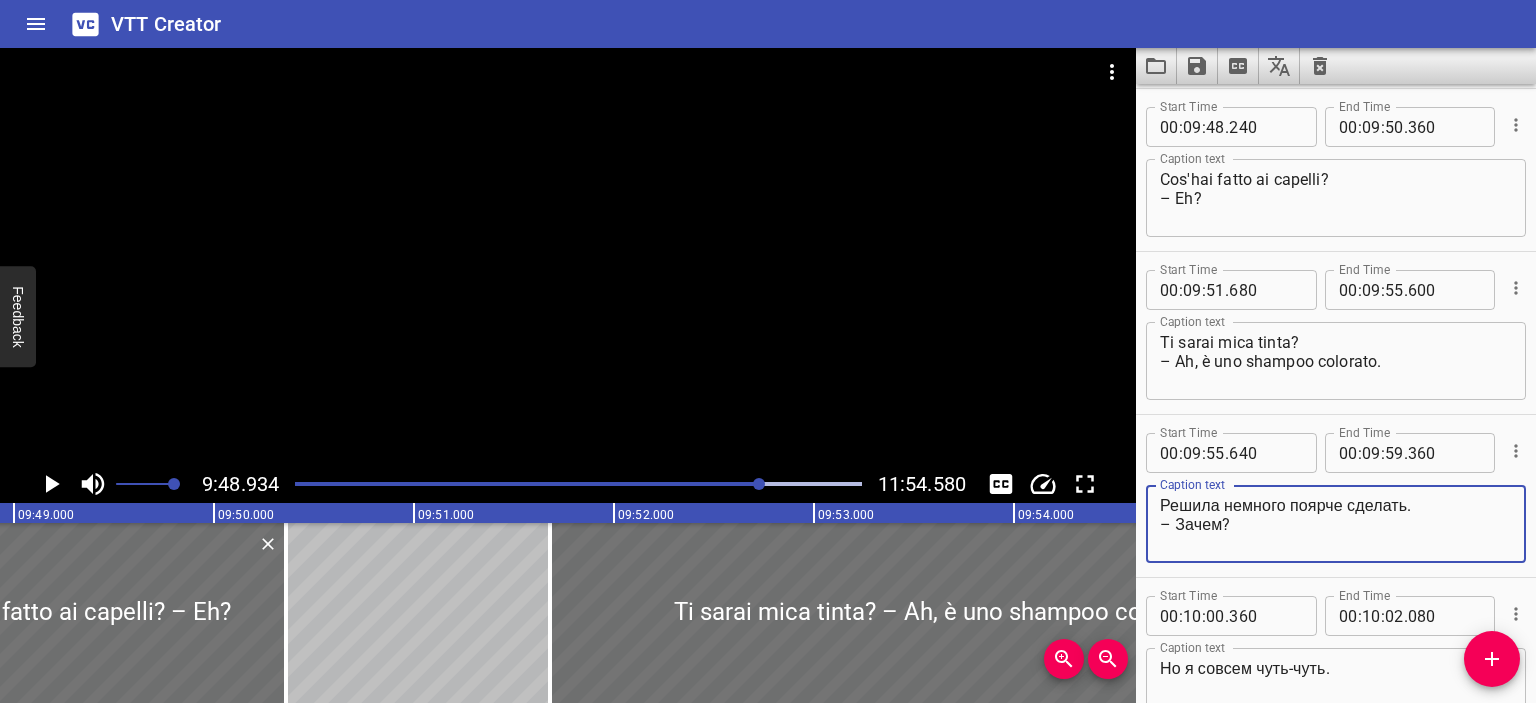 drag, startPoint x: 1426, startPoint y: 508, endPoint x: 1120, endPoint y: 505, distance: 306.0147 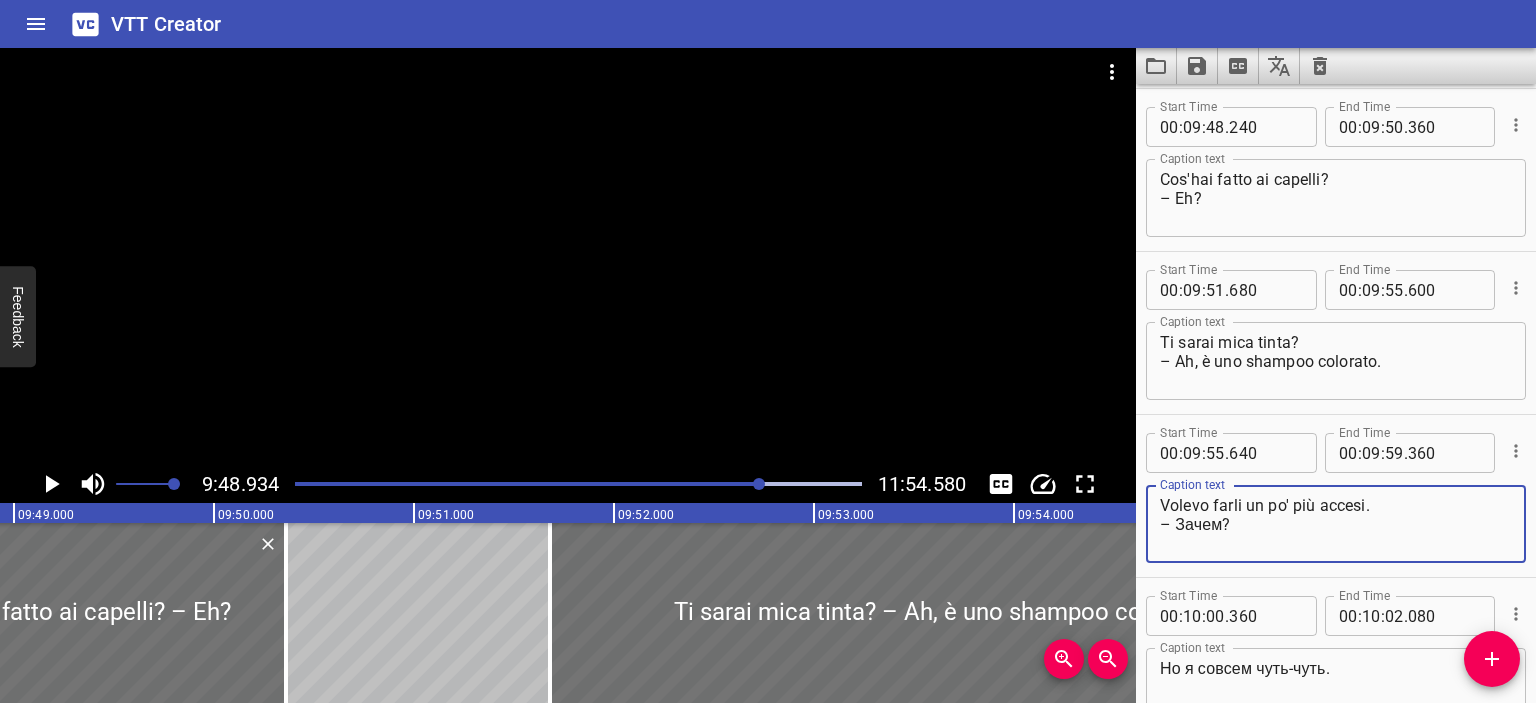 click on "Volevo farli un po' più accesi.
– Зачем?" at bounding box center (1336, 524) 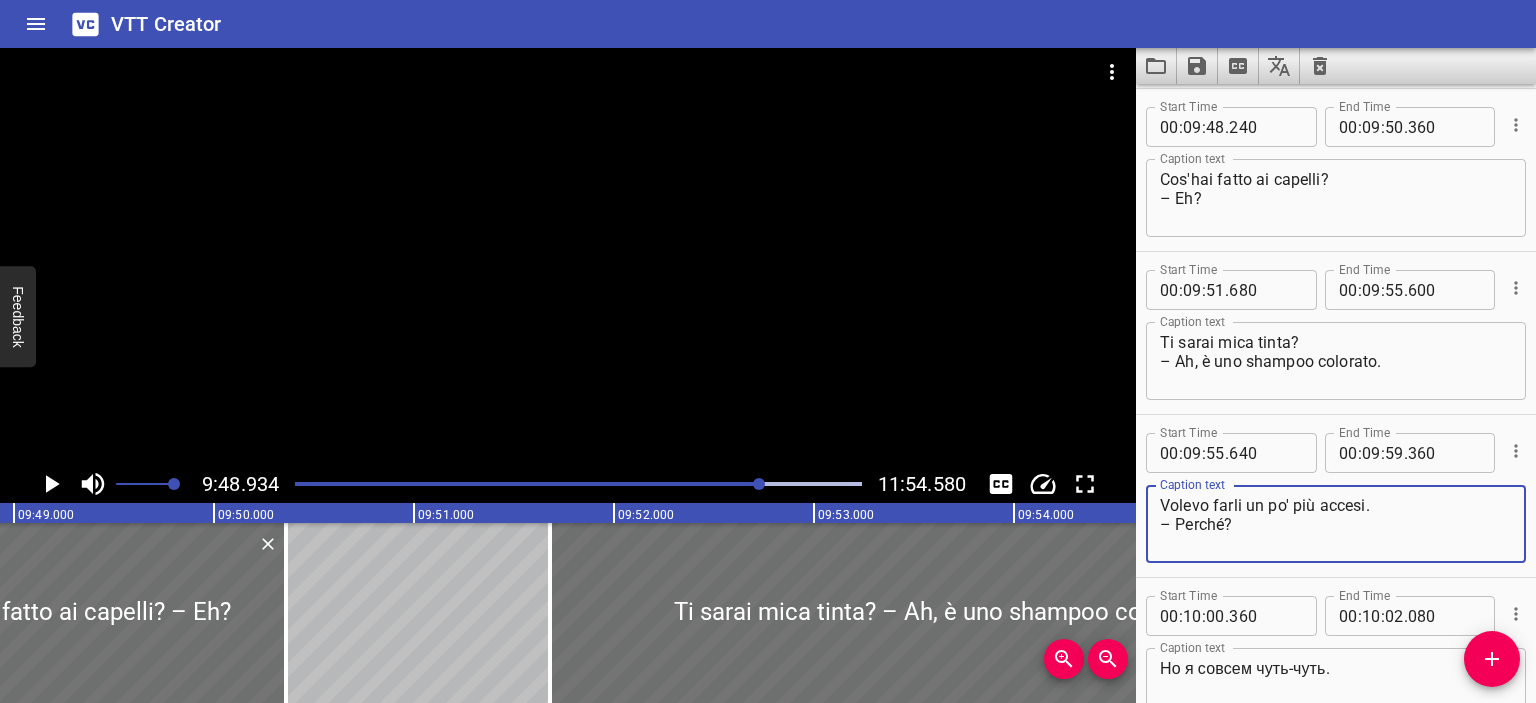type on "Volevo farli un po' più accesi.
– Perché?" 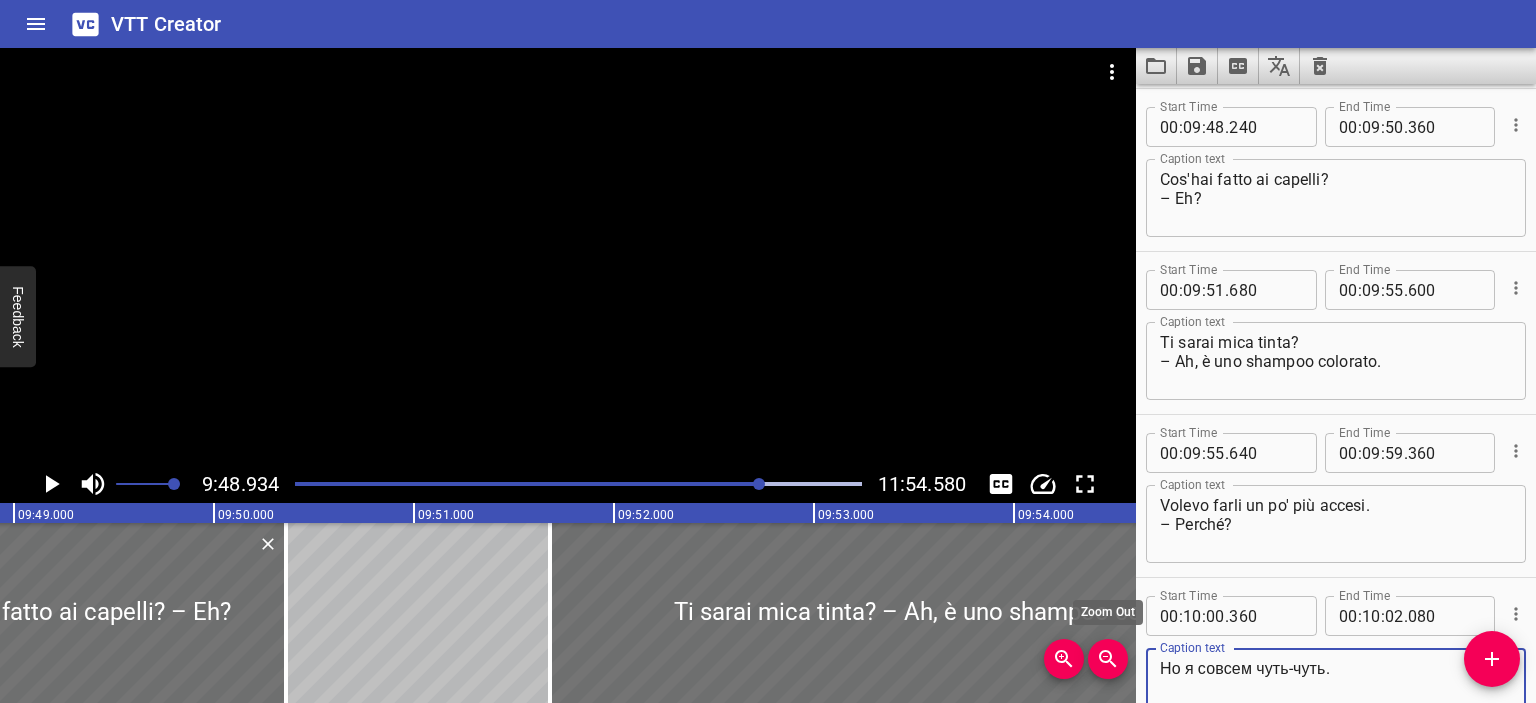 drag, startPoint x: 1357, startPoint y: 673, endPoint x: 1124, endPoint y: 662, distance: 233.2595 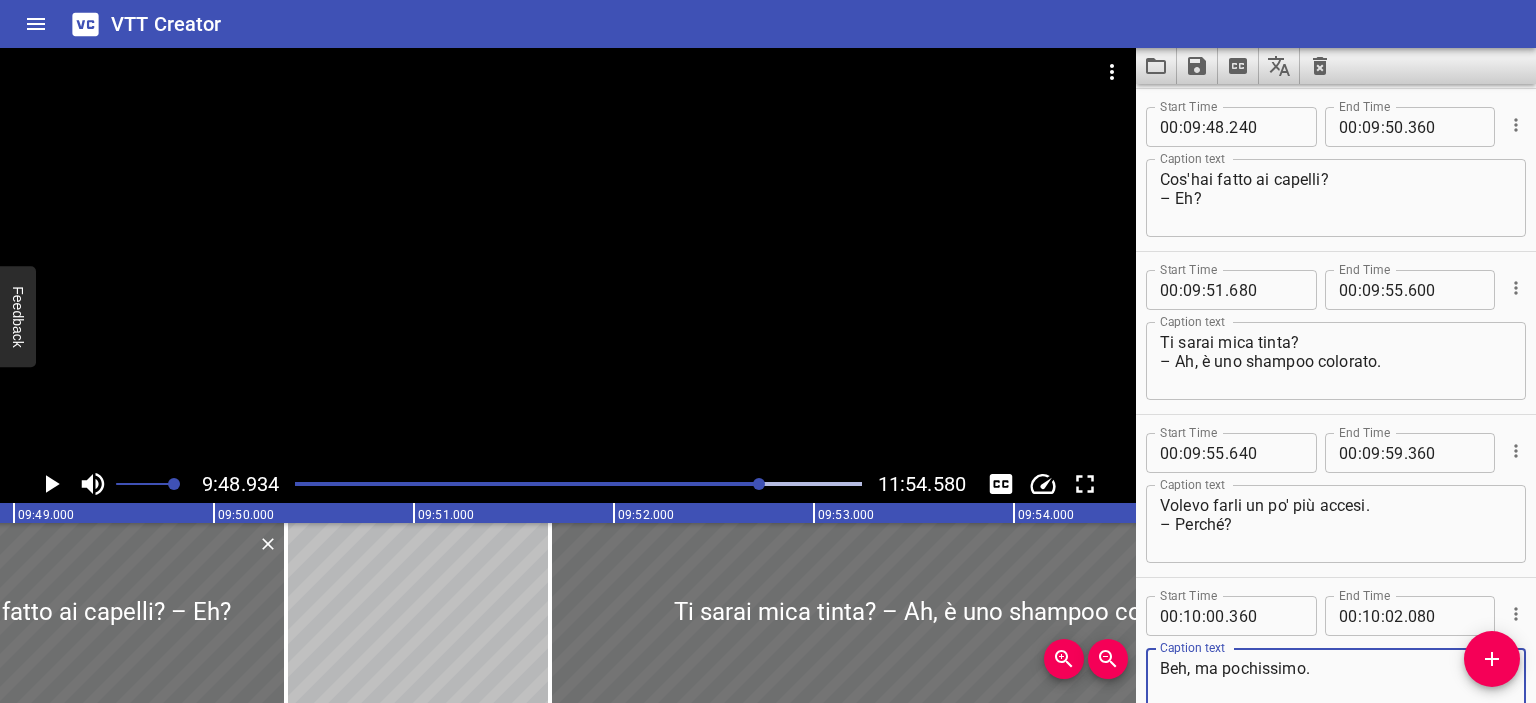 type on "Beh, ma pochissimo." 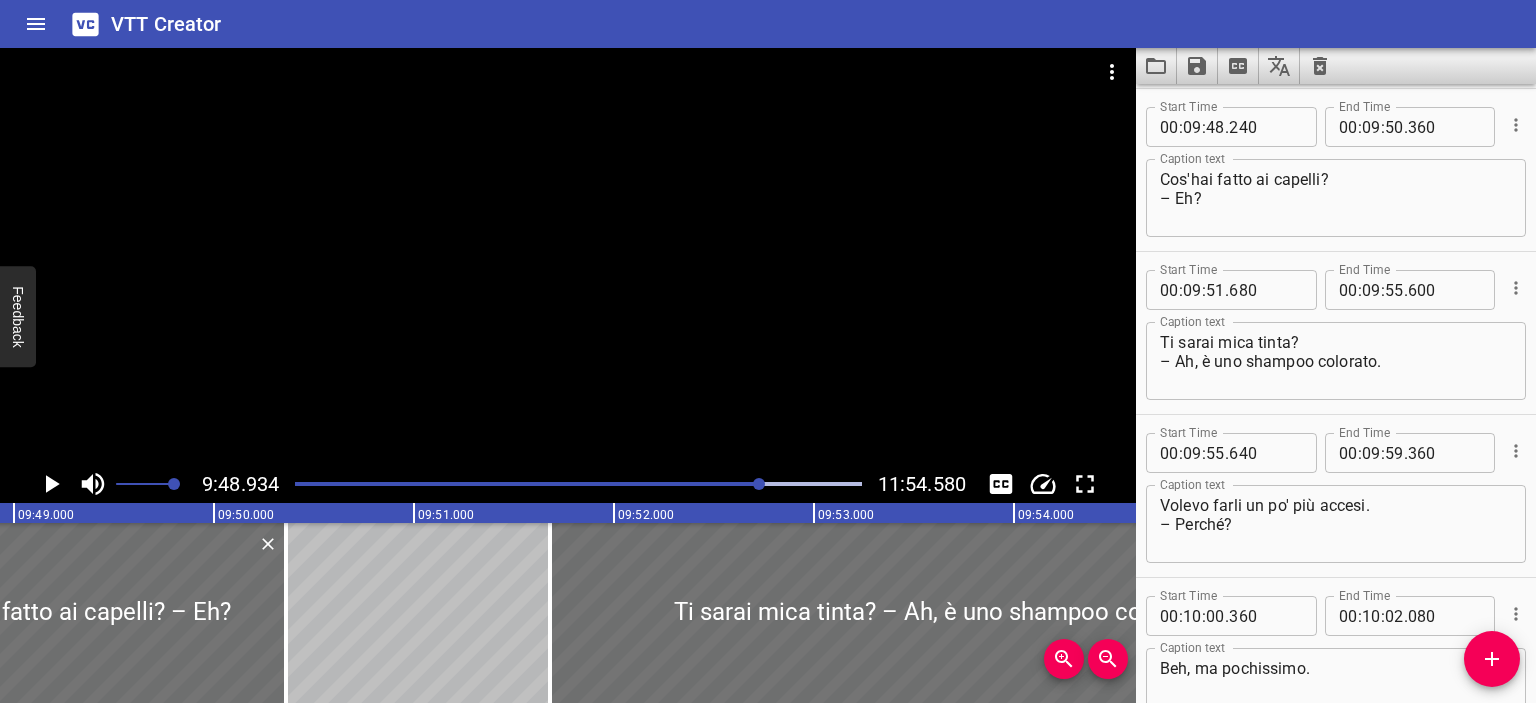 click at bounding box center [568, 256] 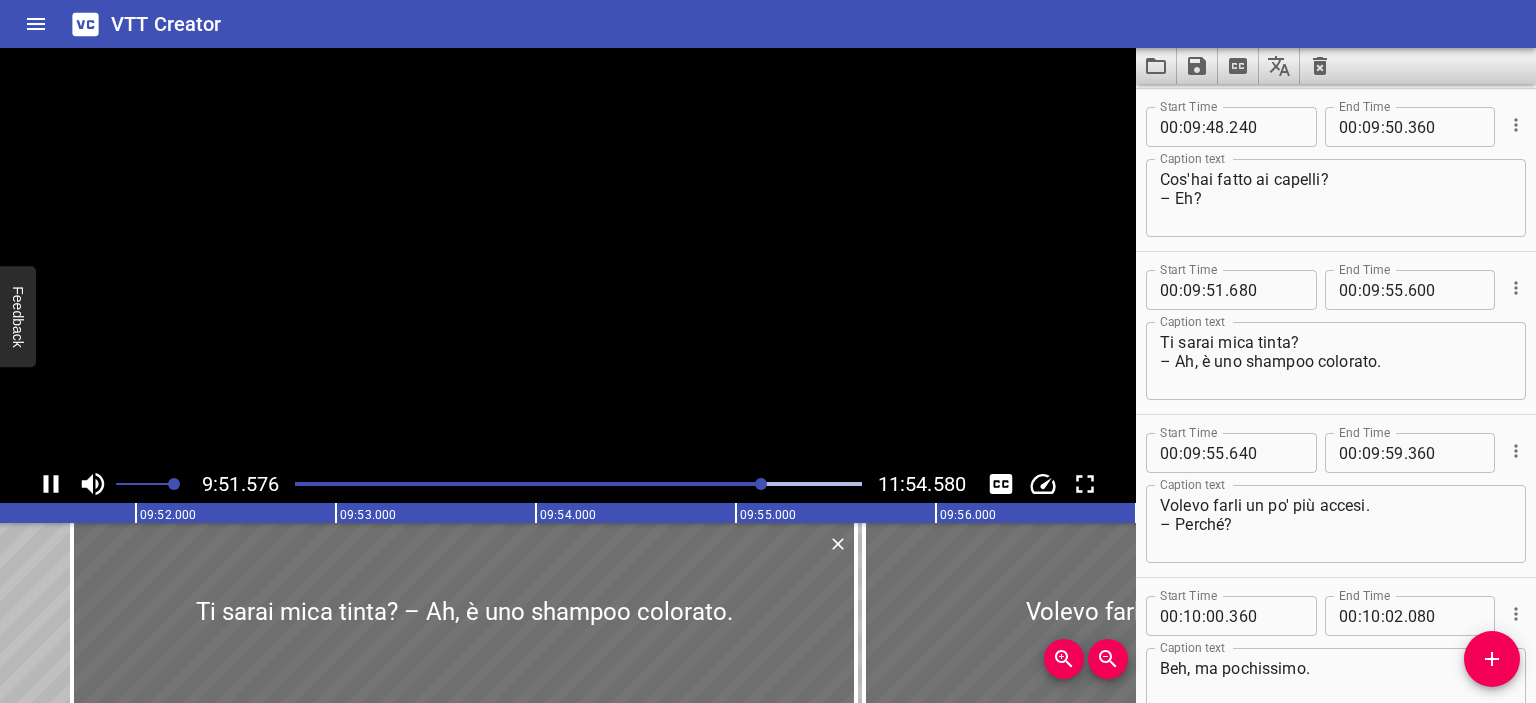 scroll, scrollTop: 0, scrollLeft: 118315, axis: horizontal 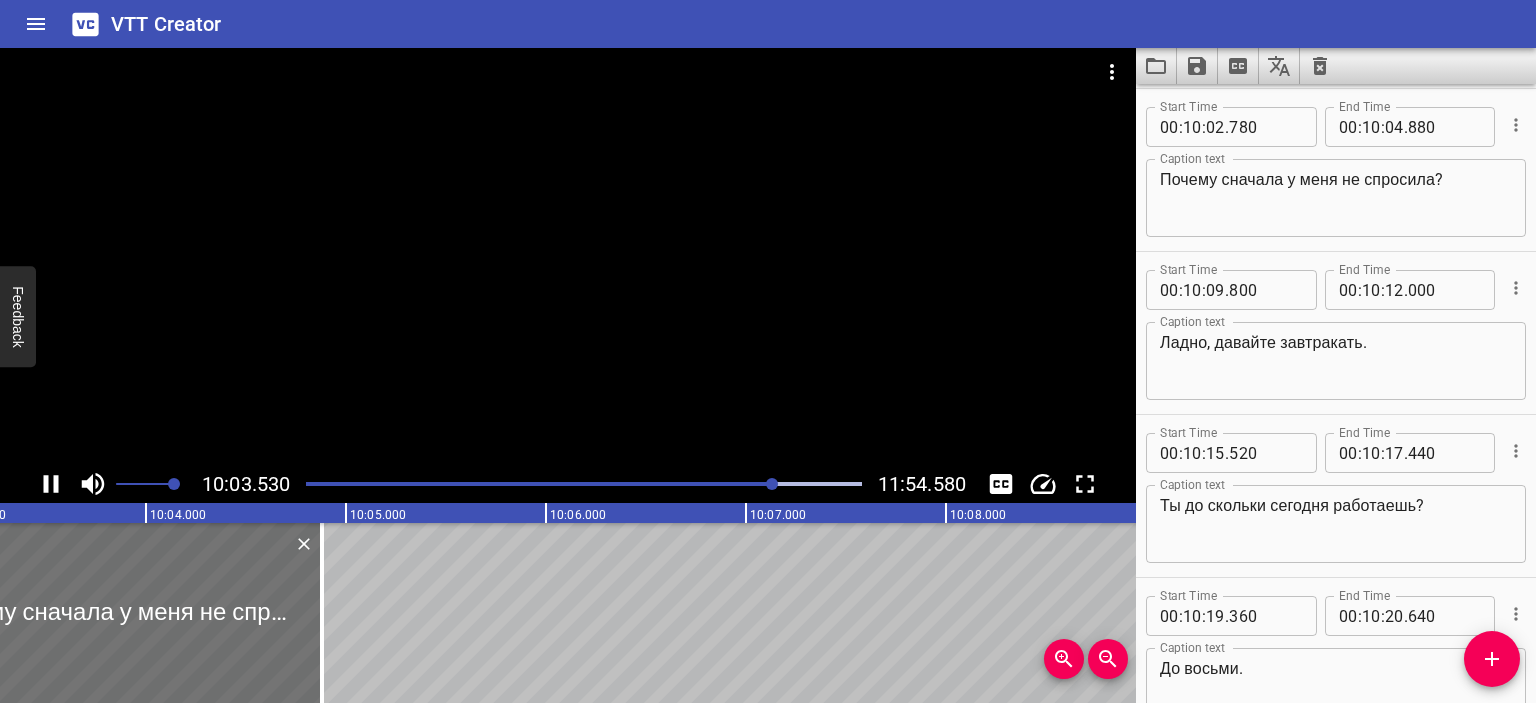 click at bounding box center (568, 256) 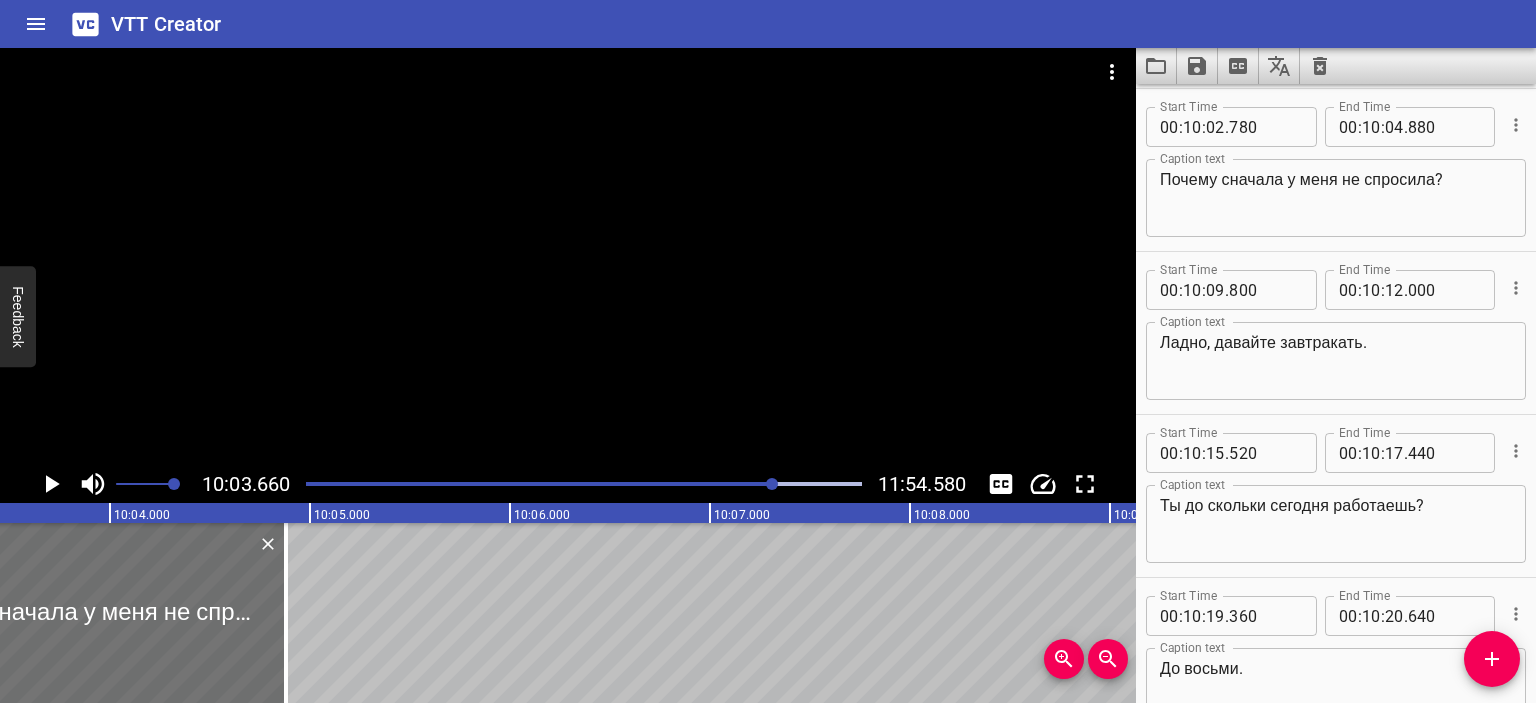 scroll, scrollTop: 0, scrollLeft: 120732, axis: horizontal 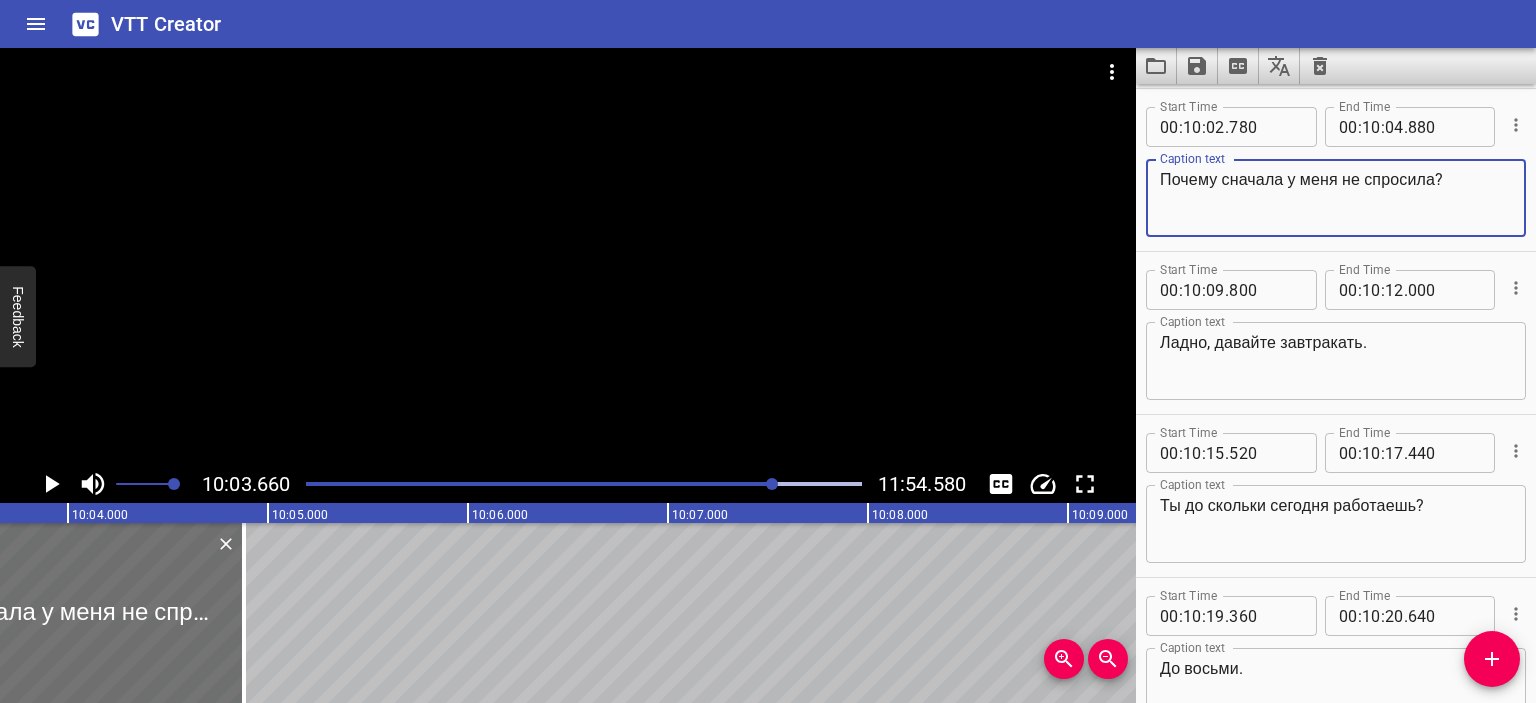 drag, startPoint x: 1436, startPoint y: 182, endPoint x: 1144, endPoint y: 176, distance: 292.06165 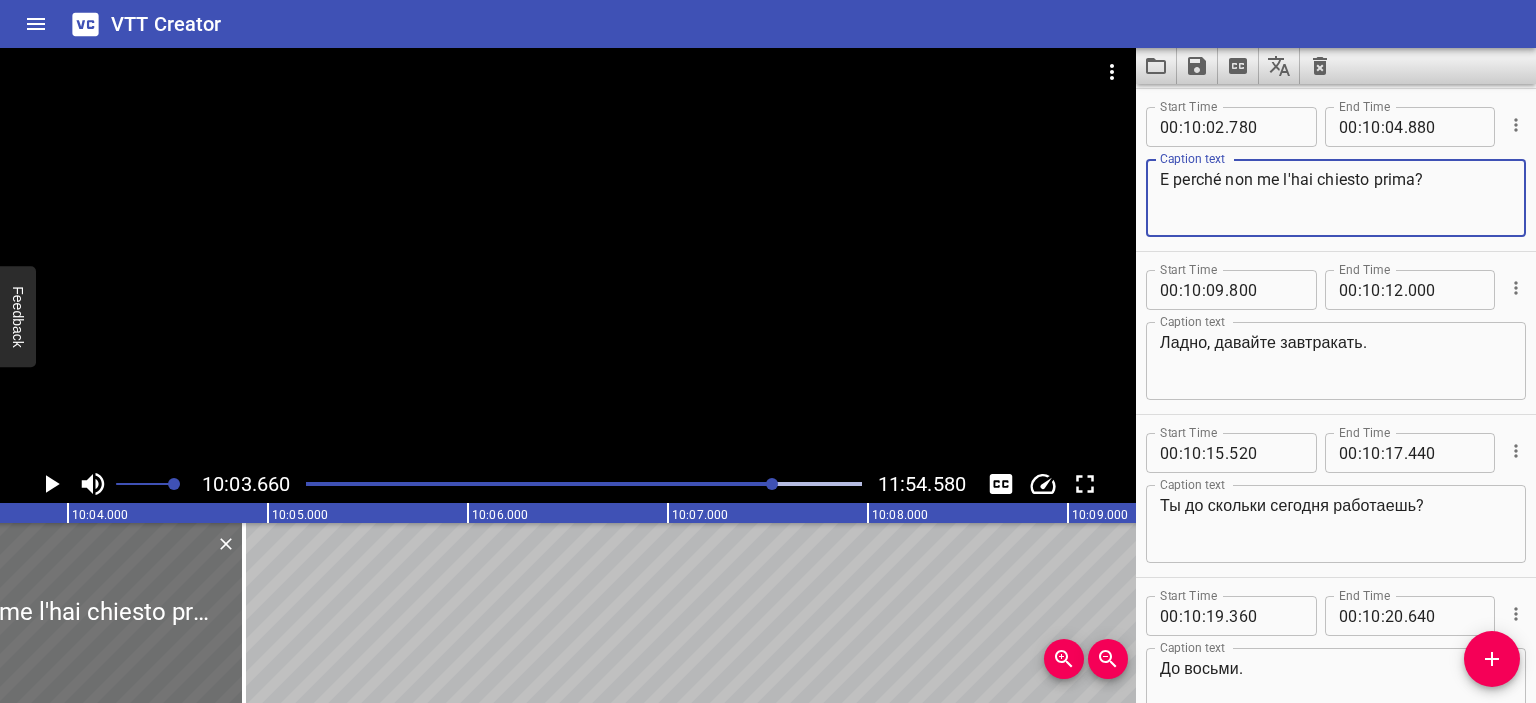 type on "E perché non me l'hai chiesto prima?" 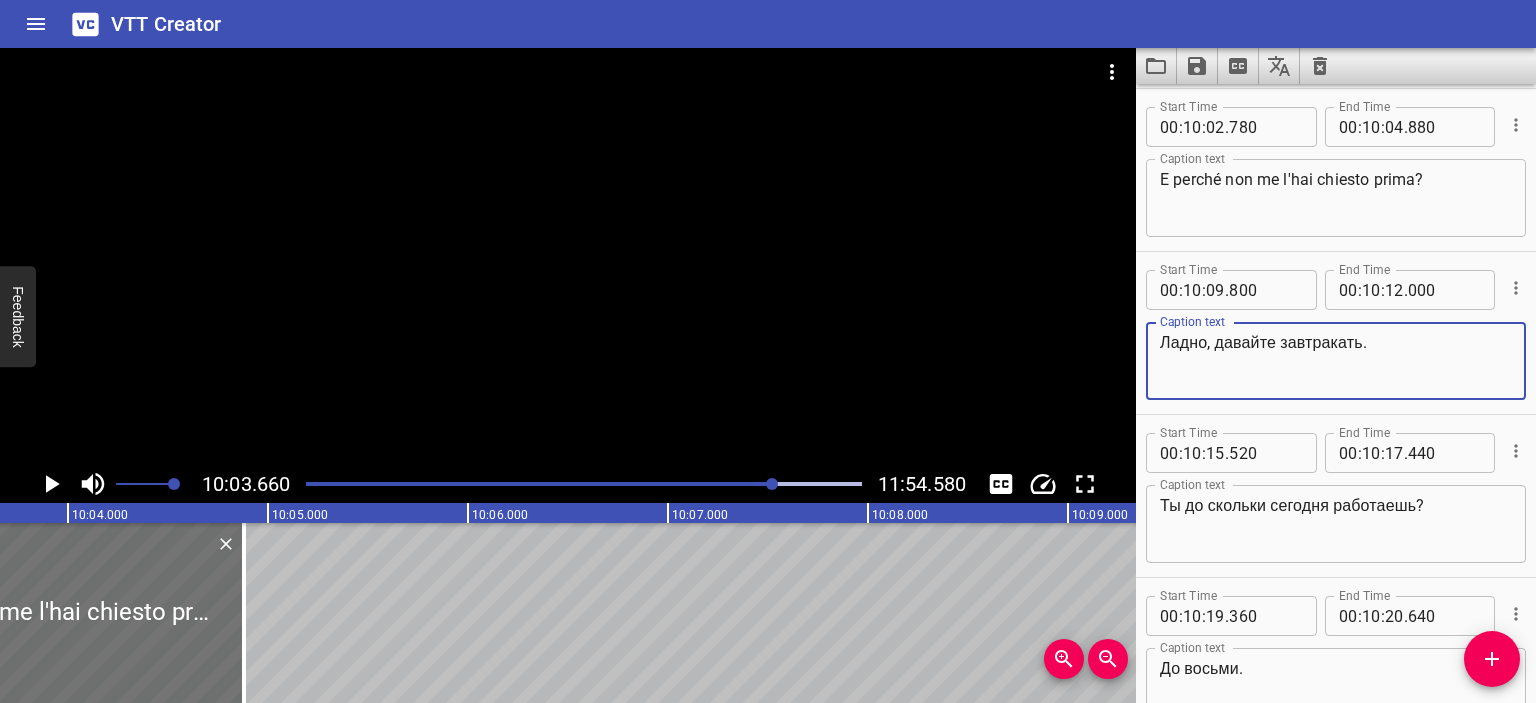drag, startPoint x: 1376, startPoint y: 347, endPoint x: 1150, endPoint y: 342, distance: 226.0553 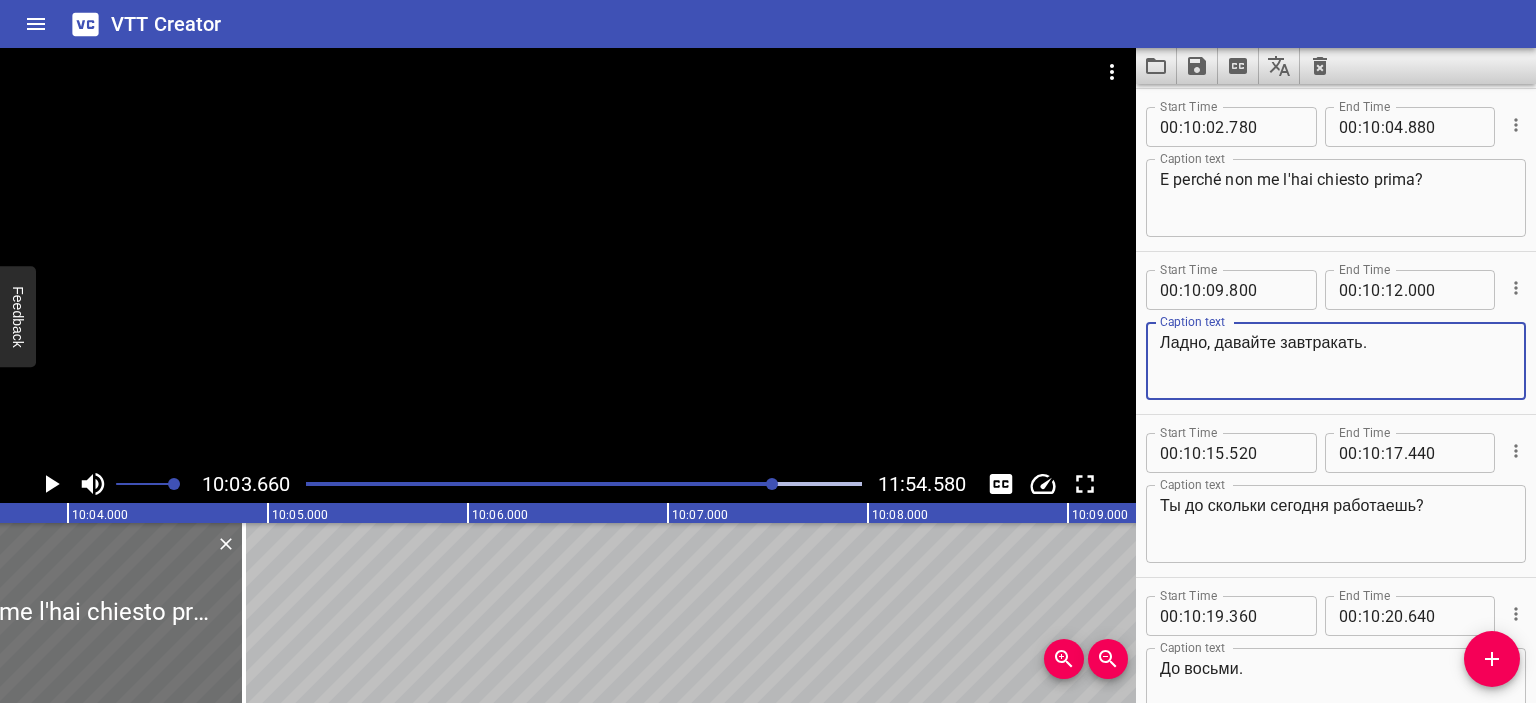 click on "Ладно, давайте завтракать. Caption text" at bounding box center [1336, 361] 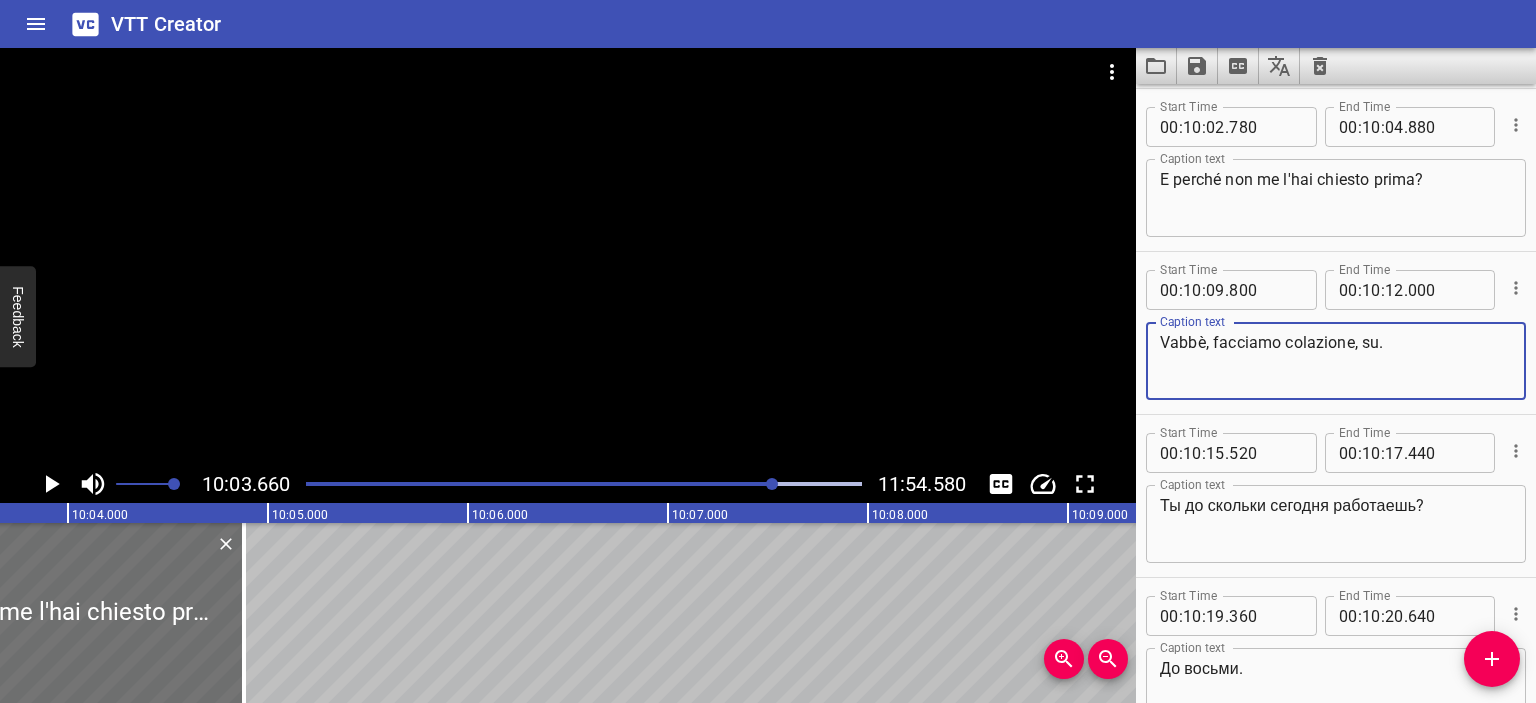 type on "Vabbè, facciamo colazione, su." 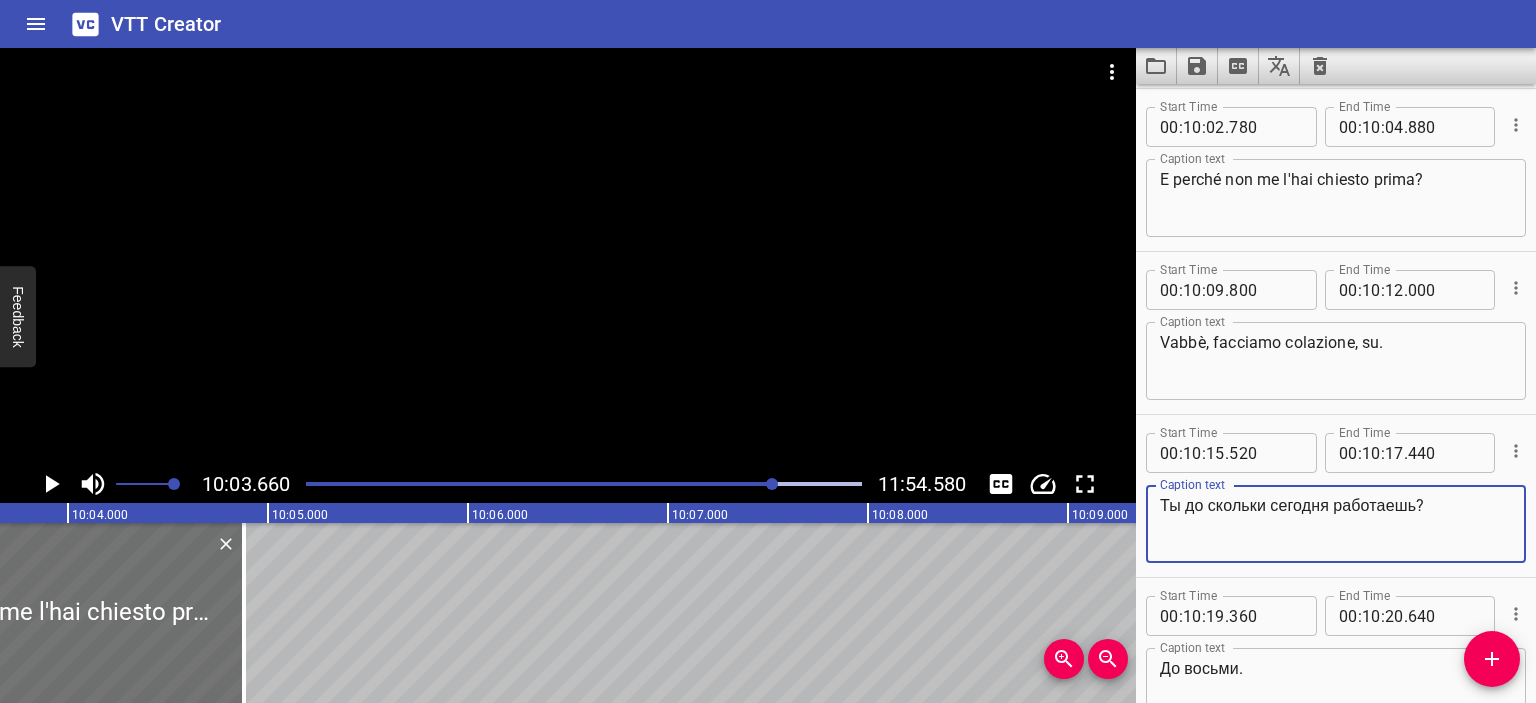 drag, startPoint x: 1422, startPoint y: 504, endPoint x: 1155, endPoint y: 513, distance: 267.15164 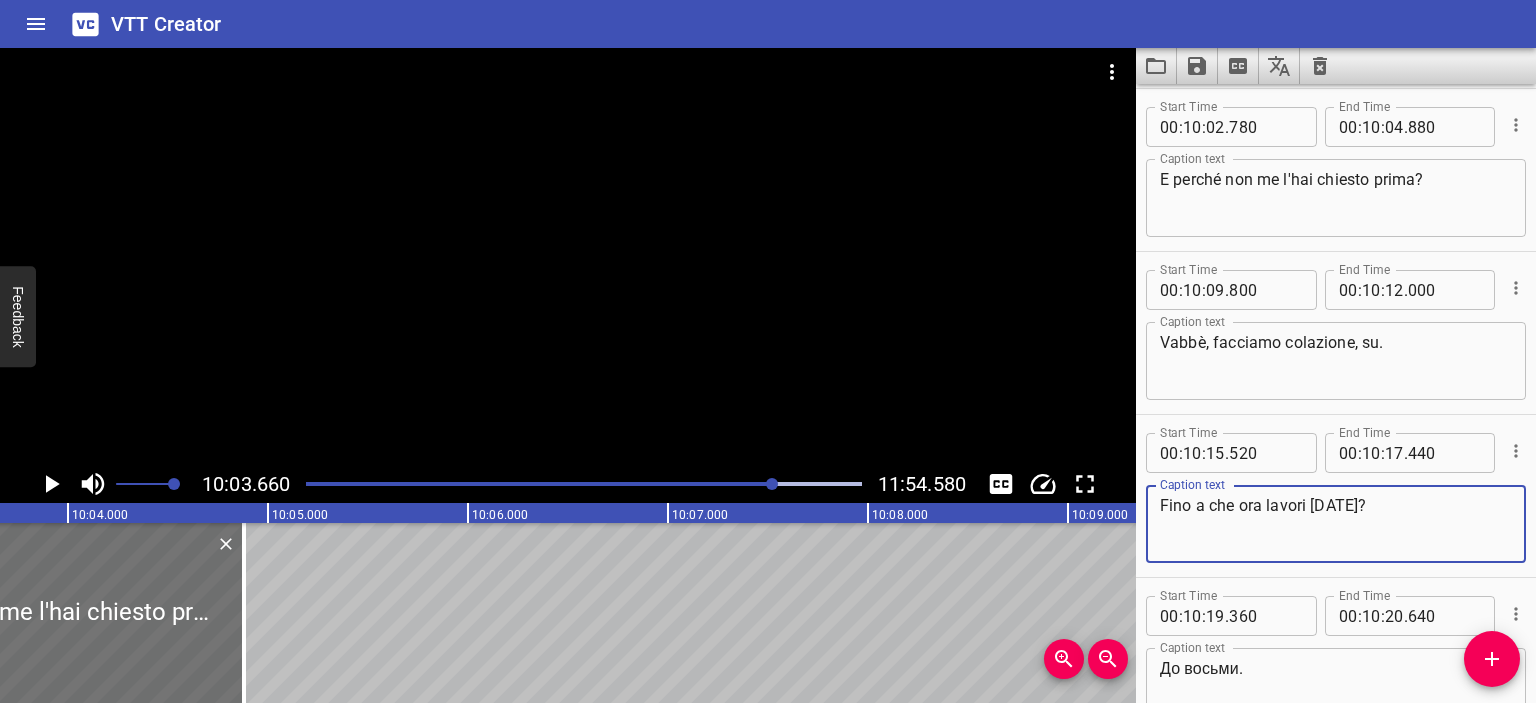 type on "Fino a che ora lavori [DATE]?" 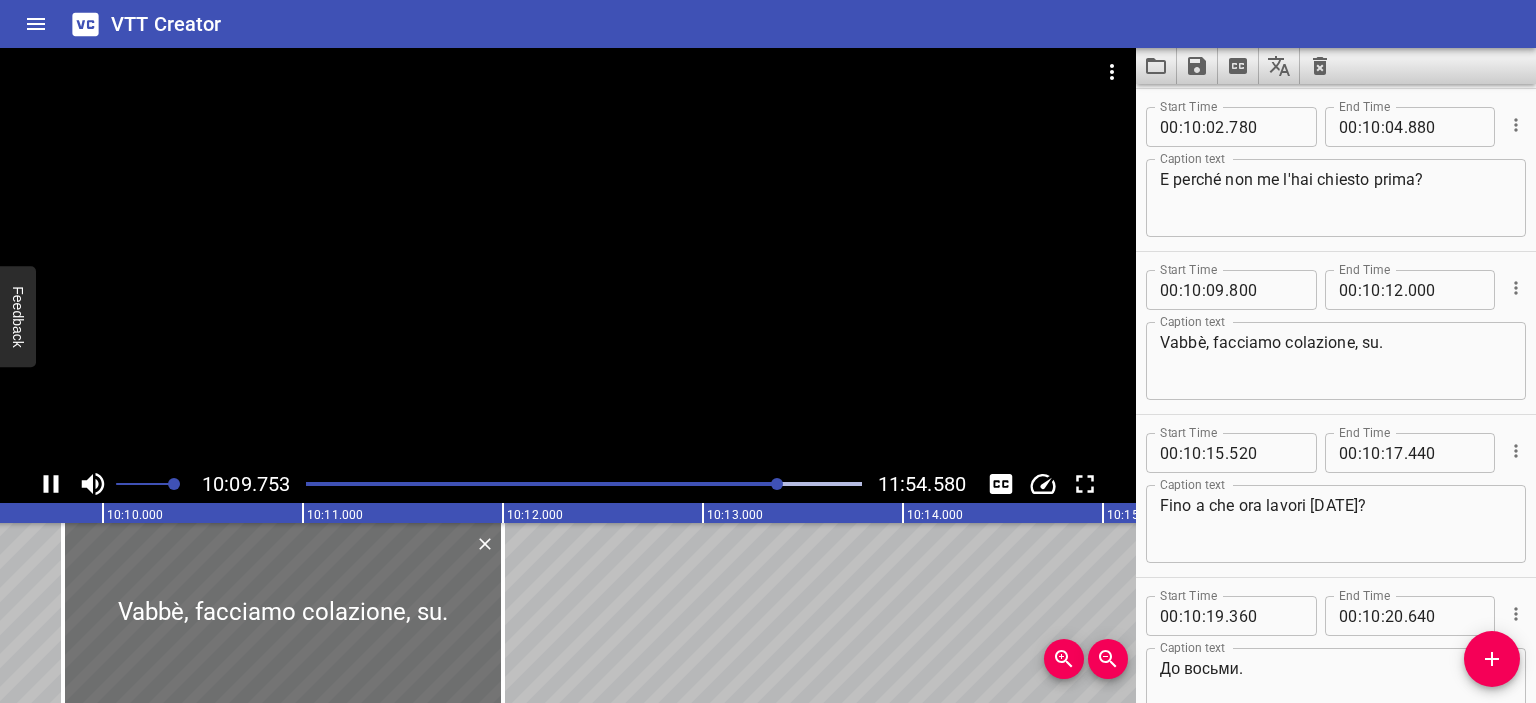 scroll, scrollTop: 0, scrollLeft: 121950, axis: horizontal 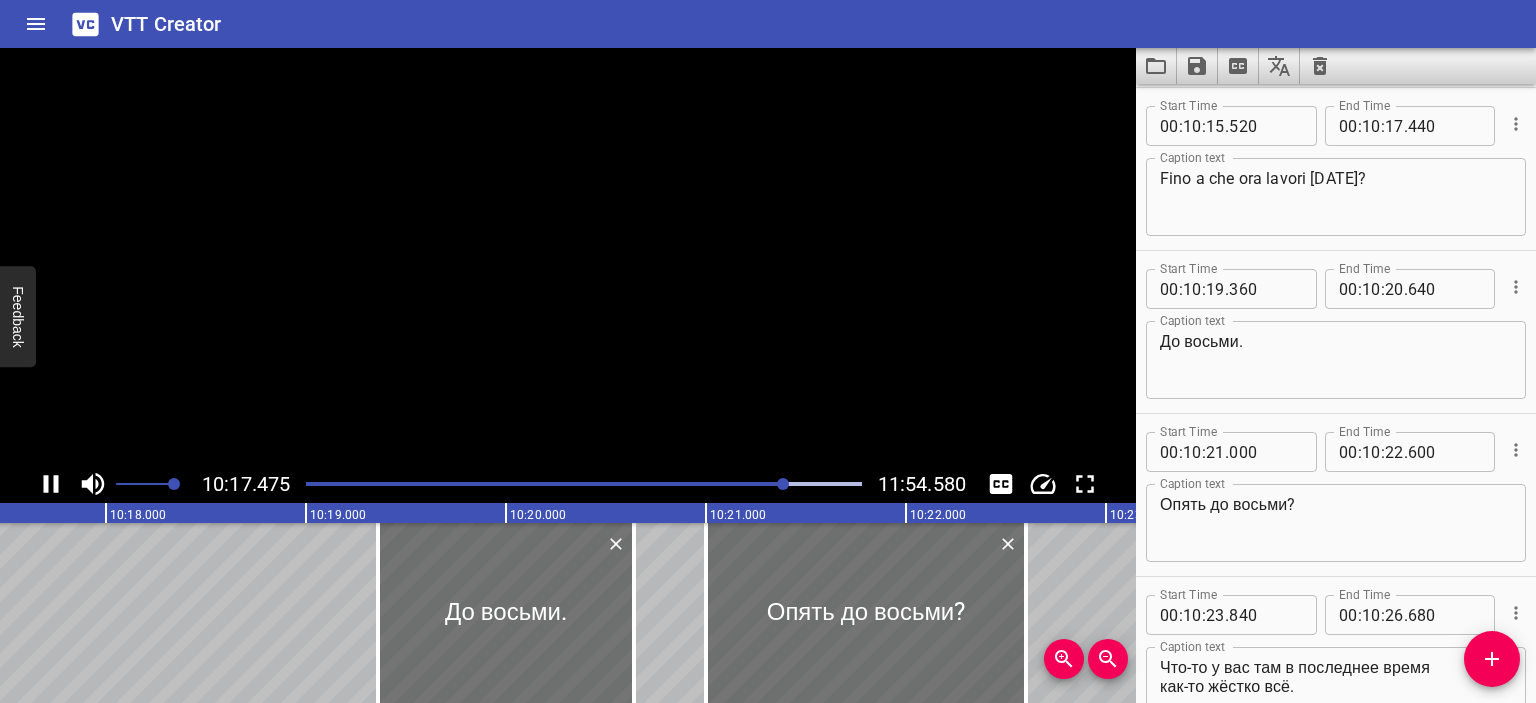 click at bounding box center (568, 256) 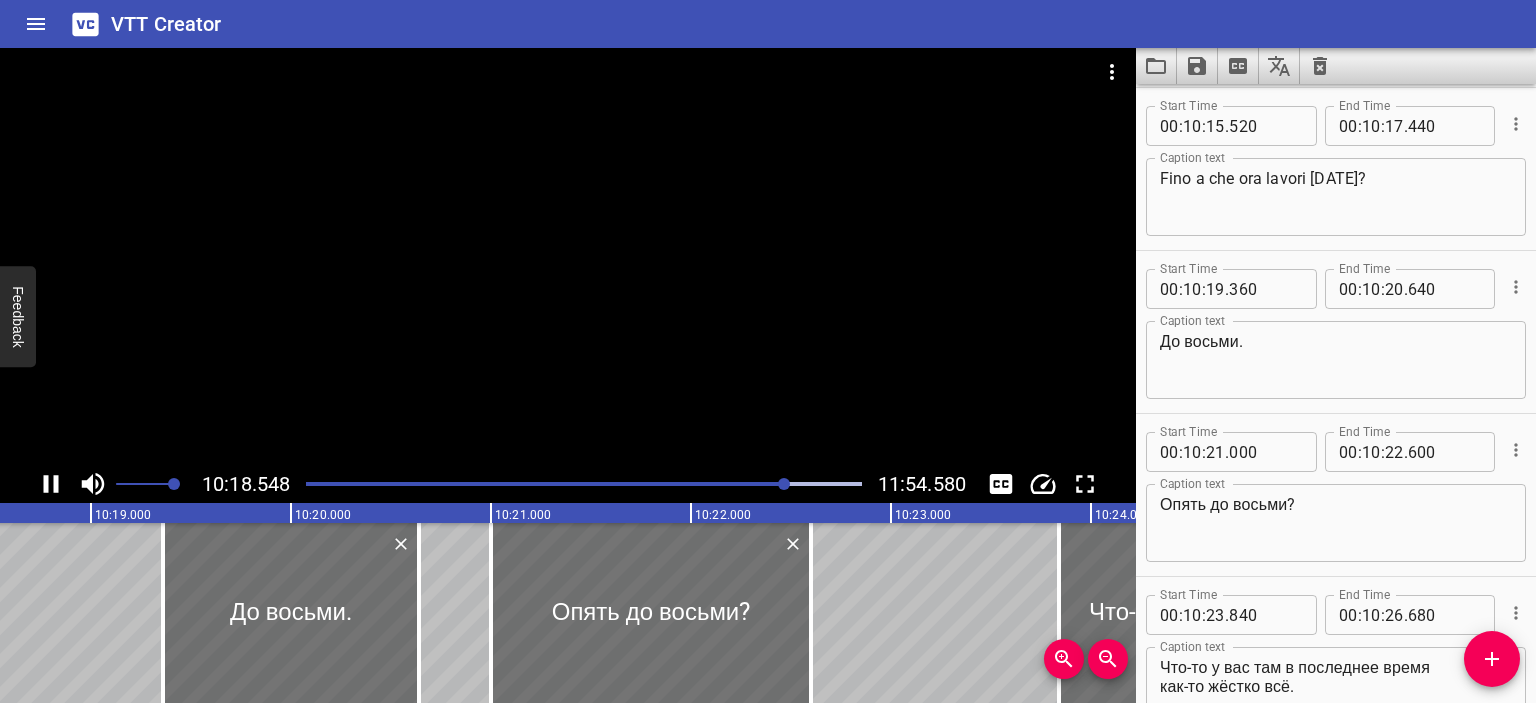 click at bounding box center [568, 256] 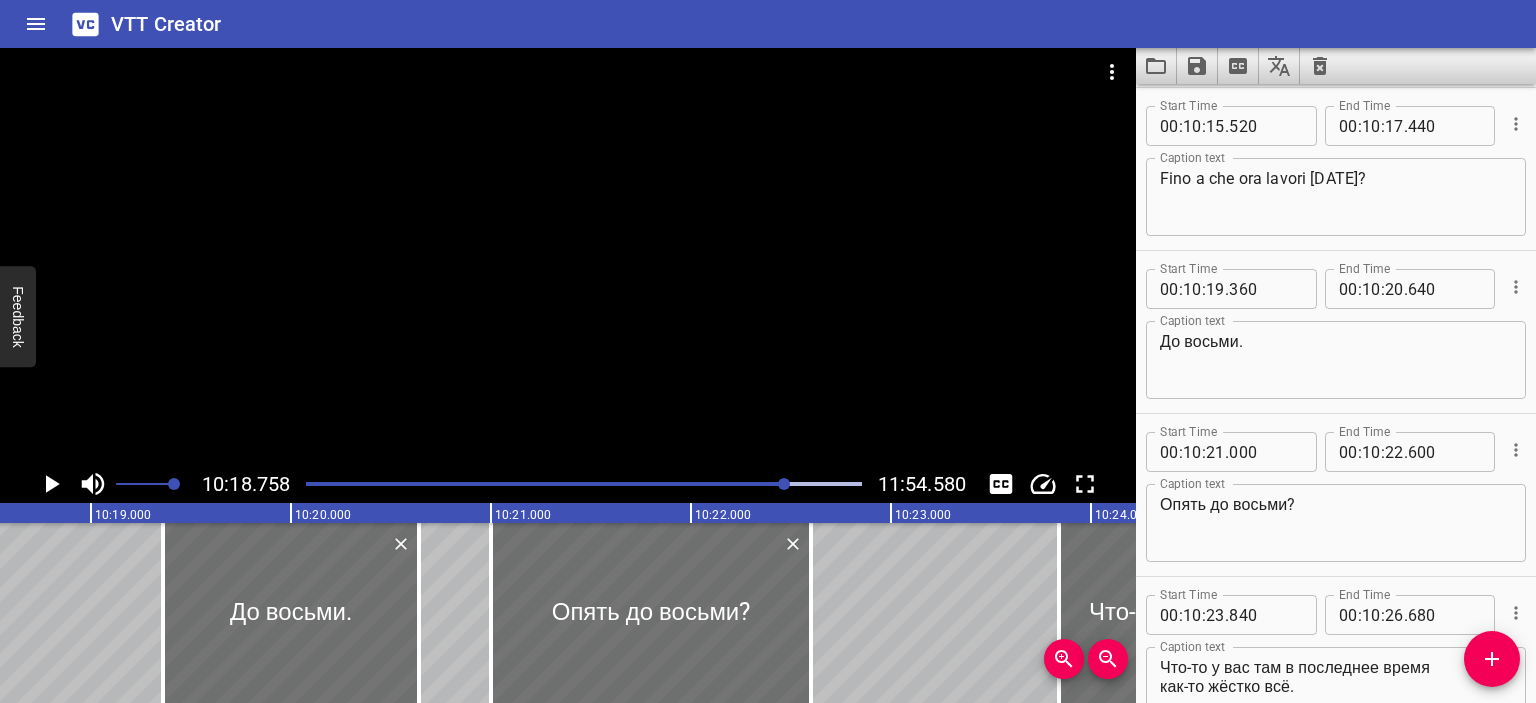 scroll, scrollTop: 0, scrollLeft: 123752, axis: horizontal 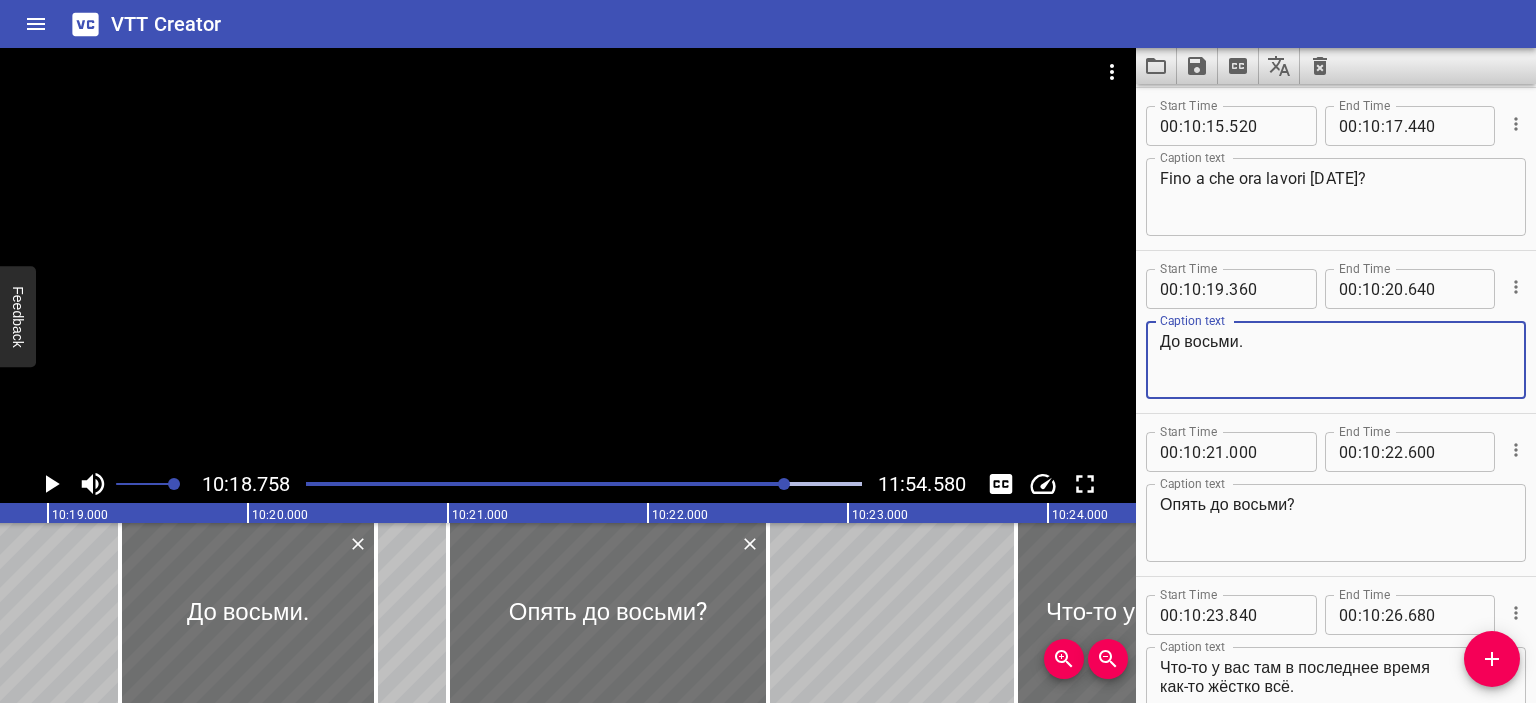 drag, startPoint x: 1261, startPoint y: 343, endPoint x: 1110, endPoint y: 338, distance: 151.08276 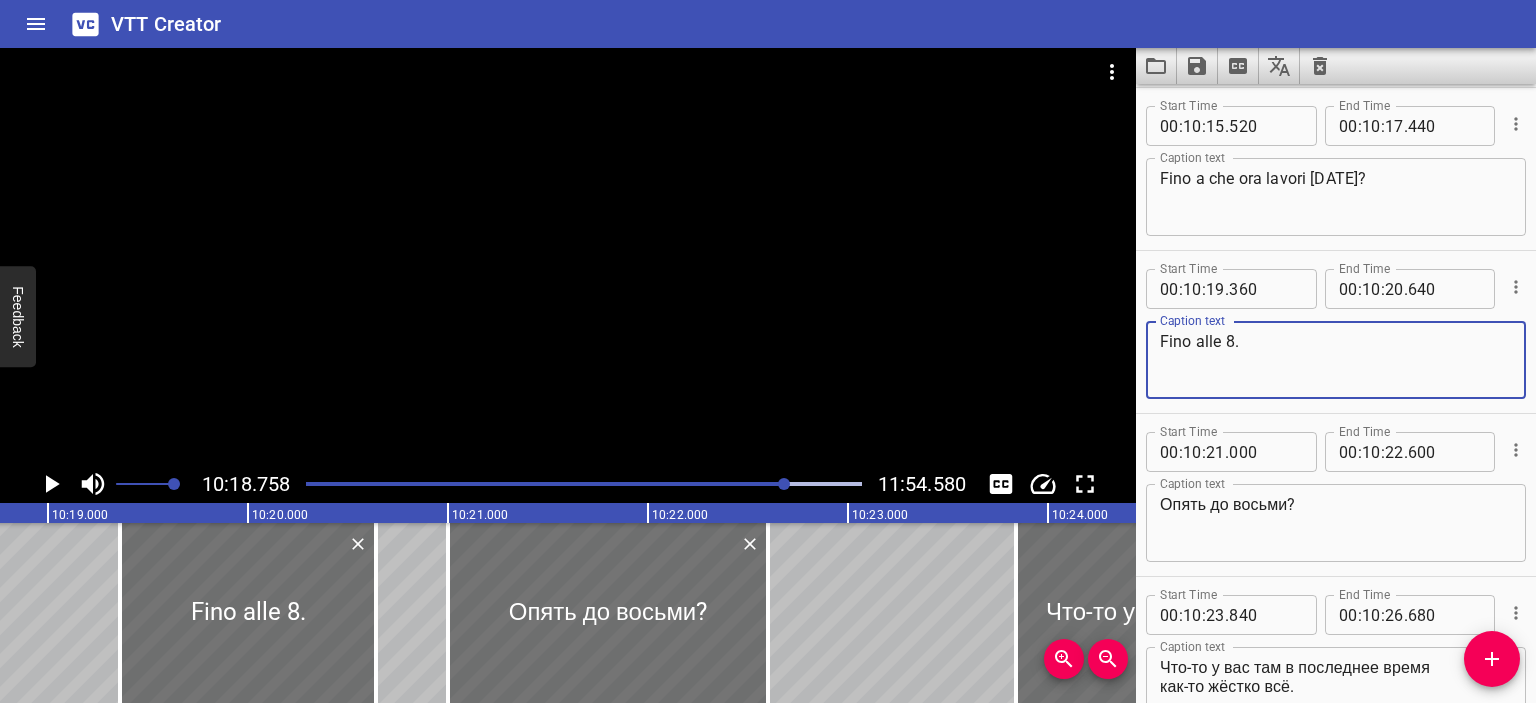 type on "Fino alle 8." 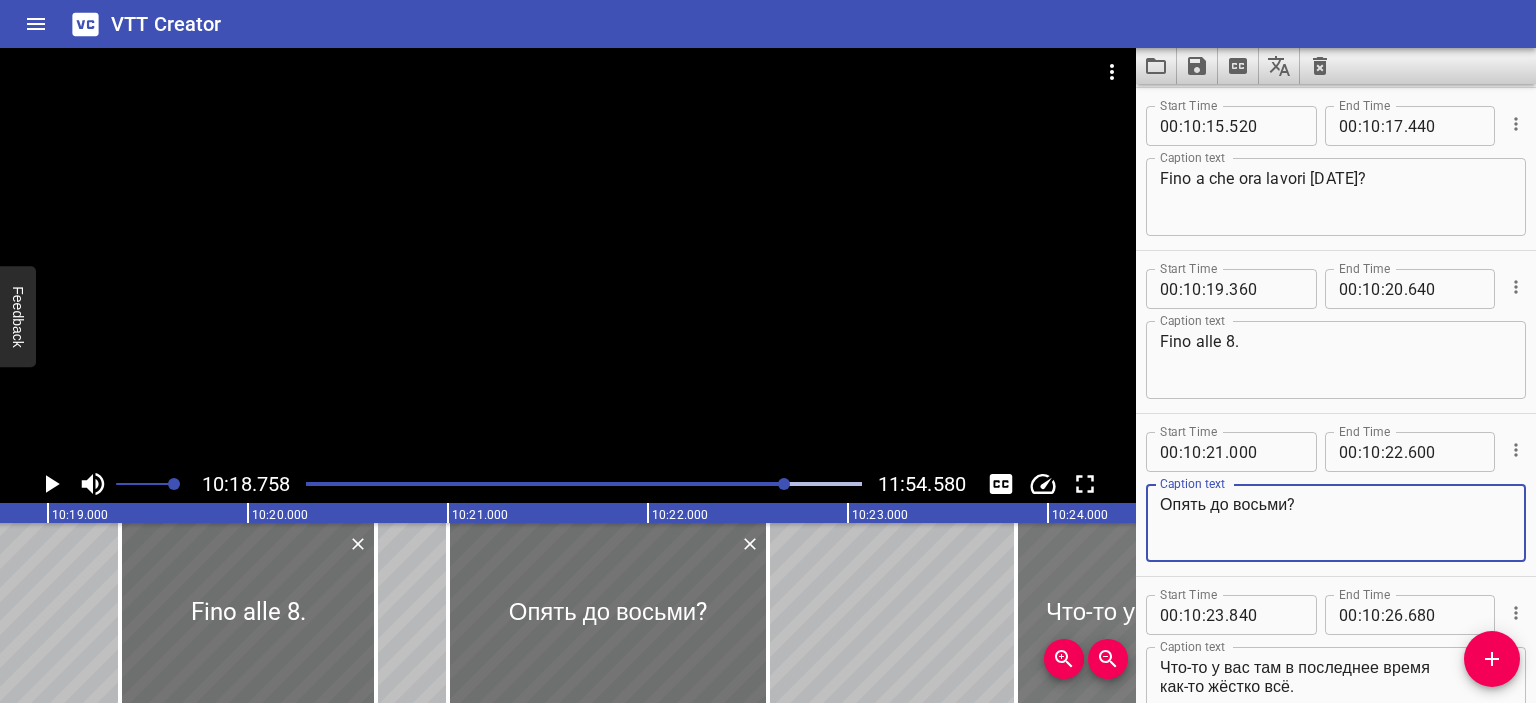 drag, startPoint x: 1293, startPoint y: 510, endPoint x: 1038, endPoint y: 524, distance: 255.38402 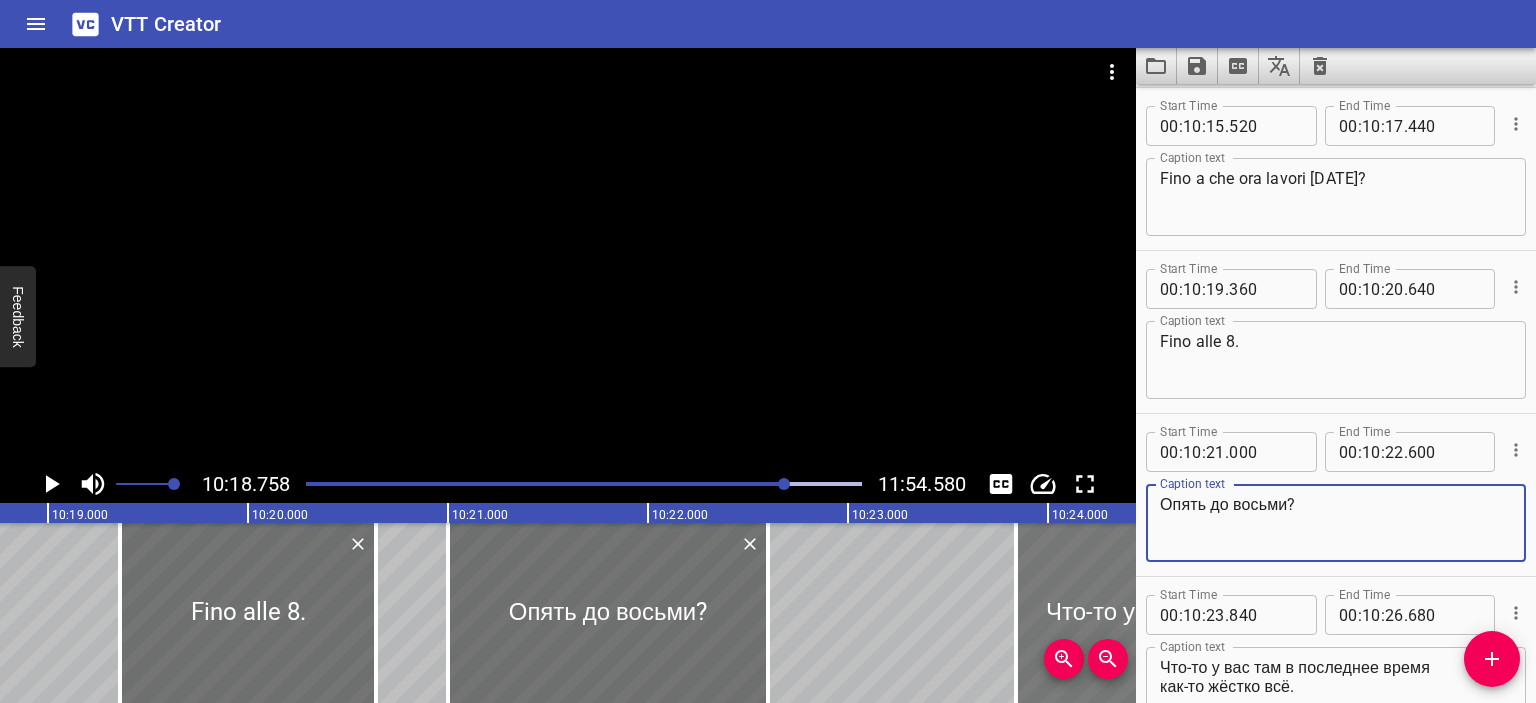 click on "10:18.758 11:54.580 00:00.000 00:01.000 00:02.000 00:03.000 00:04.000 00:05.000 00:06.000 00:07.000 00:08.000 00:09.000 00:10.000 00:11.000 00:12.000 00:13.000 00:14.000 00:15.000 00:16.000 00:17.000 00:18.000 00:19.000 00:20.000 00:21.000 00:22.000 00:23.000 00:24.000 00:25.000 00:25.000 00:26.000 00:27.000 00:28.000 00:29.000 00:30.000 00:31.000 00:32.000 00:33.000 00:34.000 00:35.000 00:36.000 00:37.000 00:38.000 00:39.000 00:40.000 00:41.000 00:42.000 00:43.000 00:44.000 00:45.000 00:46.000 00:47.000 00:48.000 00:49.000 00:50.000 00:50.000 00:51.000 00:52.000 00:53.000 00:54.000 00:55.000 00:56.000 00:57.000 00:58.000 00:59.000 01:00.000 01:01.000 01:02.000 01:03.000 01:04.000 01:05.000 01:06.000 01:07.000 01:08.000 01:09.000 01:10.000 01:11.000 01:12.000 01:13.000 01:14.000 01:15.000 01:15.000 01:16.000 01:17.000 01:18.000 01:19.000 01:20.000 01:21.000 01:22.000 01:23.000 01:24.000 01:25.000 01:26.000 01:27.000 01:28.000 01:29.000 01:30.000 01:31.000 01:32.000 01:33.000 01:34.000 01:35.000 01:36.000 Sì." at bounding box center [768, 375] 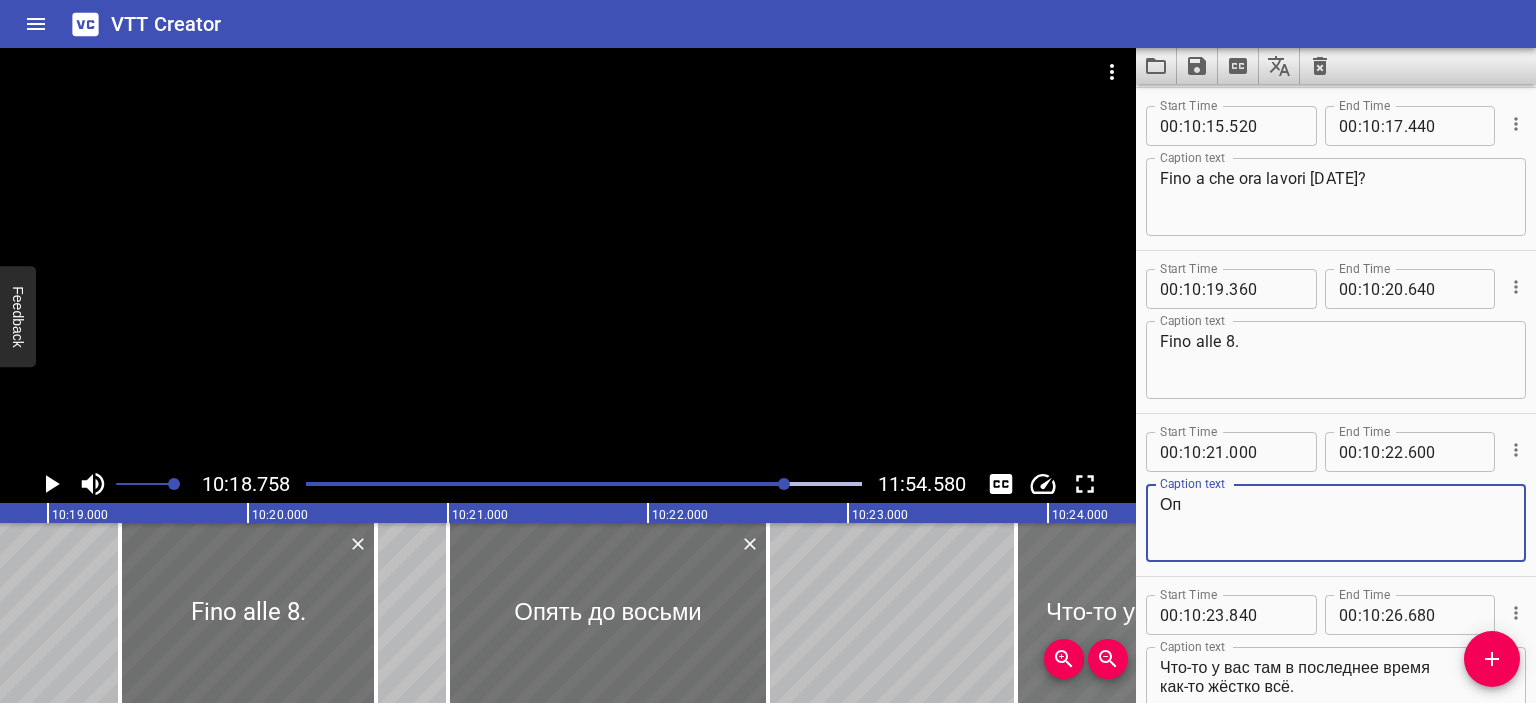 type on "О" 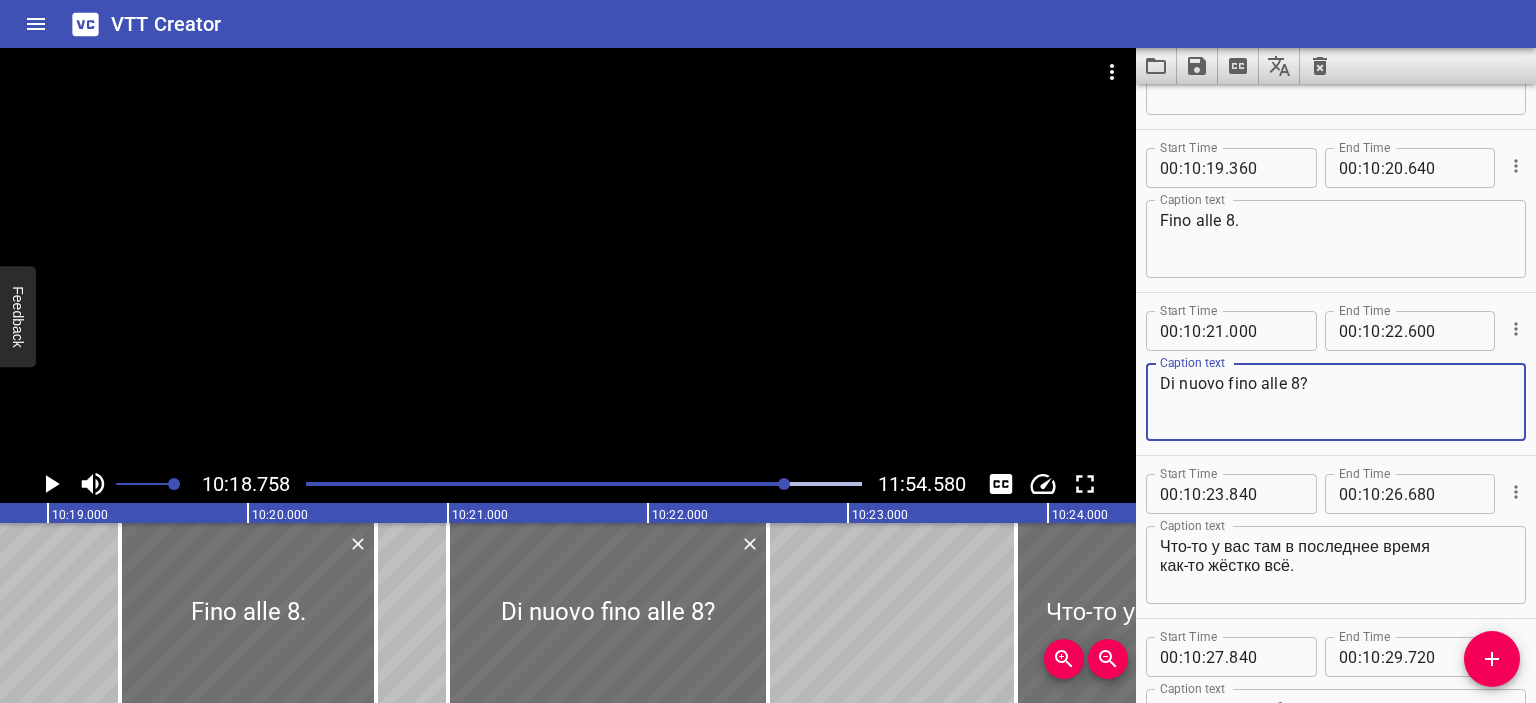 scroll, scrollTop: 13979, scrollLeft: 0, axis: vertical 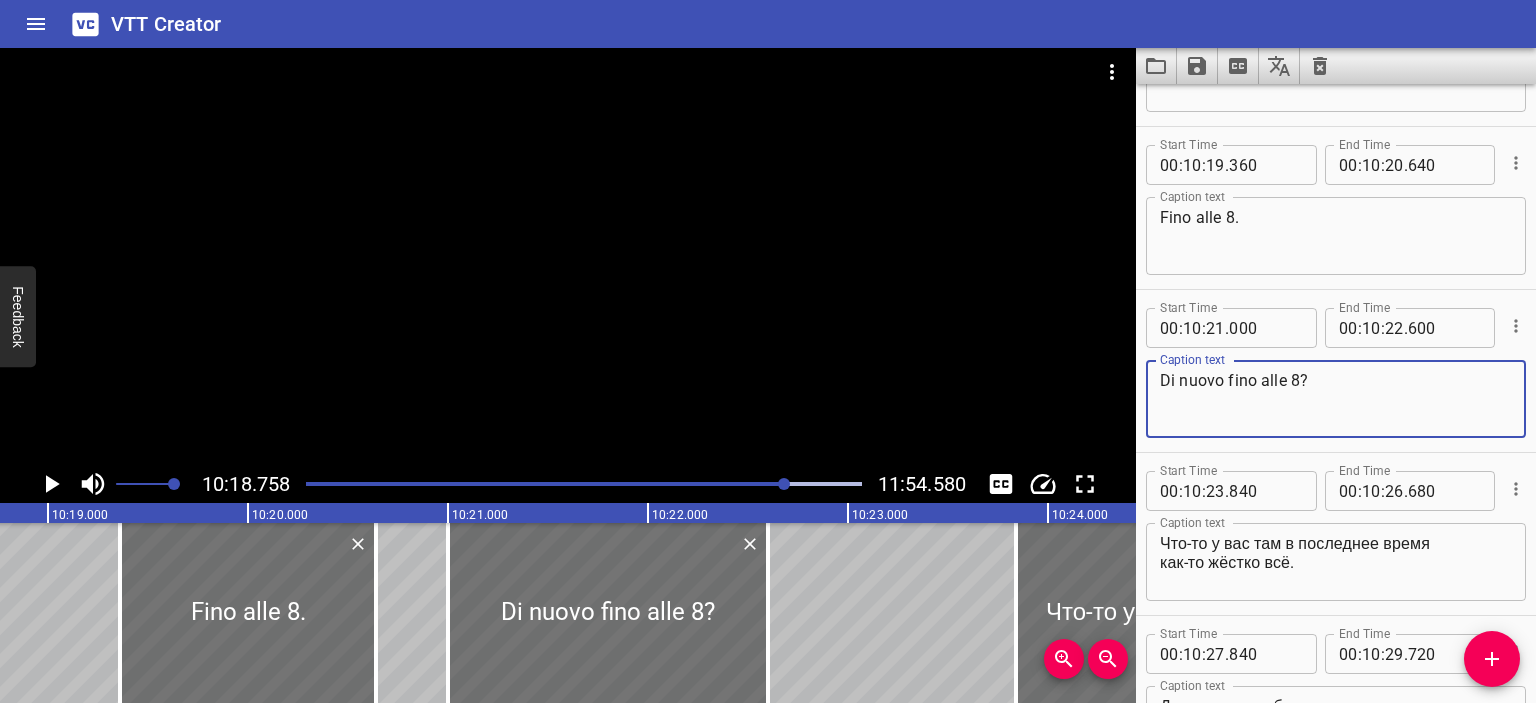 type on "Di nuovo fino alle 8?" 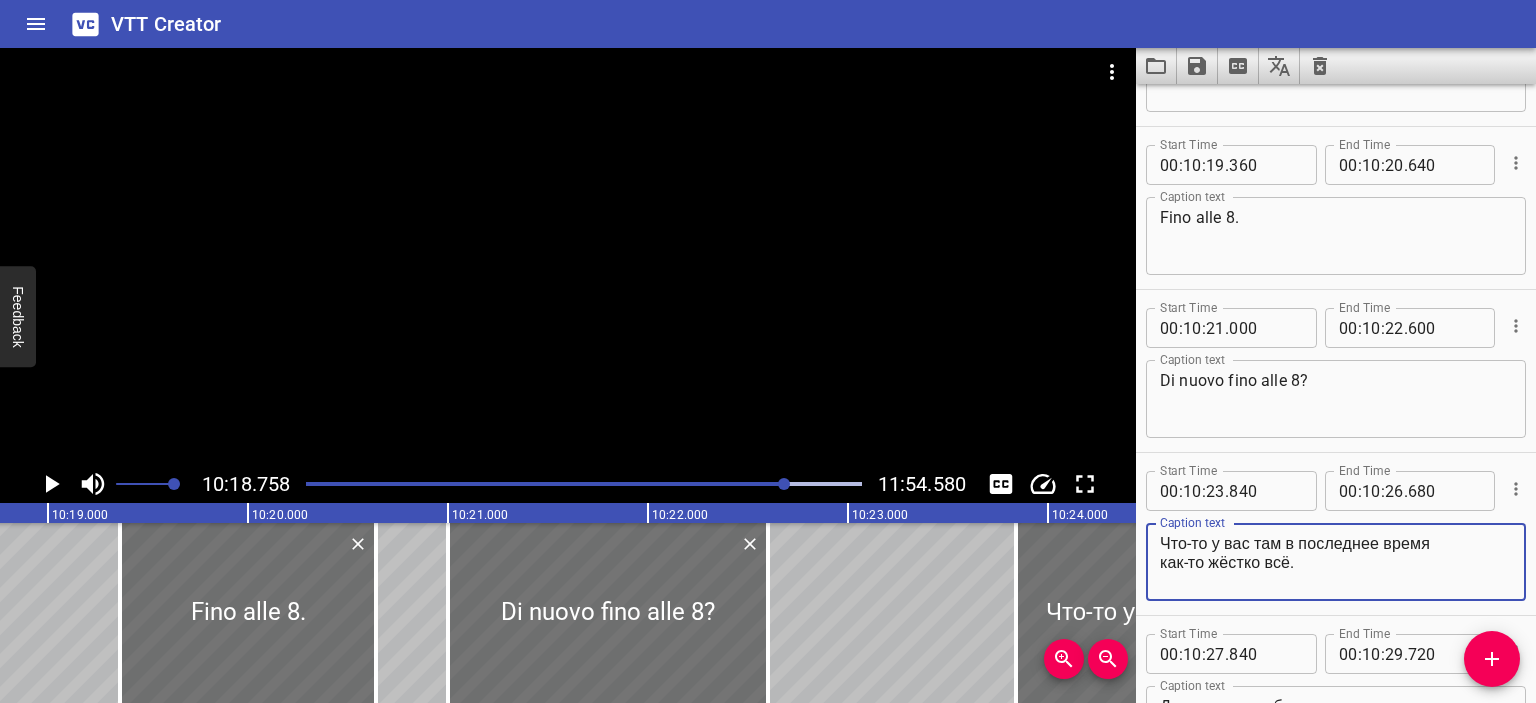 drag, startPoint x: 1309, startPoint y: 567, endPoint x: 1163, endPoint y: 541, distance: 148.297 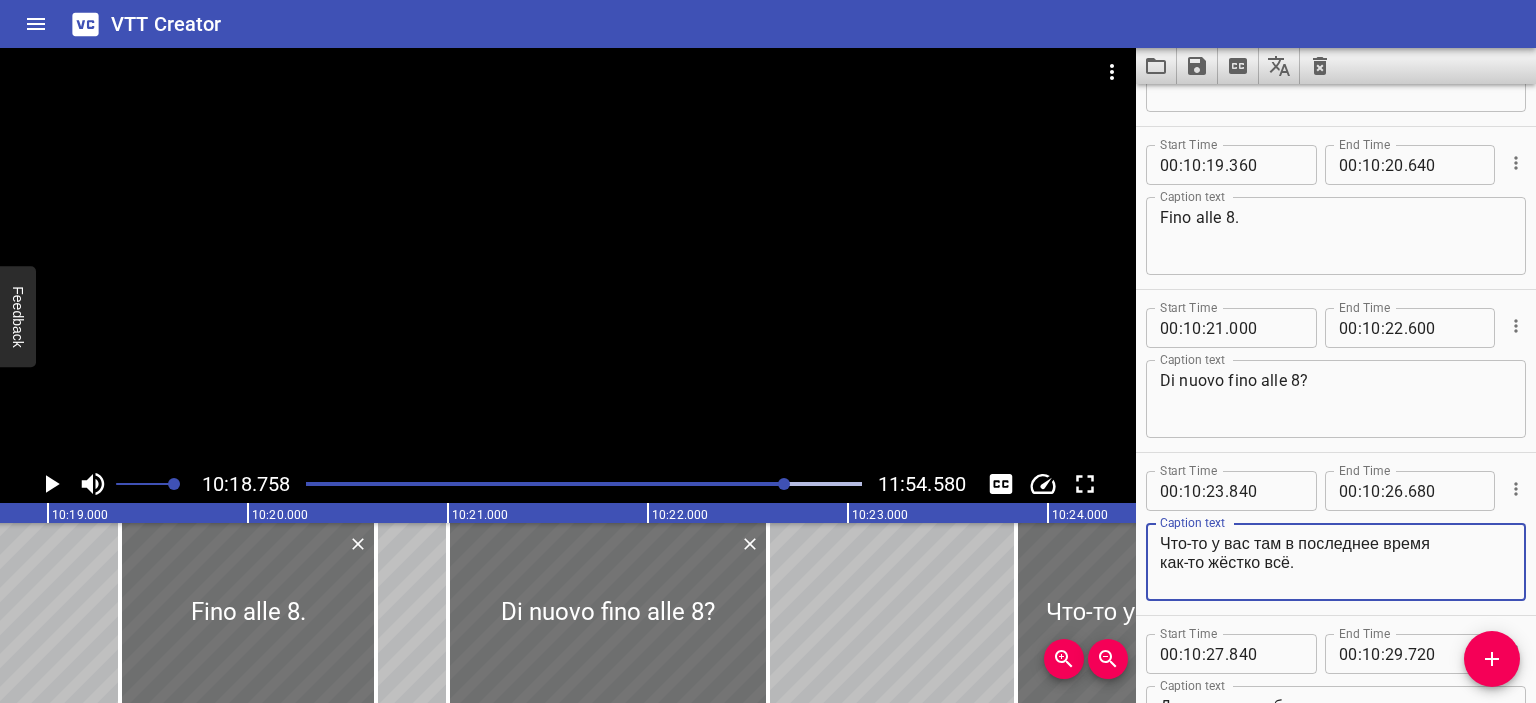 click on "Что-то у вас там в последнее время
как-то жёстко всё." at bounding box center (1336, 562) 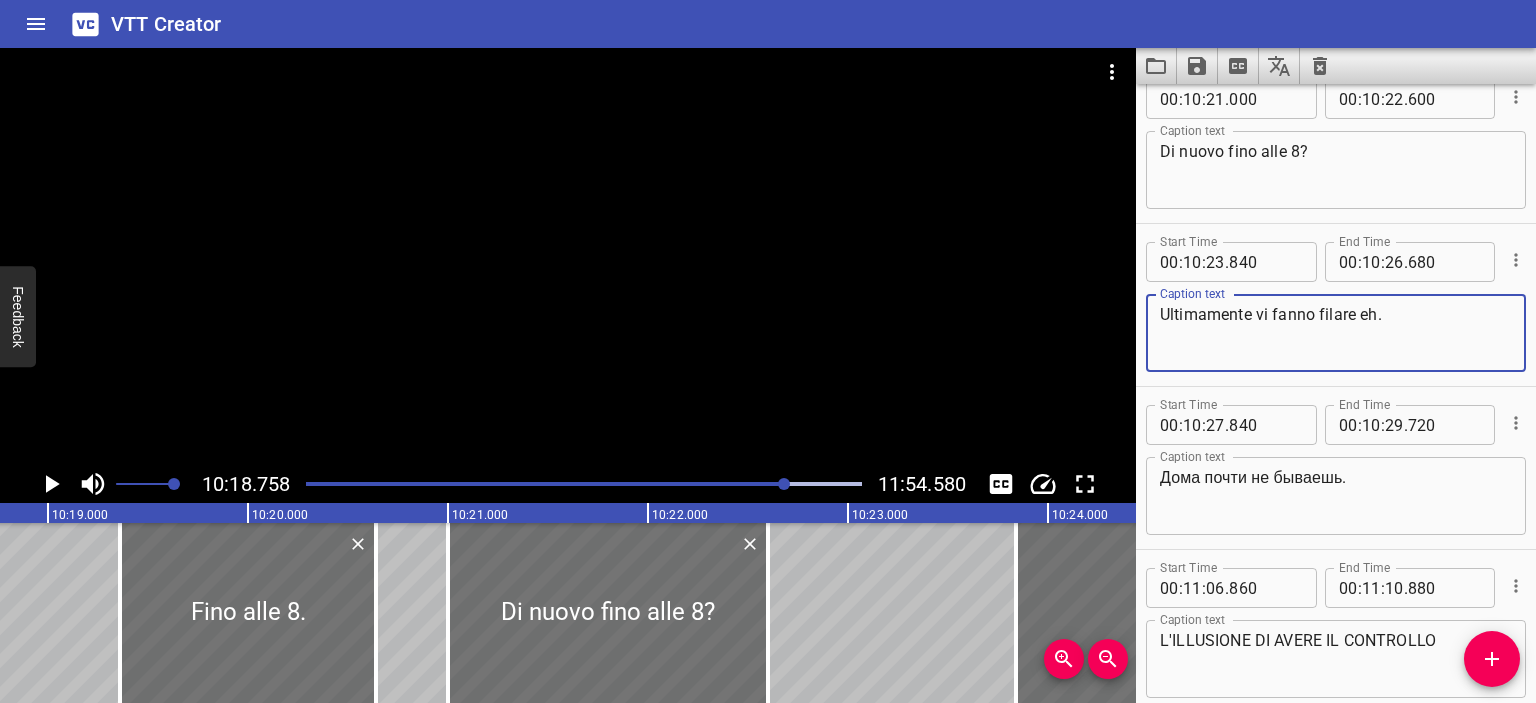 scroll, scrollTop: 14210, scrollLeft: 0, axis: vertical 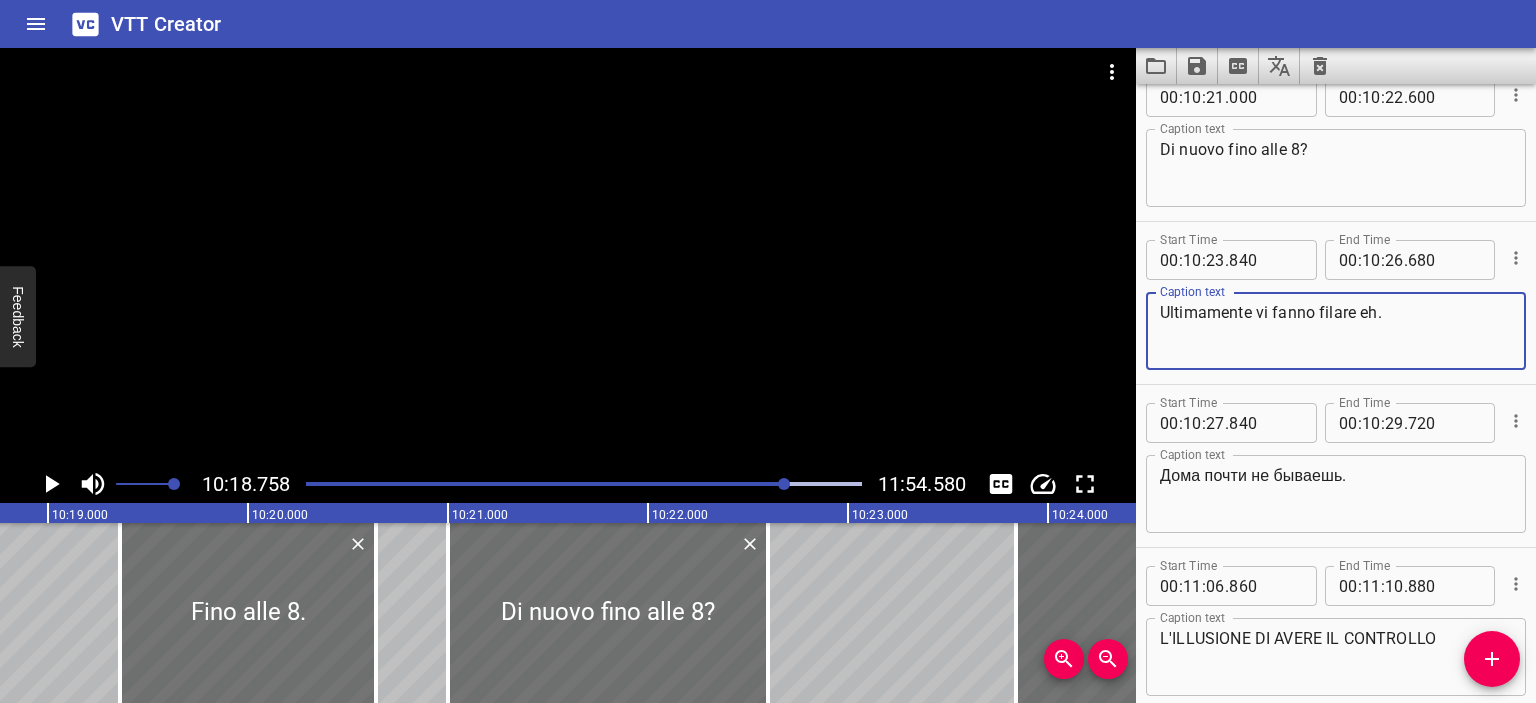 type on "Ultimamente vi fanno filare eh." 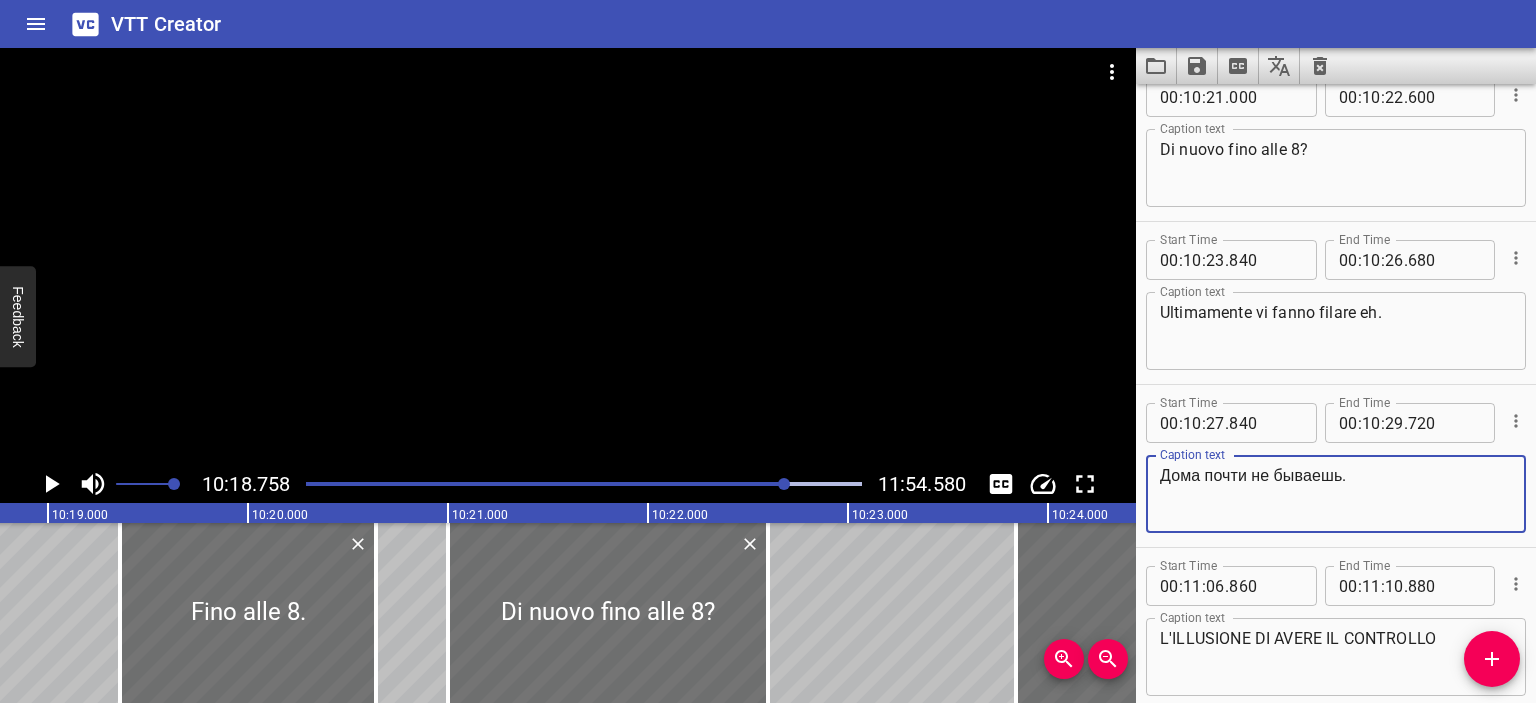 drag, startPoint x: 1349, startPoint y: 475, endPoint x: 1089, endPoint y: 468, distance: 260.0942 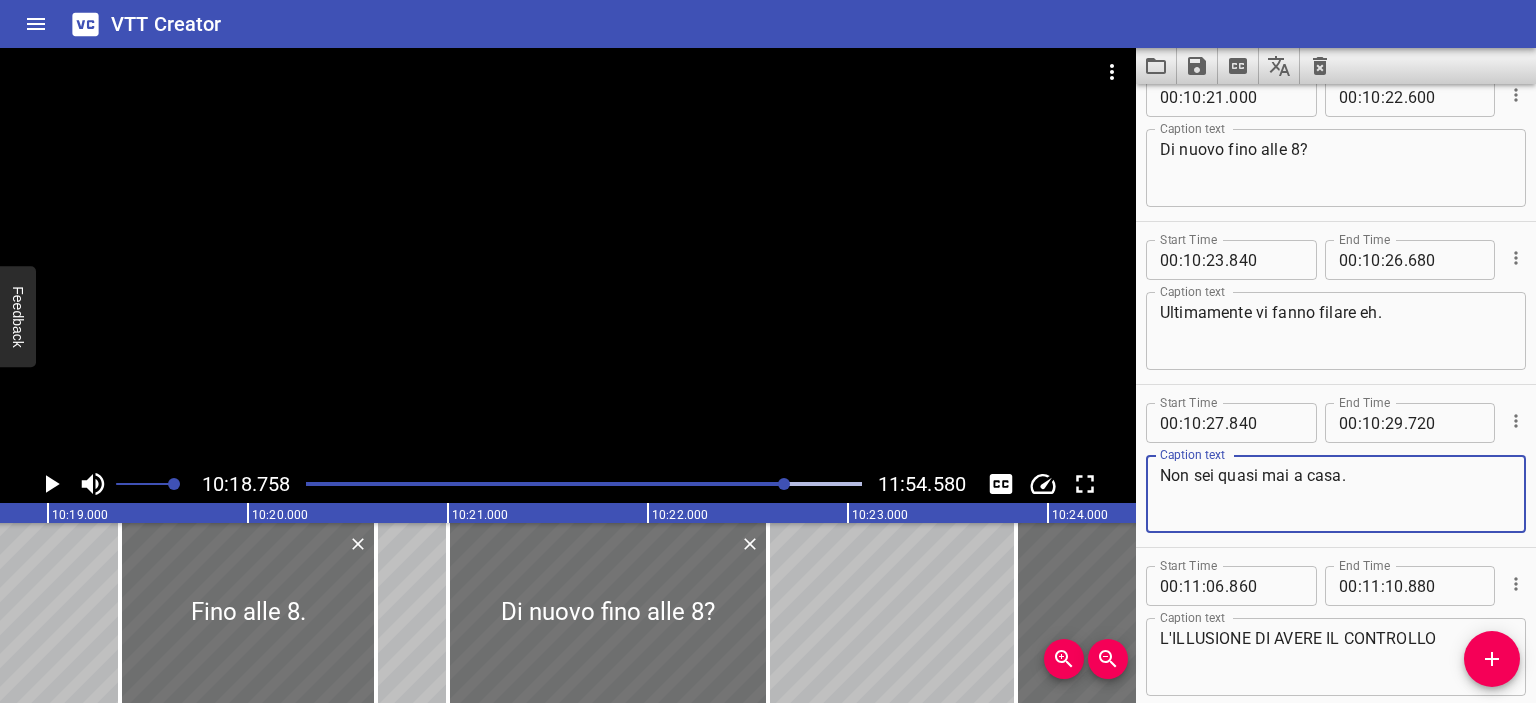 type on "Non sei quasi mai a casa." 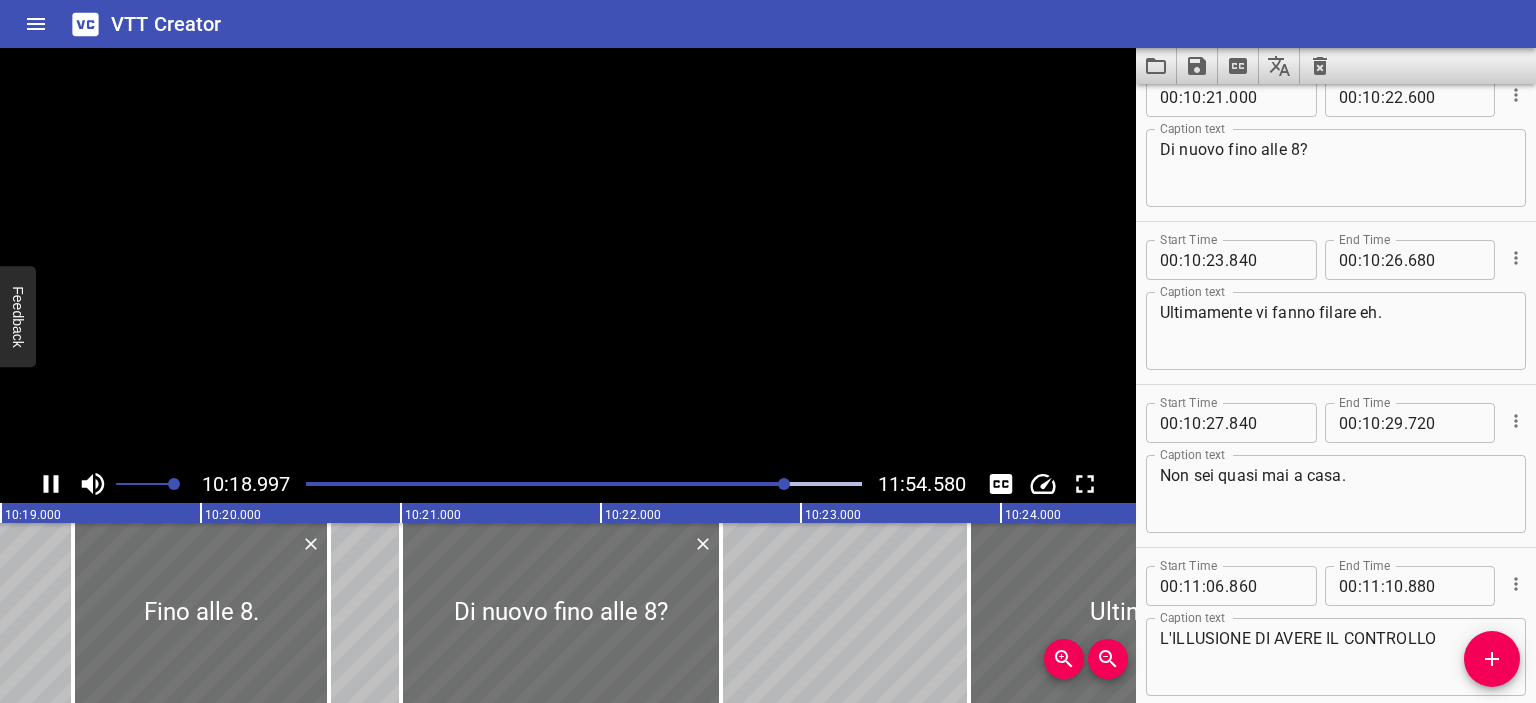 scroll, scrollTop: 0, scrollLeft: 123852, axis: horizontal 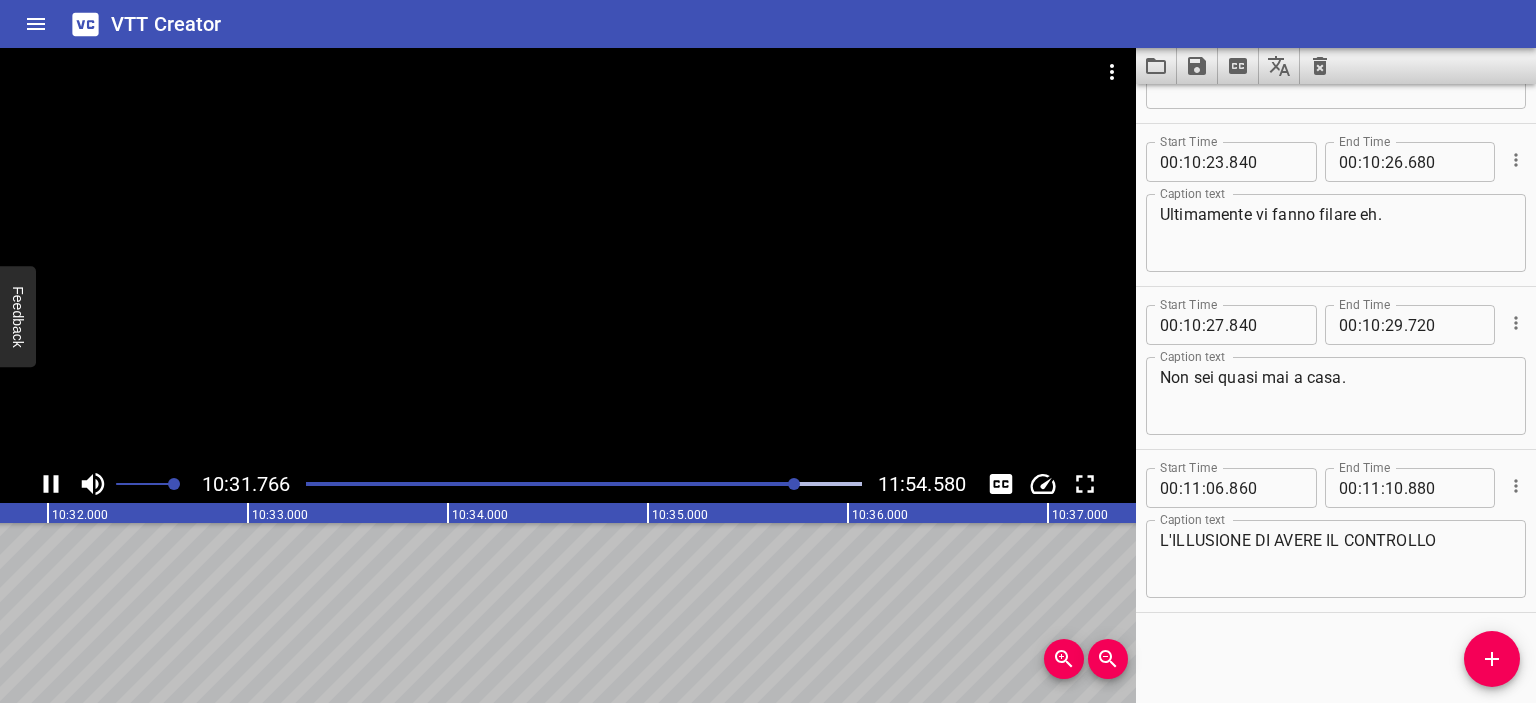 click at bounding box center [568, 256] 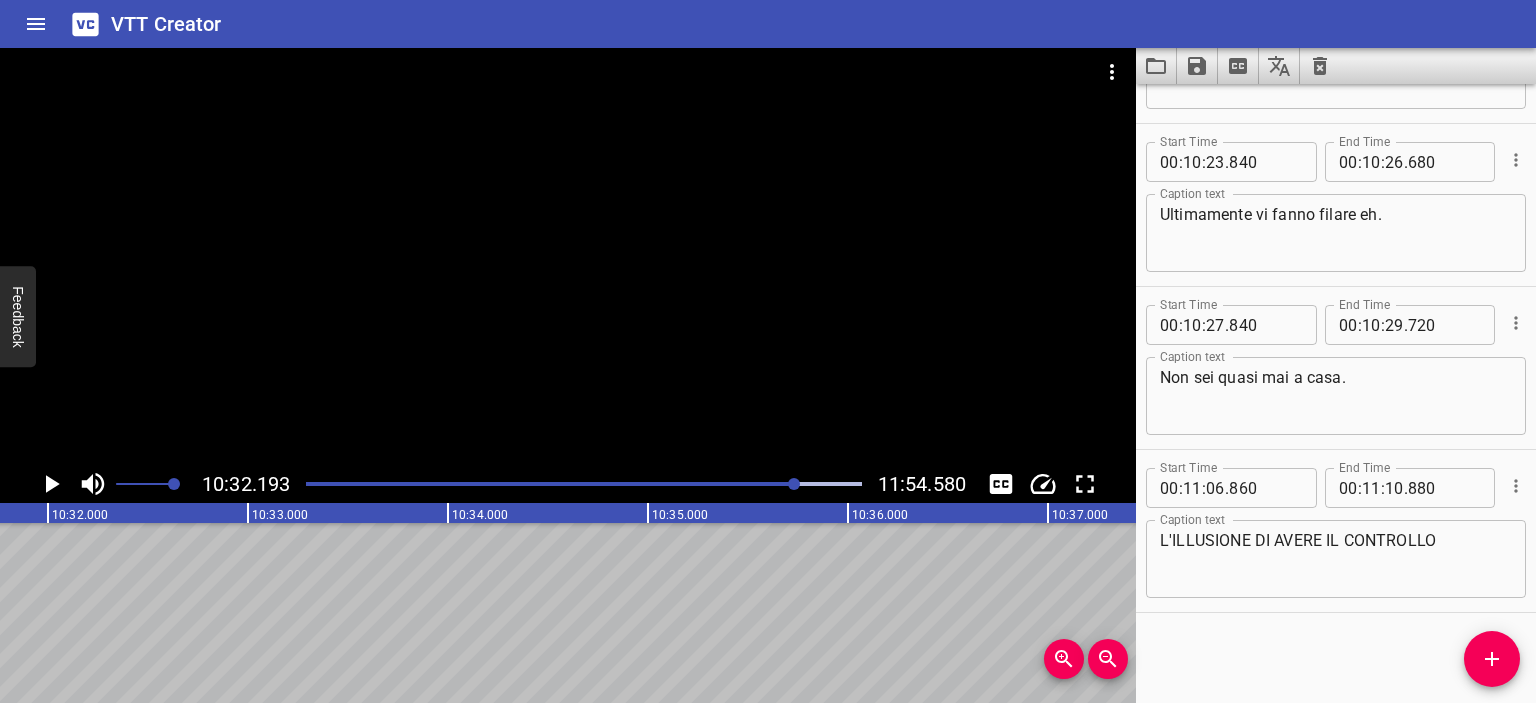scroll, scrollTop: 0, scrollLeft: 126438, axis: horizontal 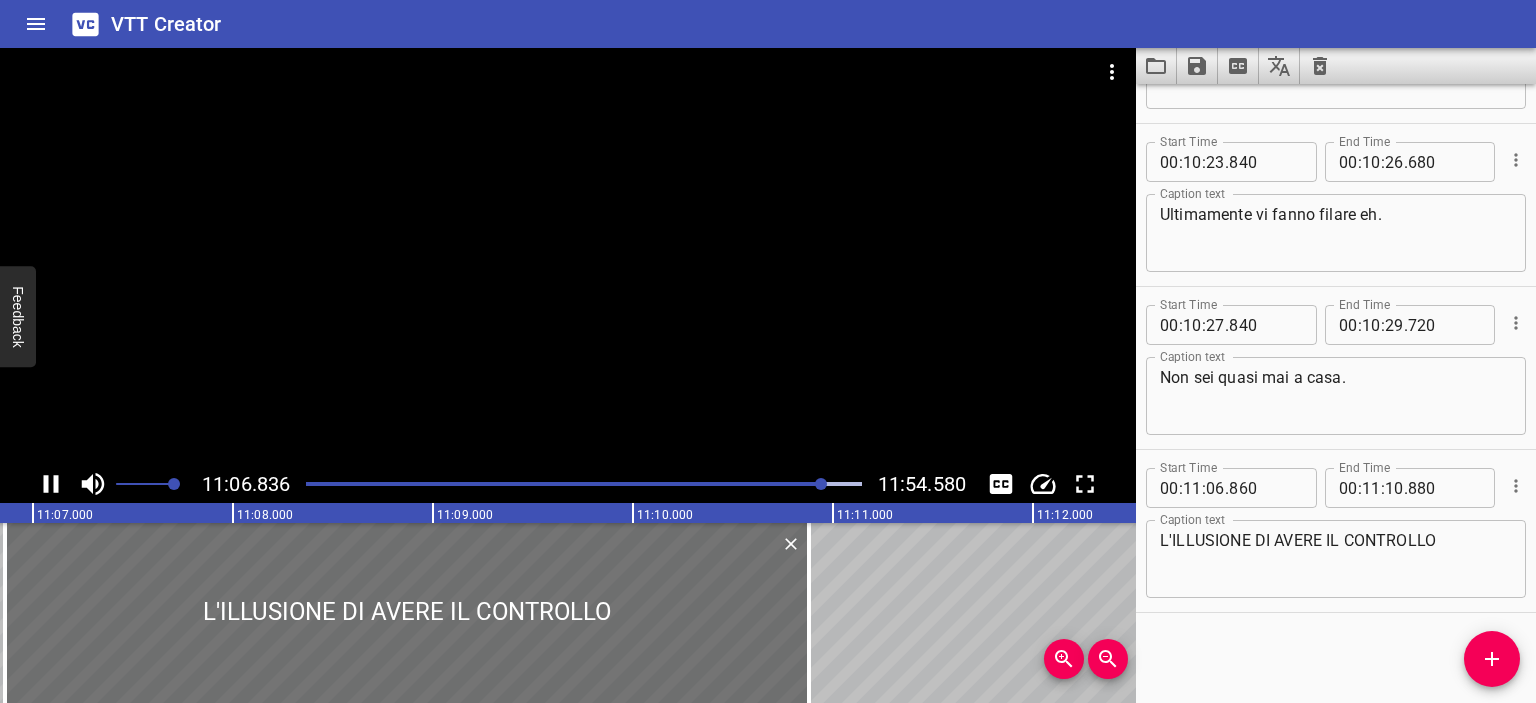click at bounding box center [568, 256] 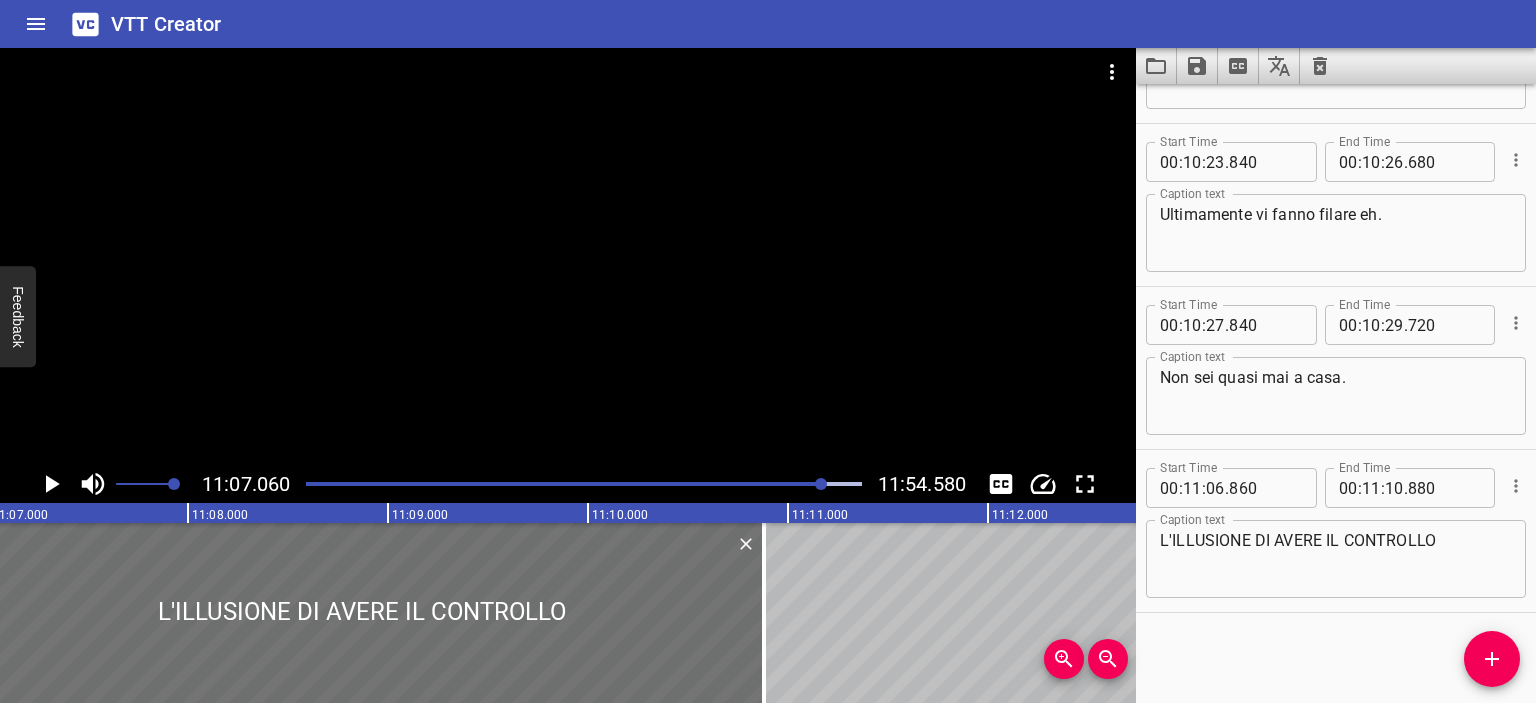 click 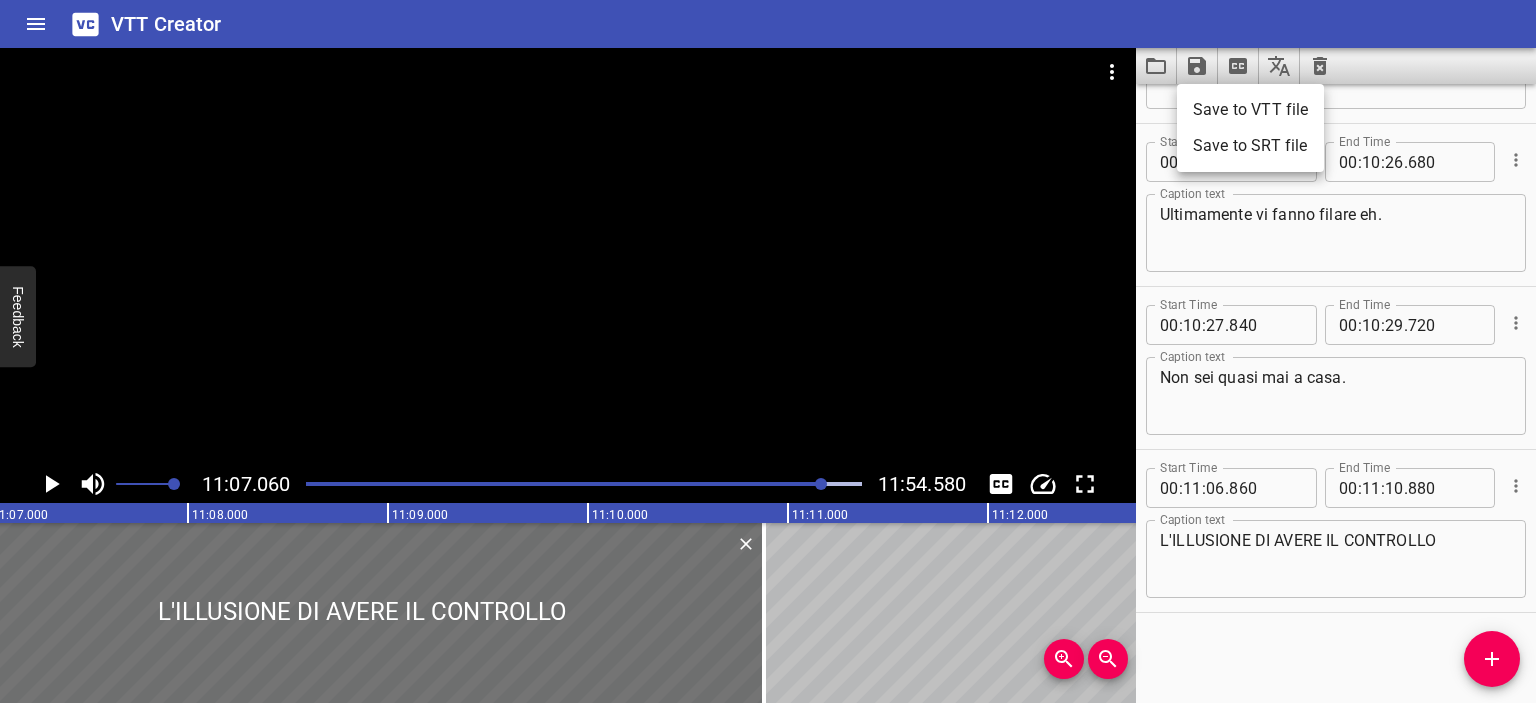 click on "Save to VTT file" at bounding box center [1250, 110] 